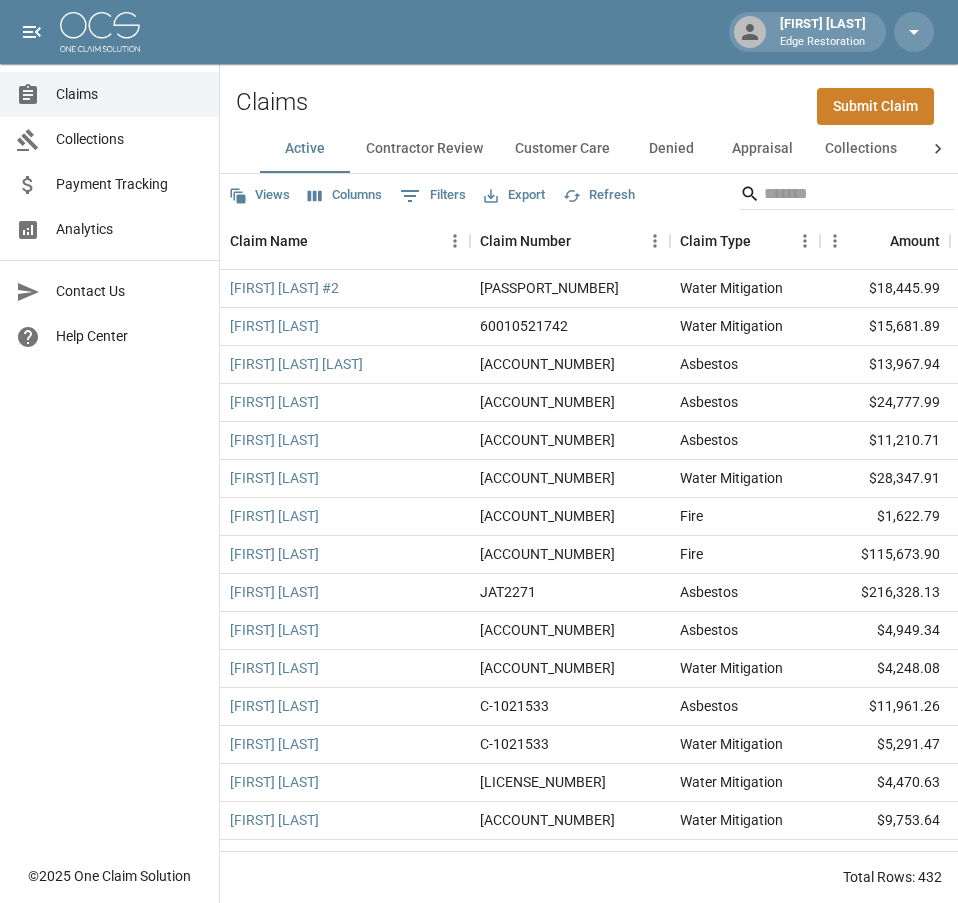 scroll, scrollTop: 0, scrollLeft: 0, axis: both 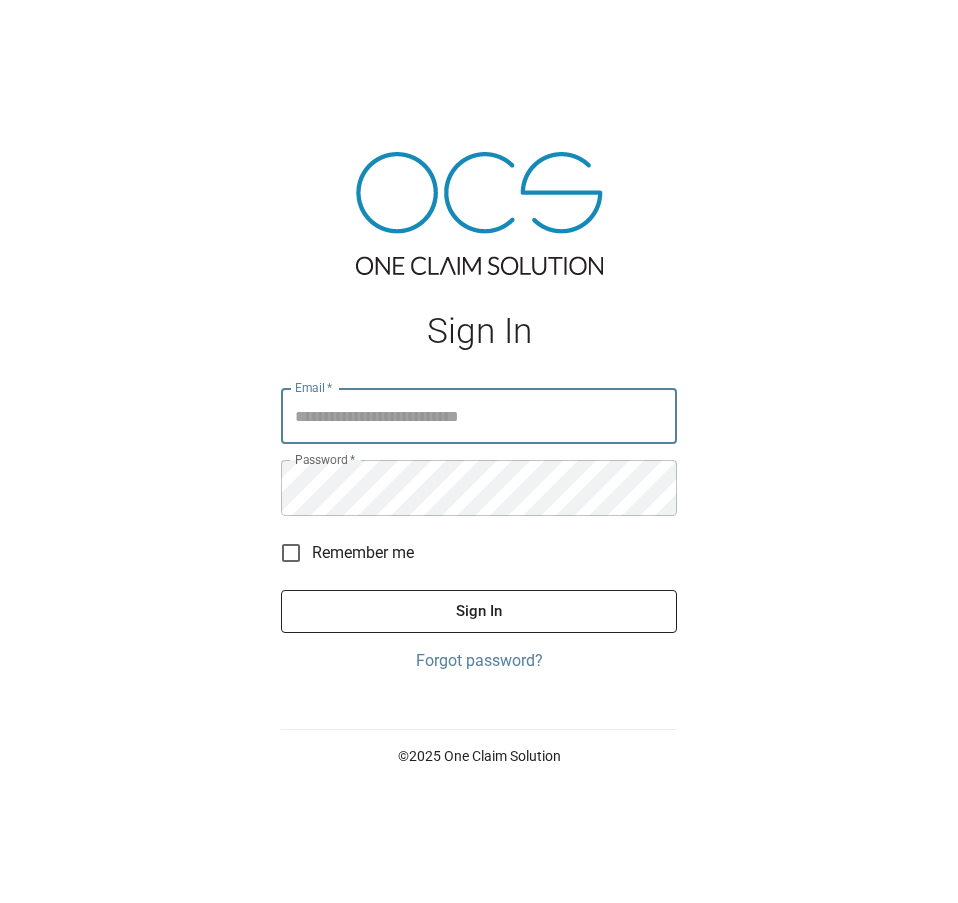 type on "**********" 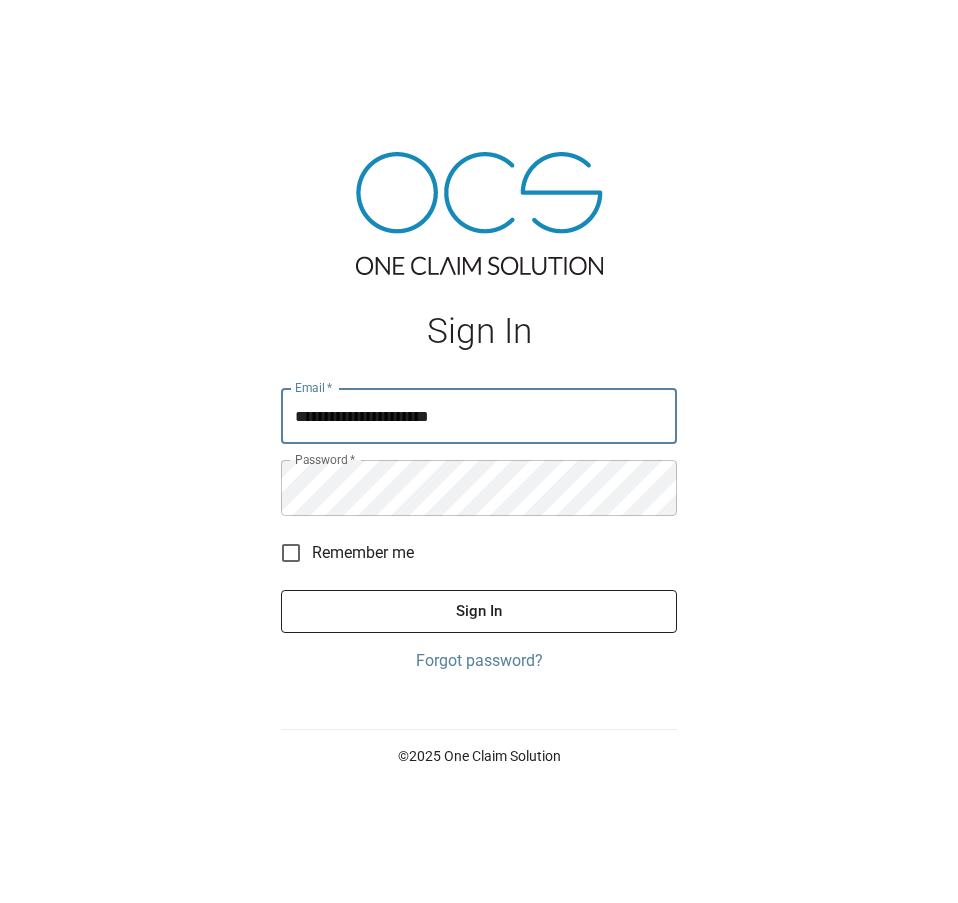 click on "Sign In" at bounding box center [479, 611] 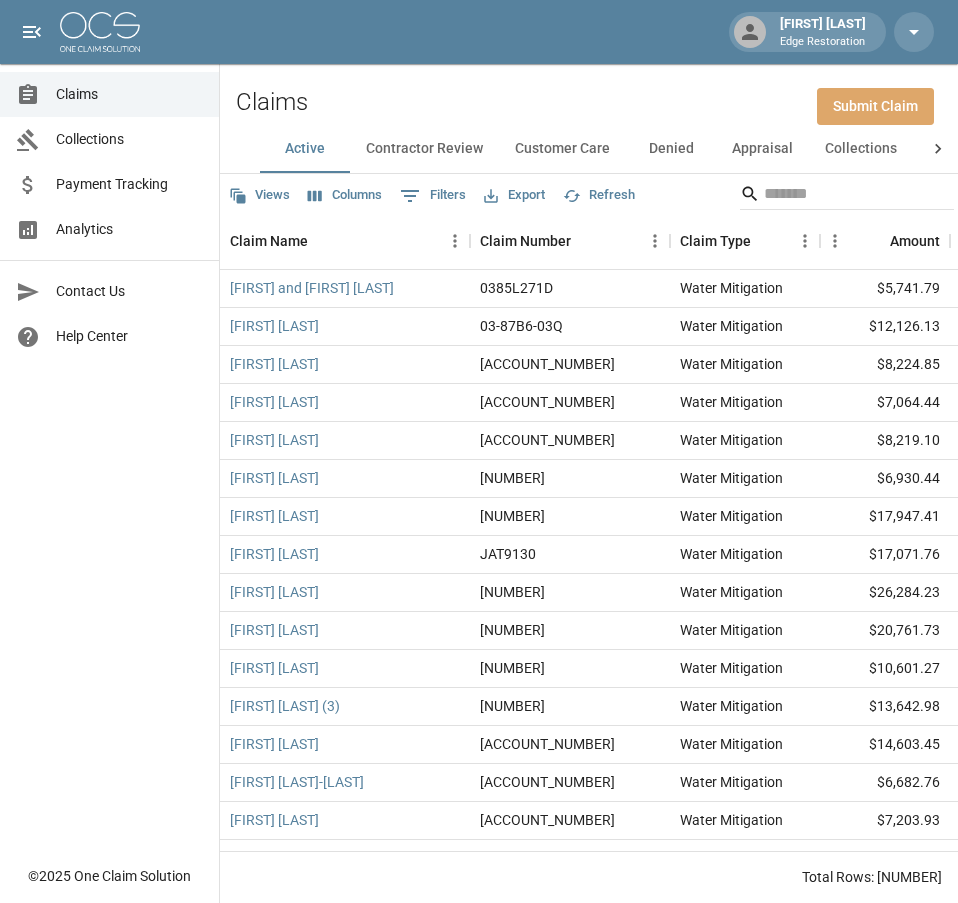 click on "Submit Claim" at bounding box center (875, 106) 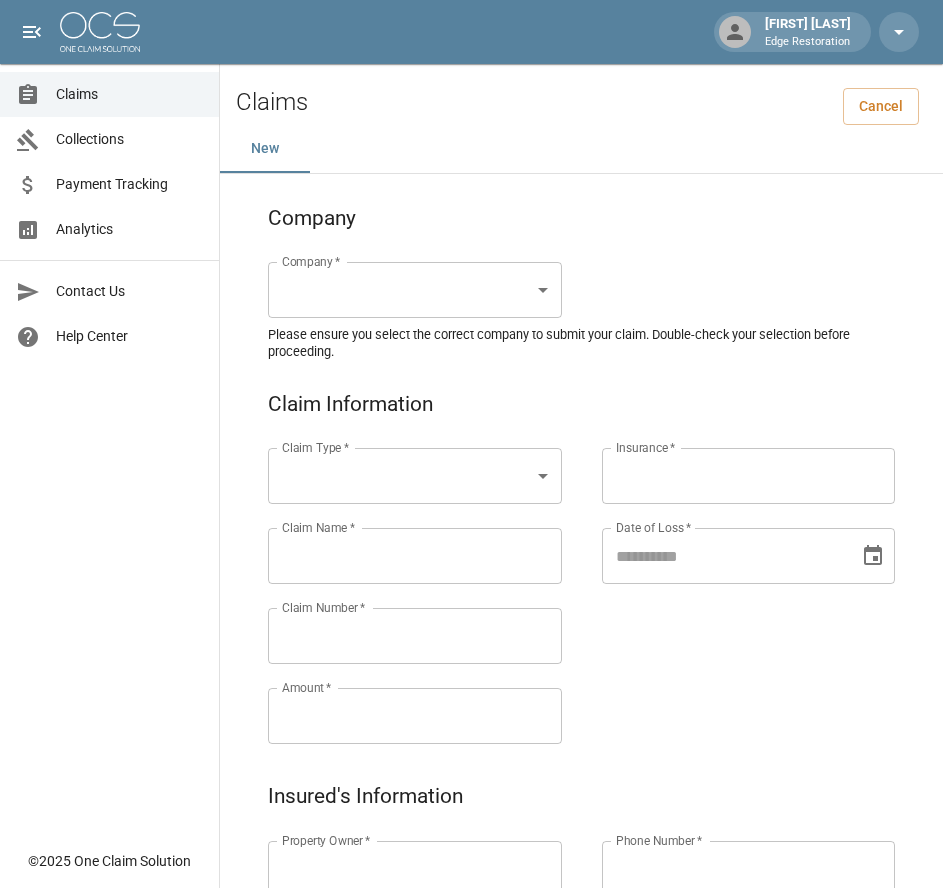 click on "Claim Type   * ​ Claim Type   * Claim Name   * Claim Name   * Claim Number   * Claim Number   * Amount   * Amount   * Insurance   * Insurance   * Date of Loss   * Date of Loss   * Insured's Information Property Owner   * Property Owner   * Mailing Address   * Mailing Address   * Mailing City   * Mailing City   * Mailing State   * Mailing State   * Mailing Zip   * Mailing Zip   * Phone Number   * Phone Number   * Alt. Phone Number Alt. Phone Number Email Email Documentation Invoice (PDF)* ​ Upload file(s) Invoice (PDF)* Work Authorization* ​ Upload file(s) Work Authorization* Photo Link Photo Link ​ Upload file(s) Testing ​" at bounding box center (471, 929) 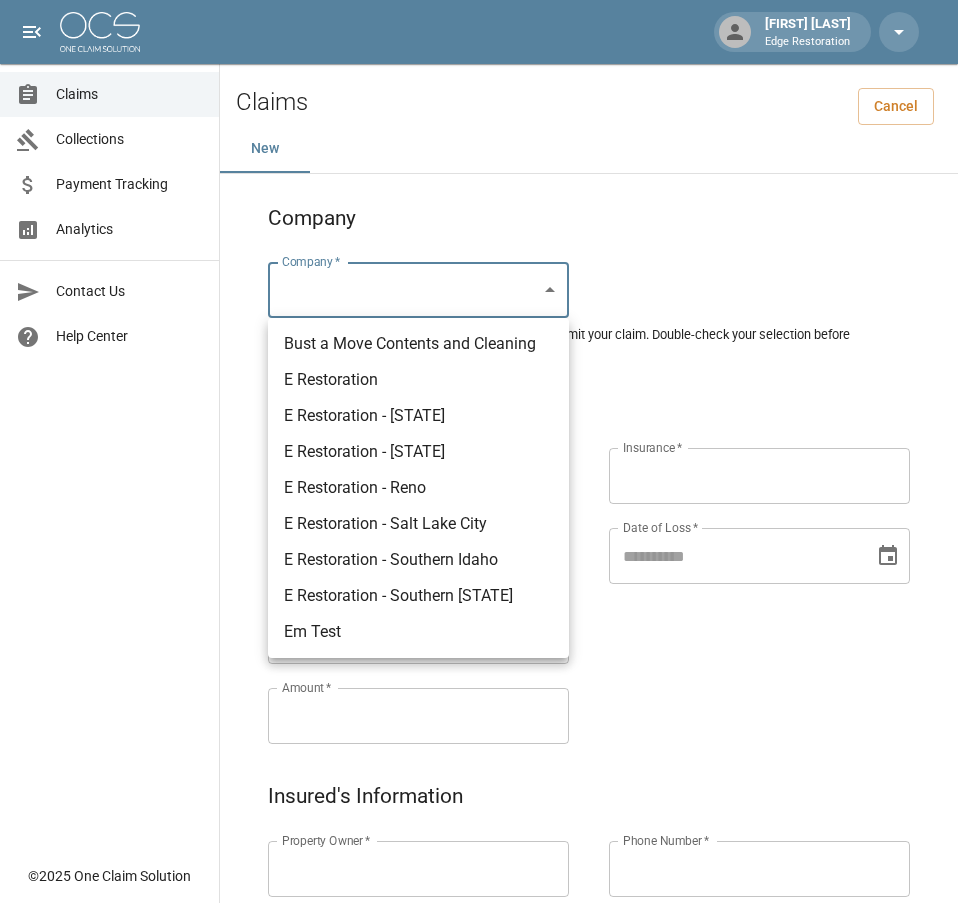 click on "E Restoration" at bounding box center (418, 380) 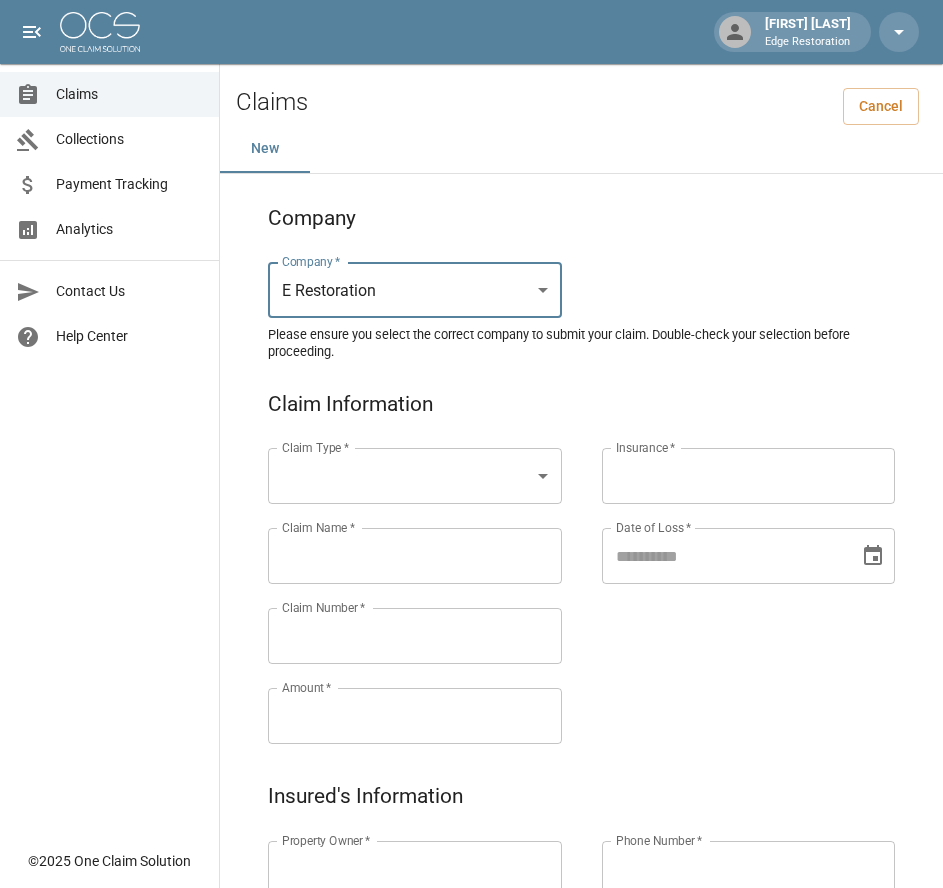 click on "[LAST] [LAST] Edge Restoration Claims Collections Payment Tracking Analytics Contact Us Help Center ©  2025   One Claim Solution Claims Cancel New Company Company   * E Restoration *** Company   * Please ensure you select the correct company to submit your claim. Double-check your selection before proceeding. Claim Information Claim Type   * ​ Claim Type   * Claim Name   * Claim Name   * Claim Number   * Claim Number   * Amount   * Amount   * Insurance   * Insurance   * Date of Loss   * Date of Loss   * Insured's Information Property Owner   * Property Owner   * Mailing Address   * Mailing Address   * Mailing City   * Mailing City   * Mailing State   * Mailing State   * Mailing Zip   * Mailing Zip   * Phone Number   * Phone Number   * Alt. Phone Number Alt. Phone Number Email Email Documentation Invoice (PDF)* ​ Upload file(s) Invoice (PDF)* Work Authorization* ​ Upload file(s) Work Authorization* Photo Link Photo Link ​ Upload file(s) *" at bounding box center [471, 929] 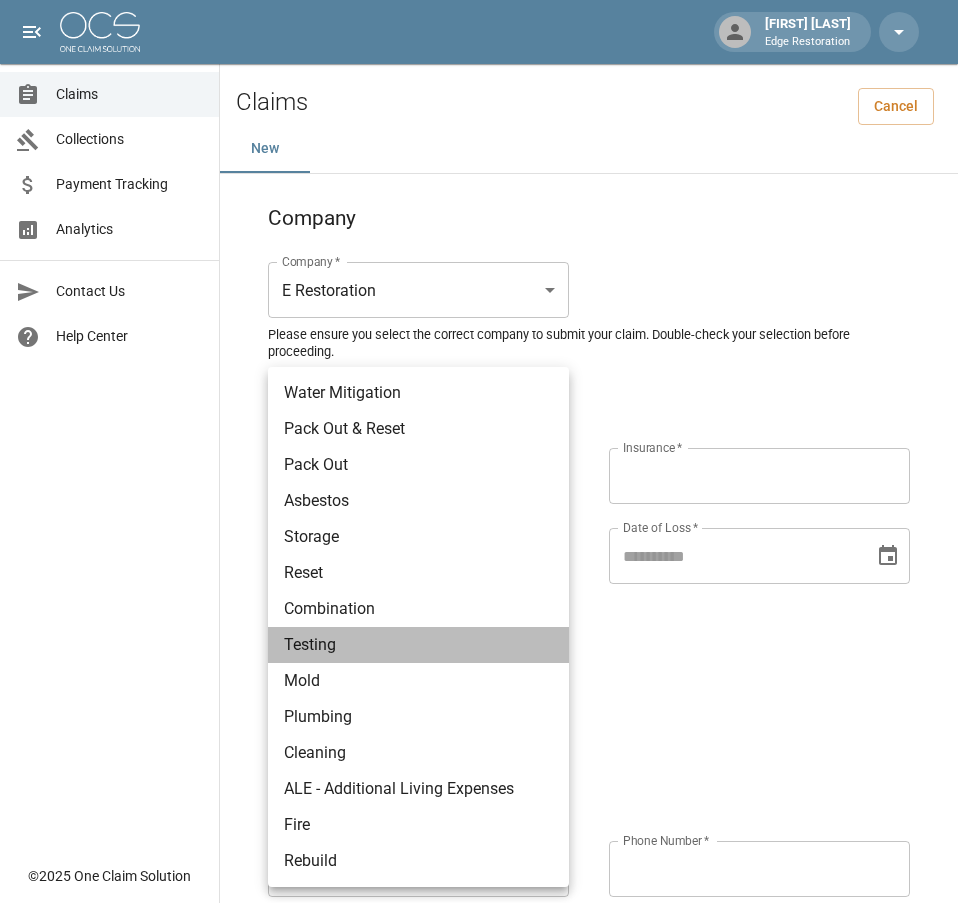 click on "Testing" at bounding box center [418, 645] 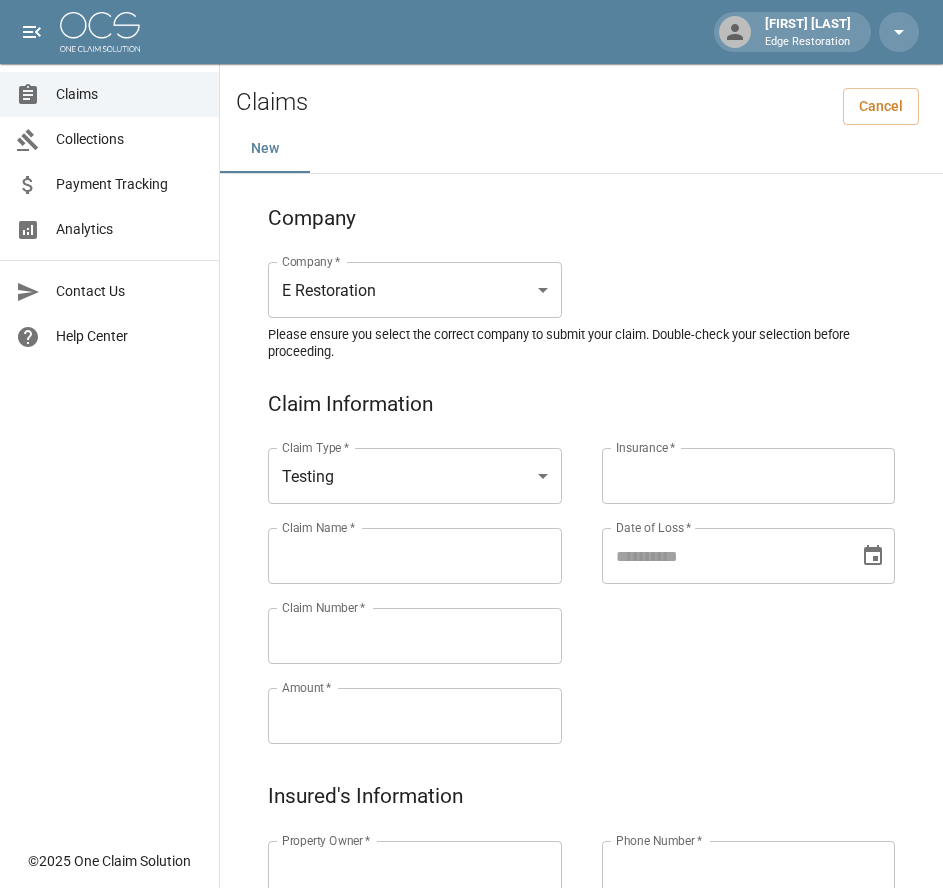 click on "Claims Collections Payment Tracking Analytics Contact Us Help Center" at bounding box center (109, 419) 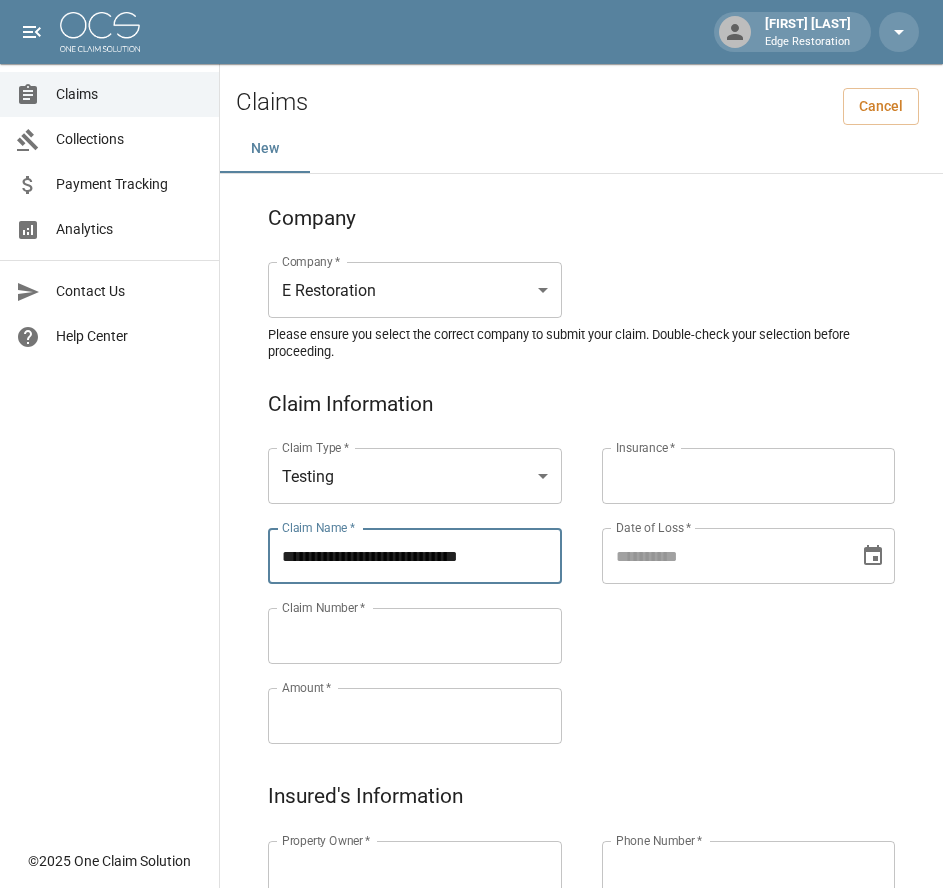 type on "**********" 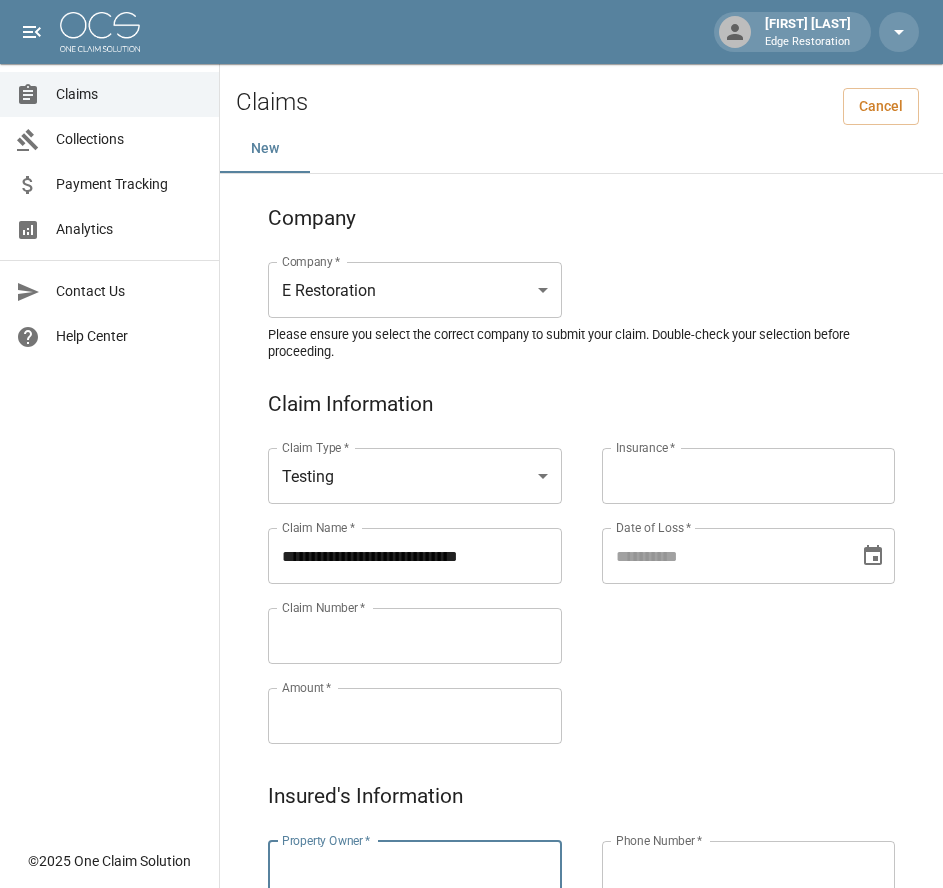 paste on "**********" 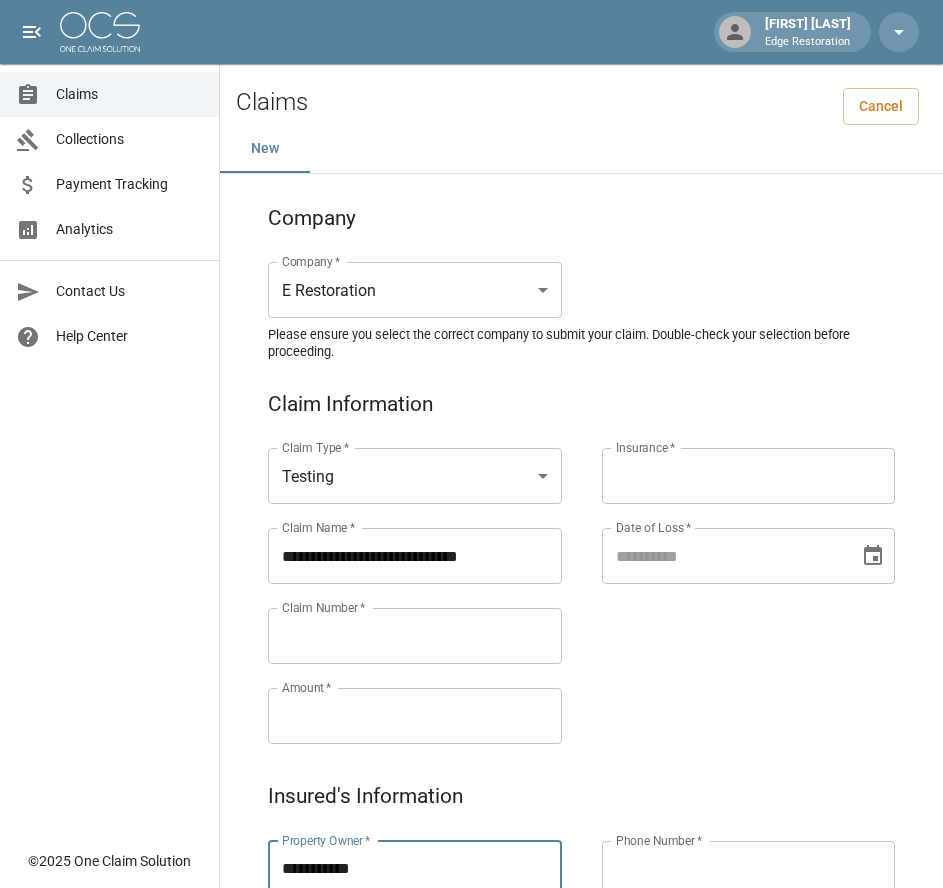 type on "**********" 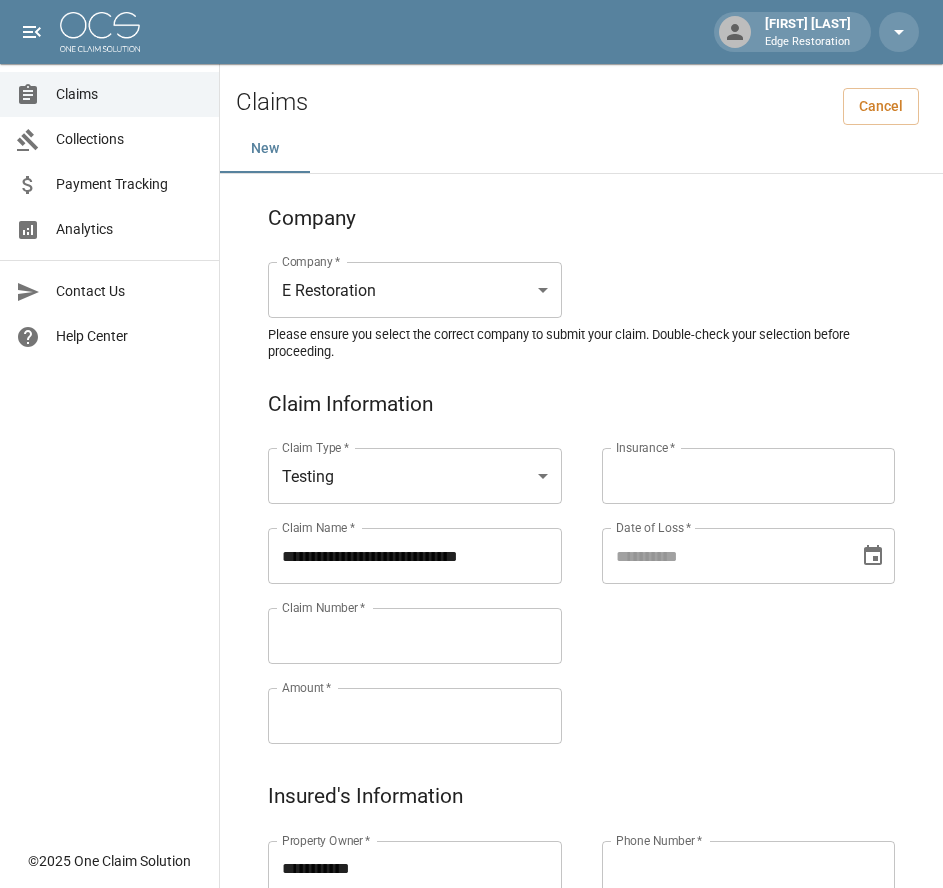 click on "Claim Number   *" at bounding box center (415, 636) 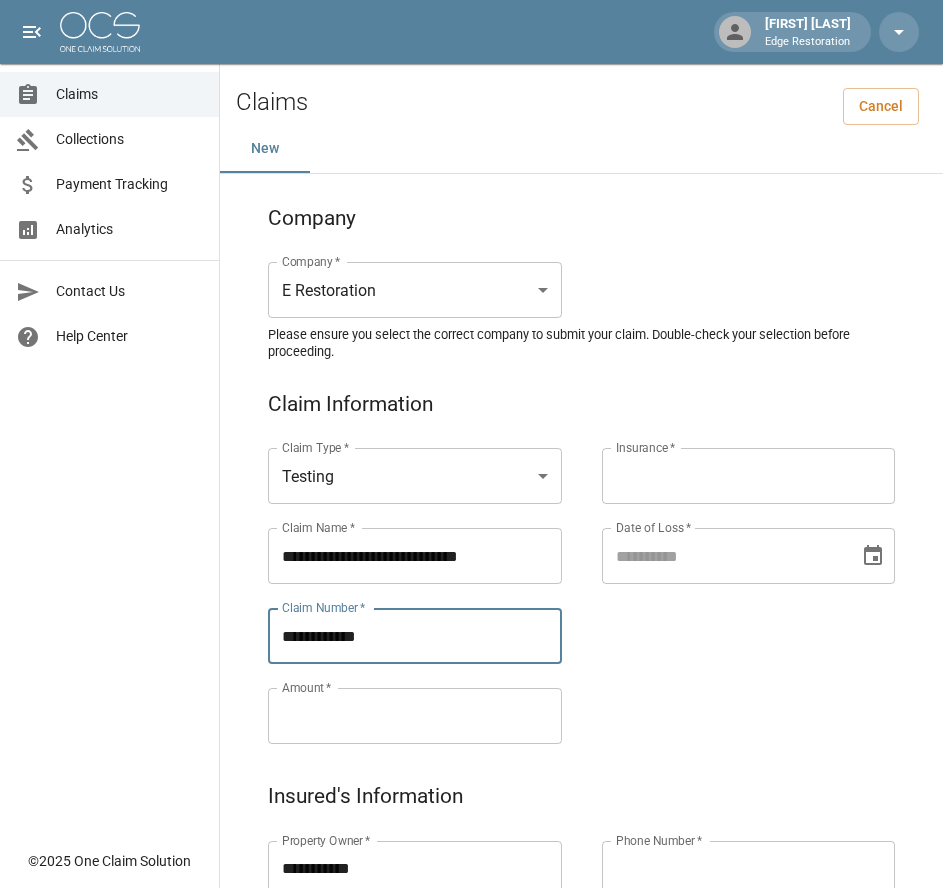 type on "**********" 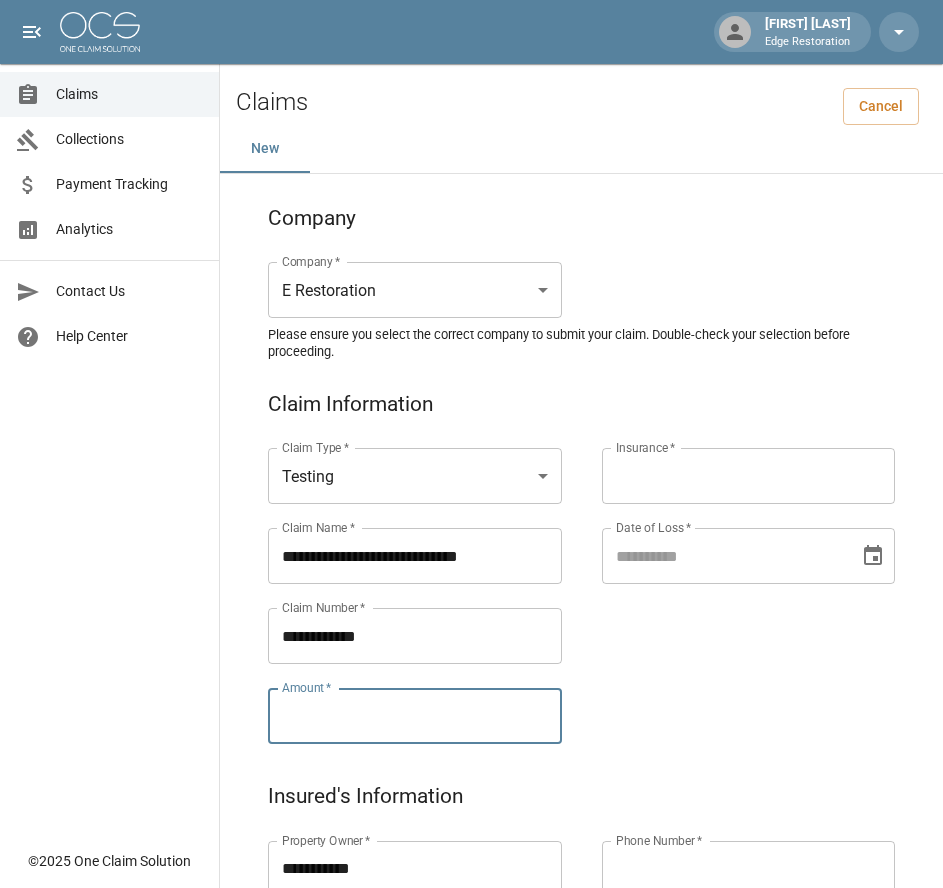 click on "Amount   *" at bounding box center (415, 716) 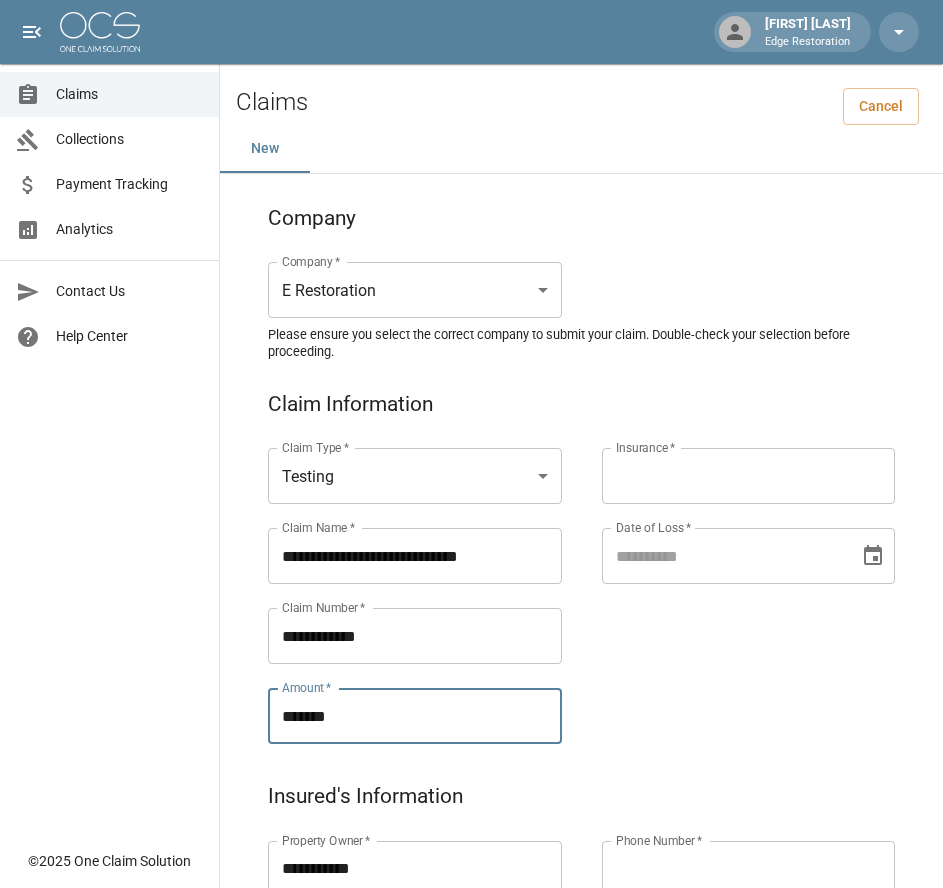 type on "*******" 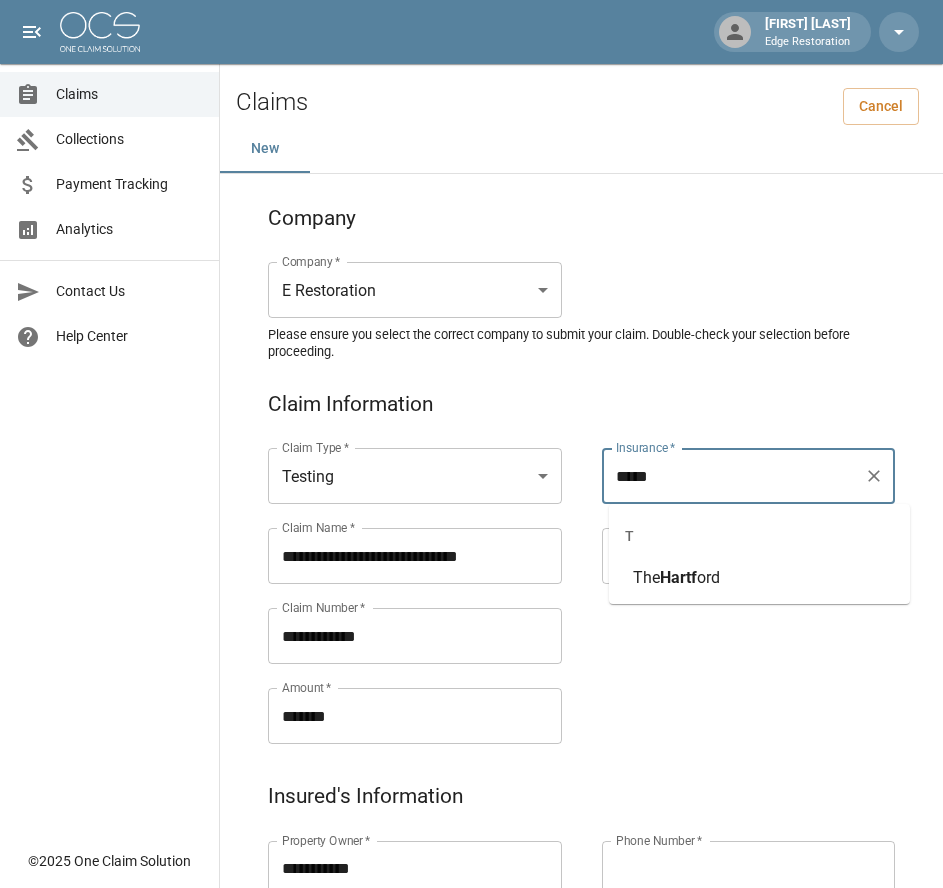 click on "The [LAST]" at bounding box center [676, 578] 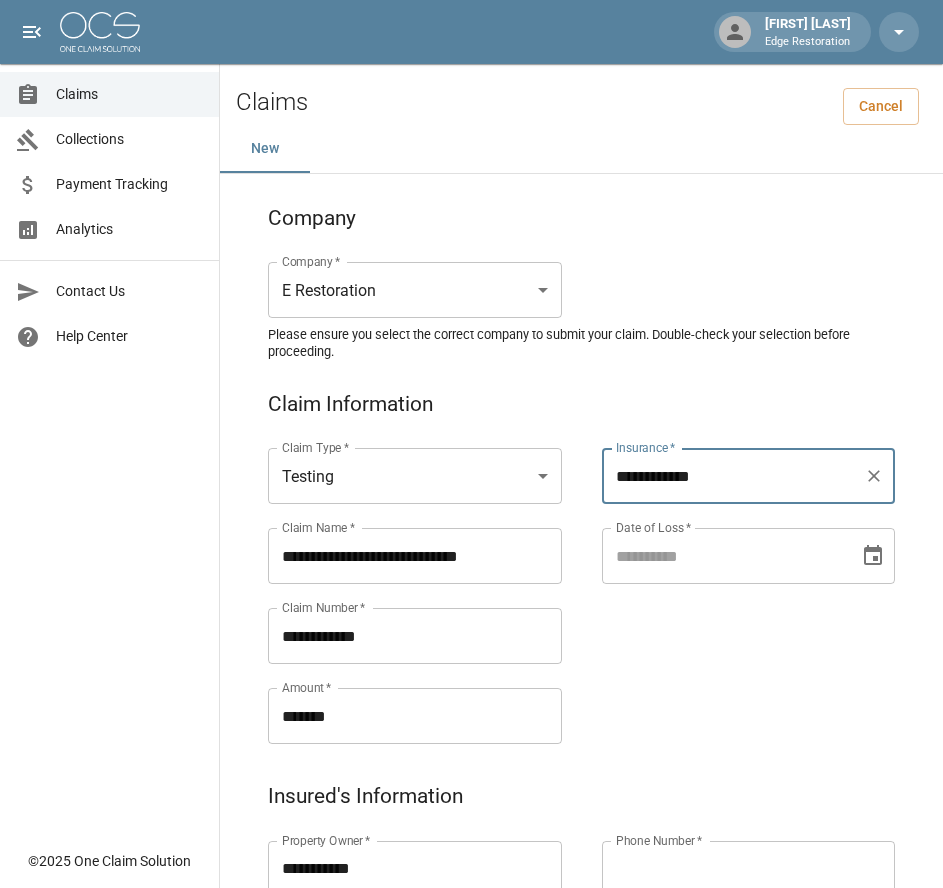 type on "**********" 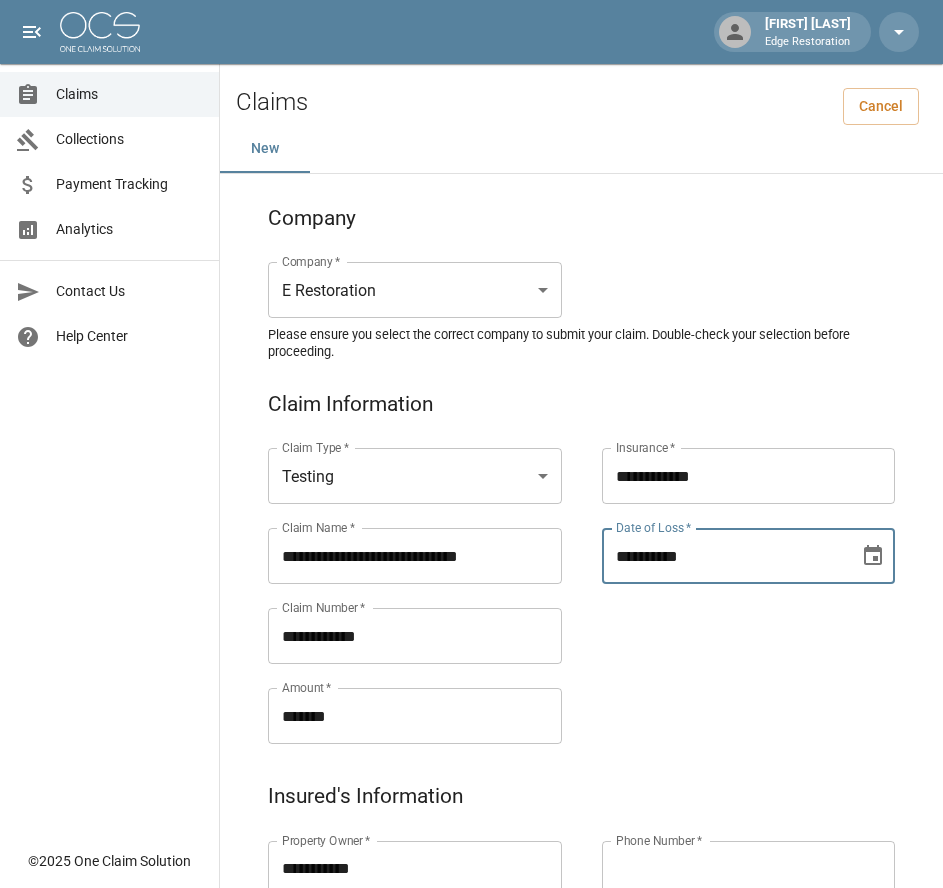 click on "**********" at bounding box center [724, 556] 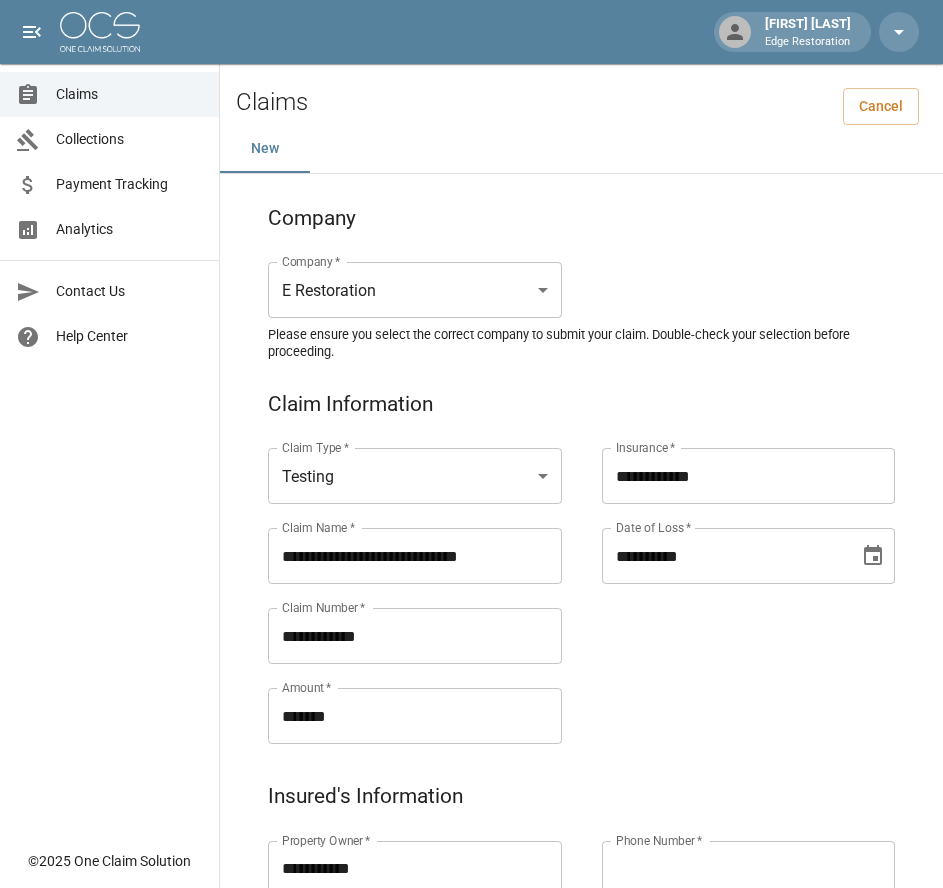 click on "**********" at bounding box center (729, 572) 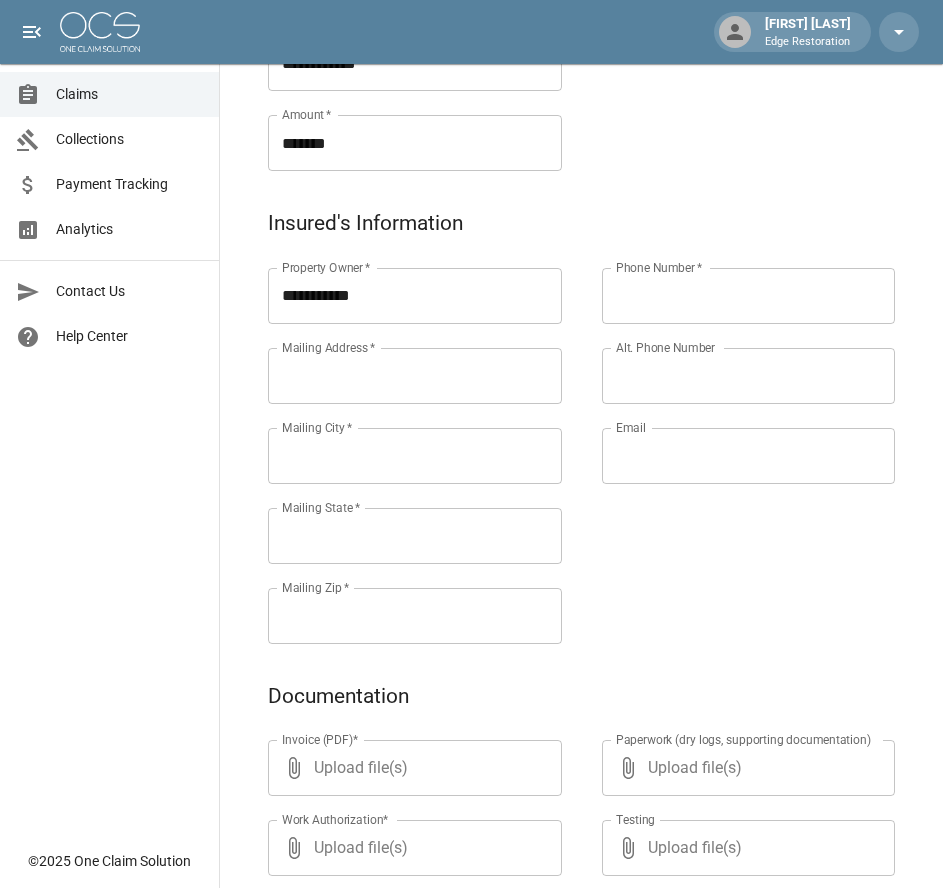 scroll, scrollTop: 575, scrollLeft: 0, axis: vertical 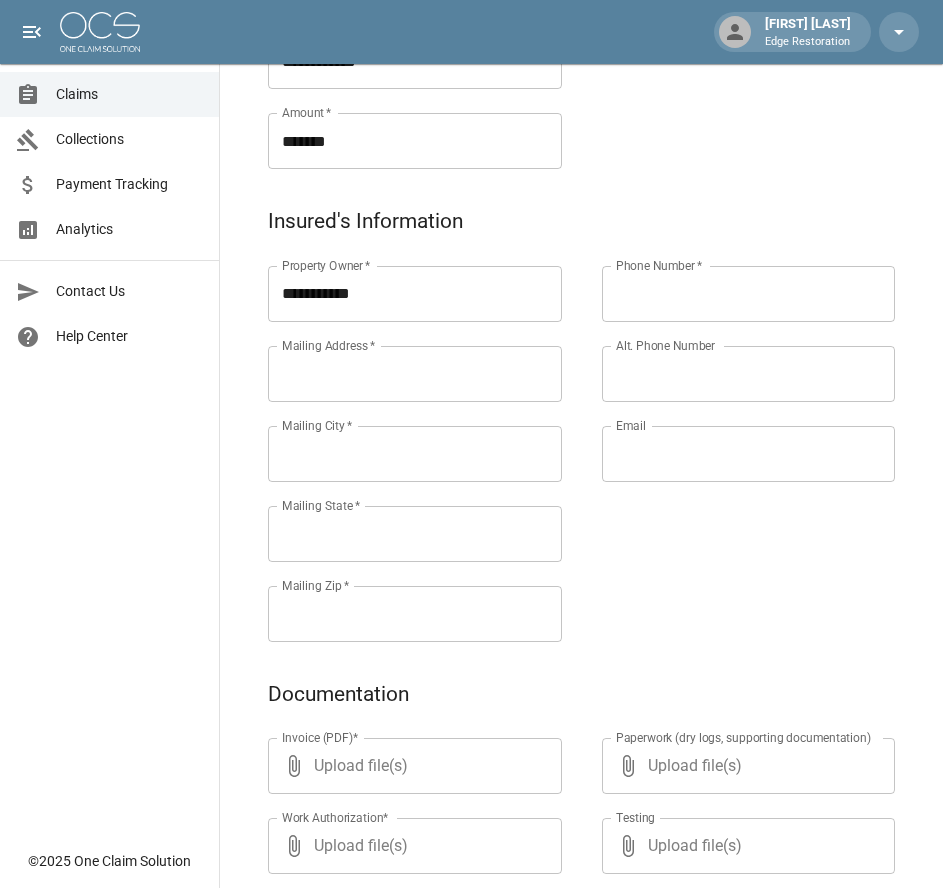click on "Mailing Address   *" at bounding box center [415, 374] 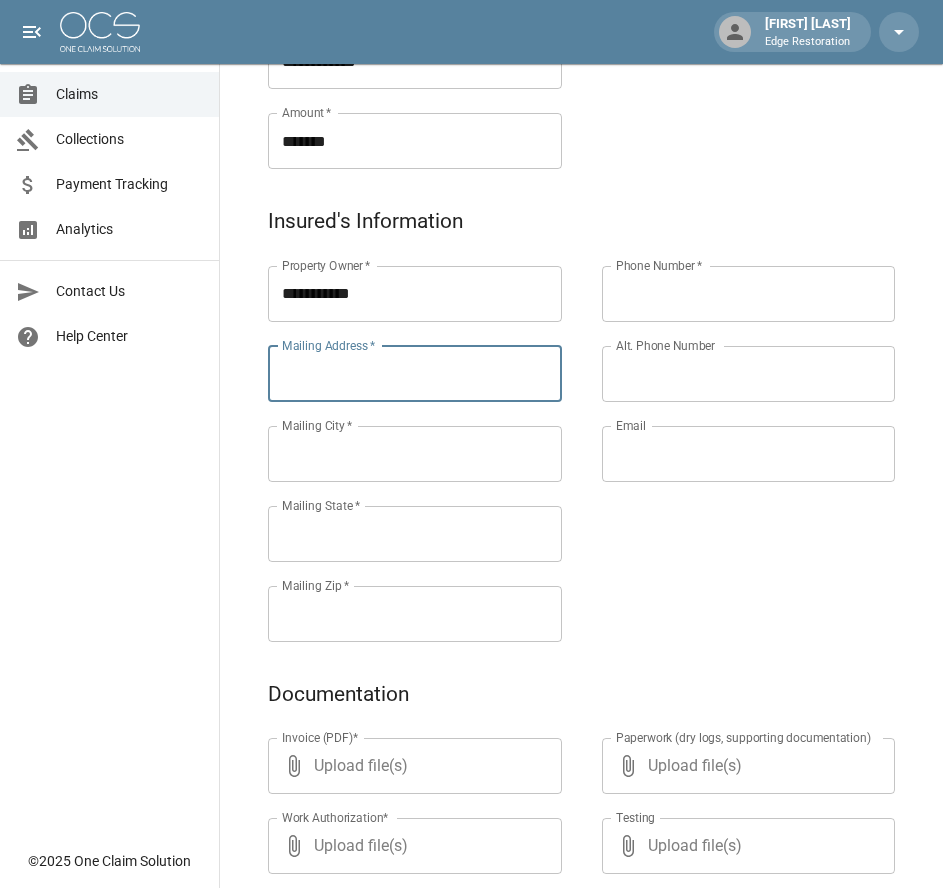 paste on "**********" 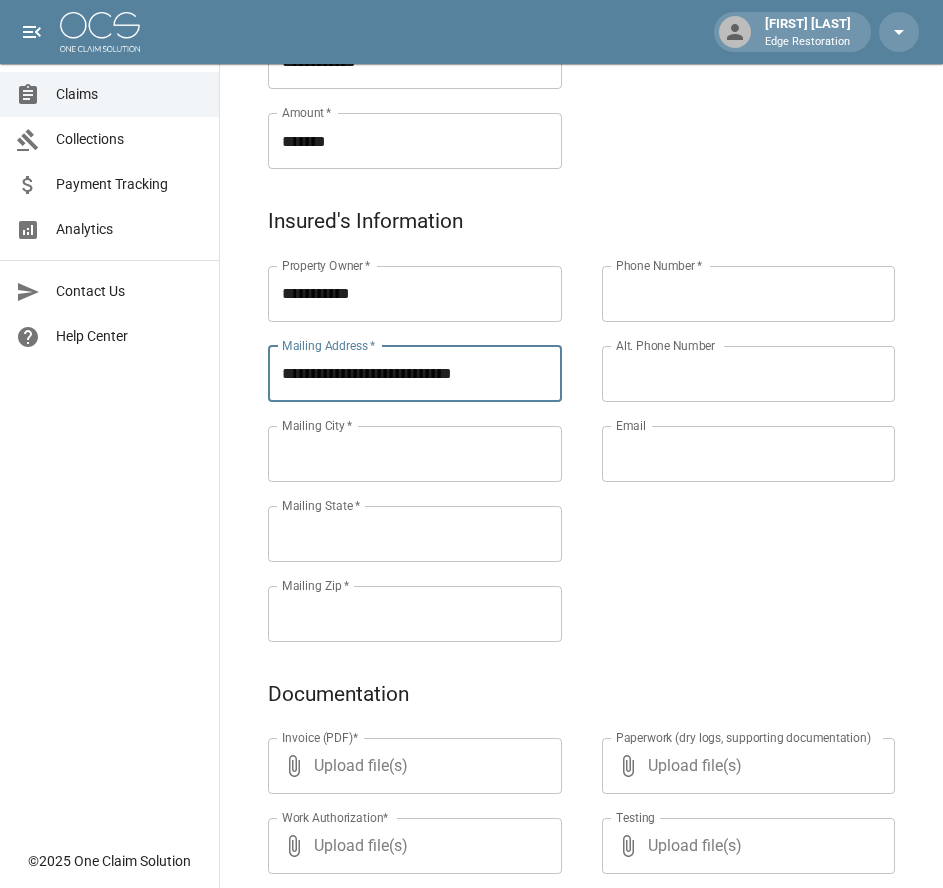 type on "**********" 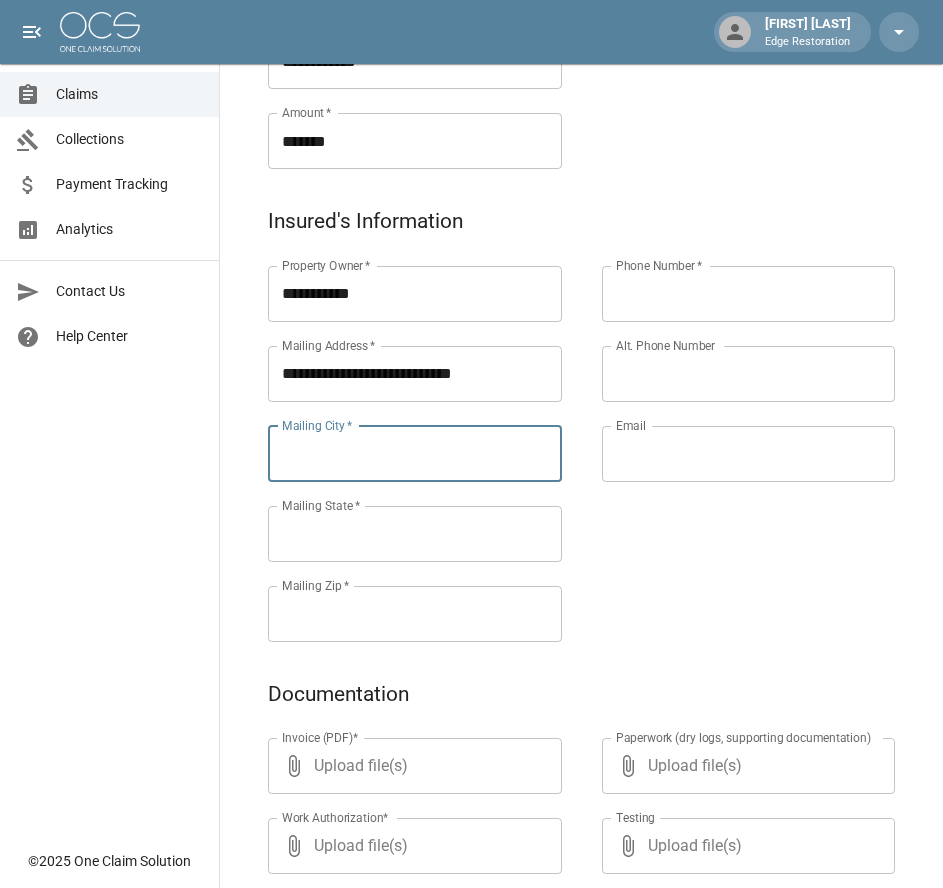 click on "Mailing City   *" at bounding box center [415, 454] 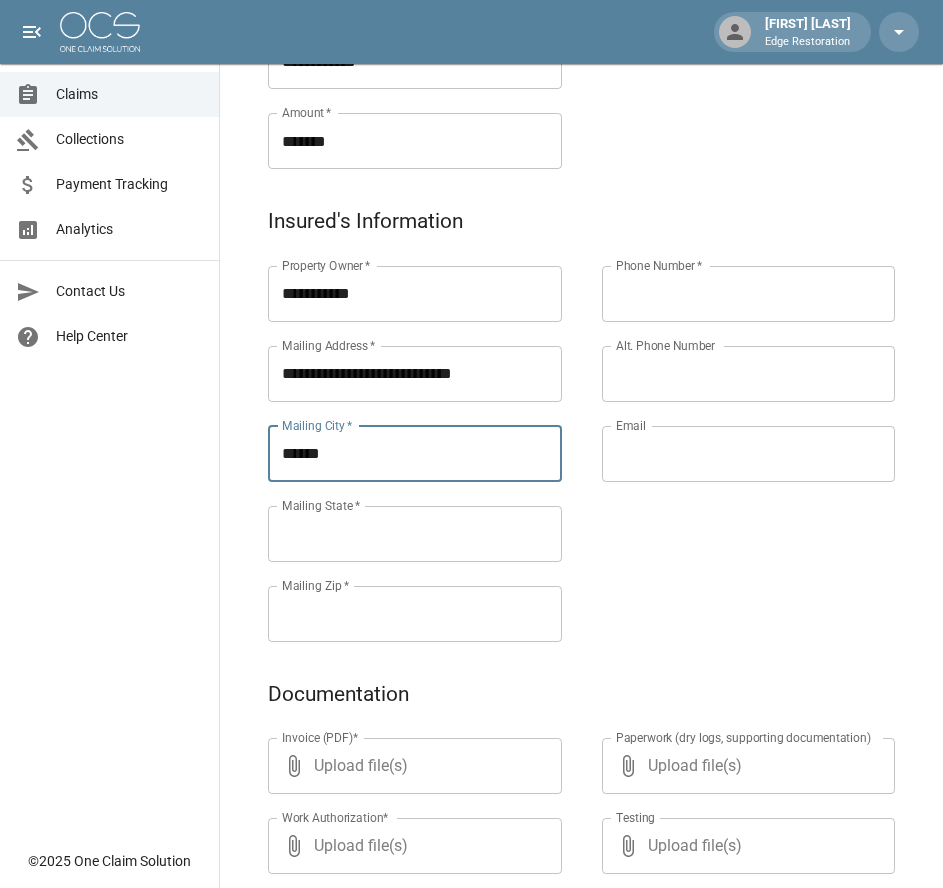 type on "******" 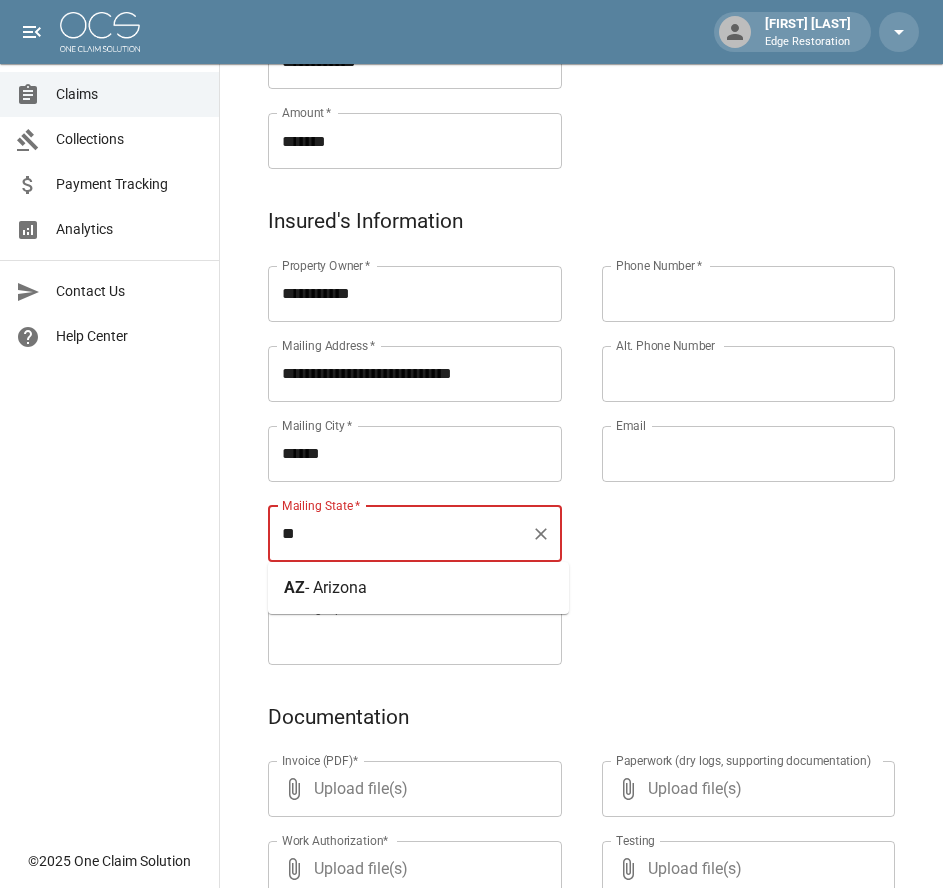 click on "- Arizona" at bounding box center [336, 587] 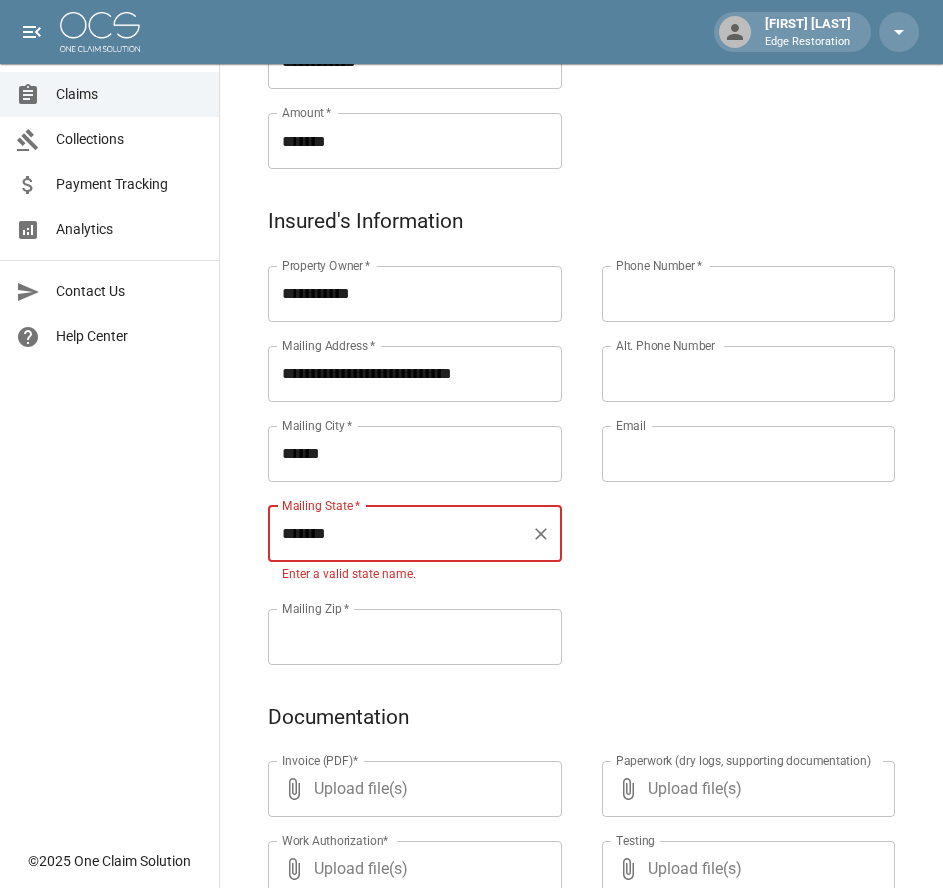 type on "*******" 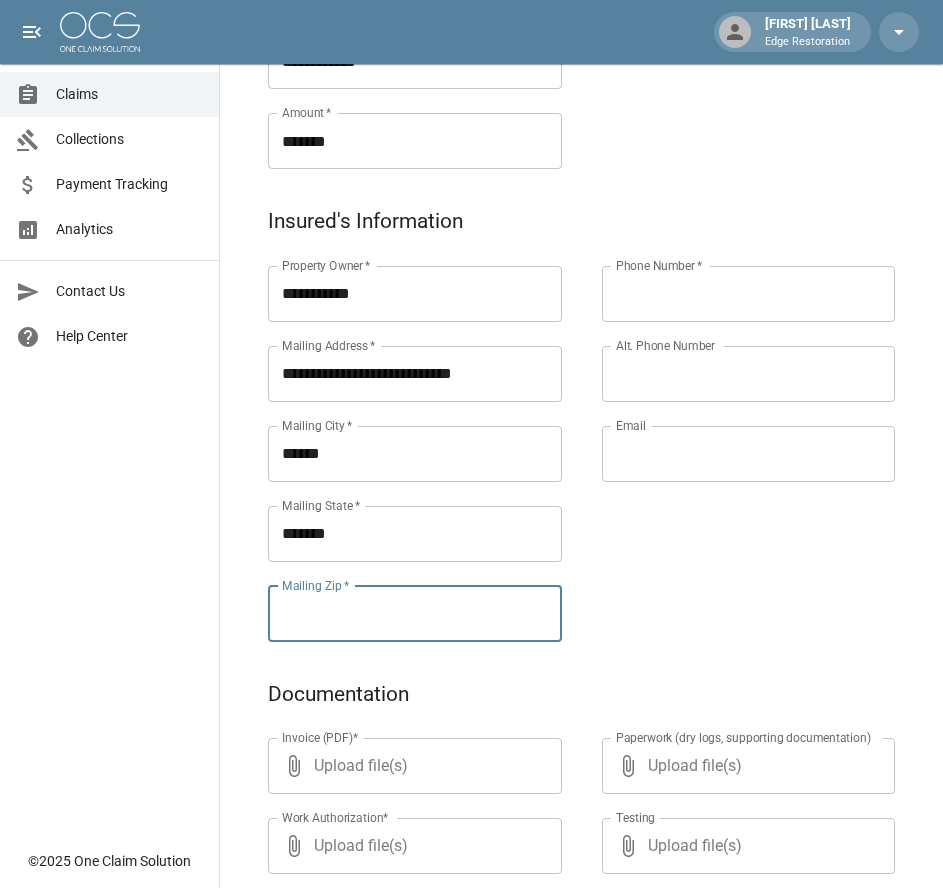 click on "**********" at bounding box center (581, 441) 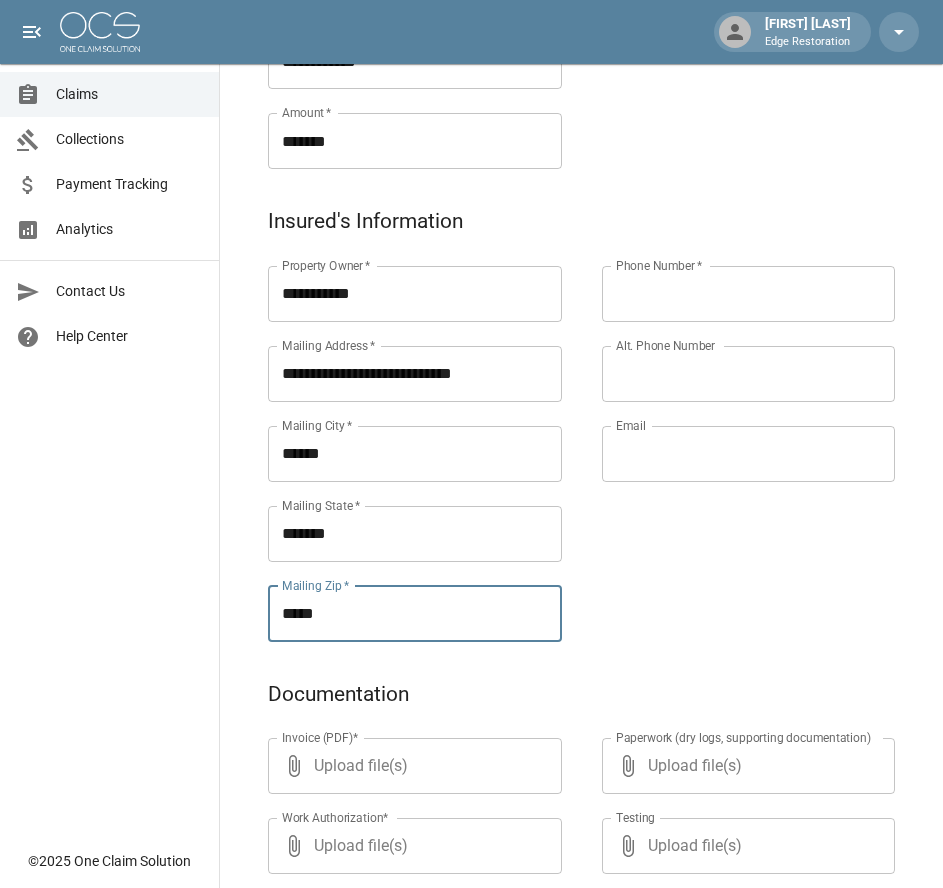 type on "*****" 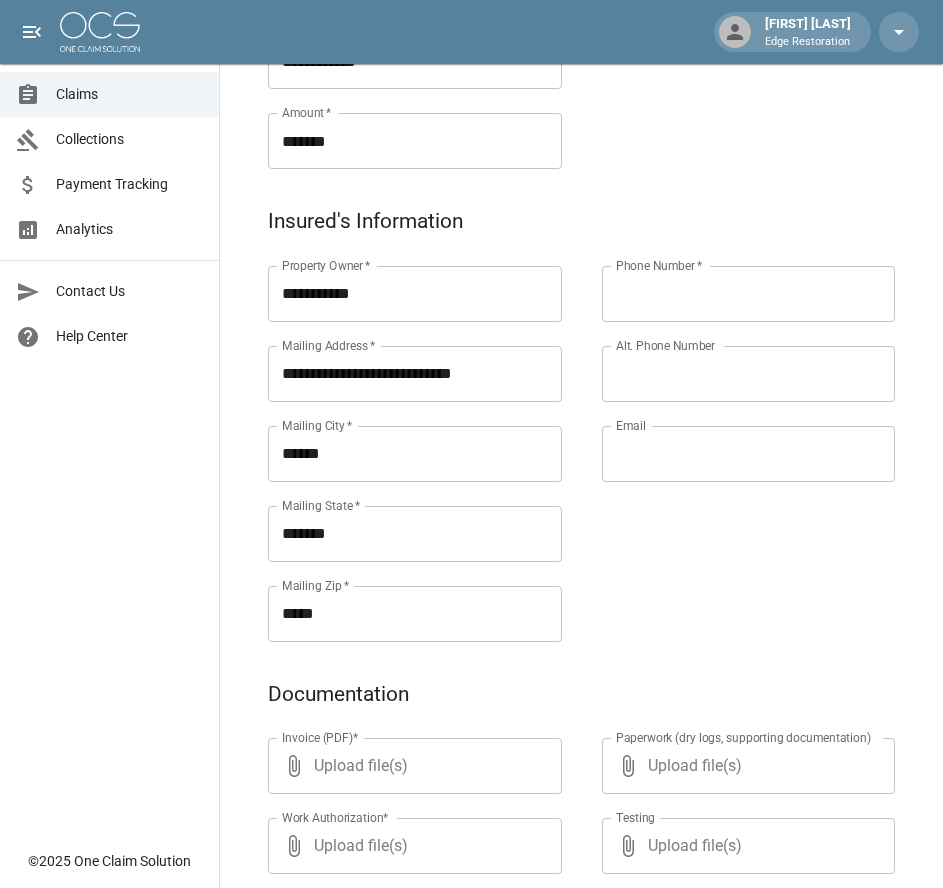 click on "Phone Number   *" at bounding box center (749, 294) 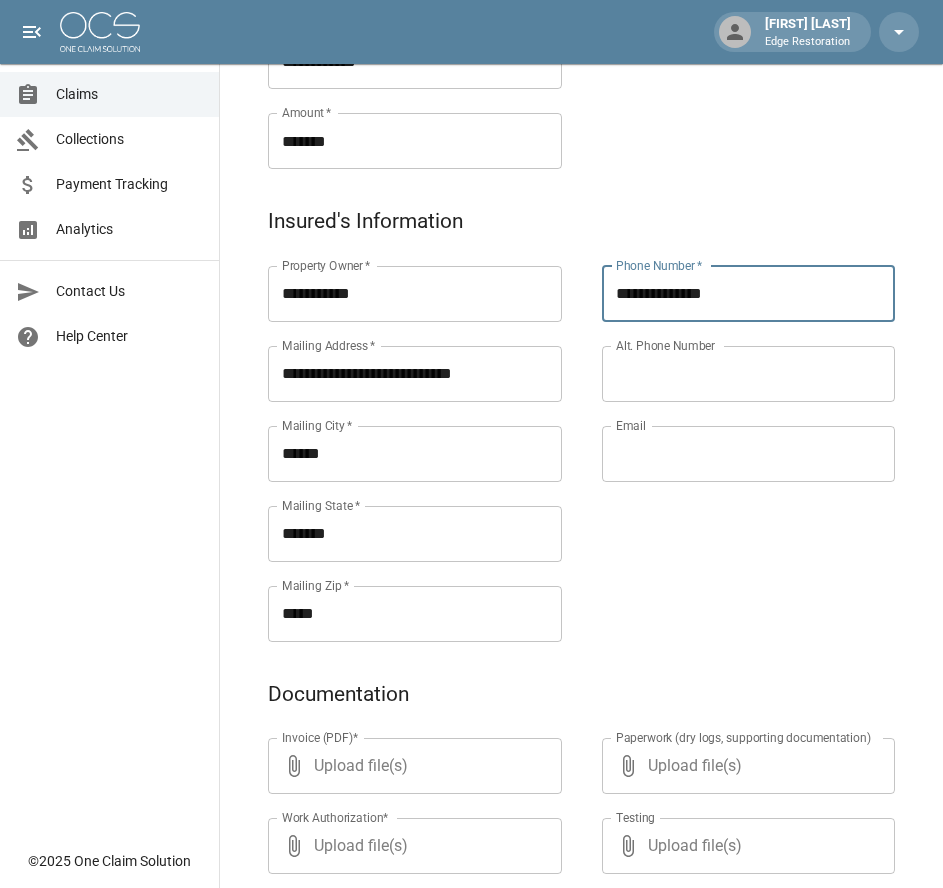 type on "**********" 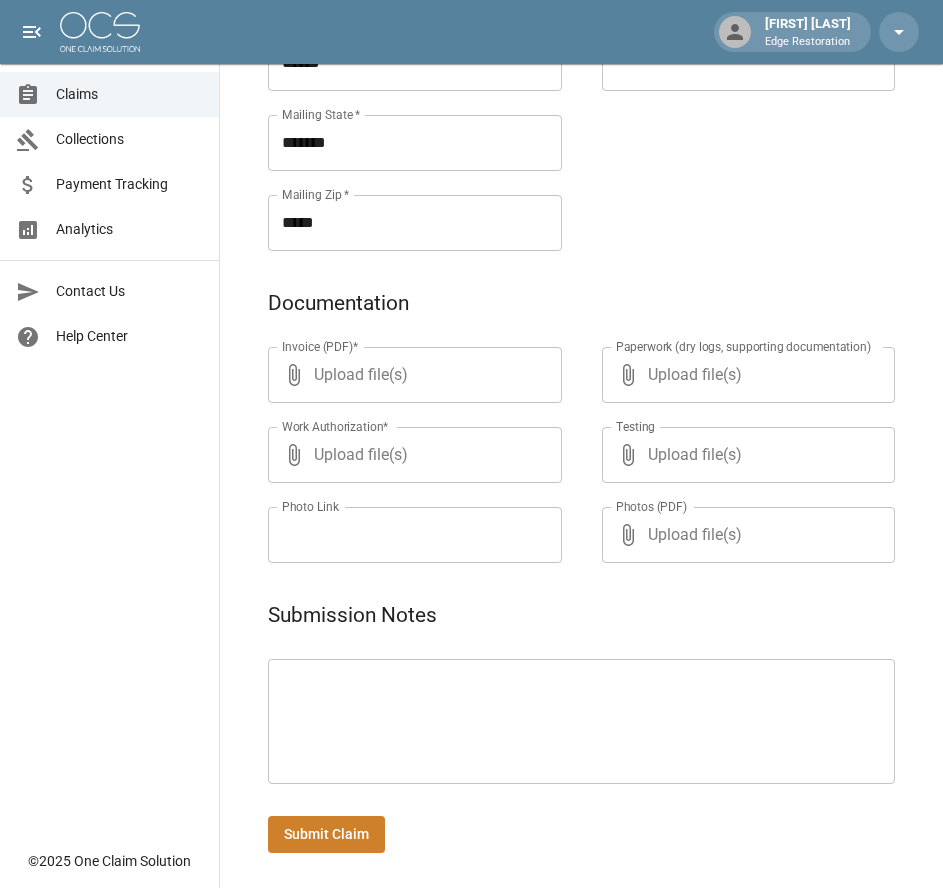 scroll, scrollTop: 971, scrollLeft: 0, axis: vertical 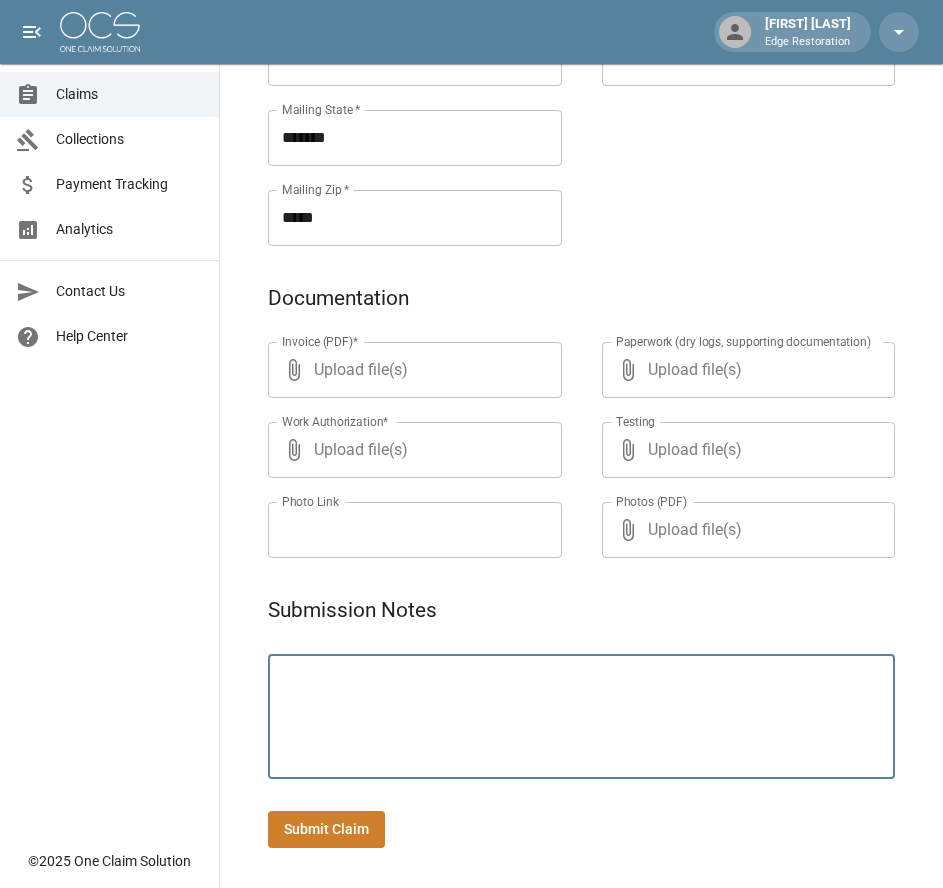 click at bounding box center [581, 717] 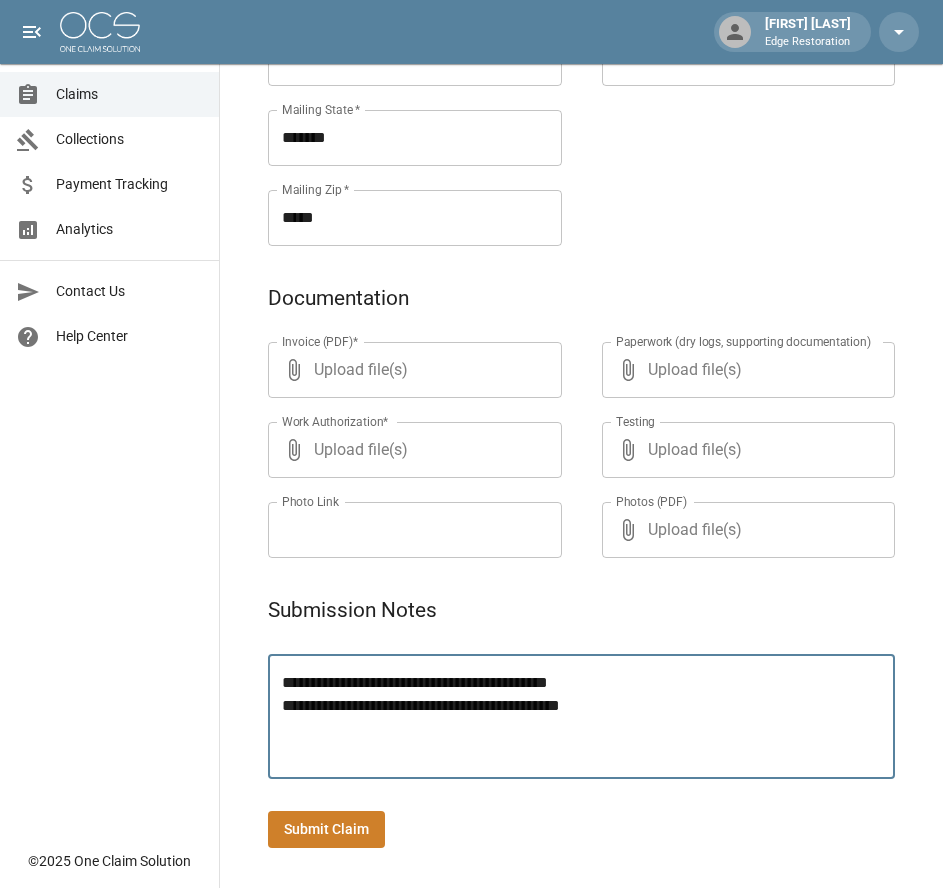 type on "**********" 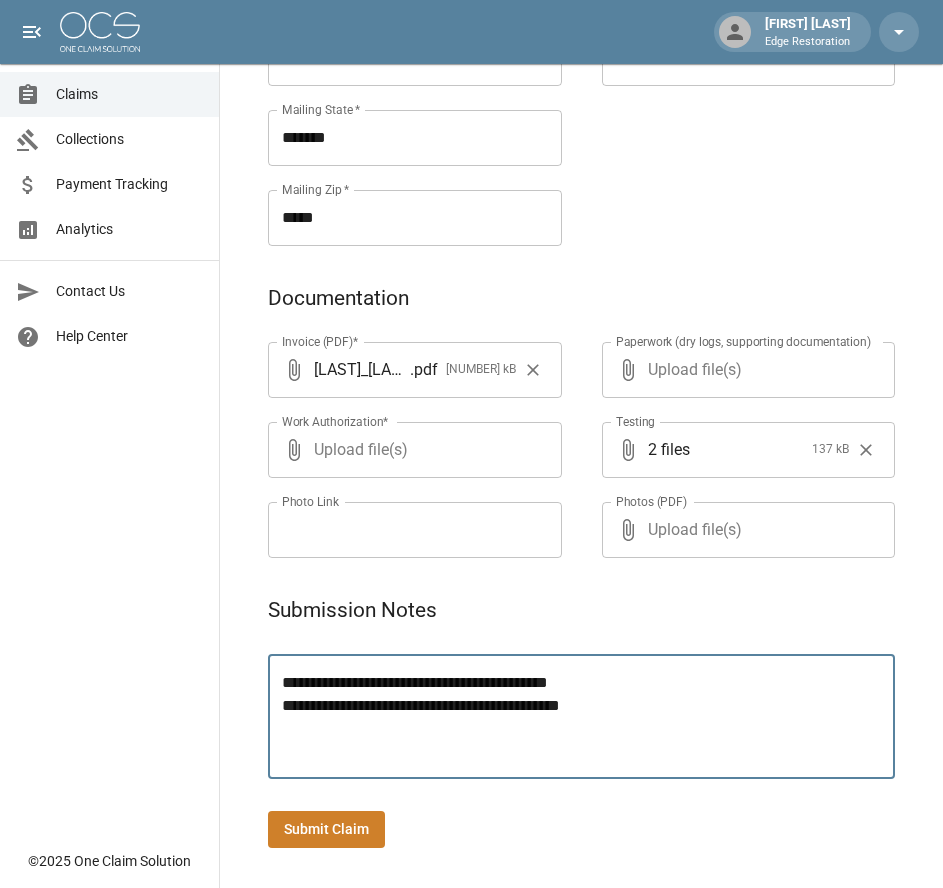 click on "Submit Claim" at bounding box center (326, 829) 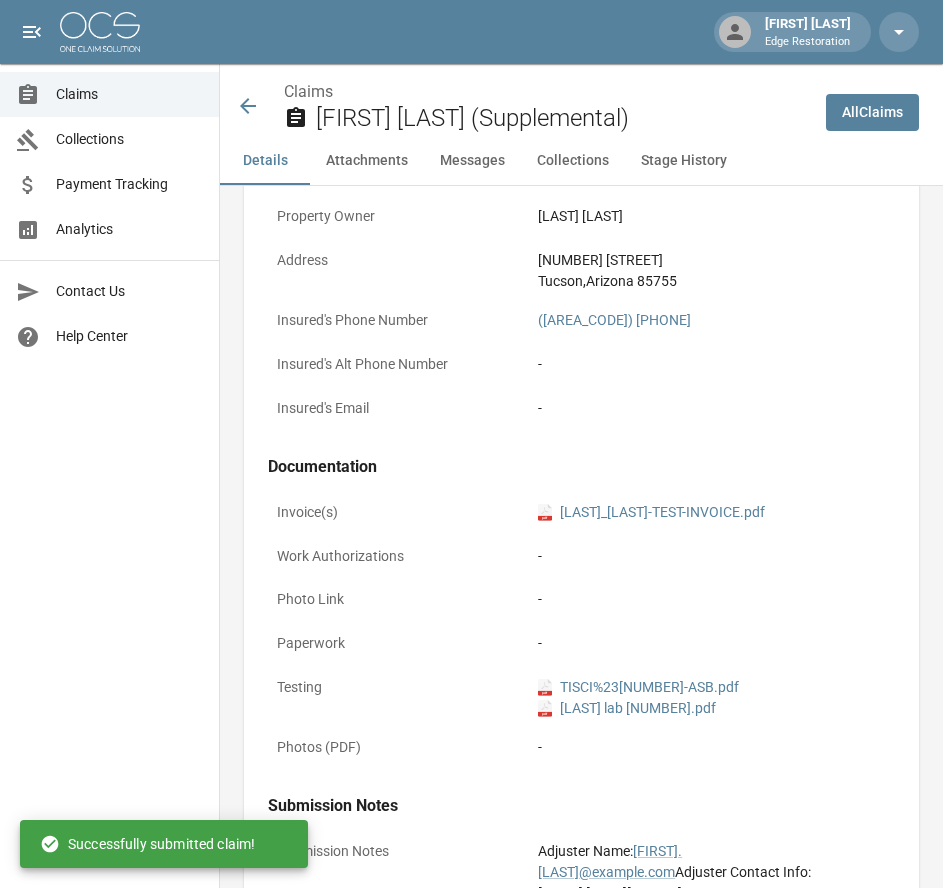 click at bounding box center (100, 32) 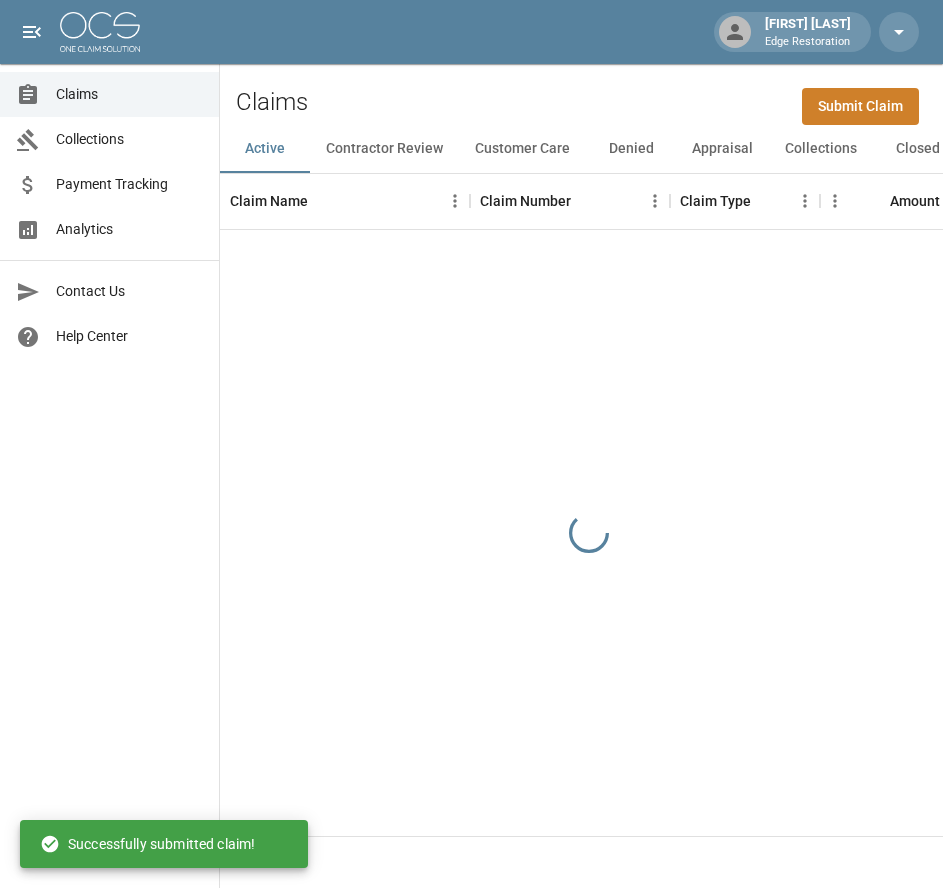 scroll, scrollTop: 0, scrollLeft: 0, axis: both 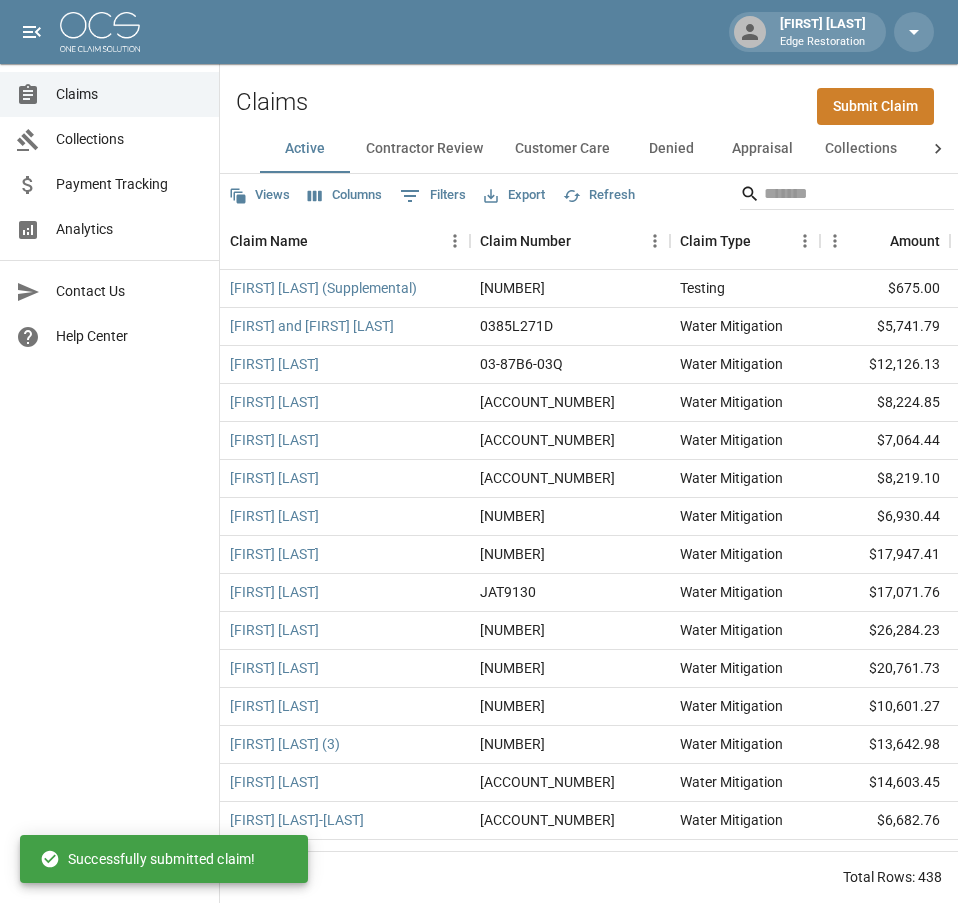 click on "Submit Claim" at bounding box center [875, 106] 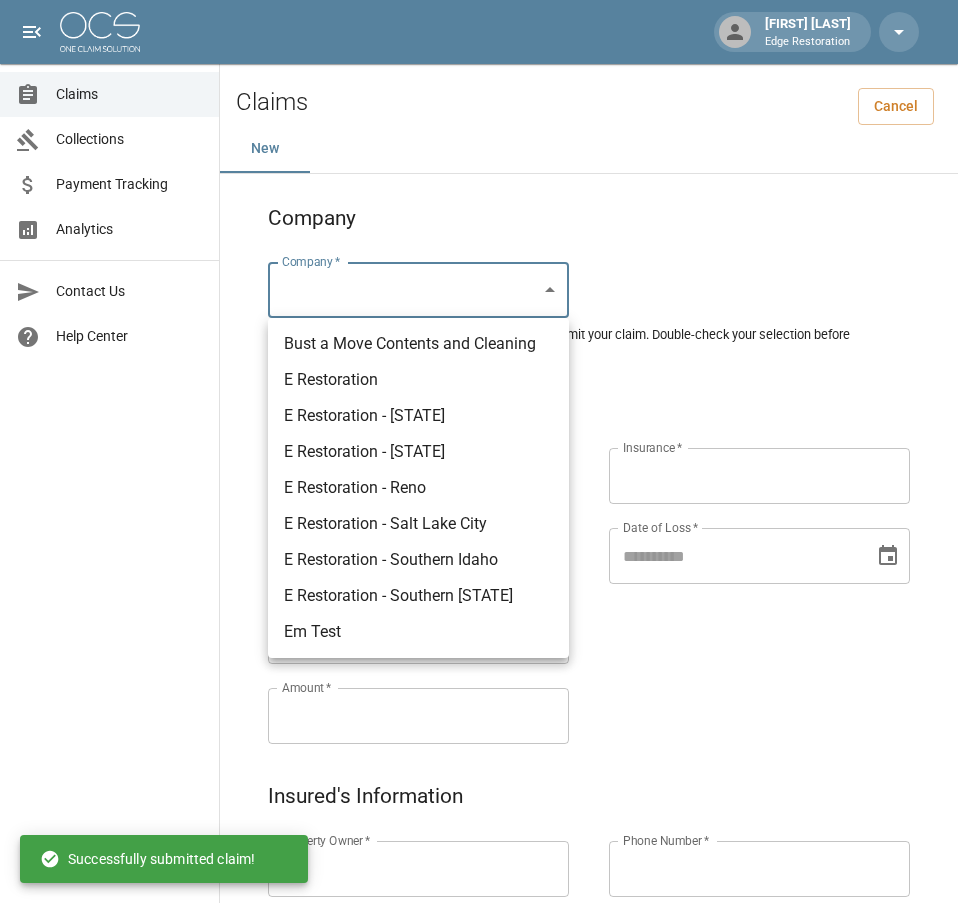 click on "Claim Type   * ​ Claim Type   * Claim Name   * Claim Name   * Claim Number   * Claim Number   * Amount   * Amount   * Insurance   * Insurance   * Date of Loss   * Date of Loss   * Insured's Information Property Owner   * Property Owner   * Mailing Address   * Mailing Address   * Mailing City   * Mailing City   * Mailing State   * Mailing State   * Mailing Zip   * Mailing Zip   * Phone Number   * Phone Number   * Alt. Phone Number Alt. Phone Number Email Email Documentation Invoice (PDF)* ​ Upload file(s) Invoice (PDF)* Work Authorization* ​ Upload file(s) Work Authorization* Photo Link Photo Link ​ Upload file(s) Testing ​" at bounding box center (479, 929) 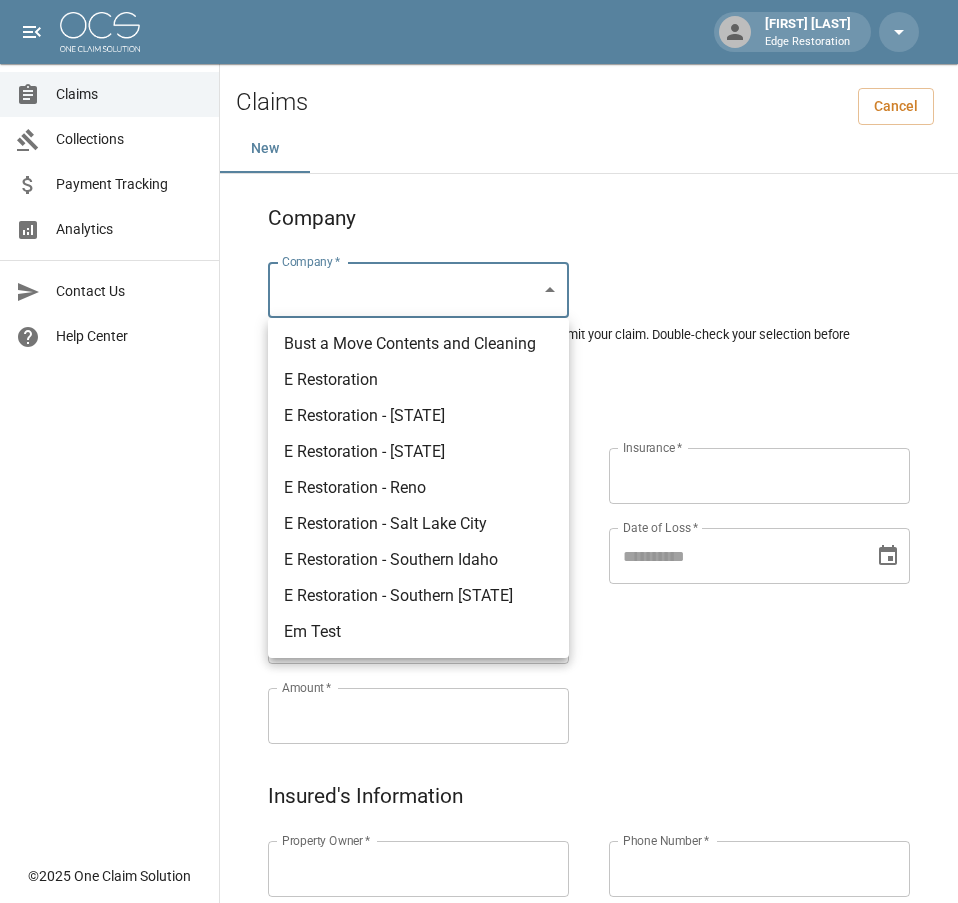 click on "E Restoration" at bounding box center (418, 380) 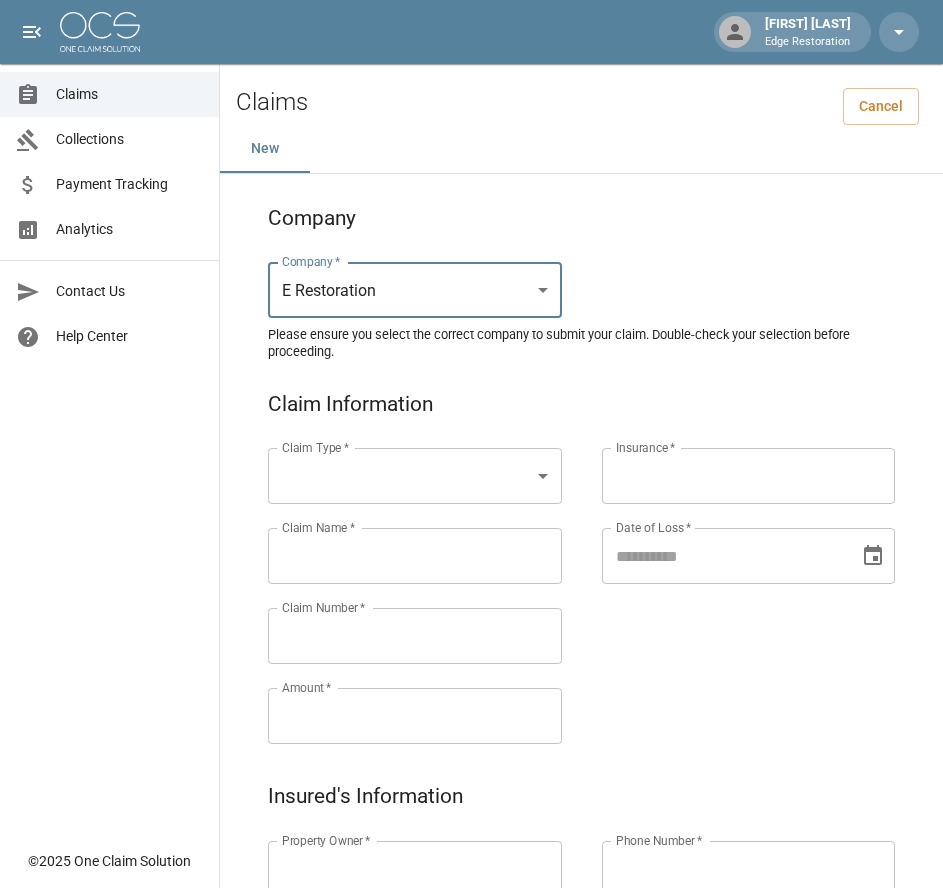 click on "[LAST] [LAST] Edge Restoration Claims Collections Payment Tracking Analytics Contact Us Help Center ©  2025   One Claim Solution Claims Cancel New Company Company   * E Restoration *** Company   * Please ensure you select the correct company to submit your claim. Double-check your selection before proceeding. Claim Information Claim Type   * ​ Claim Type   * Claim Name   * Claim Name   * Claim Number   * Claim Number   * Amount   * Amount   * Insurance   * Insurance   * Date of Loss   * Date of Loss   * Insured's Information Property Owner   * Property Owner   * Mailing Address   * Mailing Address   * Mailing City   * Mailing City   * Mailing State   * Mailing State   * Mailing Zip   * Mailing Zip   * Phone Number   * Phone Number   * Alt. Phone Number Alt. Phone Number Email Email Documentation Invoice (PDF)* ​ Upload file(s) Invoice (PDF)* Work Authorization* ​ Upload file(s) Work Authorization* Photo Link Photo Link ​ Upload file(s) *" at bounding box center (471, 929) 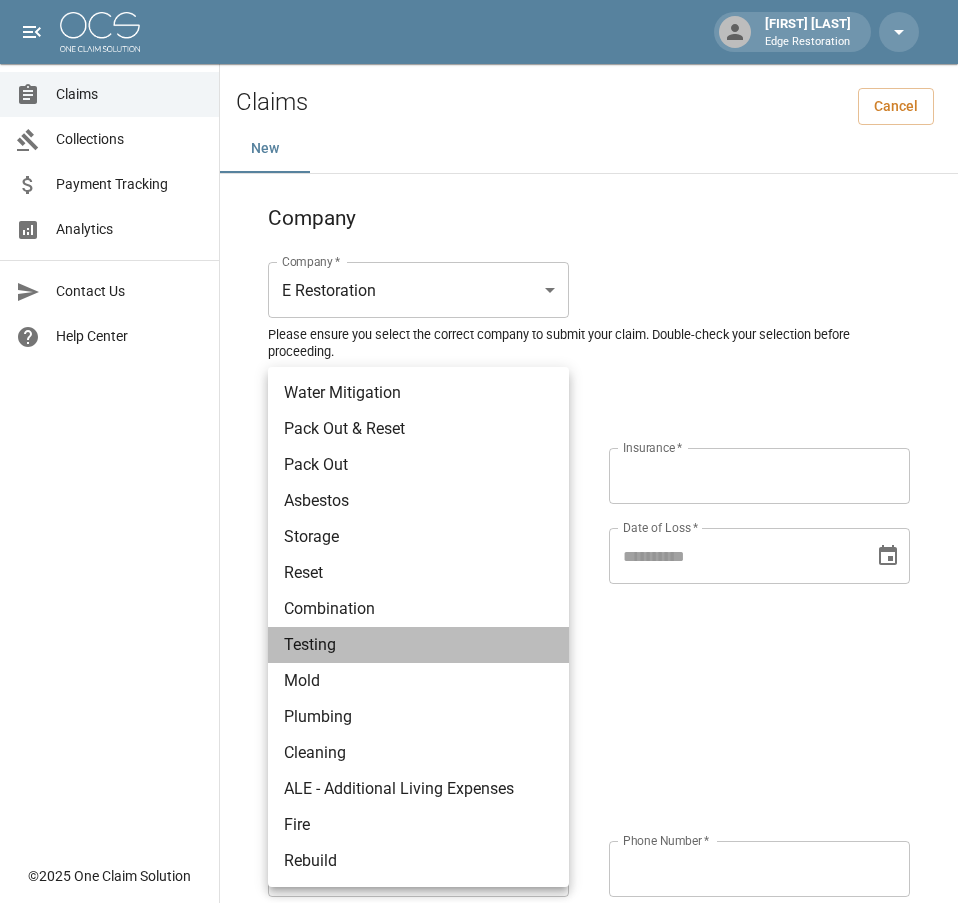 click on "Testing" at bounding box center (418, 645) 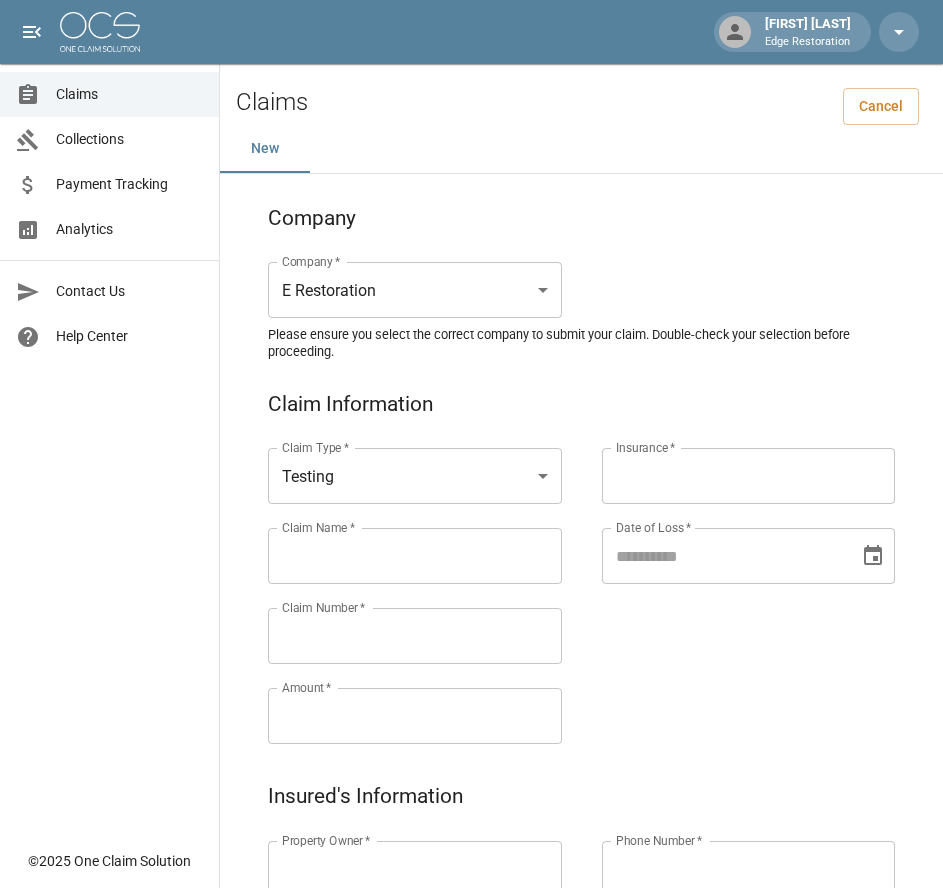 click on "Claims Collections Payment Tracking Analytics Contact Us Help Center" at bounding box center (109, 419) 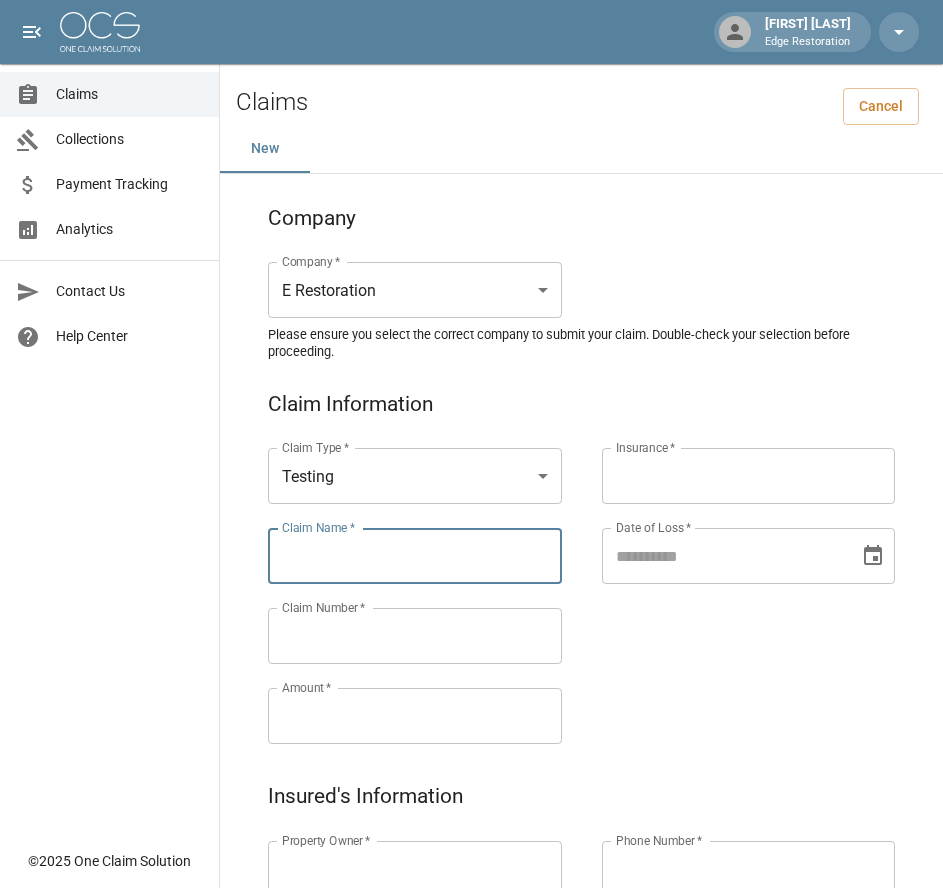 paste on "**********" 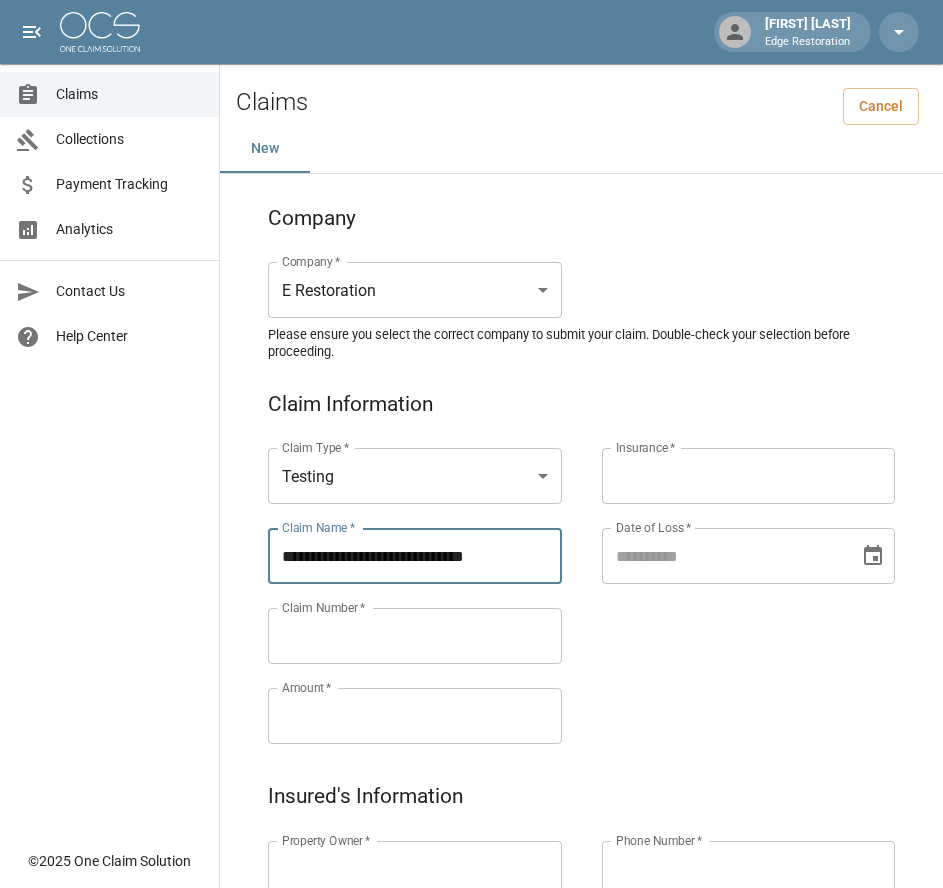 type on "**********" 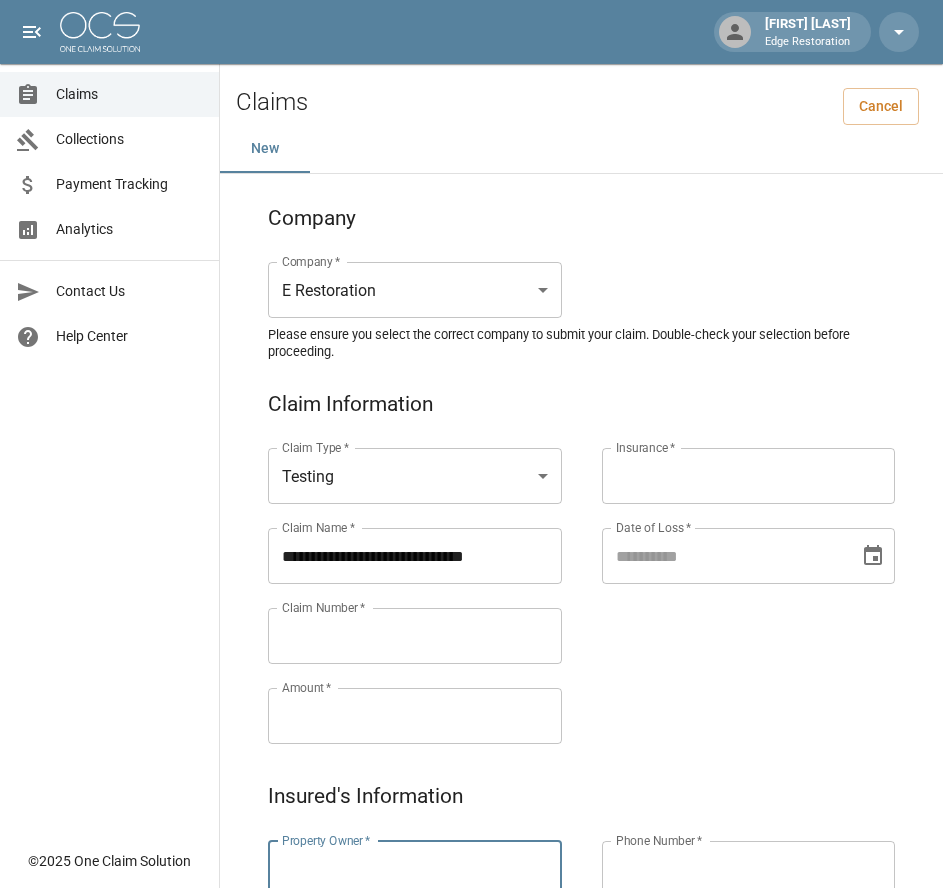 scroll, scrollTop: 9, scrollLeft: 0, axis: vertical 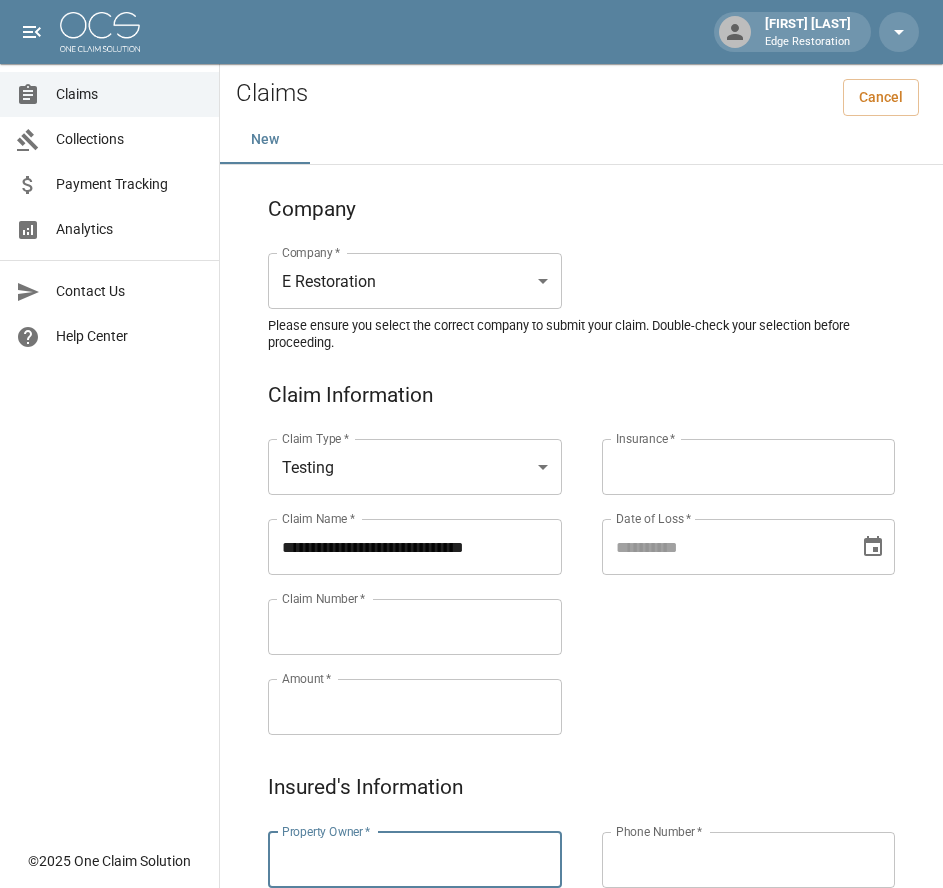 paste on "**********" 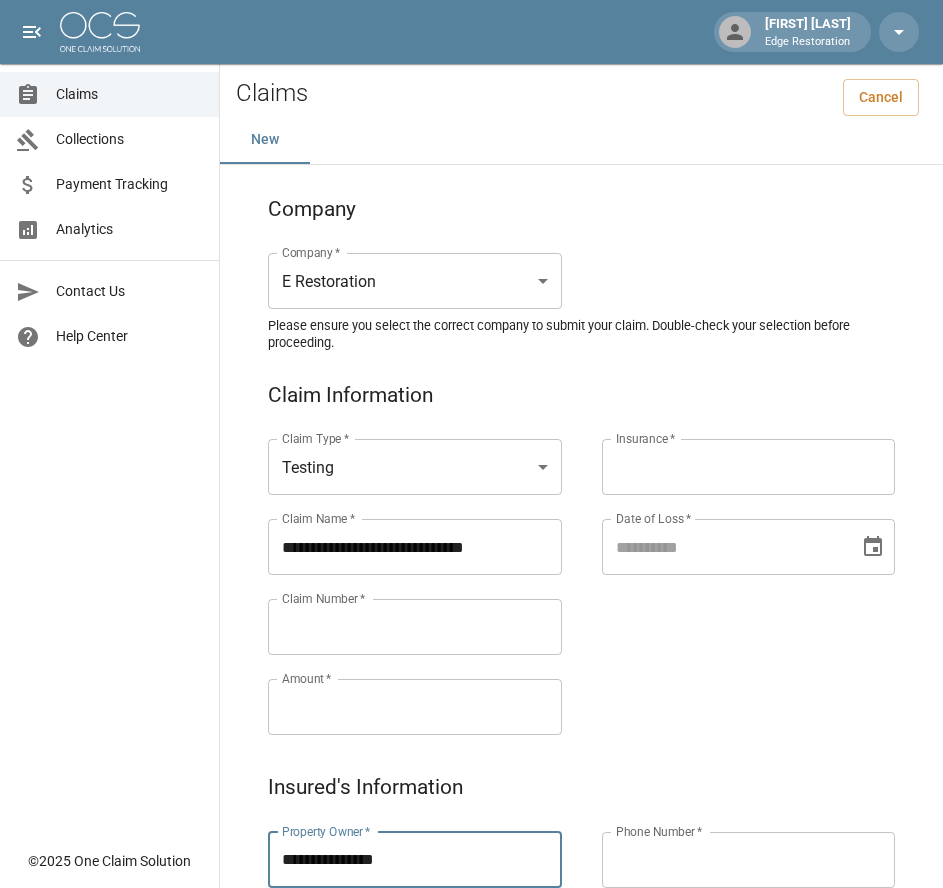 type on "**********" 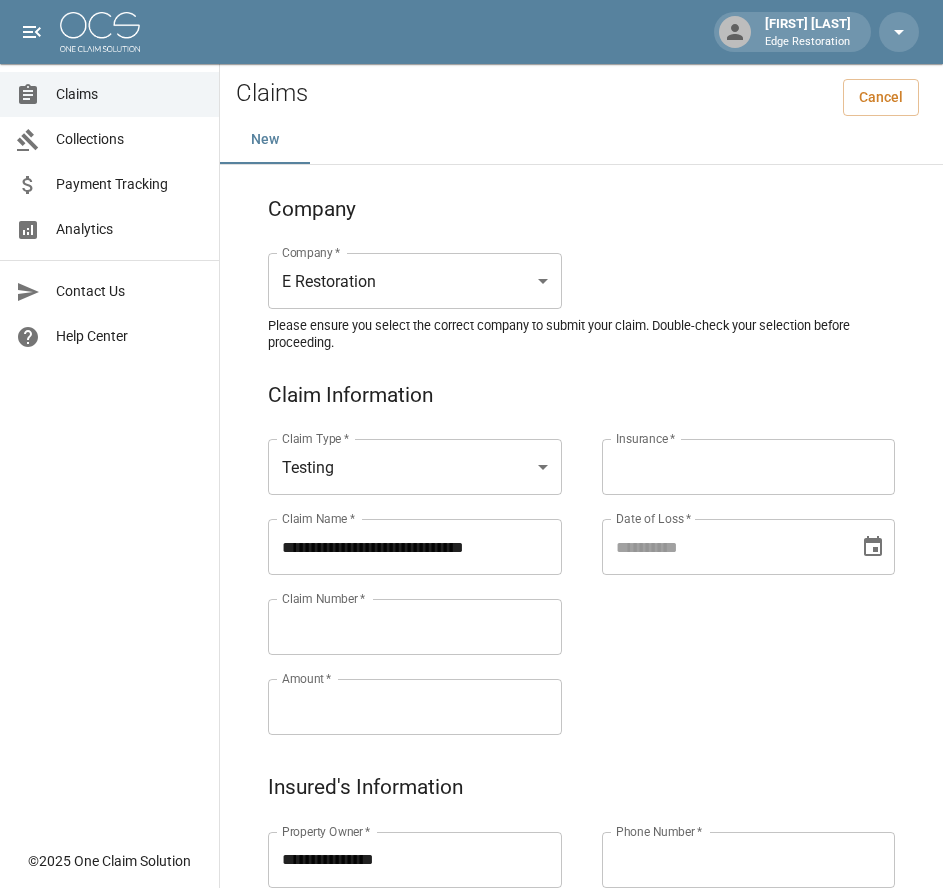click on "Claim Number   *" at bounding box center [415, 627] 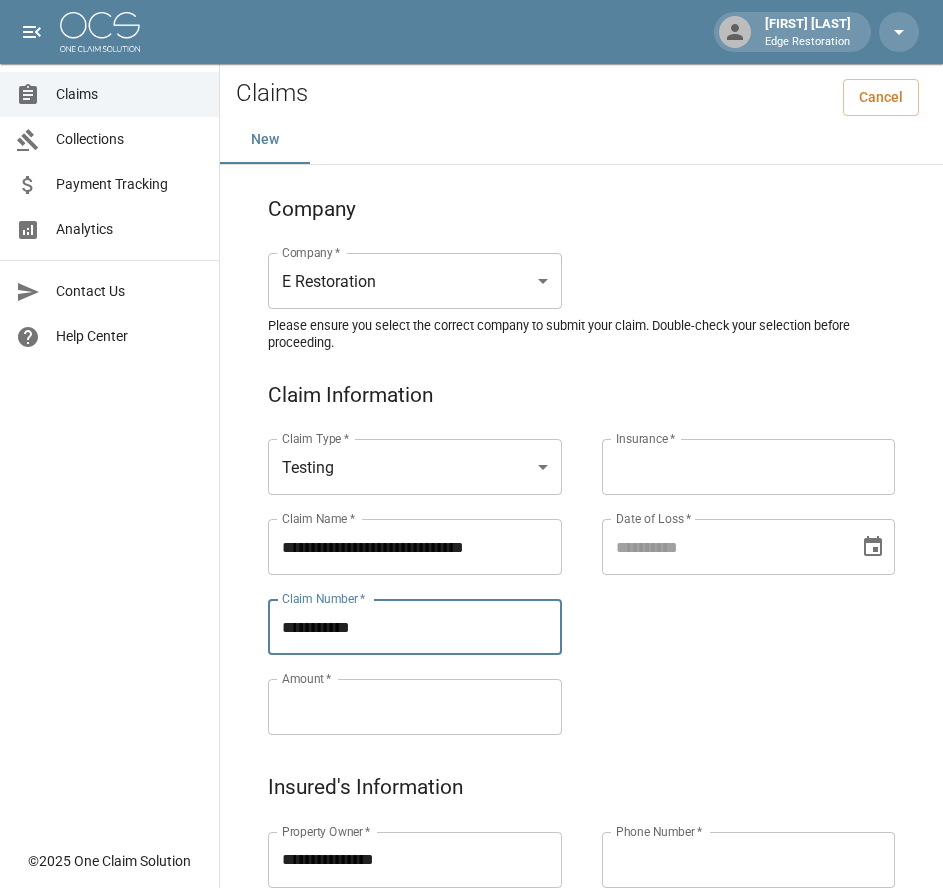 type on "**********" 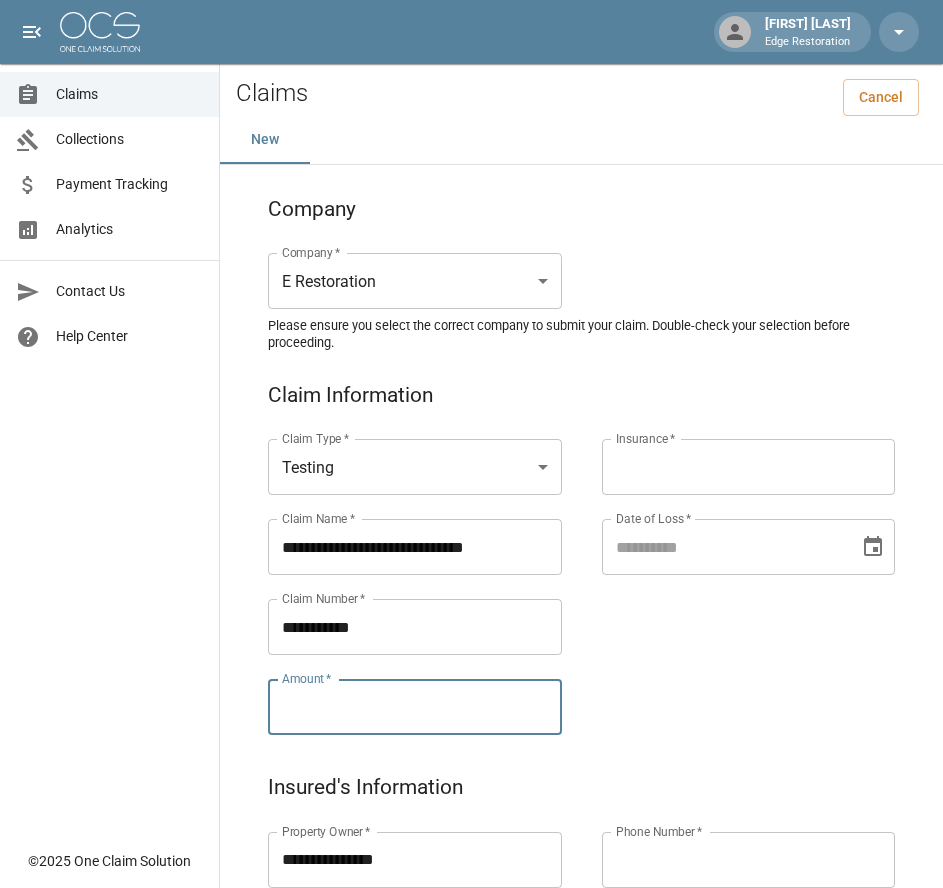 click on "Amount   *" at bounding box center (415, 707) 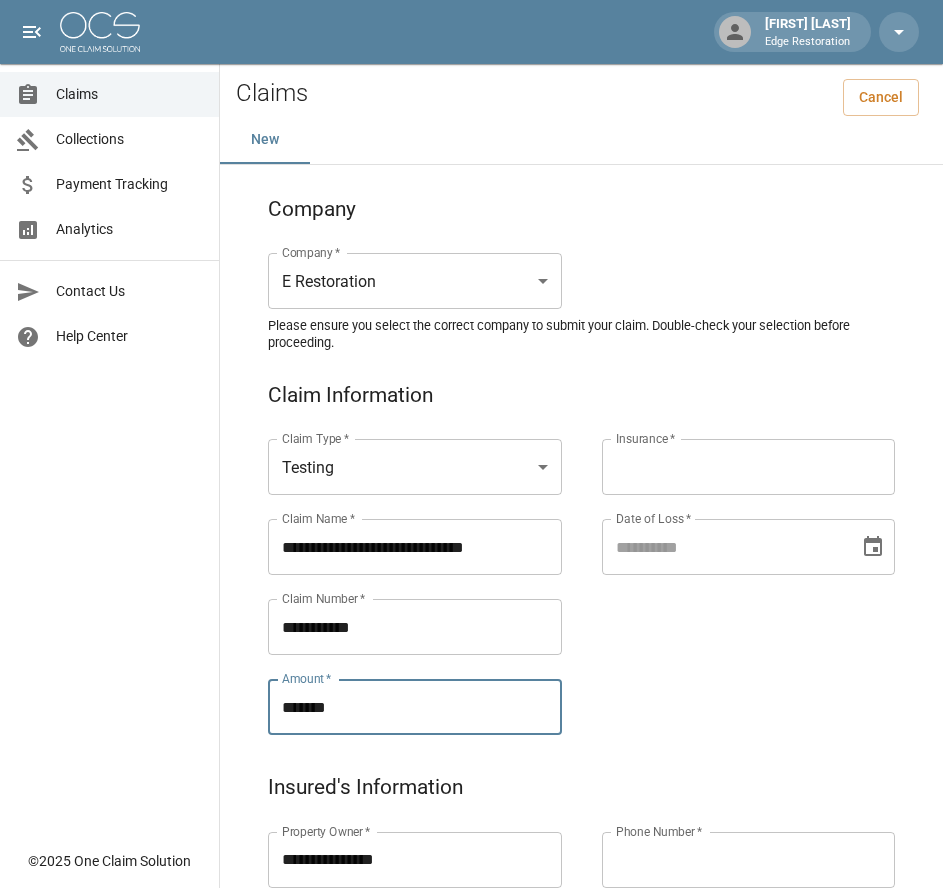 click on "Insurance   *" at bounding box center [749, 467] 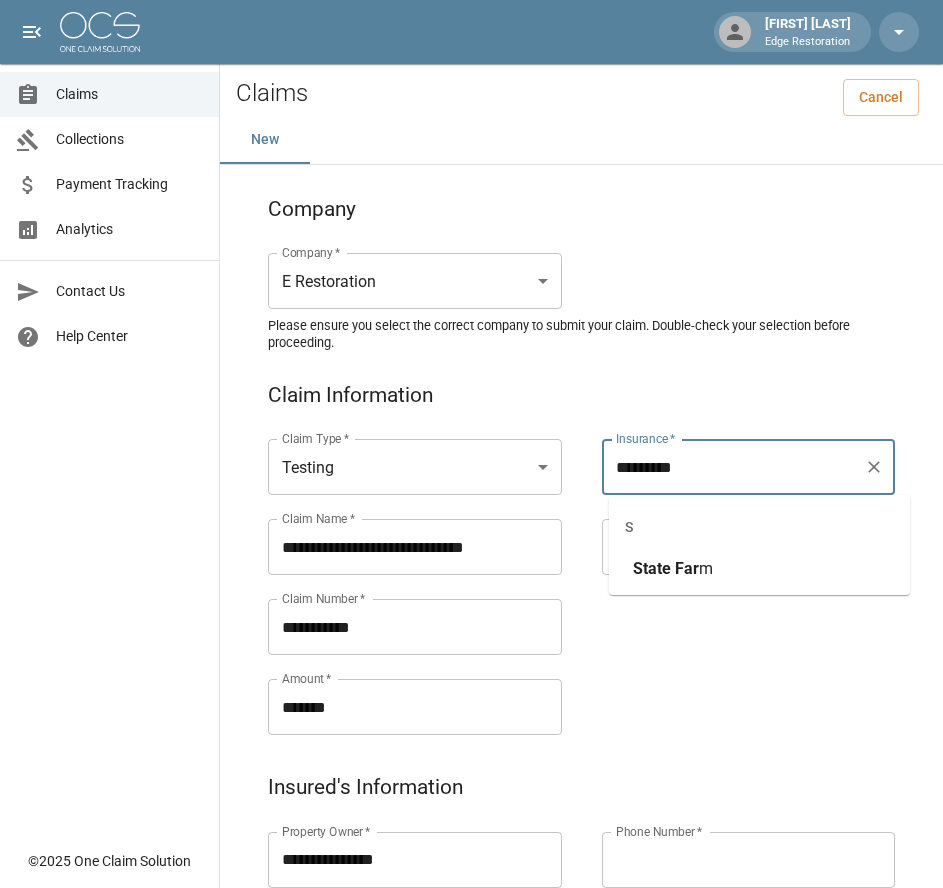 click on "State" at bounding box center (652, 568) 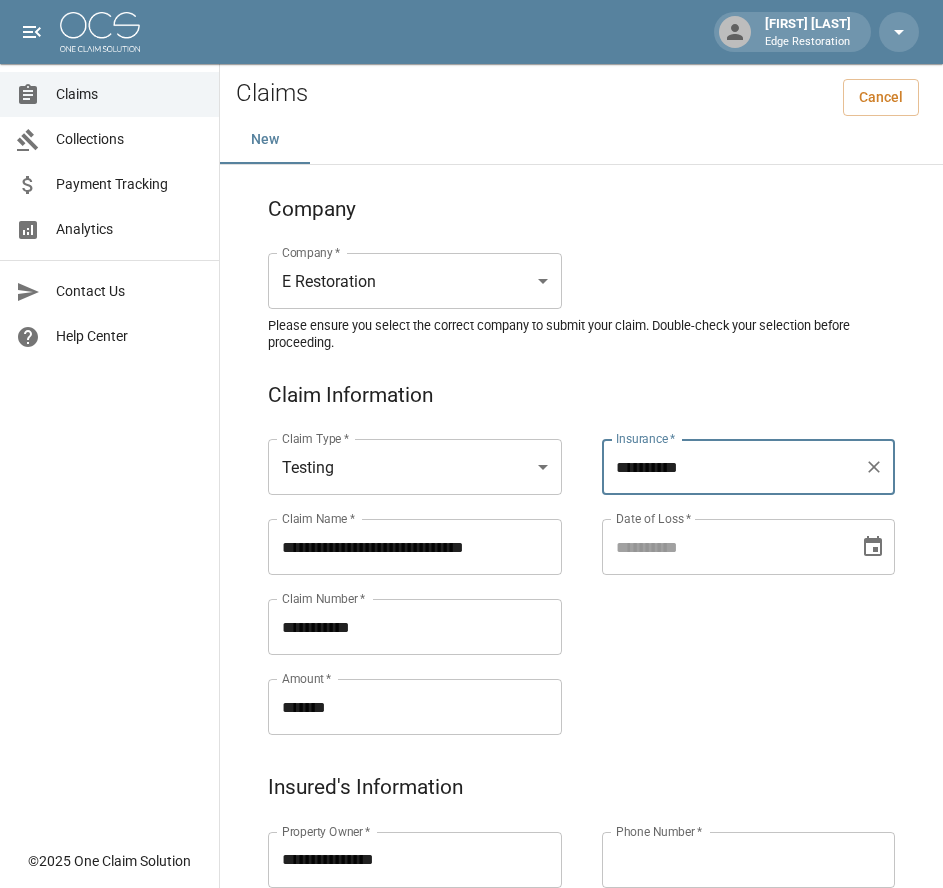 type on "**********" 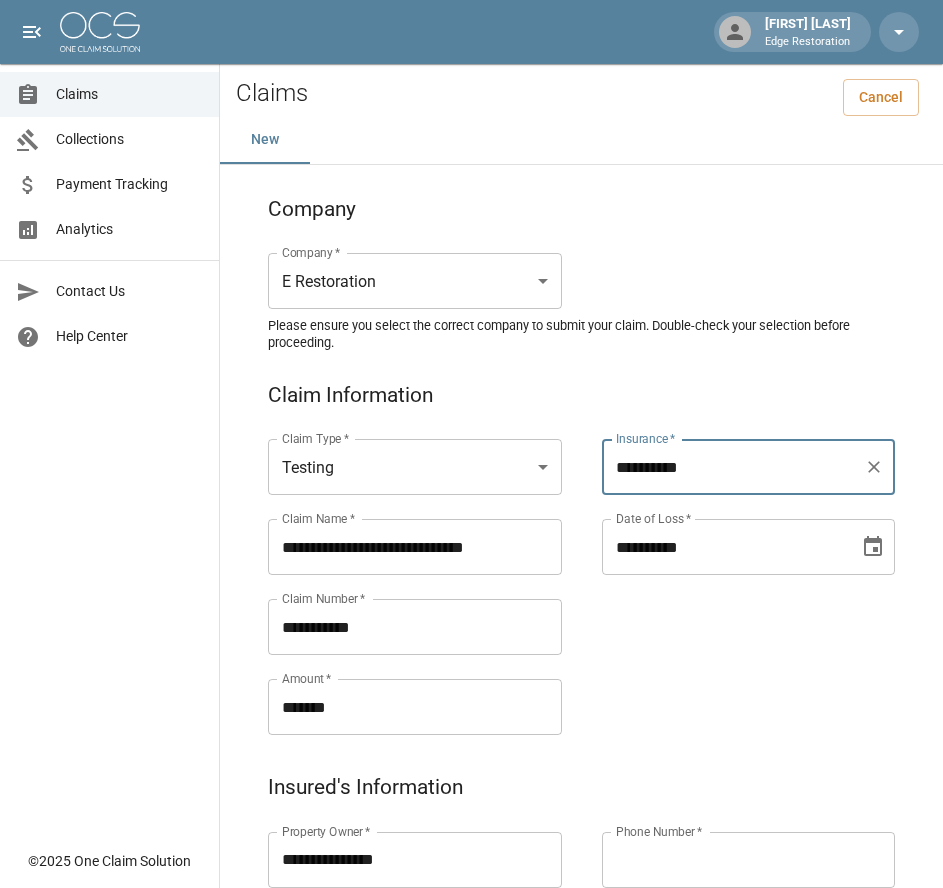 click on "**********" at bounding box center [724, 547] 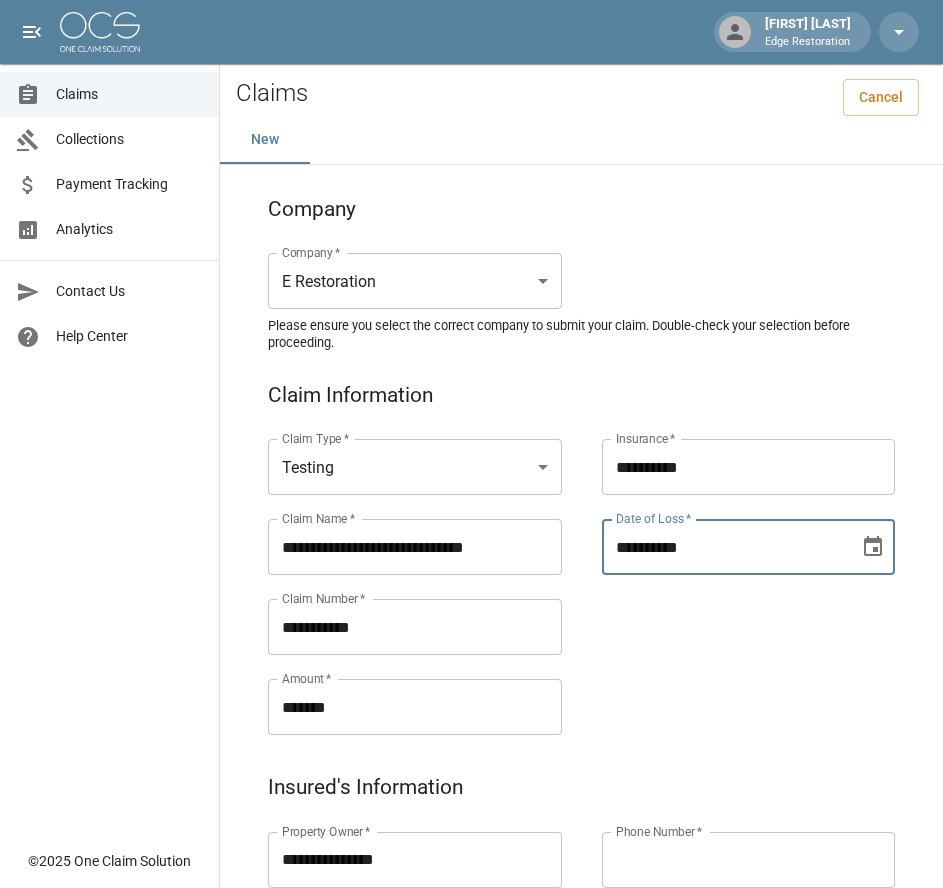 type on "**********" 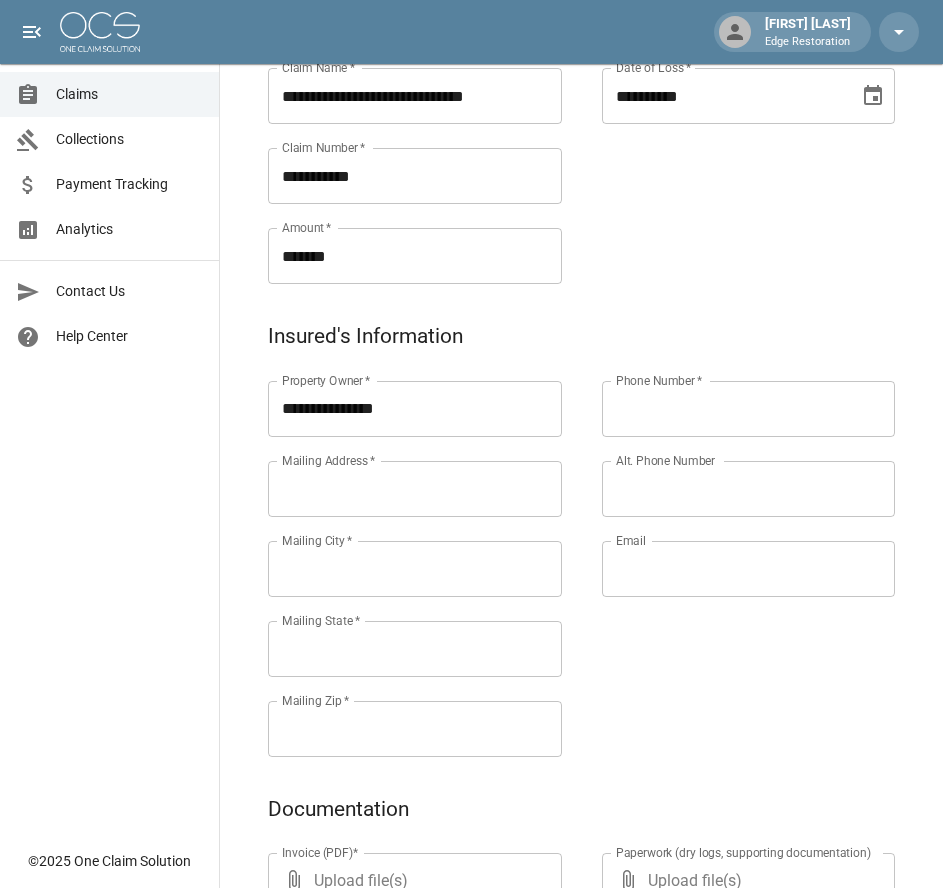 scroll, scrollTop: 472, scrollLeft: 0, axis: vertical 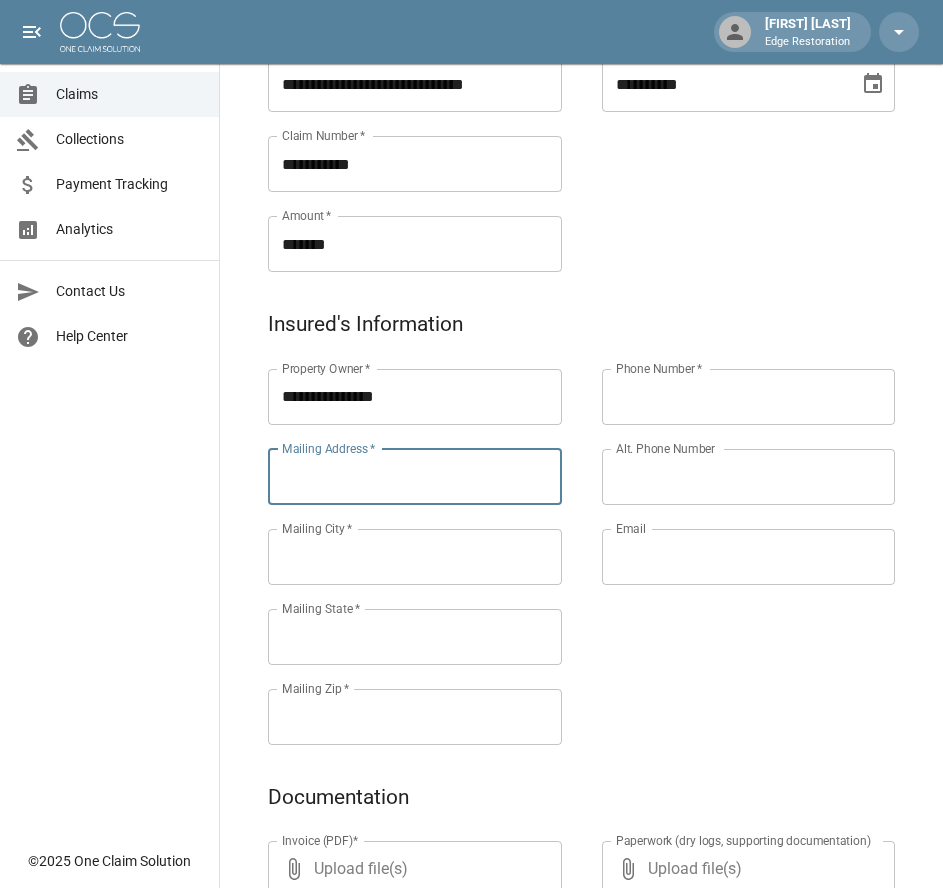 paste on "**********" 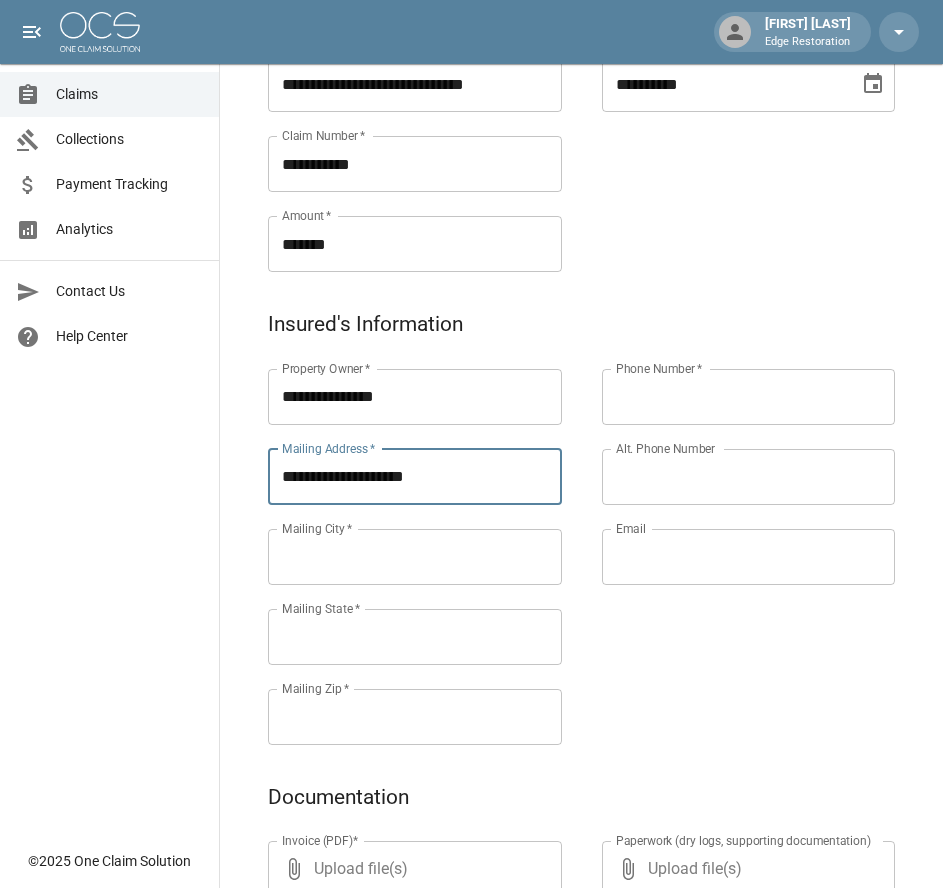 type on "**********" 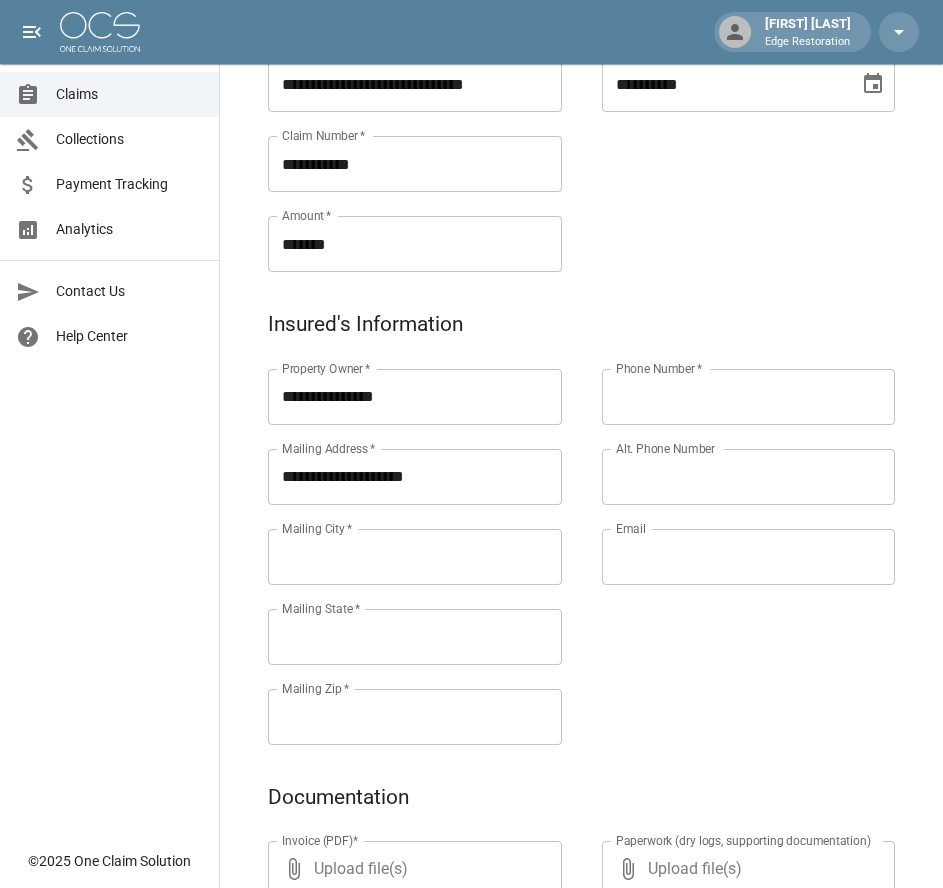click on "Mailing City   *" at bounding box center [415, 557] 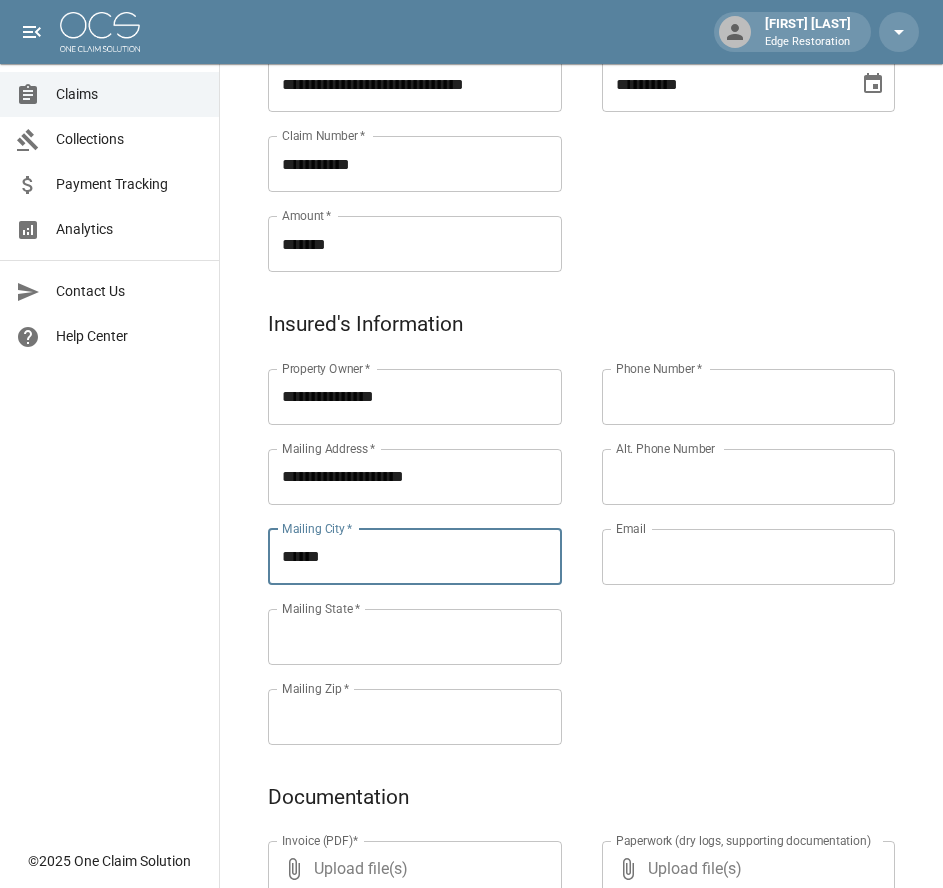 type on "******" 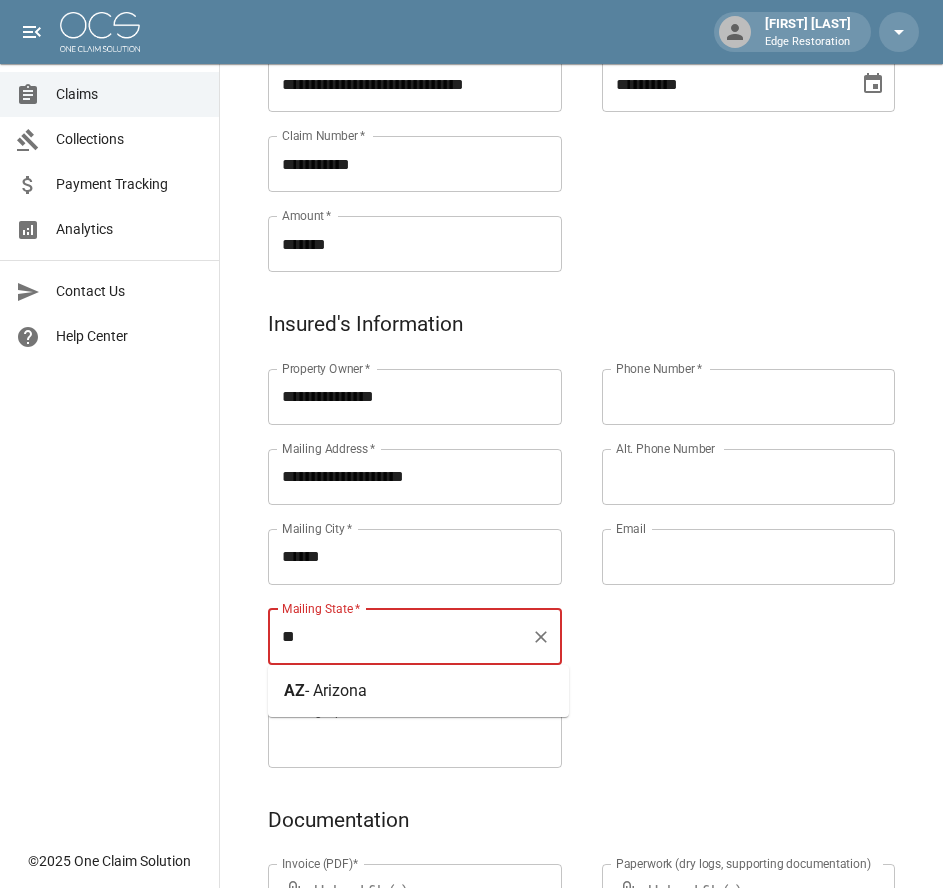 click on "[STATE] - [STATE]" at bounding box center [418, 691] 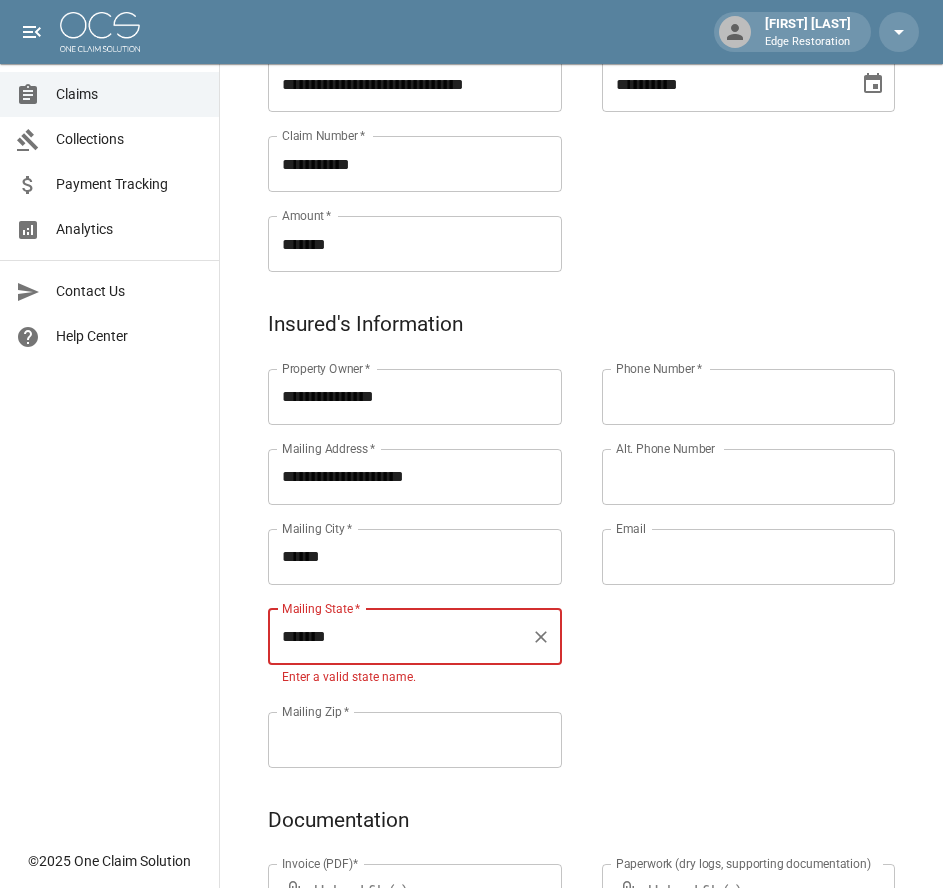 type on "*******" 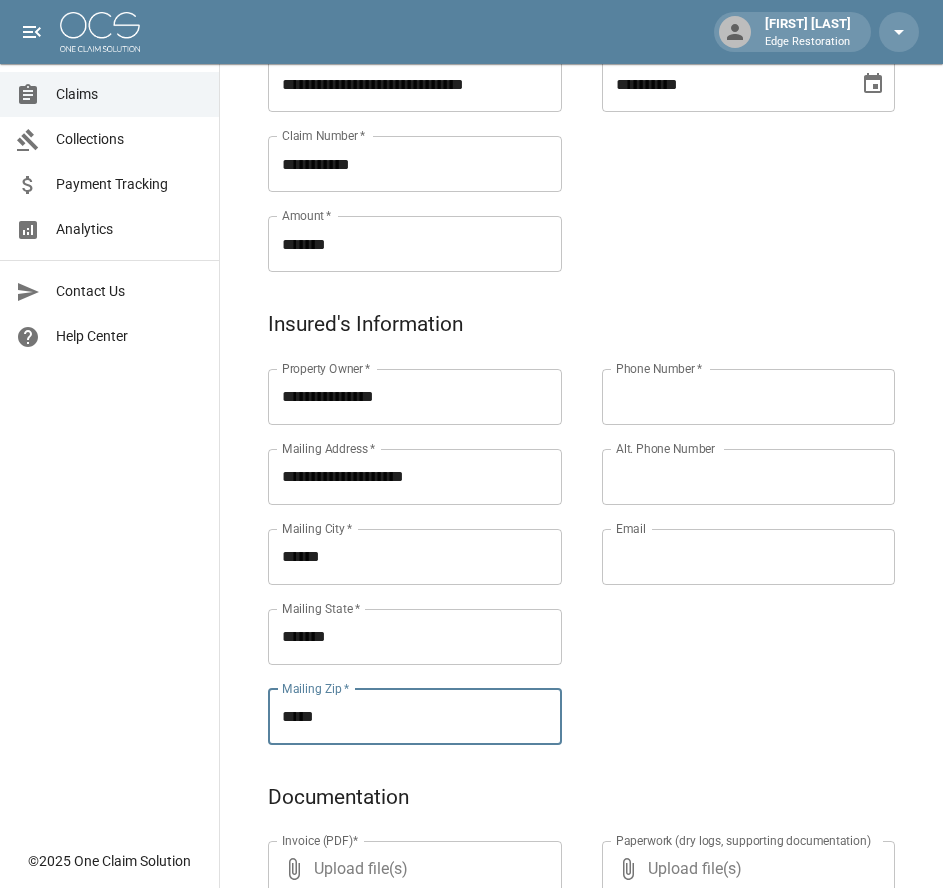 type on "*****" 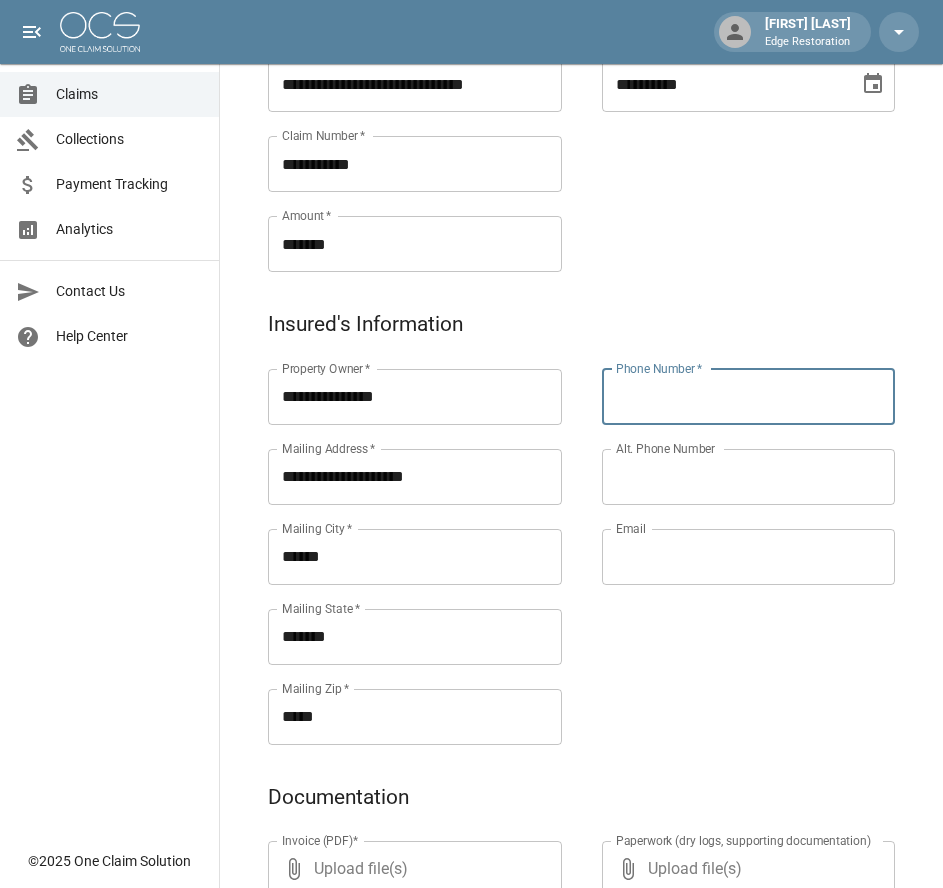 click on "Phone Number   *" at bounding box center (749, 397) 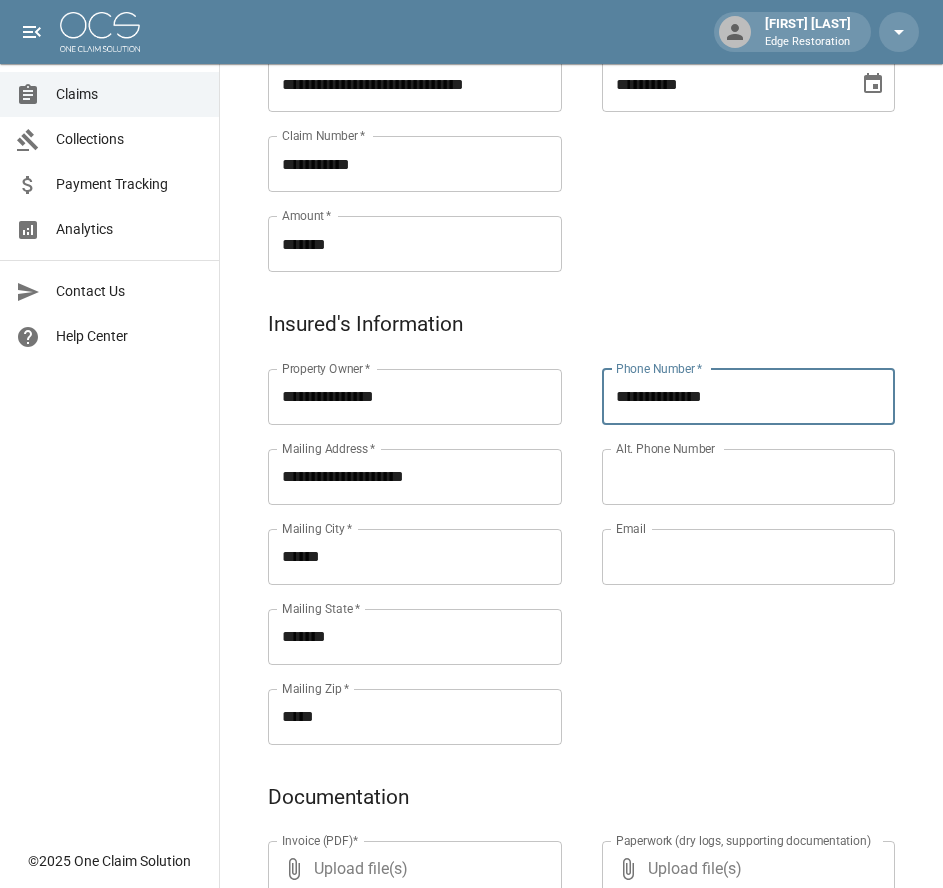 type on "**********" 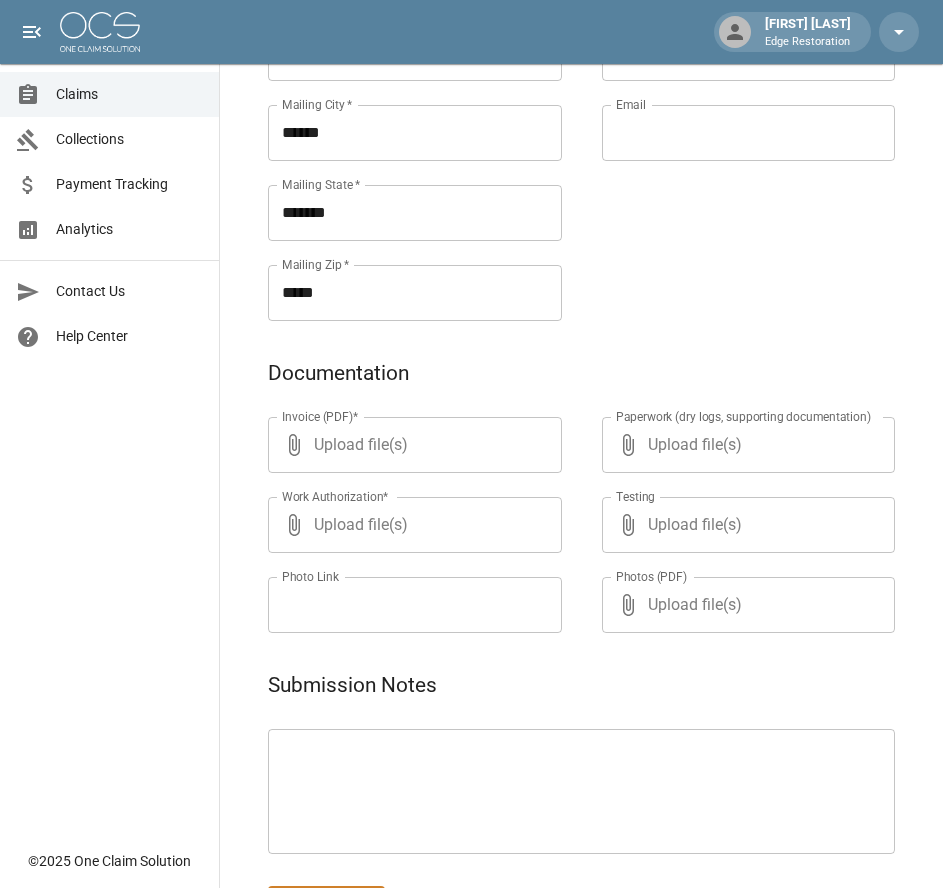 scroll, scrollTop: 898, scrollLeft: 0, axis: vertical 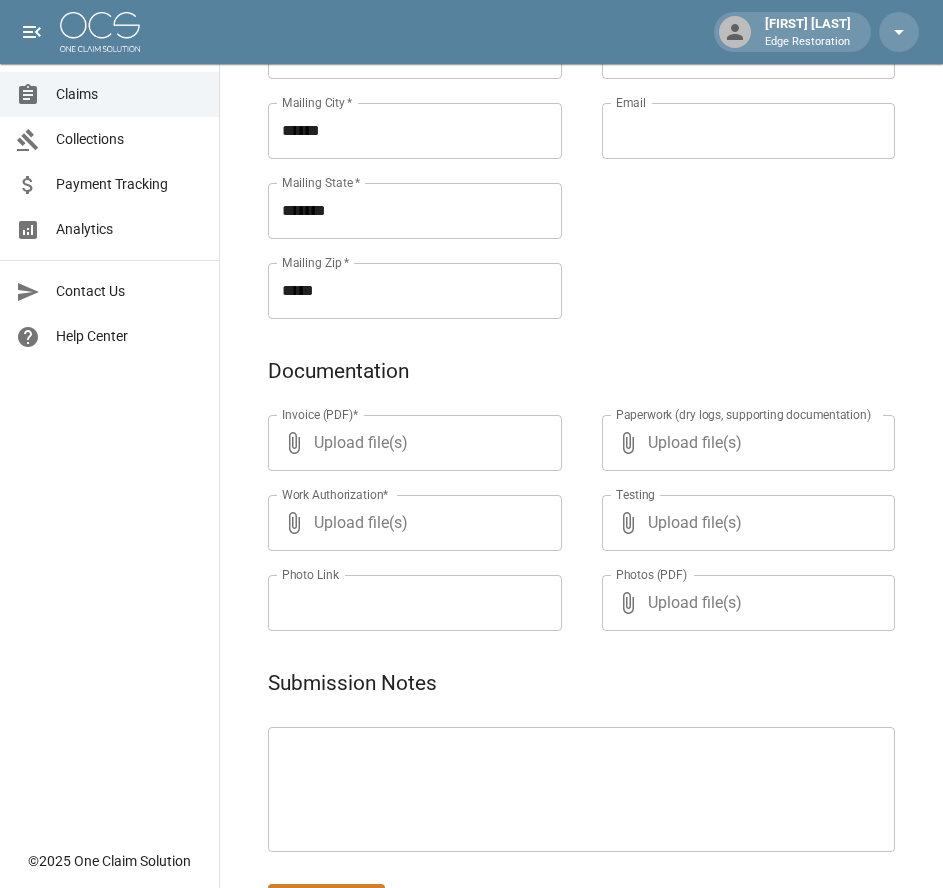 click at bounding box center [581, 790] 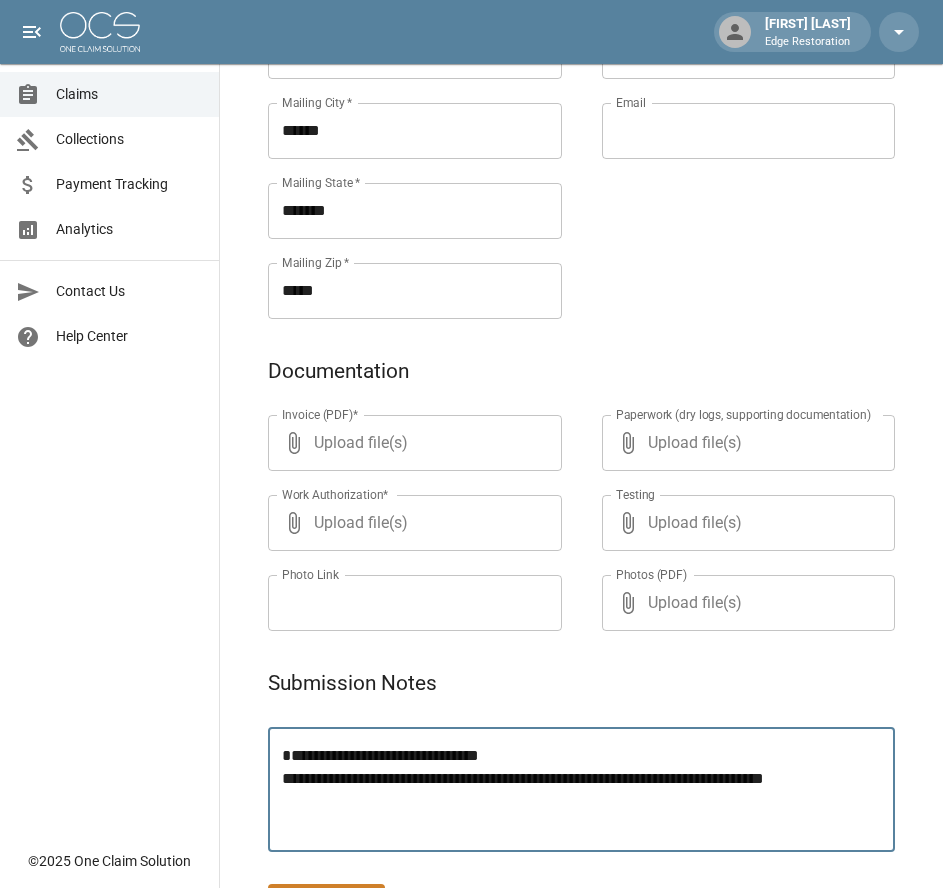 type on "**********" 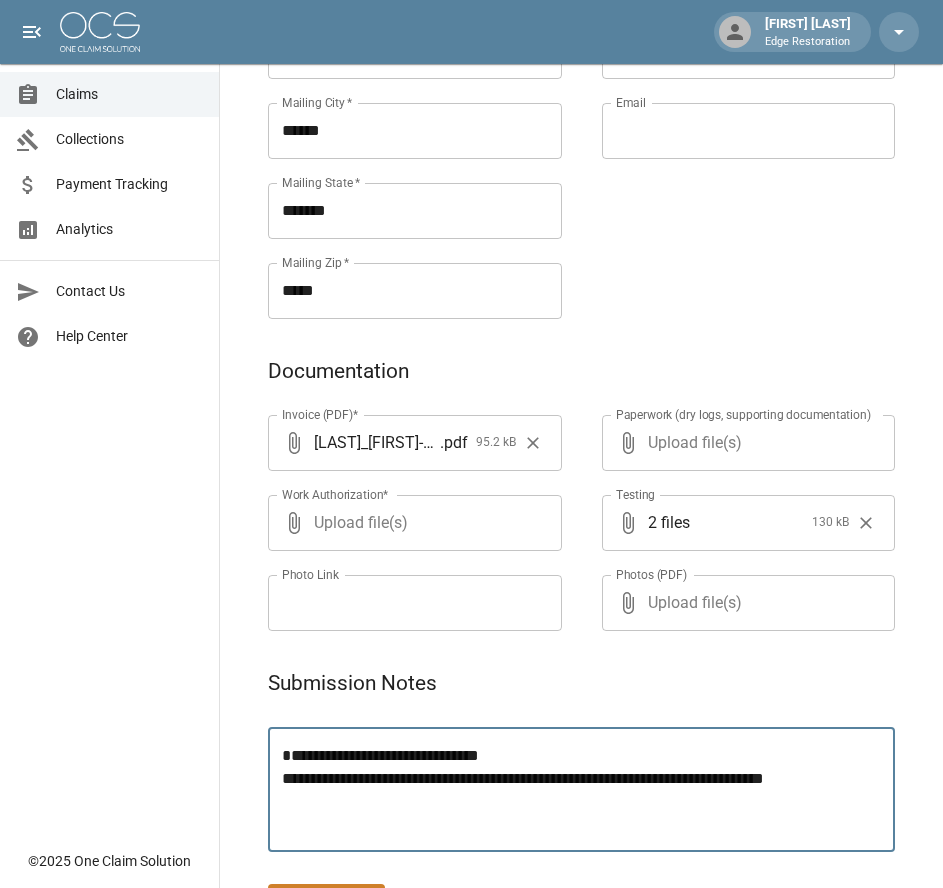 scroll, scrollTop: 971, scrollLeft: 0, axis: vertical 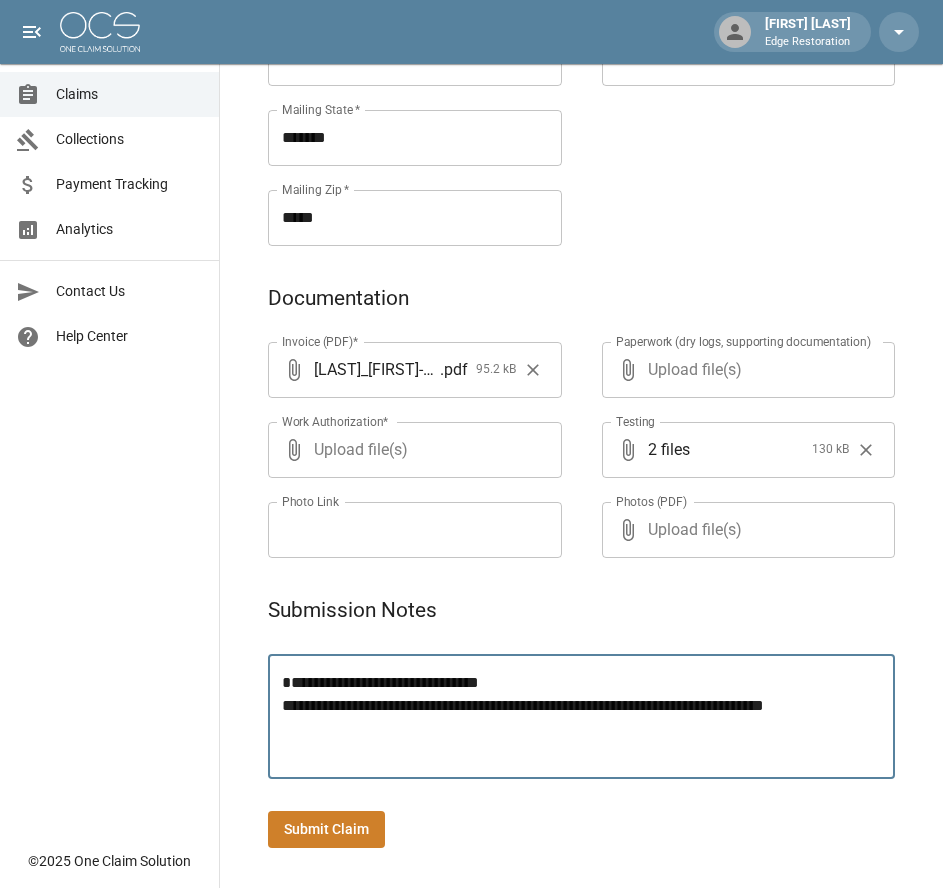 click on "Submit Claim" at bounding box center [326, 829] 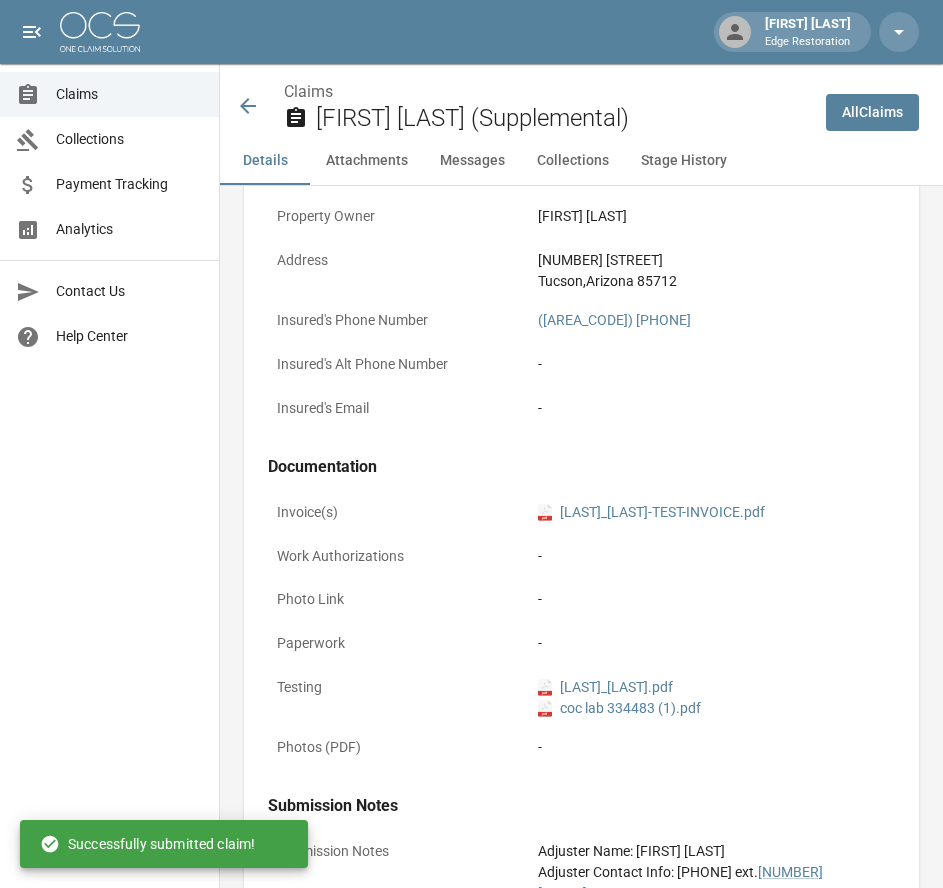 click at bounding box center [100, 32] 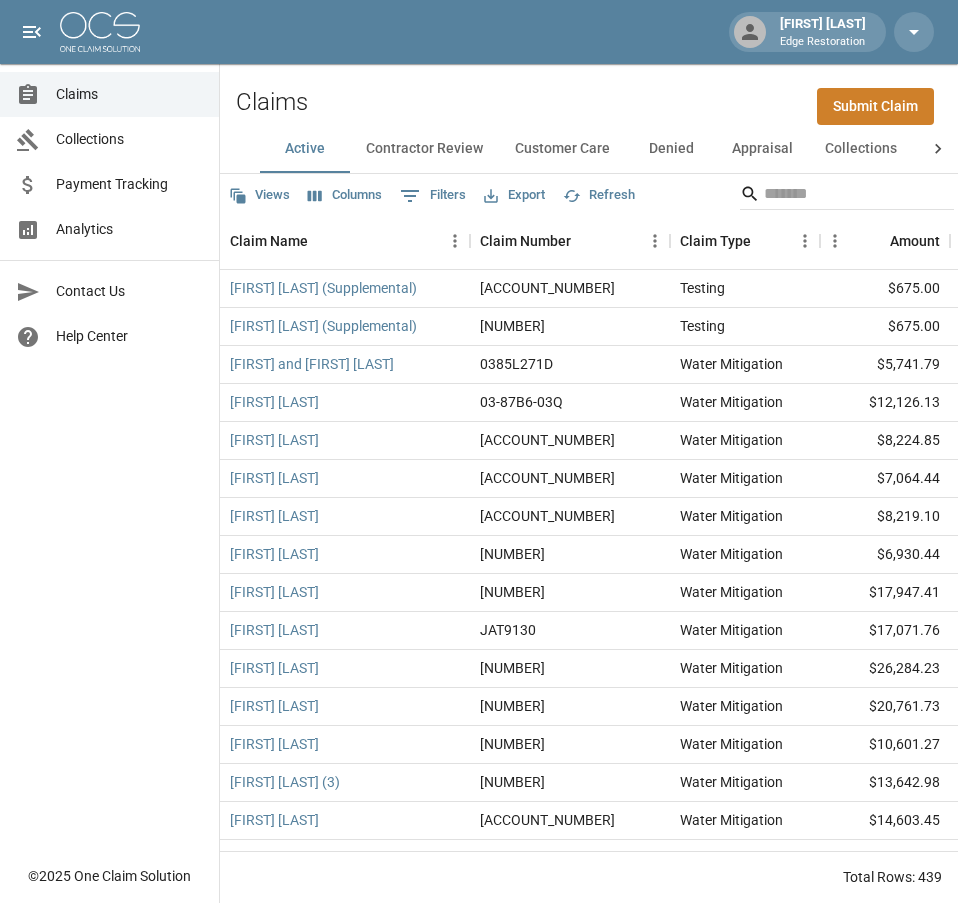 click on "Submit Claim" at bounding box center [875, 106] 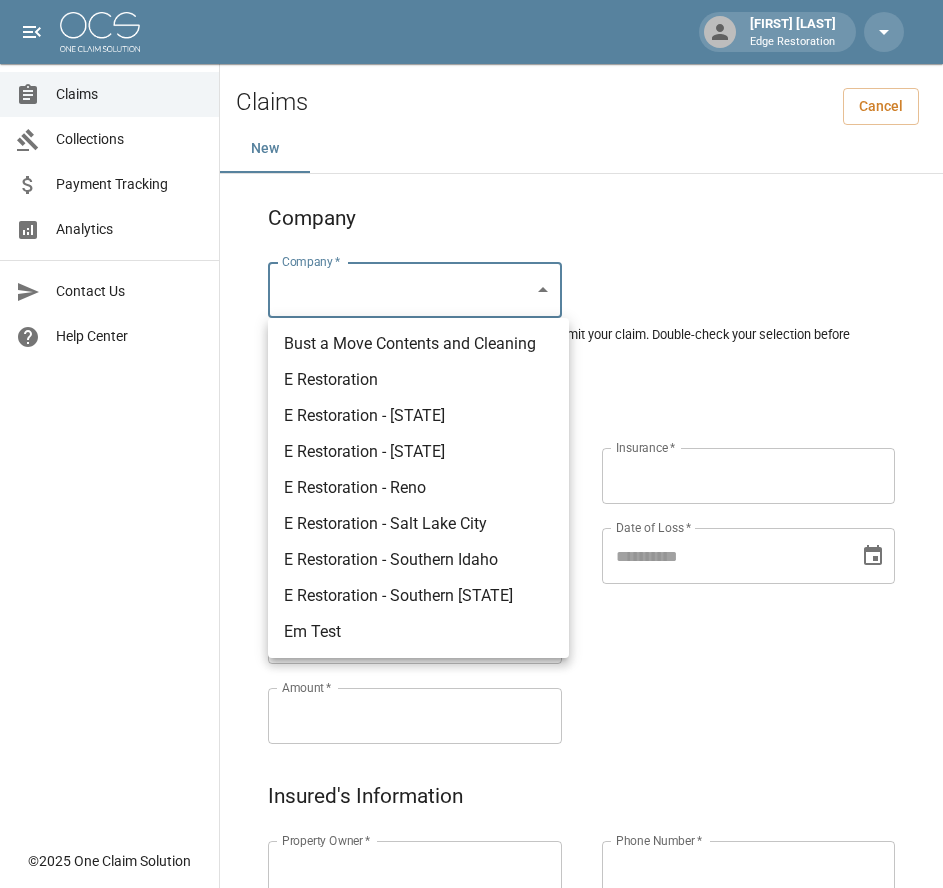 click on "Claim Type   * ​ Claim Type   * Claim Name   * Claim Name   * Claim Number   * Claim Number   * Amount   * Amount   * Insurance   * Insurance   * Date of Loss   * Date of Loss   * Insured's Information Property Owner   * Property Owner   * Mailing Address   * Mailing Address   * Mailing City   * Mailing City   * Mailing State   * Mailing State   * Mailing Zip   * Mailing Zip   * Phone Number   * Phone Number   * Alt. Phone Number Alt. Phone Number Email Email Documentation Invoice (PDF)* ​ Upload file(s) Invoice (PDF)* Work Authorization* ​ Upload file(s) Work Authorization* Photo Link Photo Link ​ Upload file(s) Testing ​" at bounding box center [471, 929] 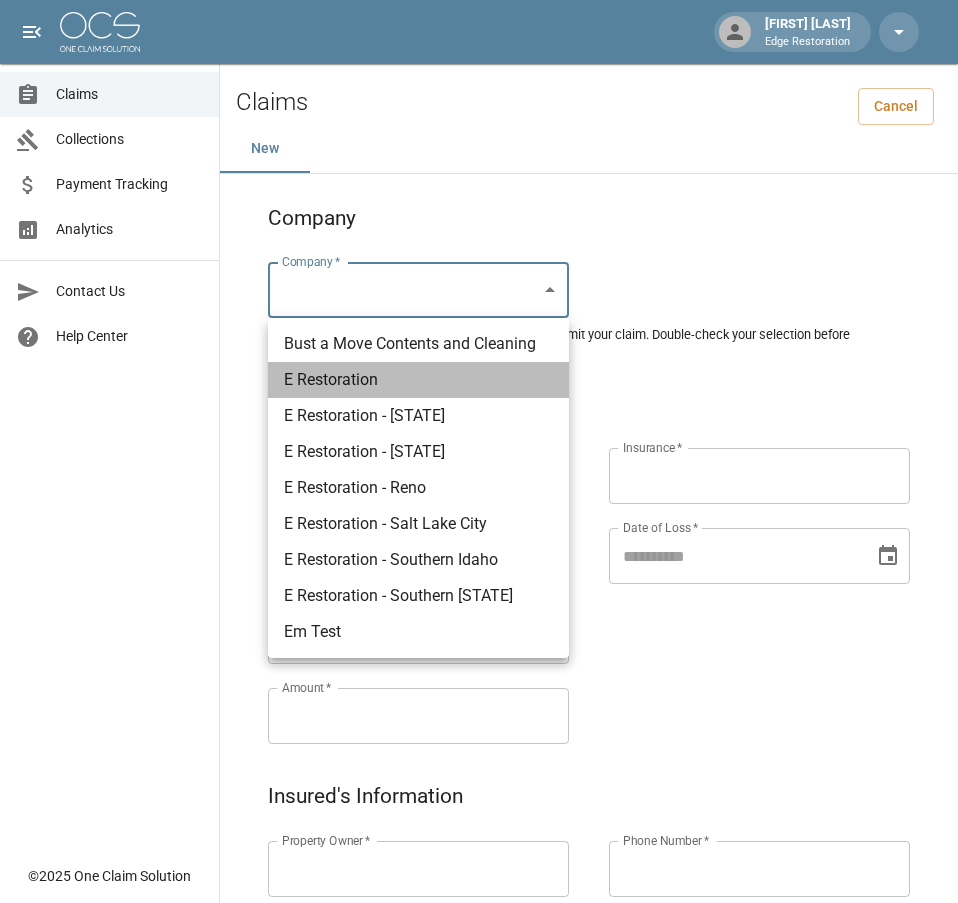 click on "E Restoration" at bounding box center (418, 380) 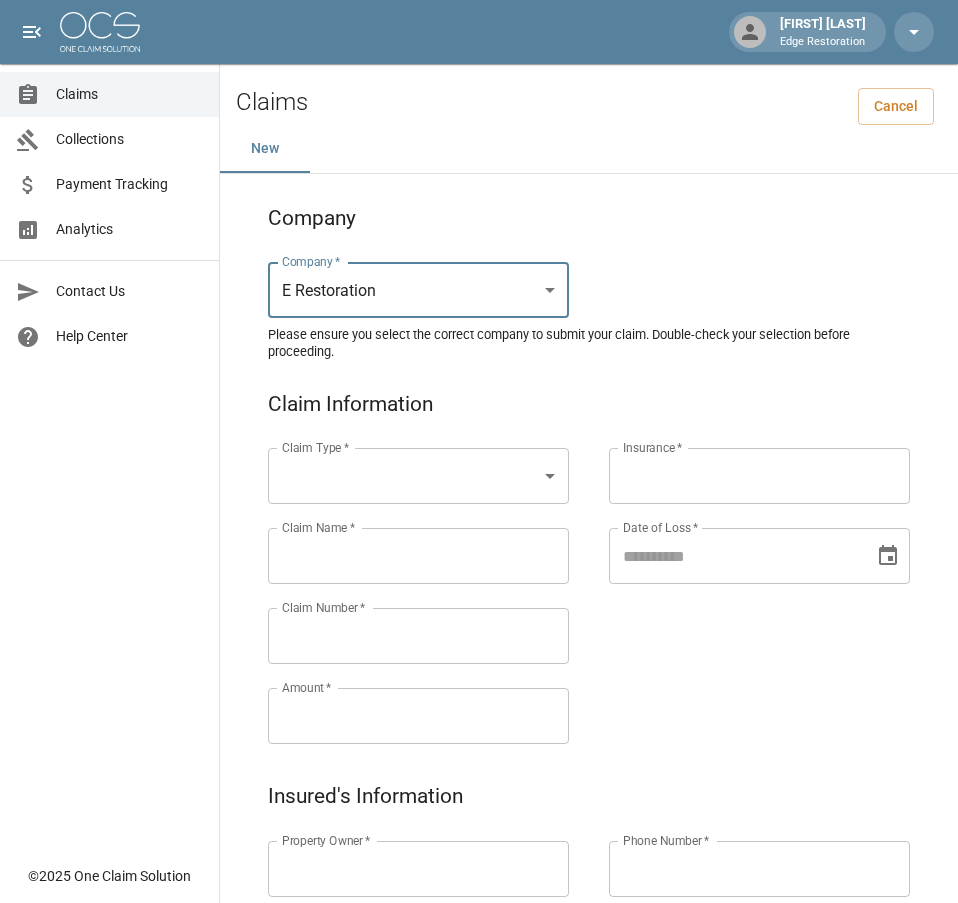 click on "[LAST] [LAST] Edge Restoration Claims Collections Payment Tracking Analytics Contact Us Help Center ©  2025   One Claim Solution Claims Cancel New Company Company   * E Restoration *** Company   * Please ensure you select the correct company to submit your claim. Double-check your selection before proceeding. Claim Information Claim Type   * ​ Claim Type   * Claim Name   * Claim Name   * Claim Number   * Claim Number   * Amount   * Amount   * Insurance   * Insurance   * Date of Loss   * Date of Loss   * Insured's Information Property Owner   * Property Owner   * Mailing Address   * Mailing Address   * Mailing City   * Mailing City   * Mailing State   * Mailing State   * Mailing Zip   * Mailing Zip   * Phone Number   * Phone Number   * Alt. Phone Number Alt. Phone Number Email Email Documentation Invoice (PDF)* ​ Upload file(s) Invoice (PDF)* Work Authorization* ​ Upload file(s) Work Authorization* Photo Link Photo Link ​ Upload file(s) *" at bounding box center (479, 929) 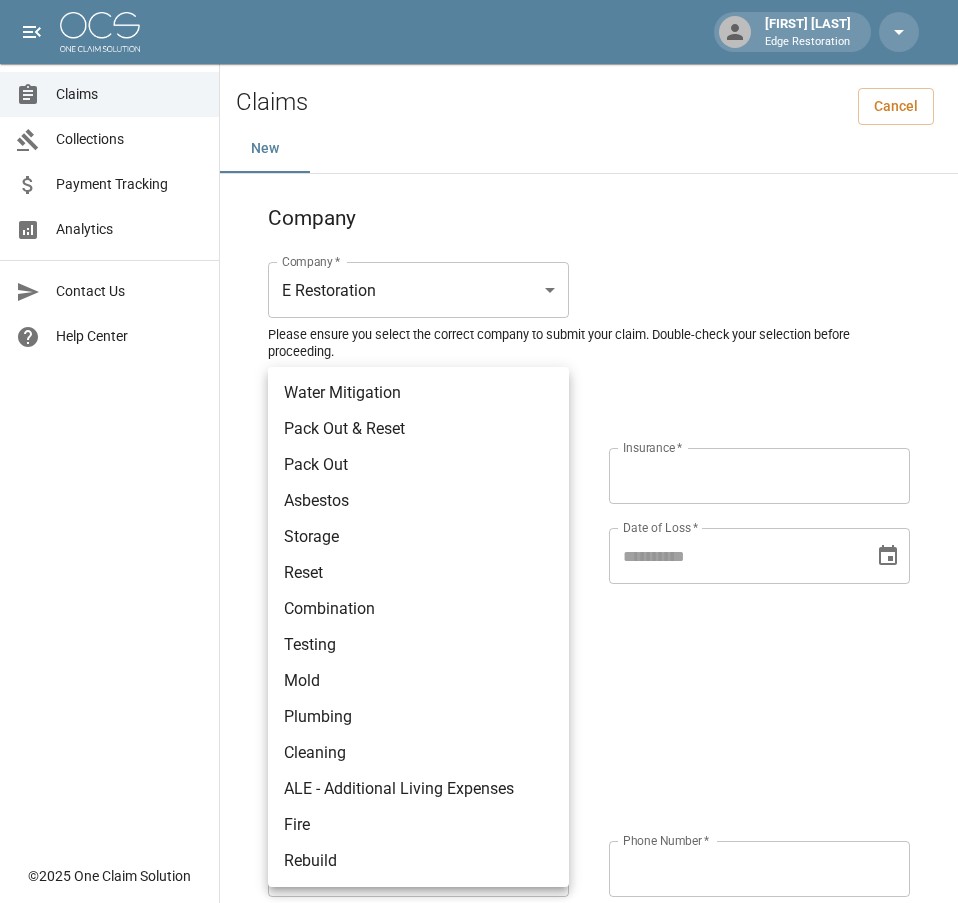 click on "Testing" at bounding box center [418, 645] 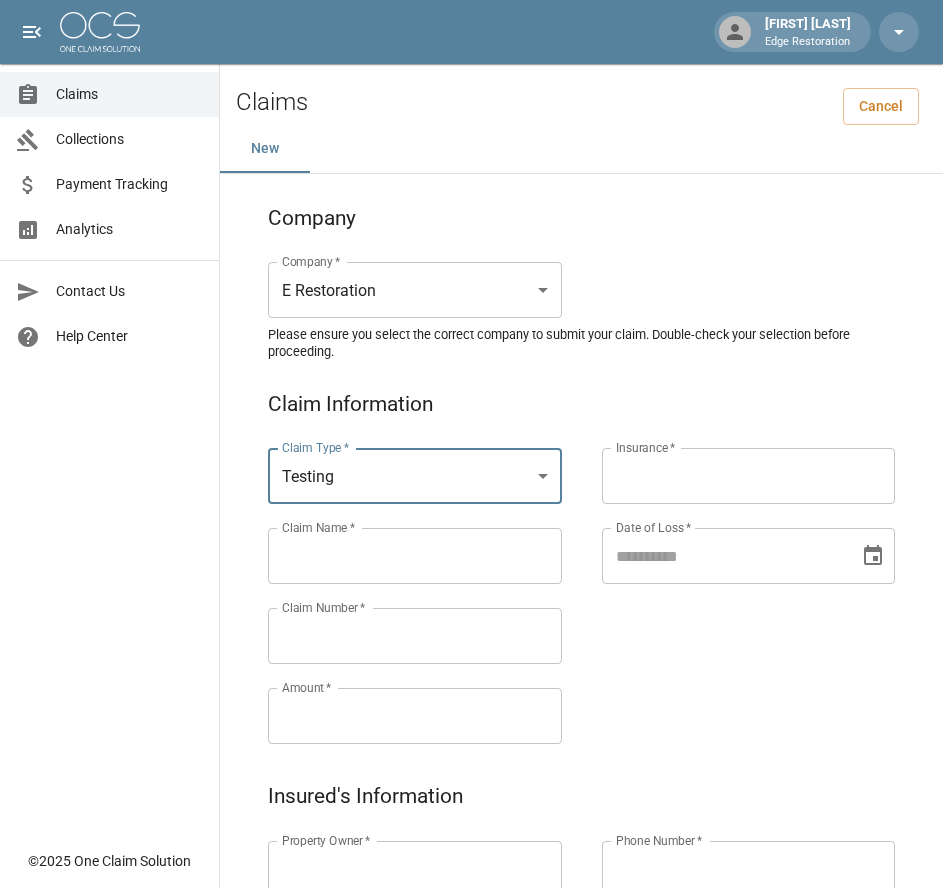 click on "Claims Collections Payment Tracking Analytics Contact Us Help Center" at bounding box center [109, 419] 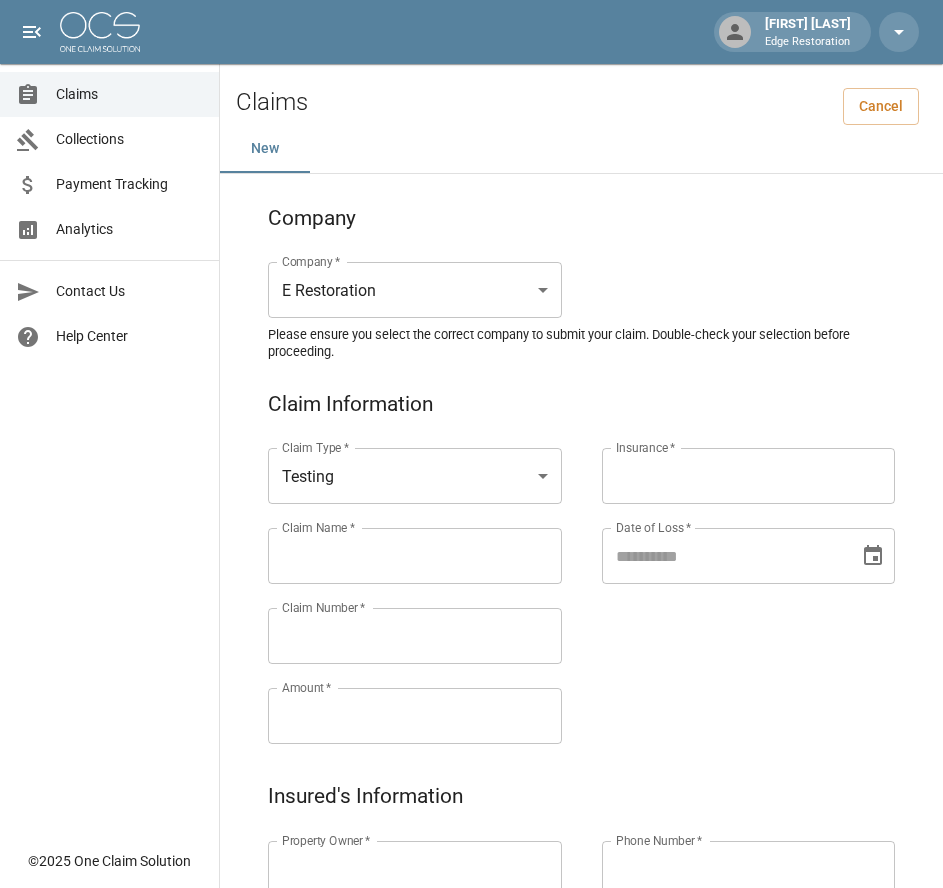 click on "Claim Name   *" at bounding box center [415, 556] 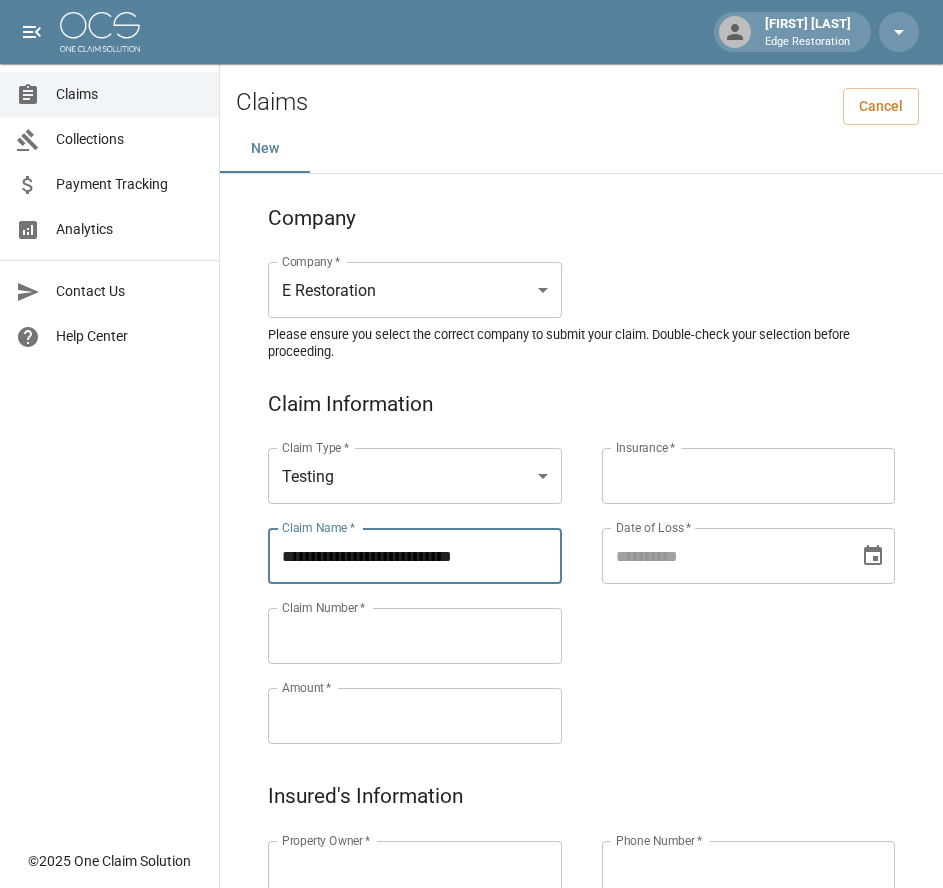 type on "**********" 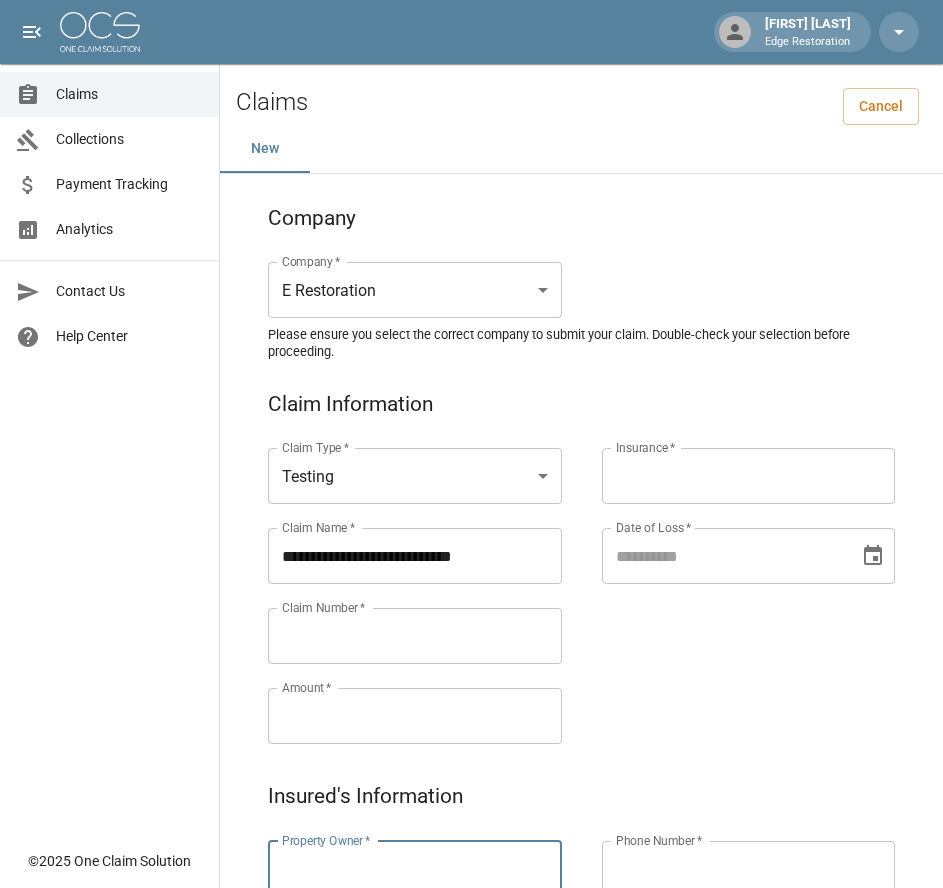 click on "Property Owner   *" at bounding box center (415, 869) 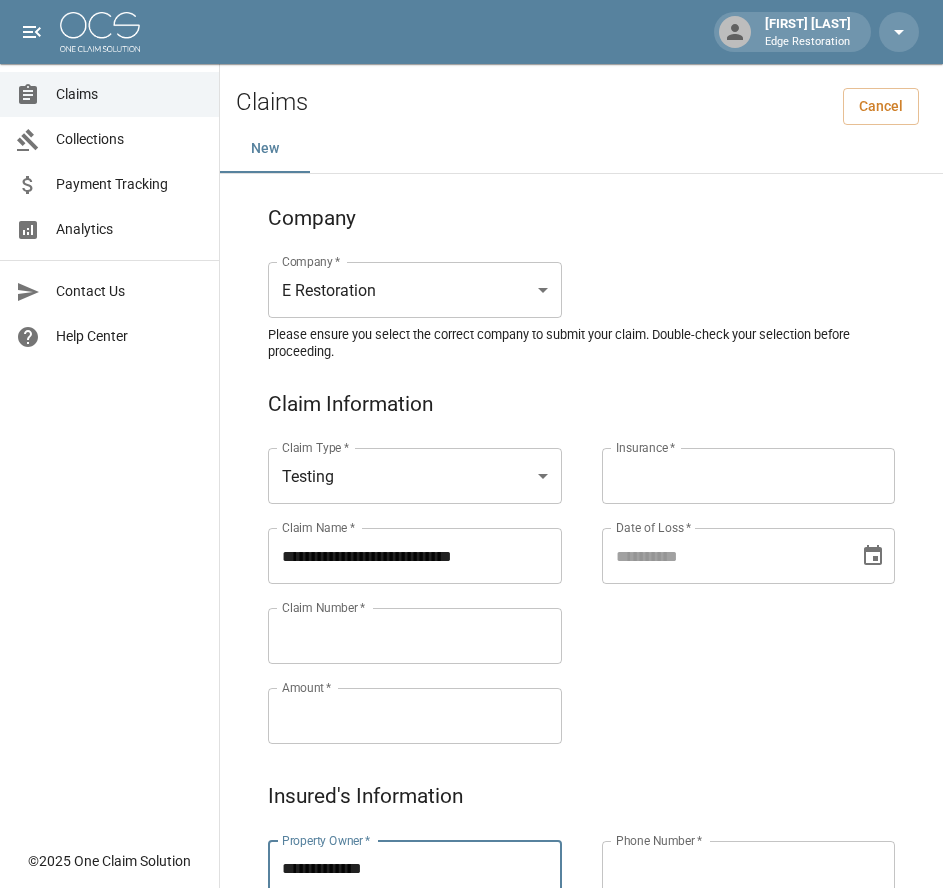 type on "**********" 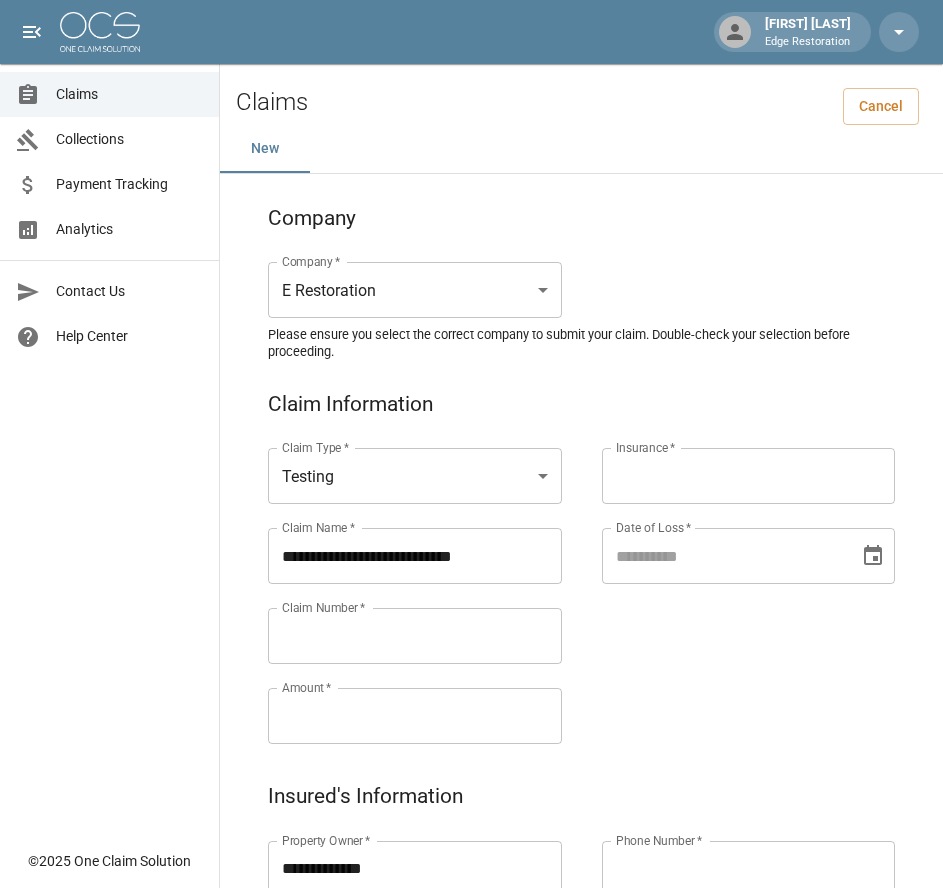 click on "Claim Number   *" at bounding box center (415, 636) 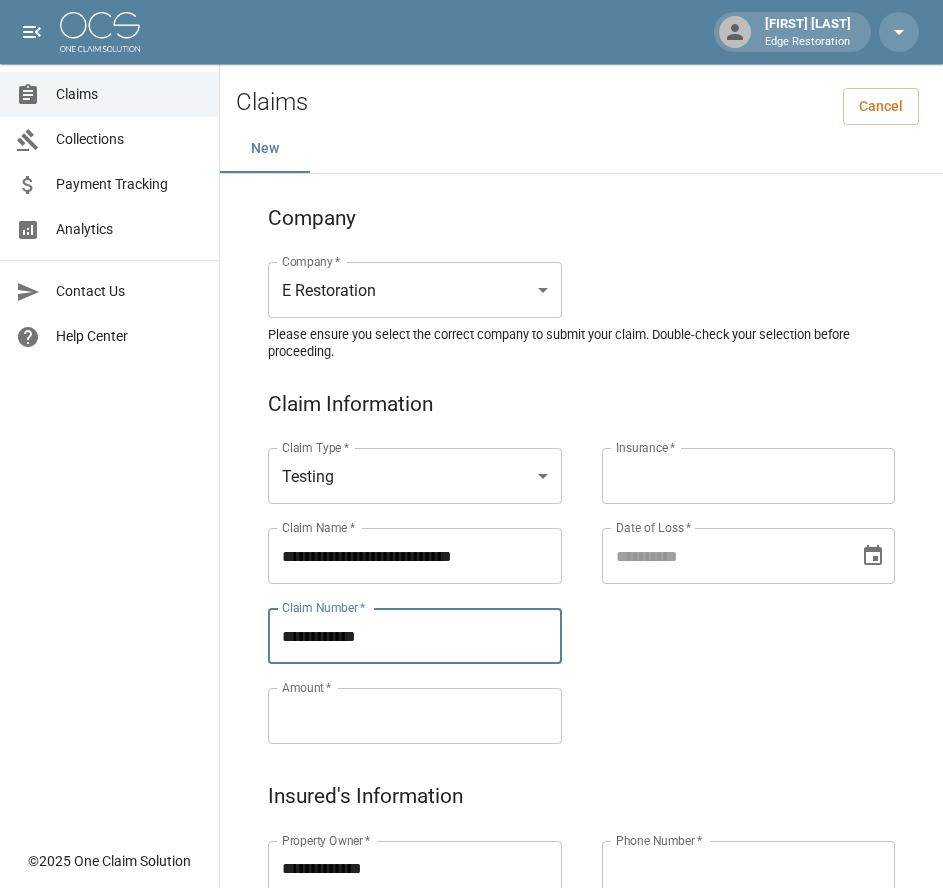 type on "**********" 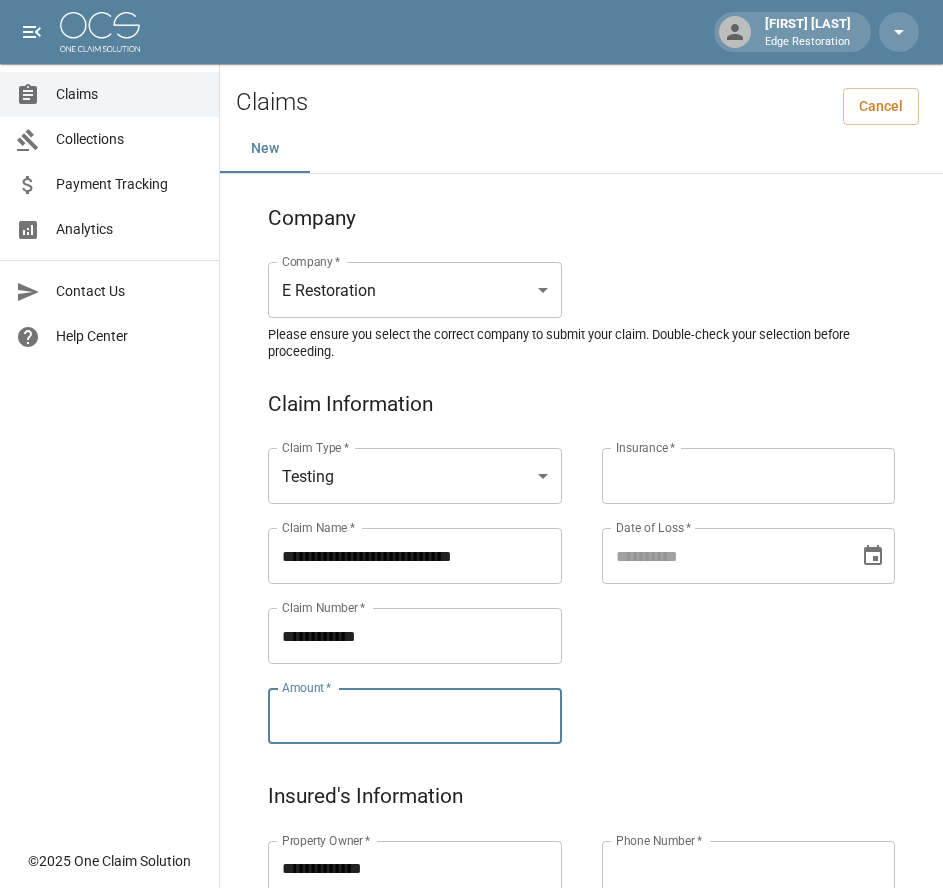 click on "Amount   *" at bounding box center [415, 716] 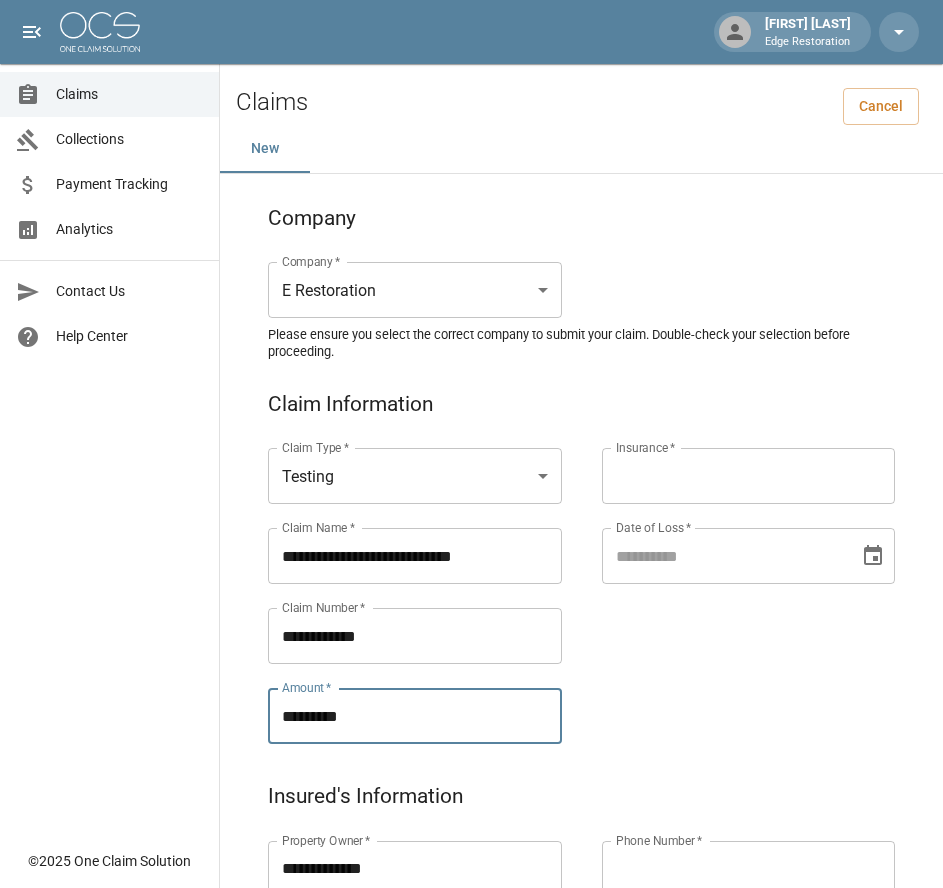 type on "*********" 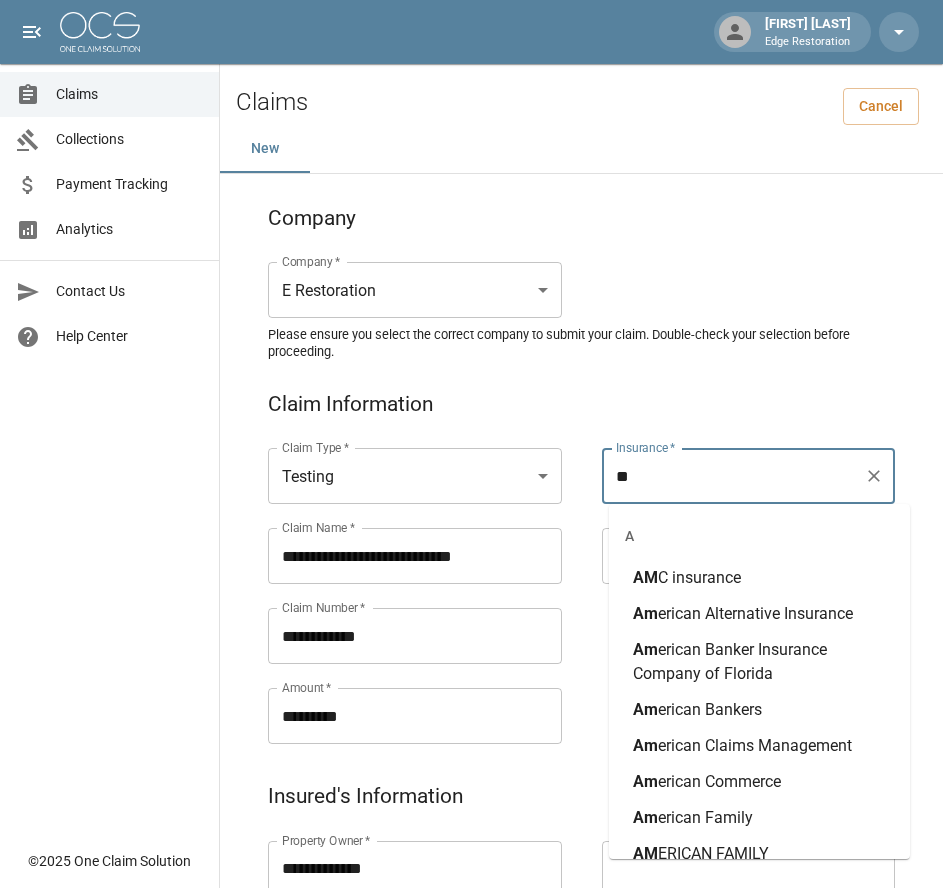 type on "*" 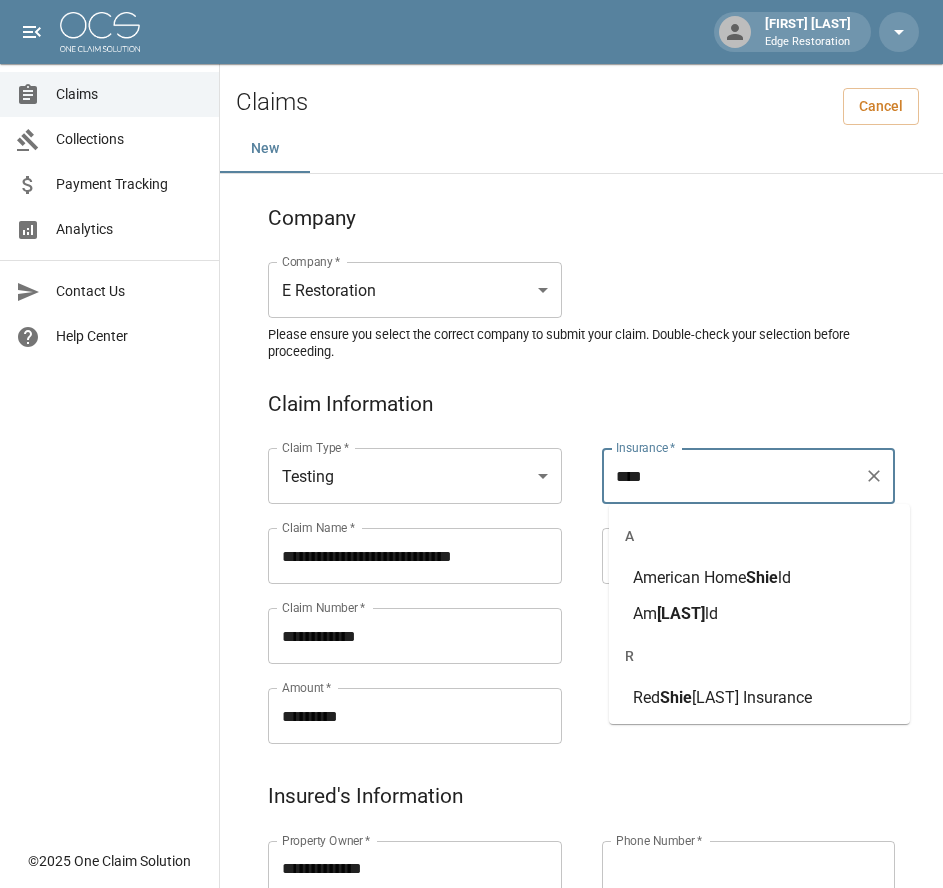 click on "Am" at bounding box center (645, 613) 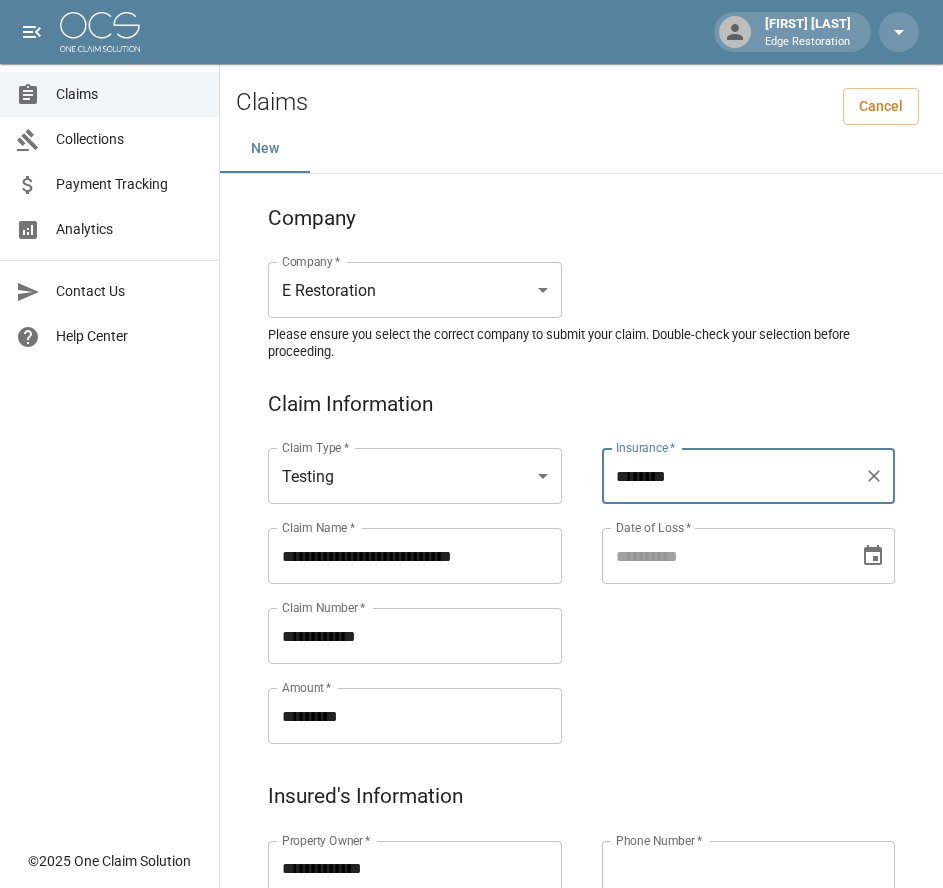 type on "********" 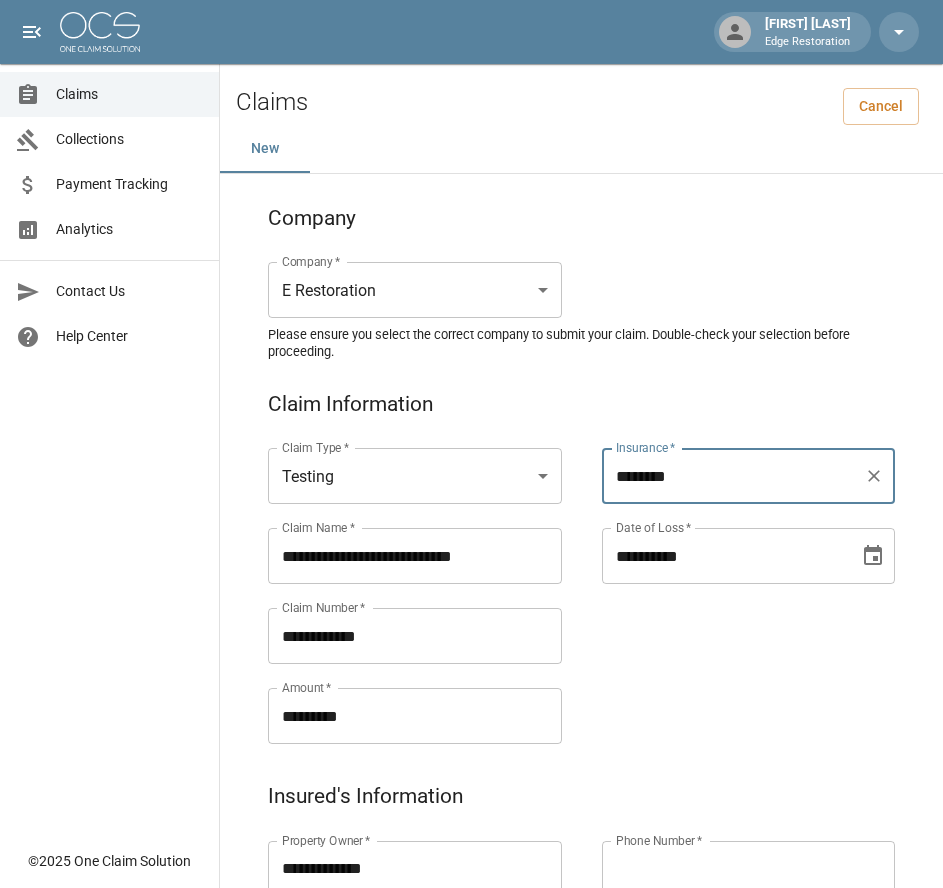 click on "**********" at bounding box center [724, 556] 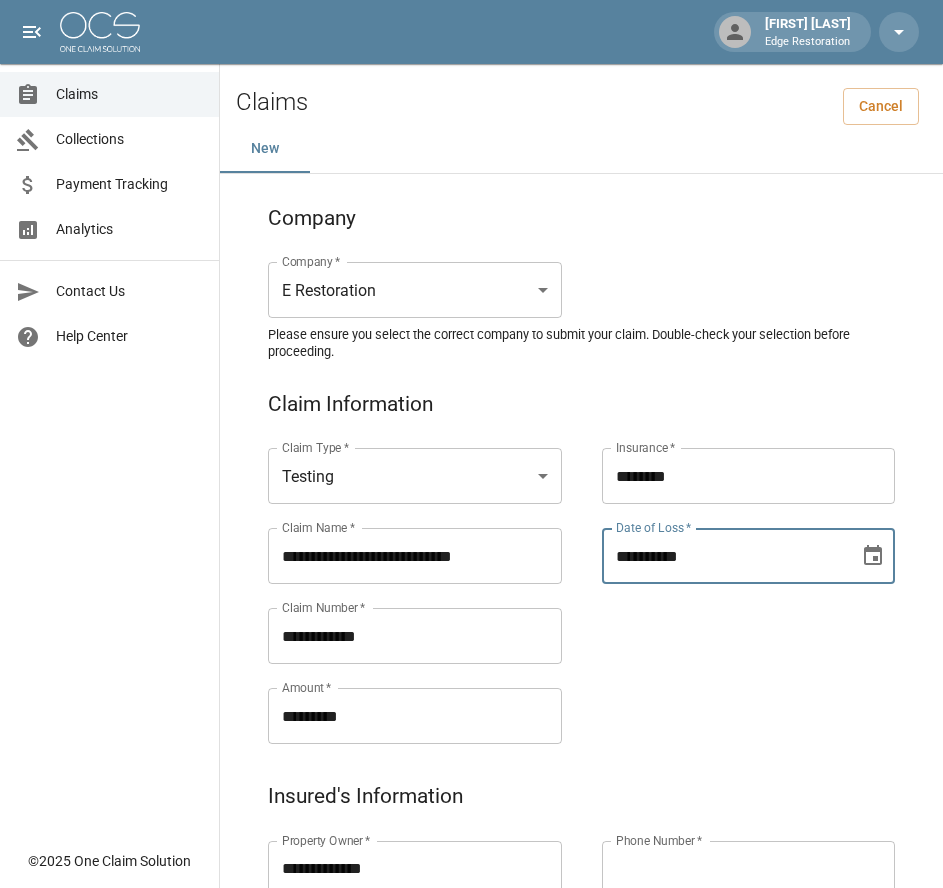 click on "**********" at bounding box center [724, 556] 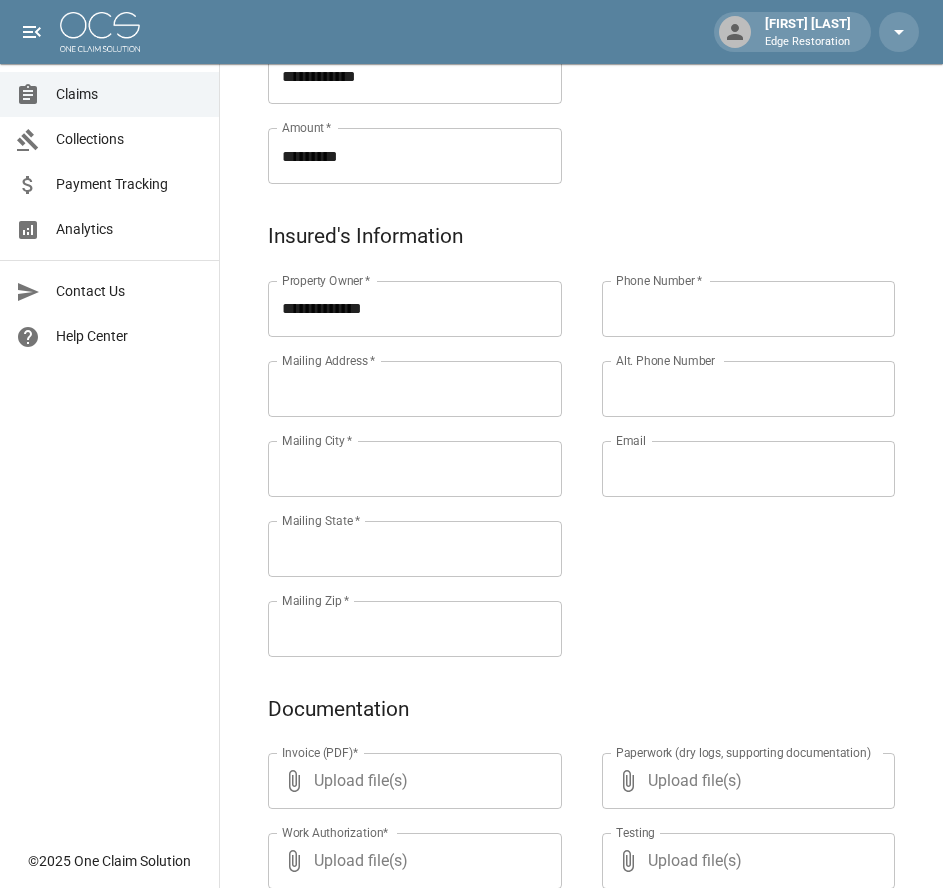 scroll, scrollTop: 562, scrollLeft: 0, axis: vertical 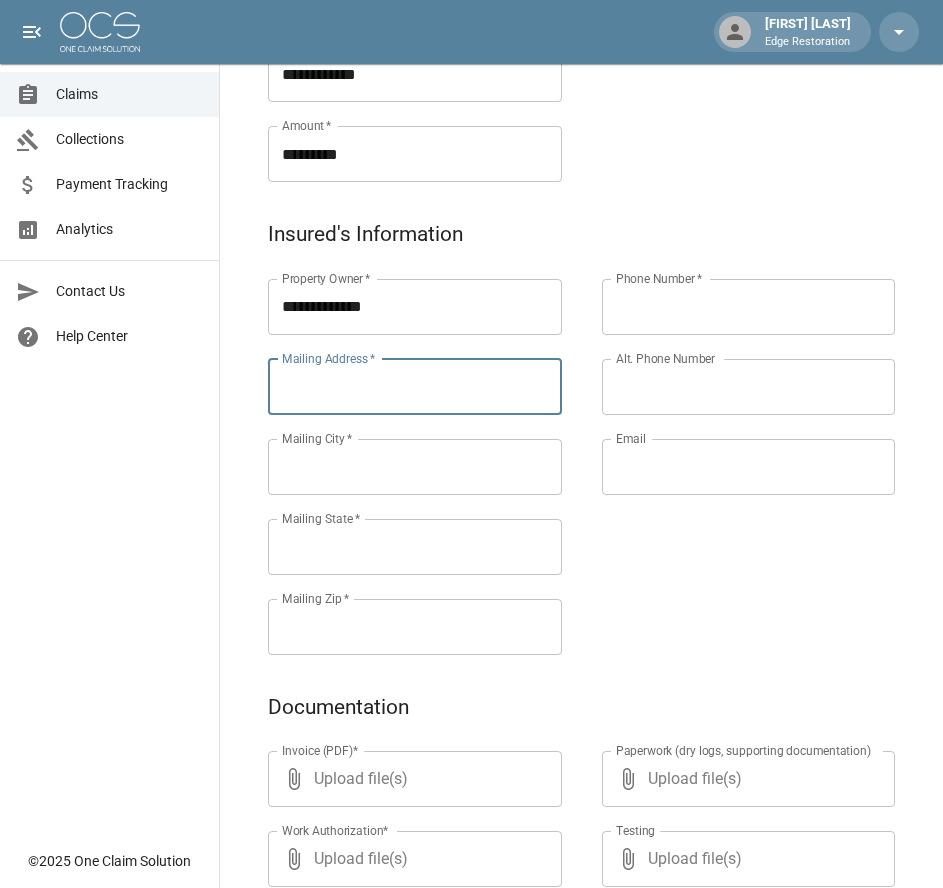 click on "Mailing Address   *" at bounding box center [415, 387] 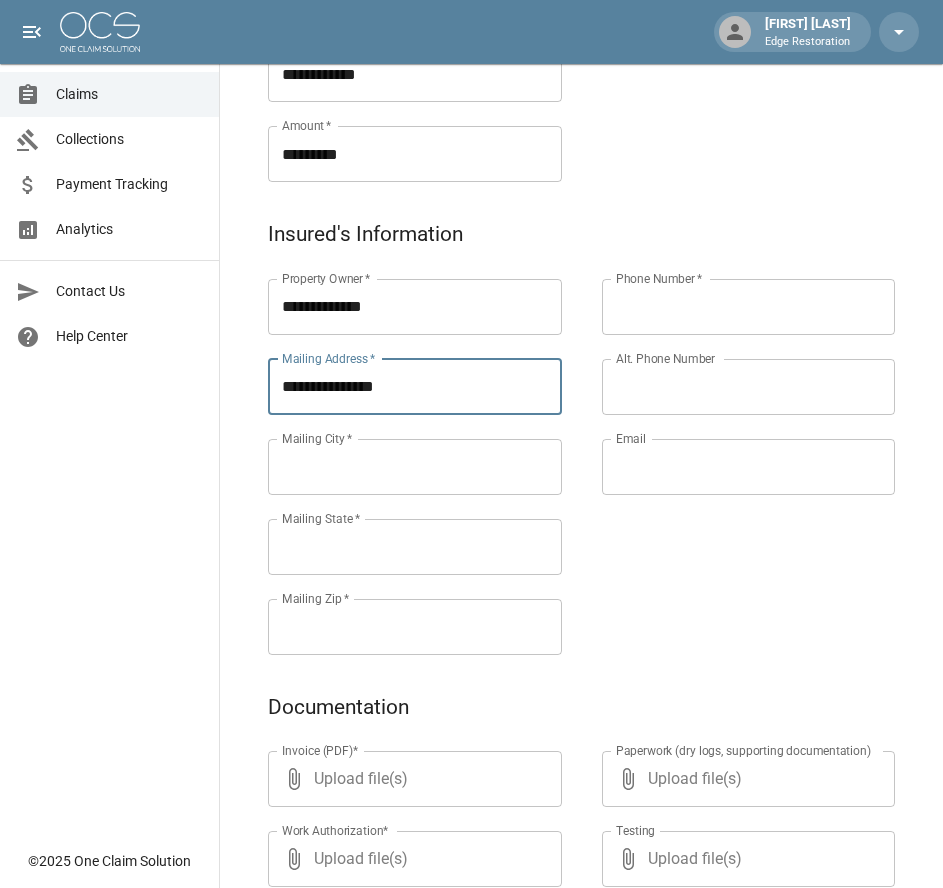 type on "**********" 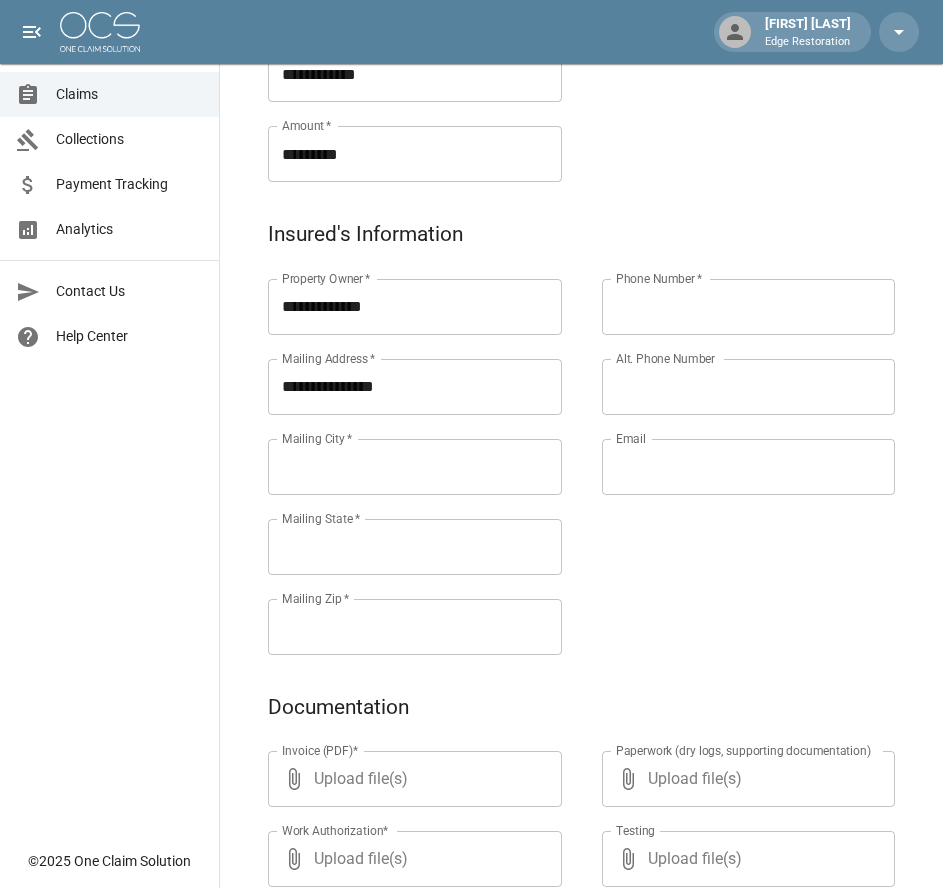 click on "Mailing City   *" at bounding box center [415, 467] 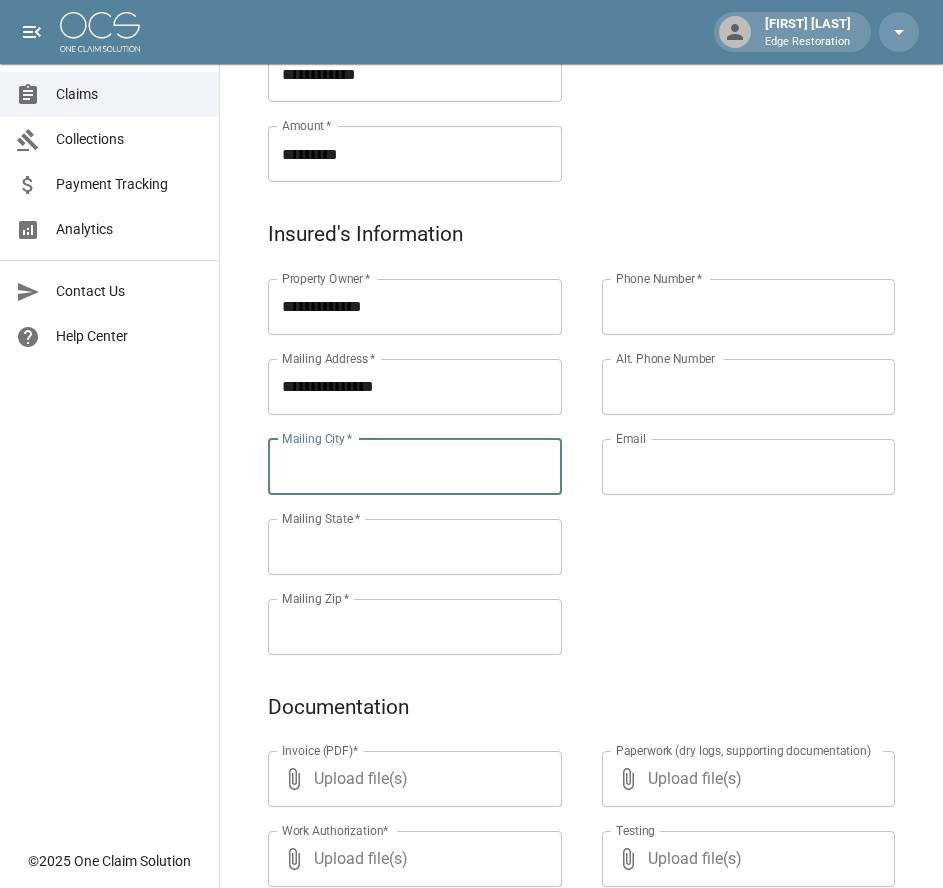 paste on "*********" 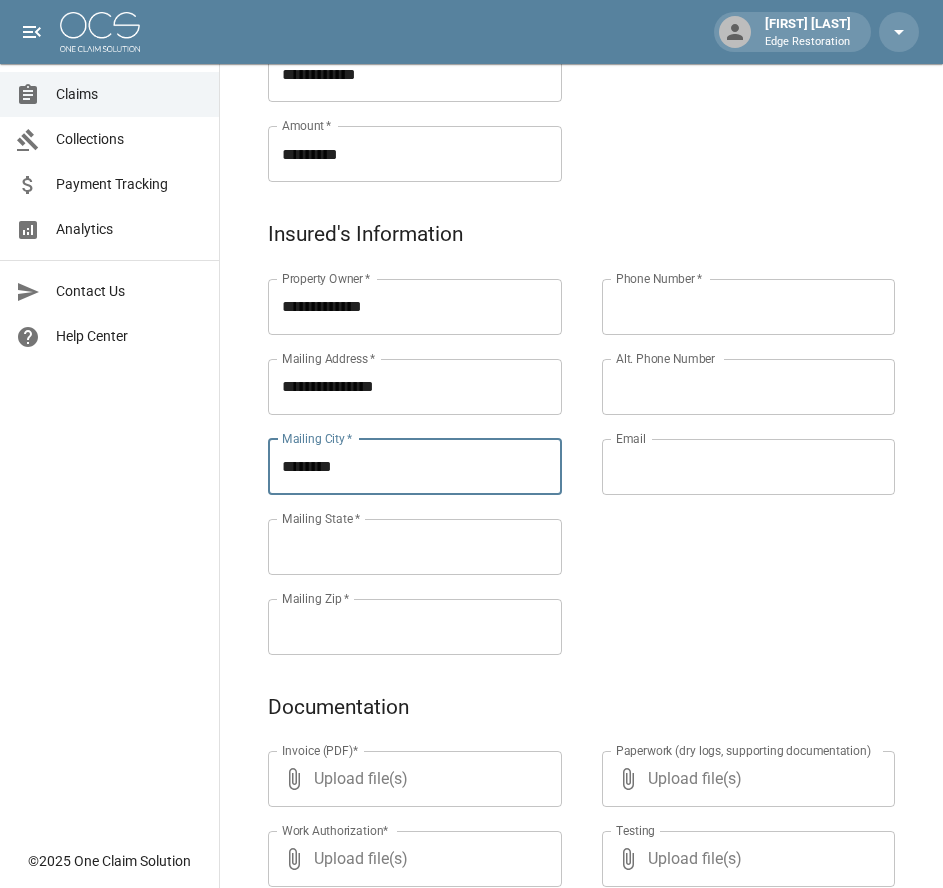 type on "********" 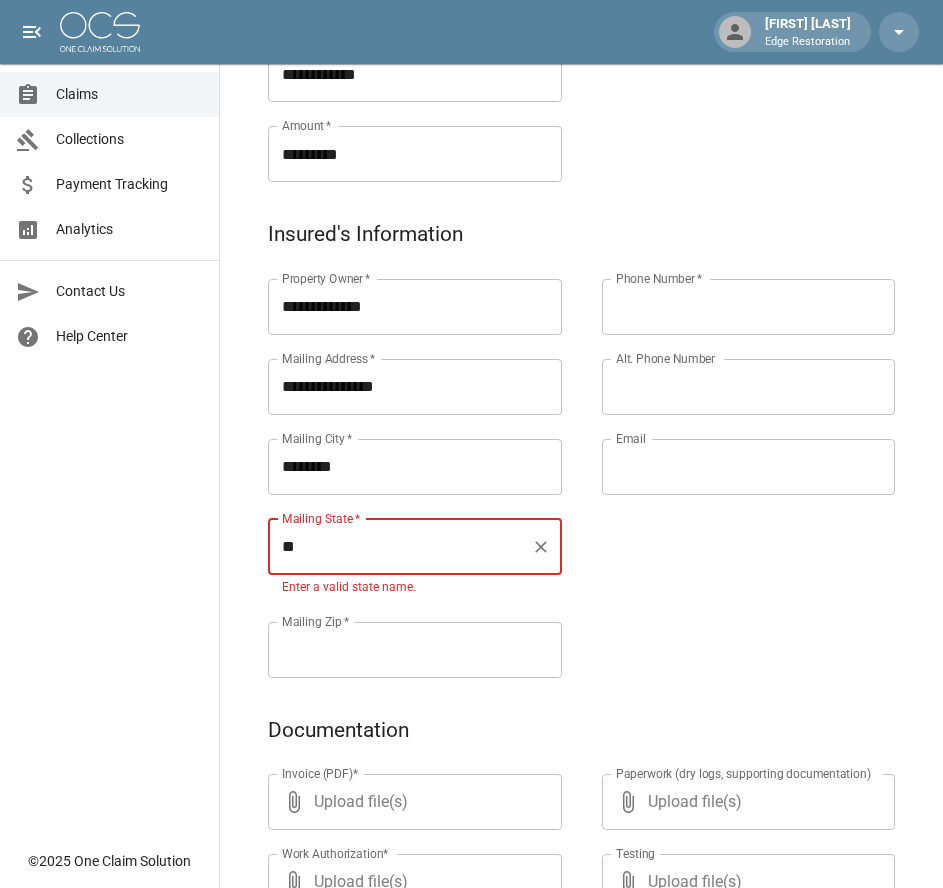 type on "*" 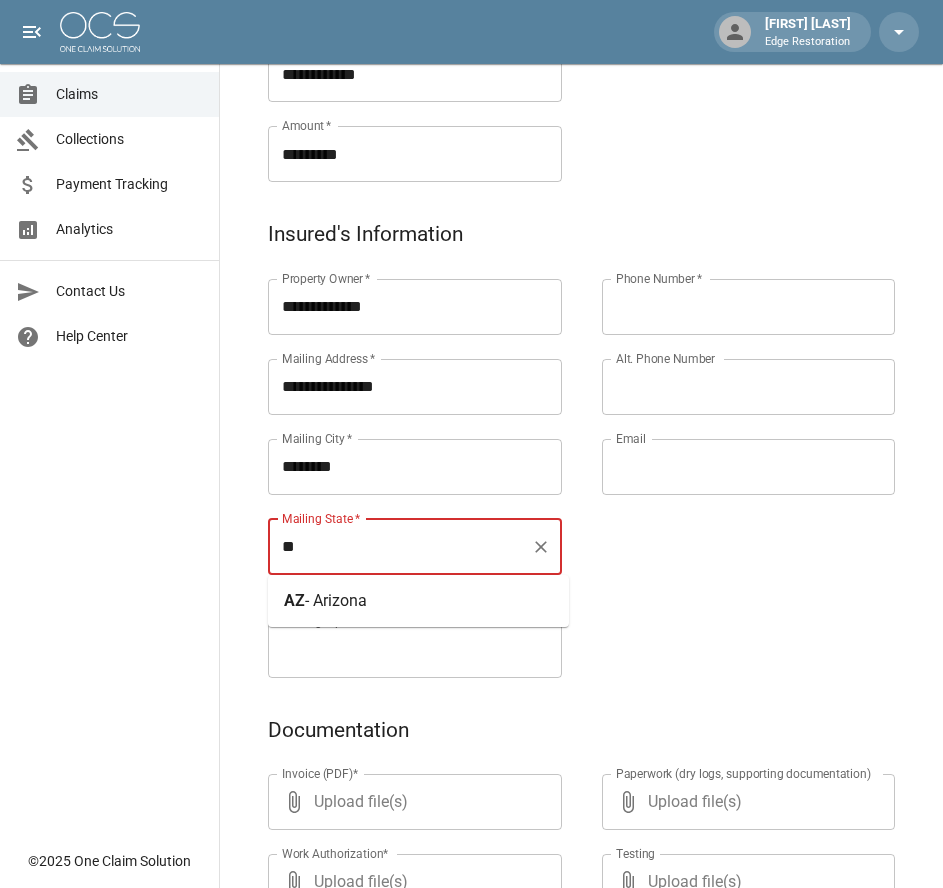 click on "- Arizona" at bounding box center (336, 600) 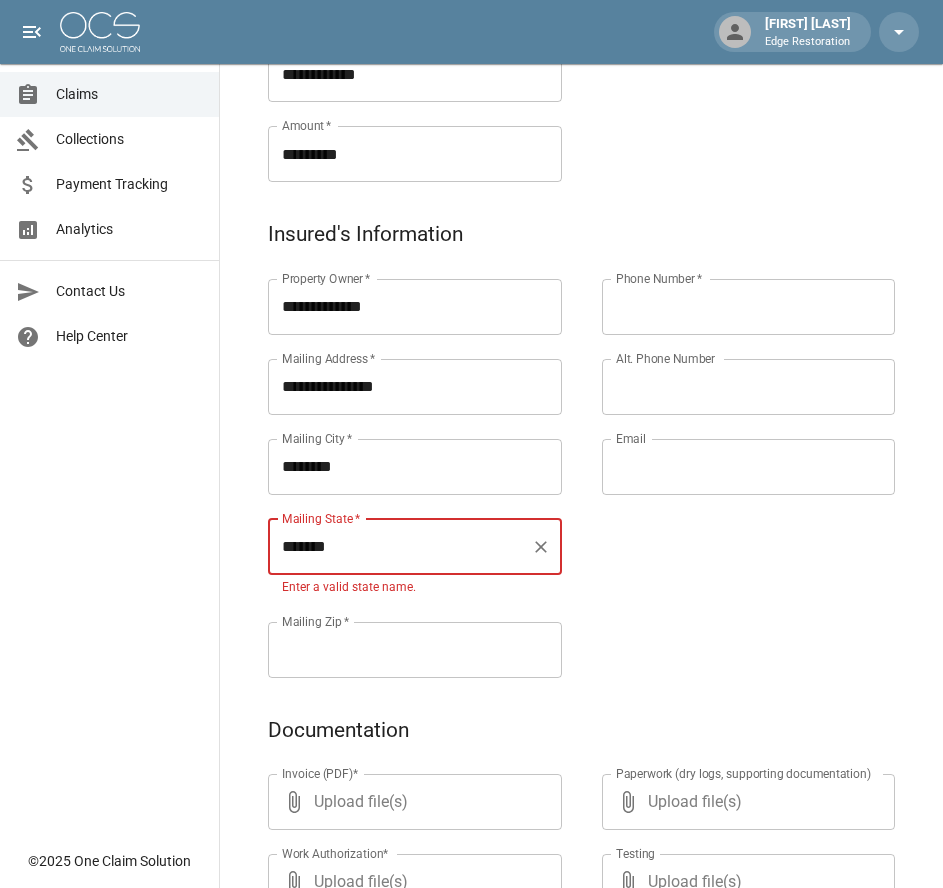 type on "*******" 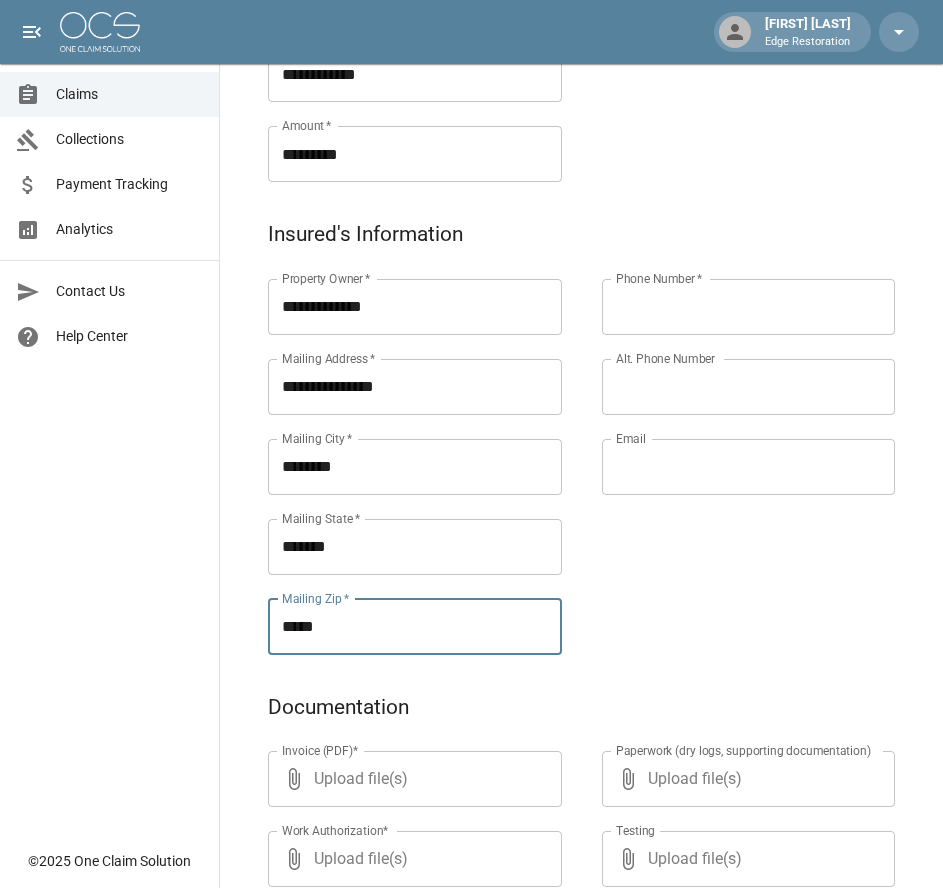 type on "*****" 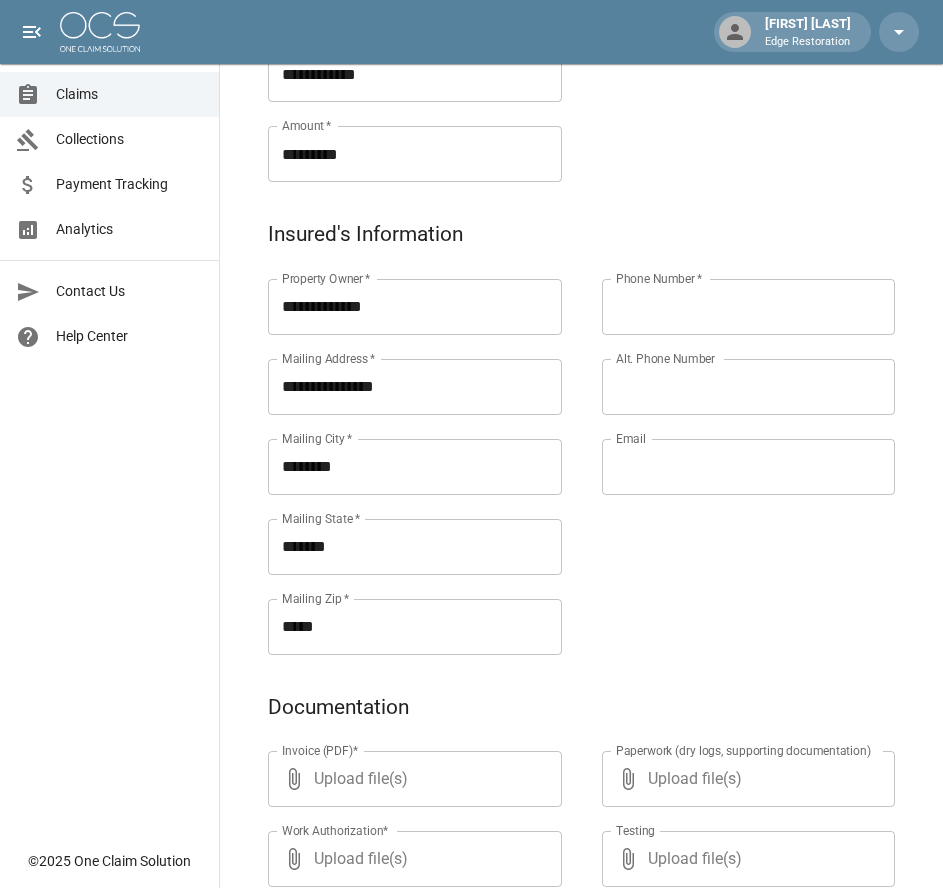 click on "Phone Number   *" at bounding box center [749, 307] 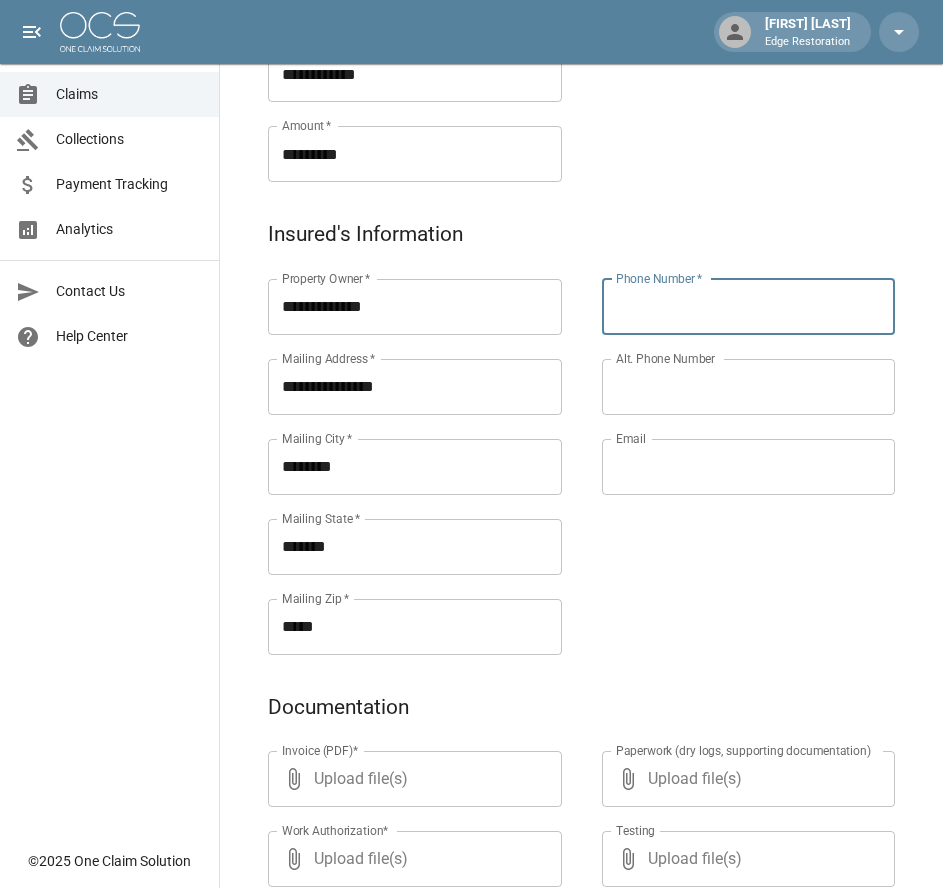 paste on "**********" 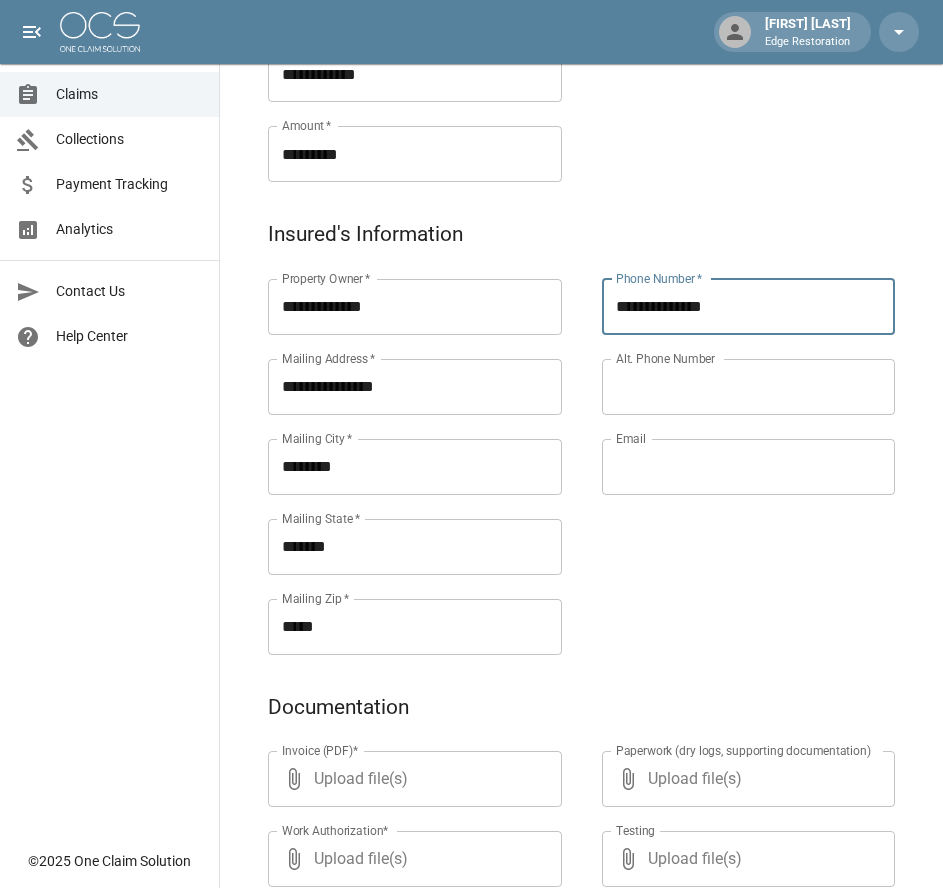 type on "**********" 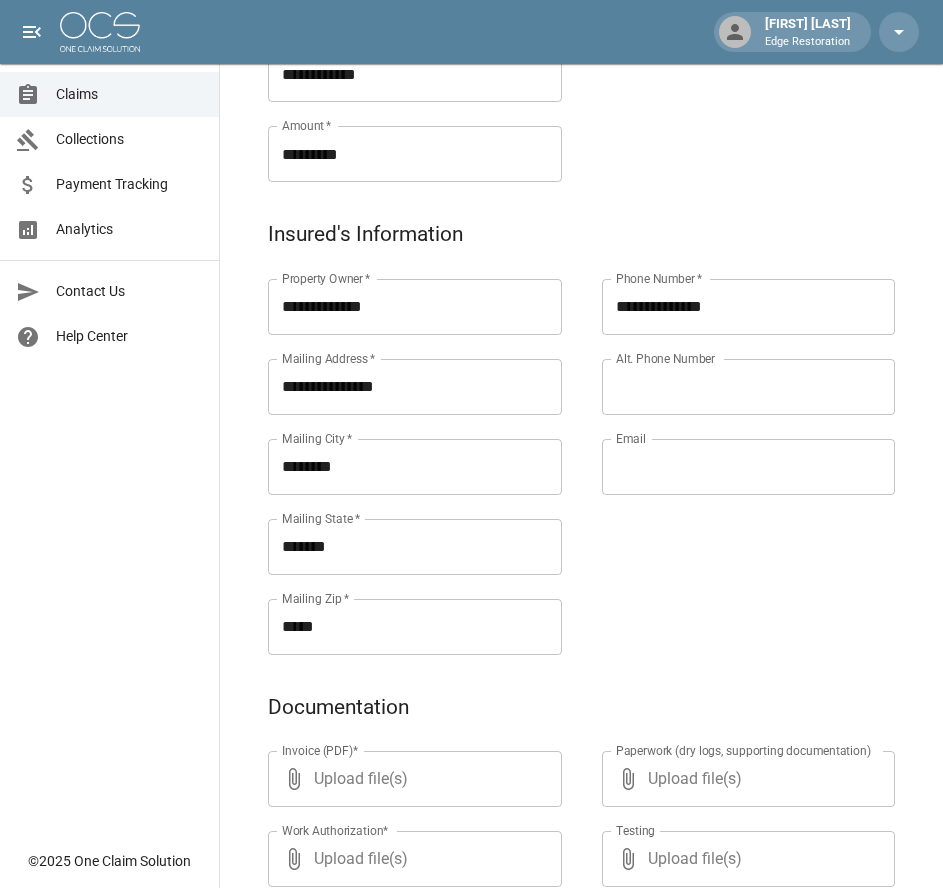 paste on "**********" 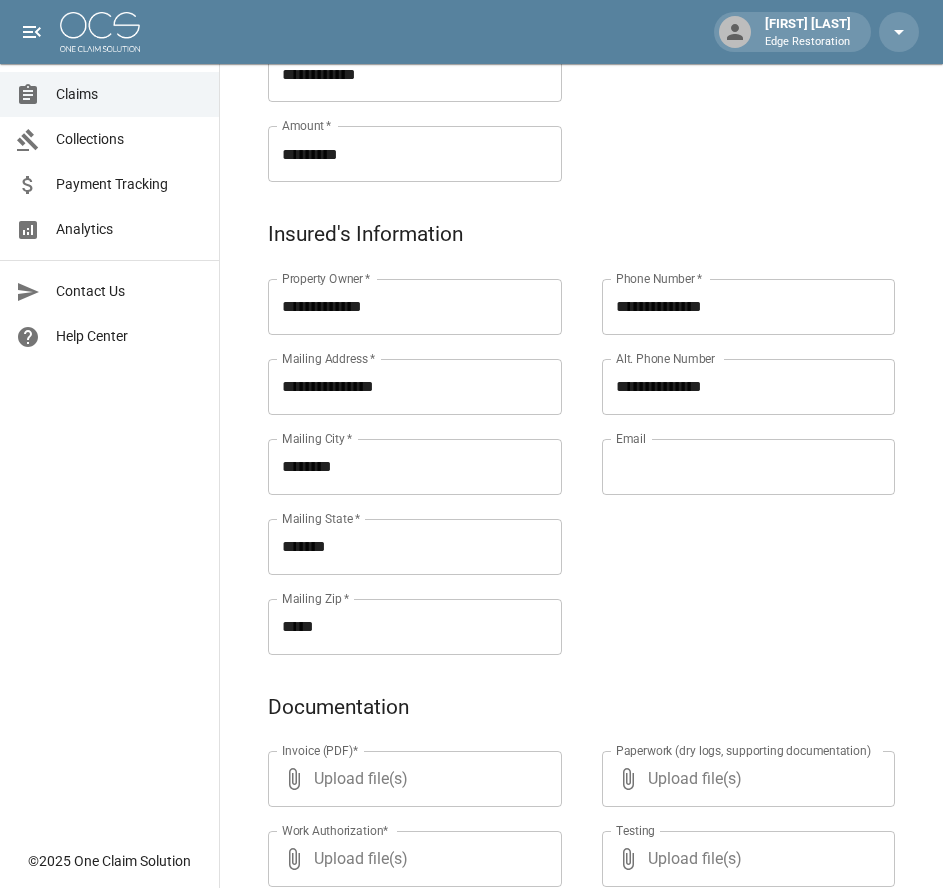 click on "**********" at bounding box center [749, 387] 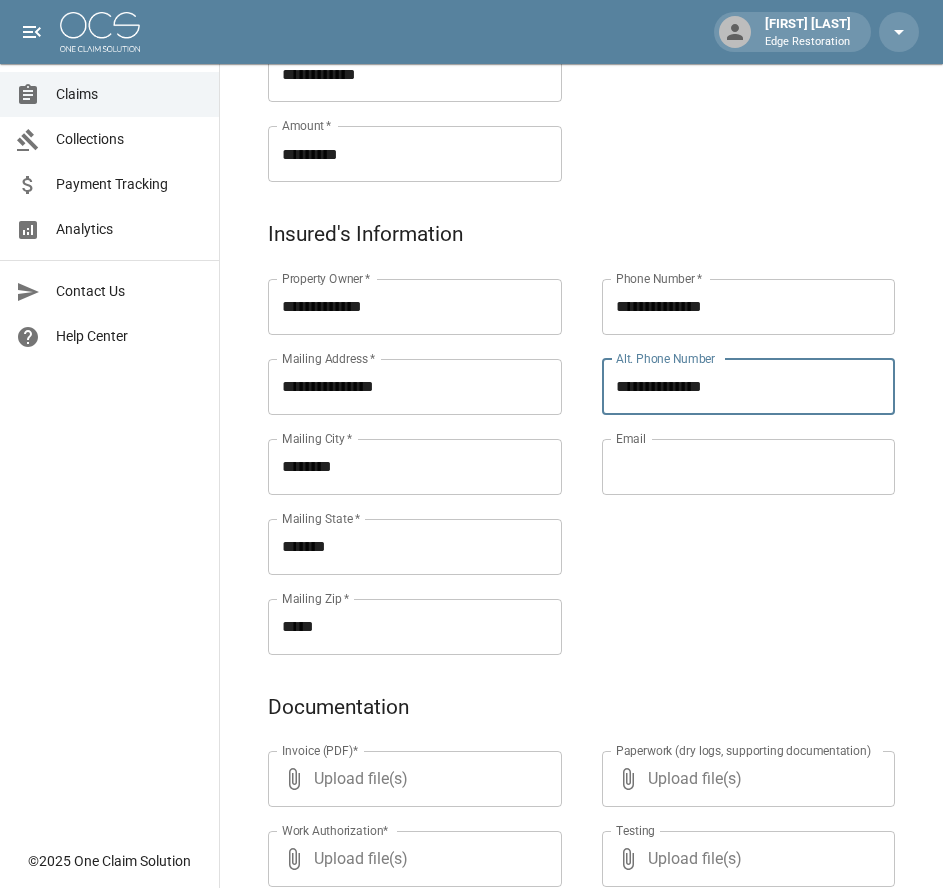 type on "**********" 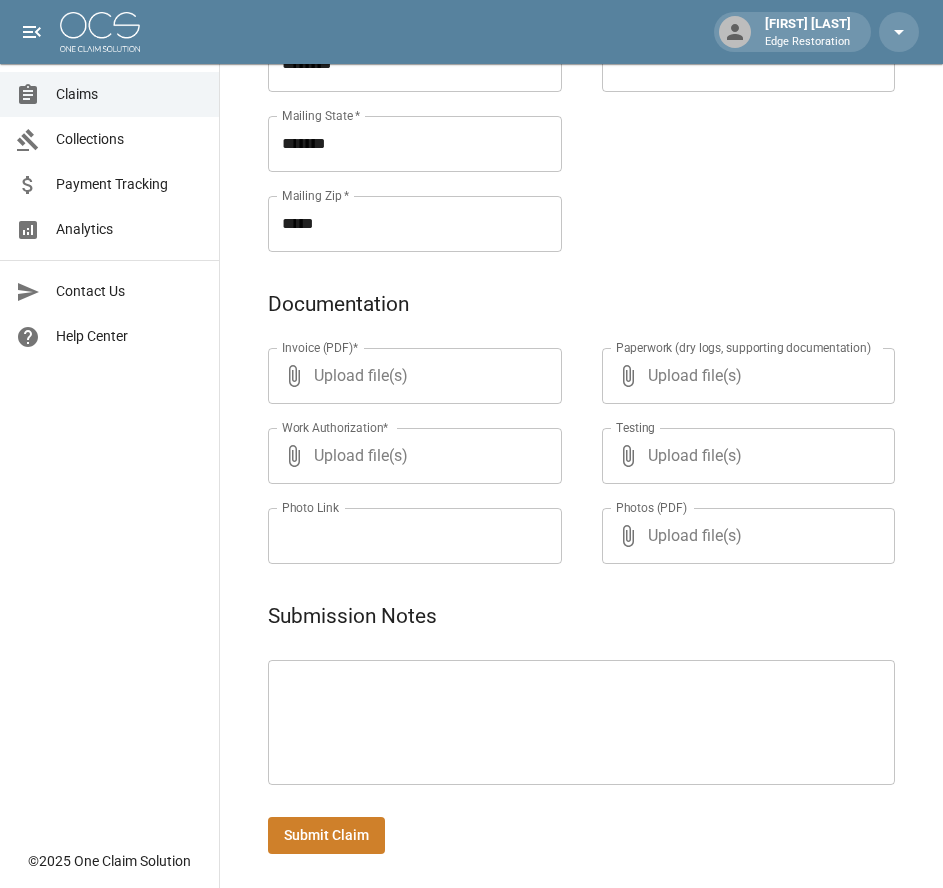 scroll, scrollTop: 971, scrollLeft: 0, axis: vertical 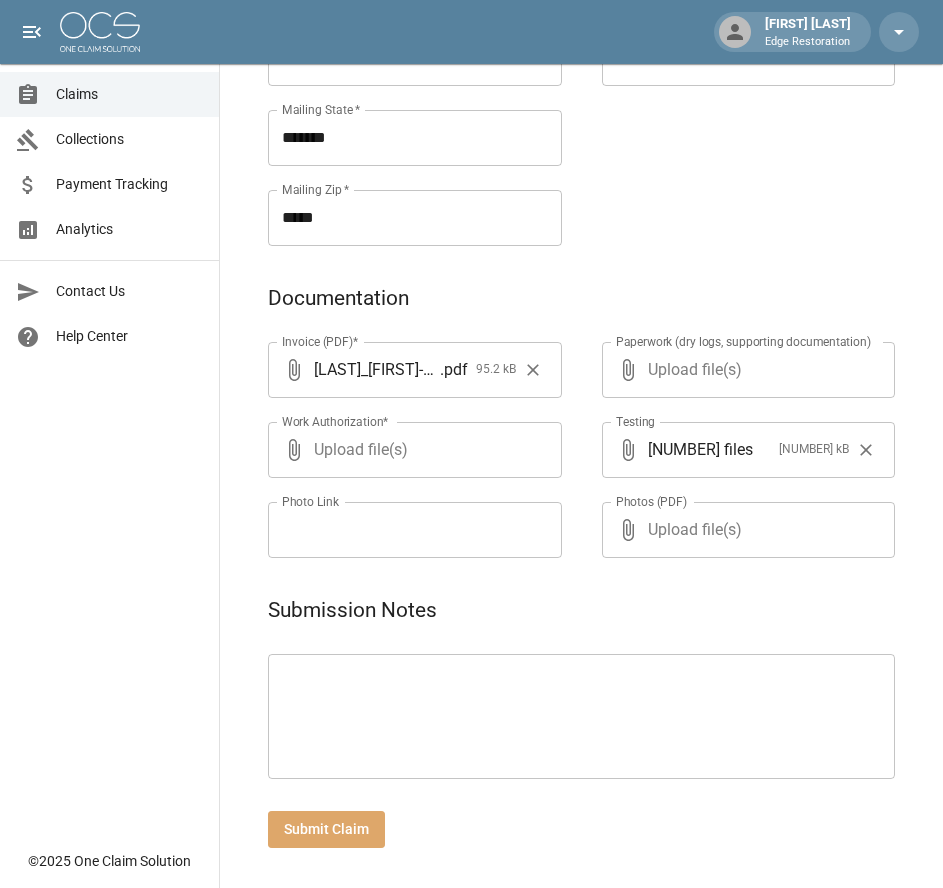 click on "Submit Claim" at bounding box center [326, 829] 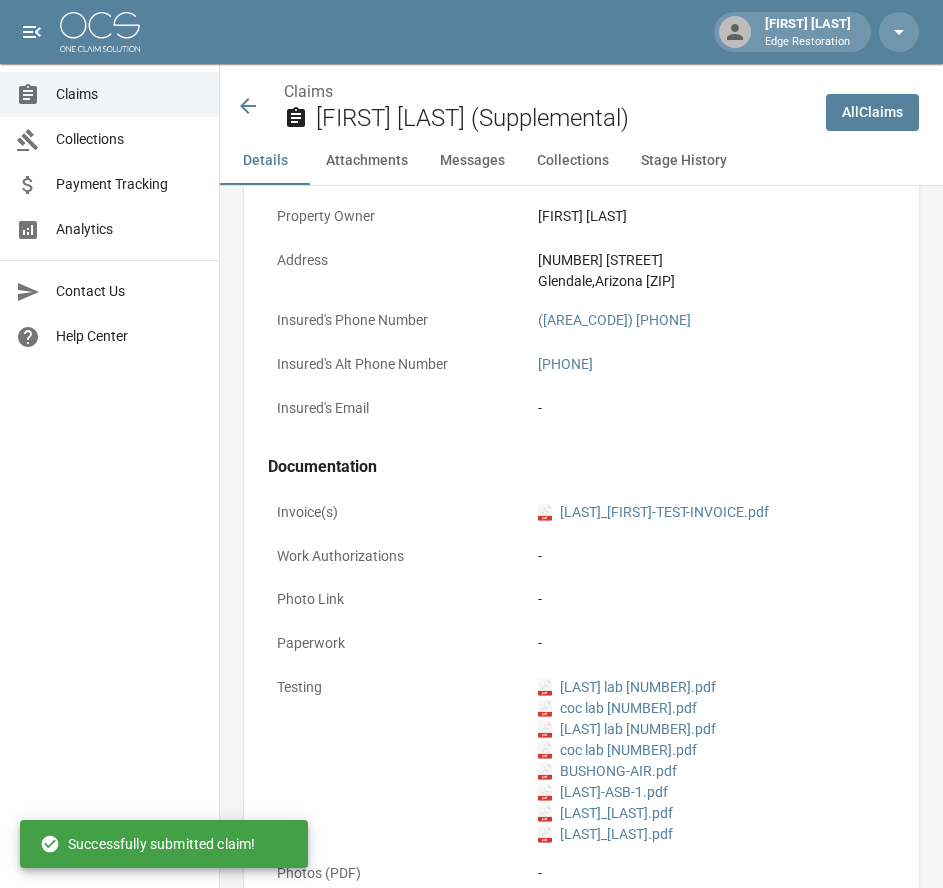 click at bounding box center [100, 32] 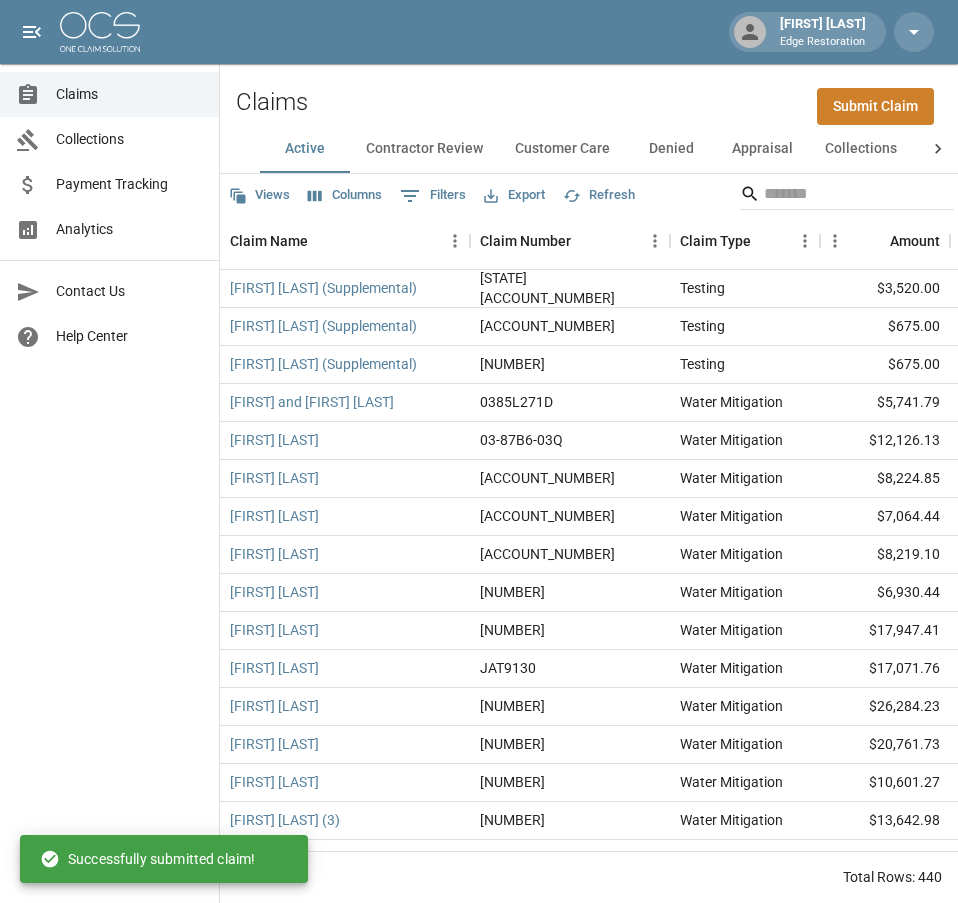 click on "Submit Claim" at bounding box center (875, 106) 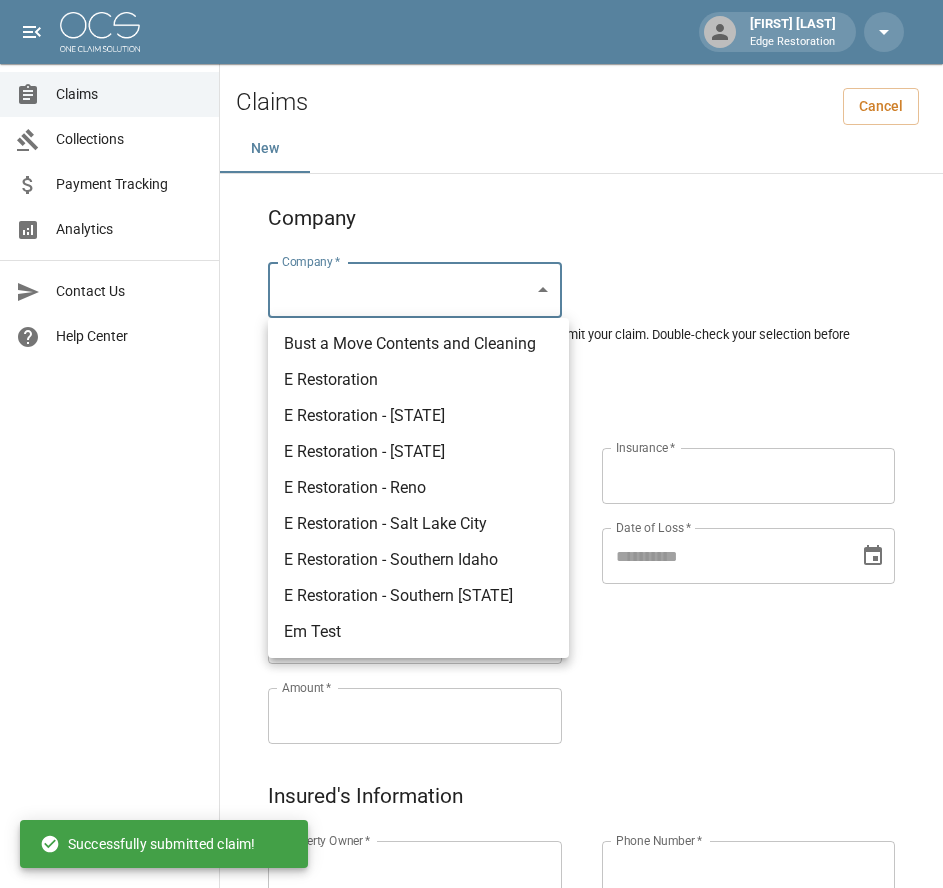 click on "Claim Type   * ​ Claim Type   * Claim Name   * Claim Name   * Claim Number   * Claim Number   * Amount   * Amount   * Insurance   * Insurance   * Date of Loss   * Date of Loss   * Insured's Information Property Owner   * Property Owner   * Mailing Address   * Mailing Address   * Mailing City   * Mailing City   * Mailing State   * Mailing State   * Mailing Zip   * Mailing Zip   * Phone Number   * Phone Number   * Alt. Phone Number Alt. Phone Number Email Email Documentation Invoice (PDF)* ​ Upload file(s) Invoice (PDF)* Work Authorization* ​ Upload file(s) Work Authorization* Photo Link Photo Link ​ Upload file(s) Testing ​" at bounding box center (471, 929) 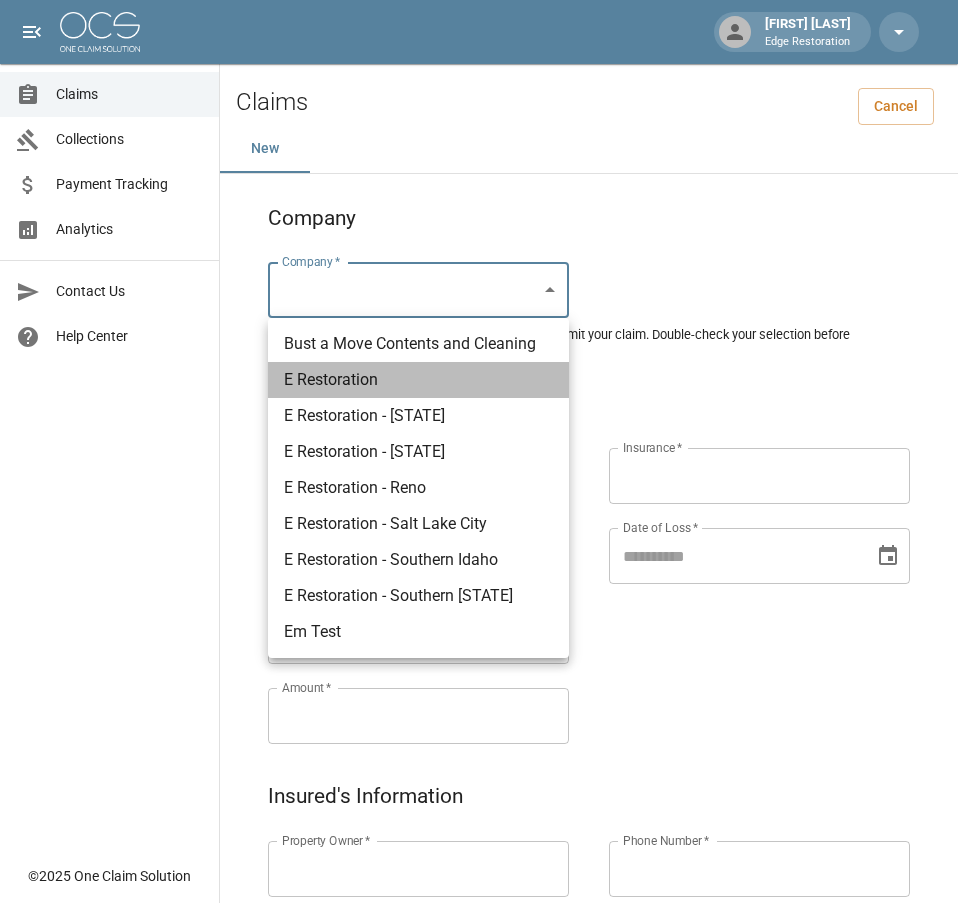 click on "E Restoration" at bounding box center [418, 380] 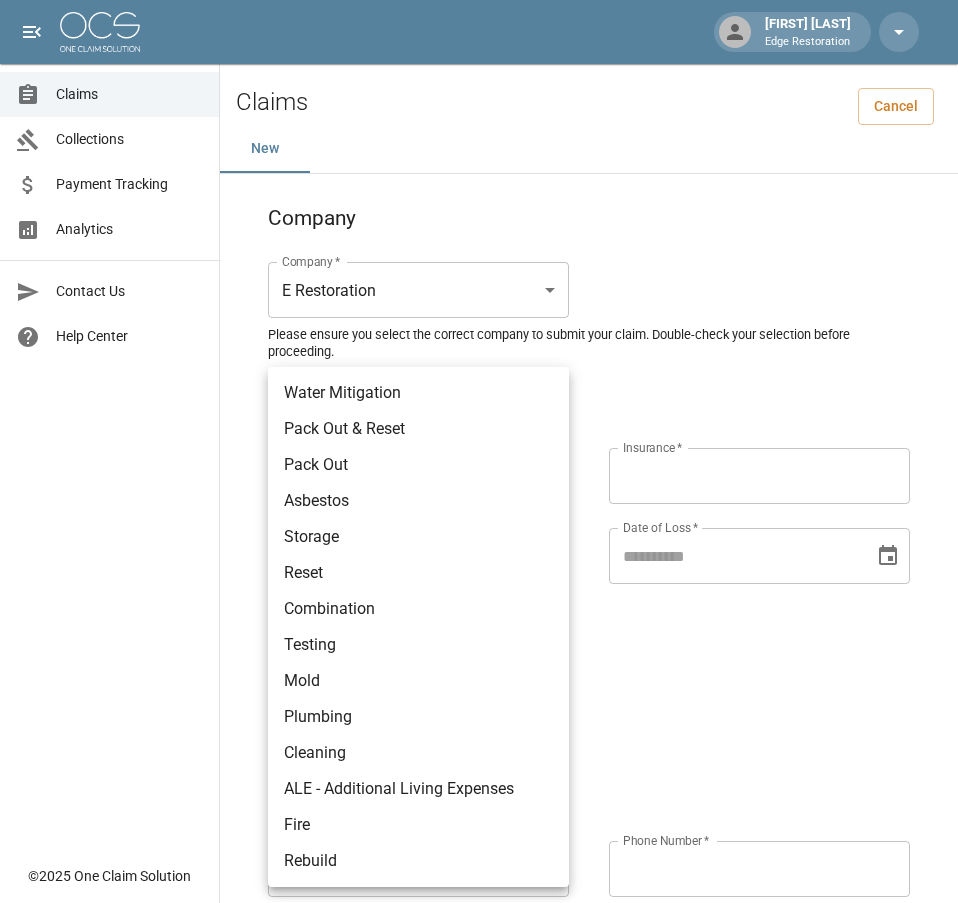 click on "[LAST] [LAST] Edge Restoration Claims Collections Payment Tracking Analytics Contact Us Help Center ©  2025   One Claim Solution Claims Cancel New Company Company   * E Restoration *** Company   * Please ensure you select the correct company to submit your claim. Double-check your selection before proceeding. Claim Information Claim Type   * ​ Claim Type   * Claim Name   * Claim Name   * Claim Number   * Claim Number   * Amount   * Amount   * Insurance   * Insurance   * Date of Loss   * Date of Loss   * Insured's Information Property Owner   * Property Owner   * Mailing Address   * Mailing Address   * Mailing City   * Mailing City   * Mailing State   * Mailing State   * Mailing Zip   * Mailing Zip   * Phone Number   * Phone Number   * Alt. Phone Number Alt. Phone Number Email Email Documentation Invoice (PDF)* ​ Upload file(s) Invoice (PDF)* Work Authorization* ​ Upload file(s) Work Authorization* Photo Link Photo Link ​ Upload file(s) *" at bounding box center (479, 929) 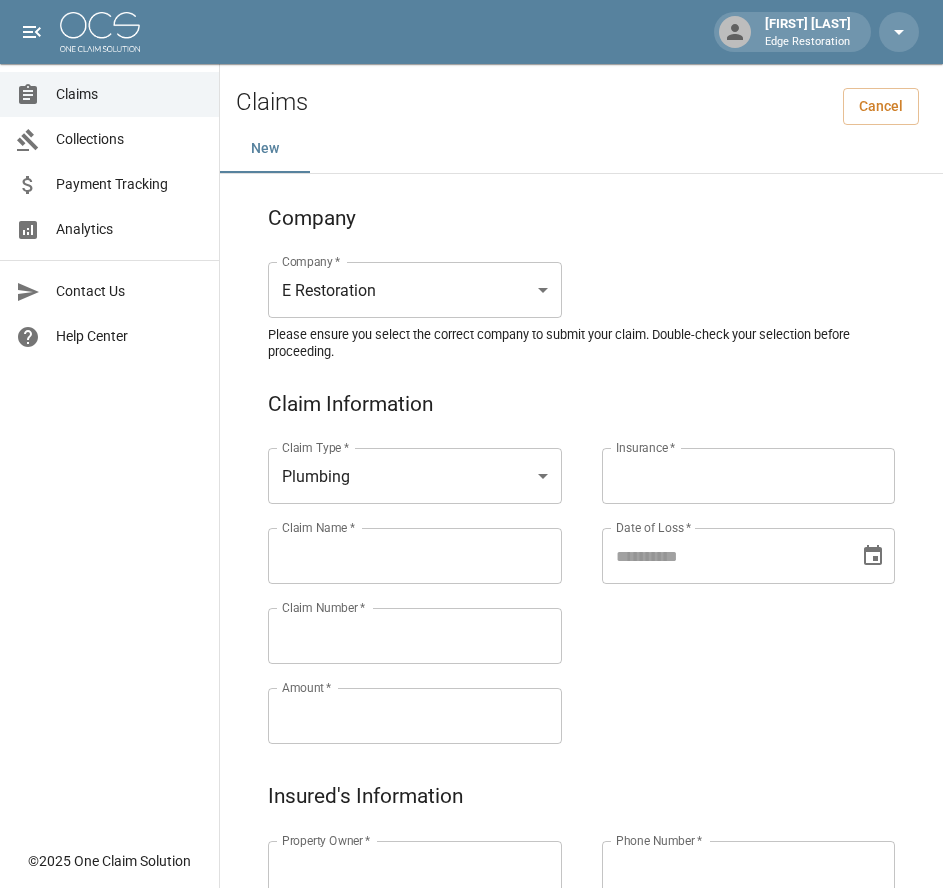 click on "Claims Collections Payment Tracking Analytics Contact Us Help Center" at bounding box center [109, 419] 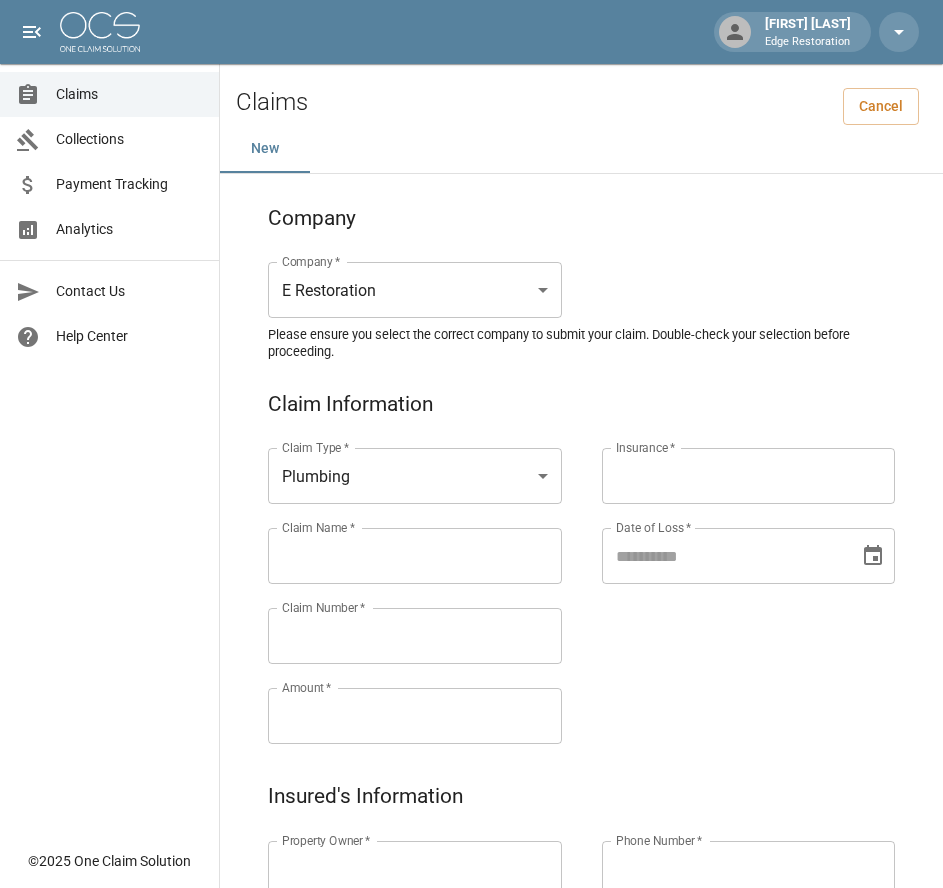 click on "Claim Name   *" at bounding box center (415, 556) 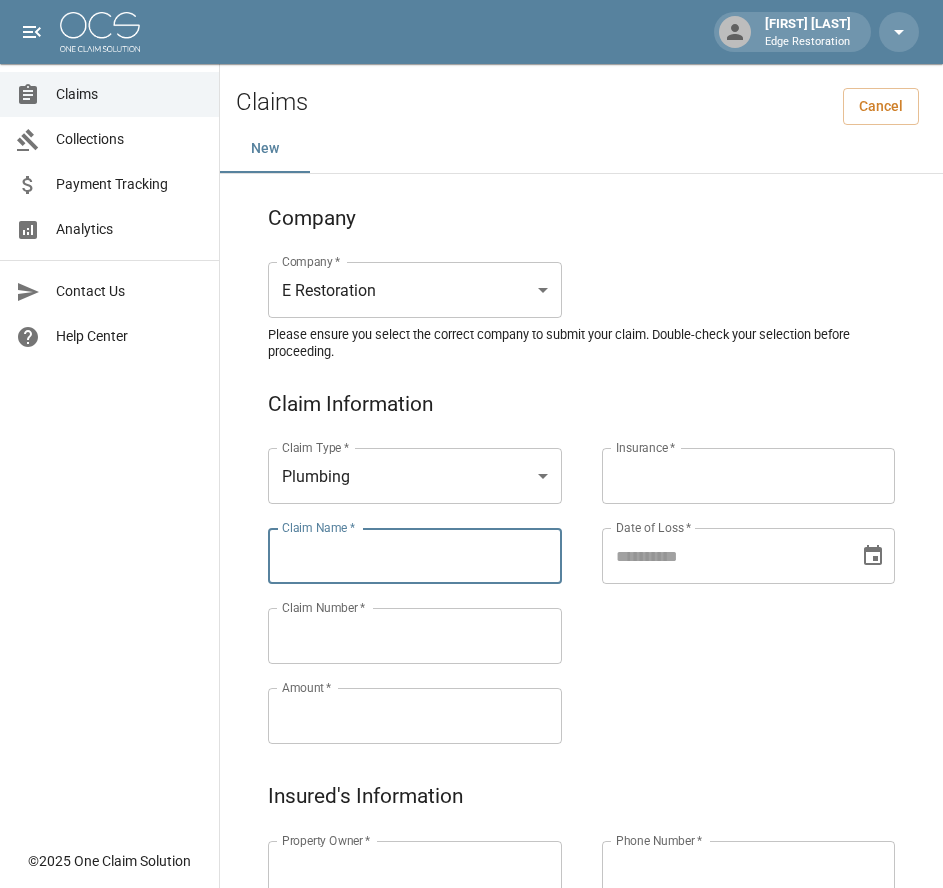 paste on "*********" 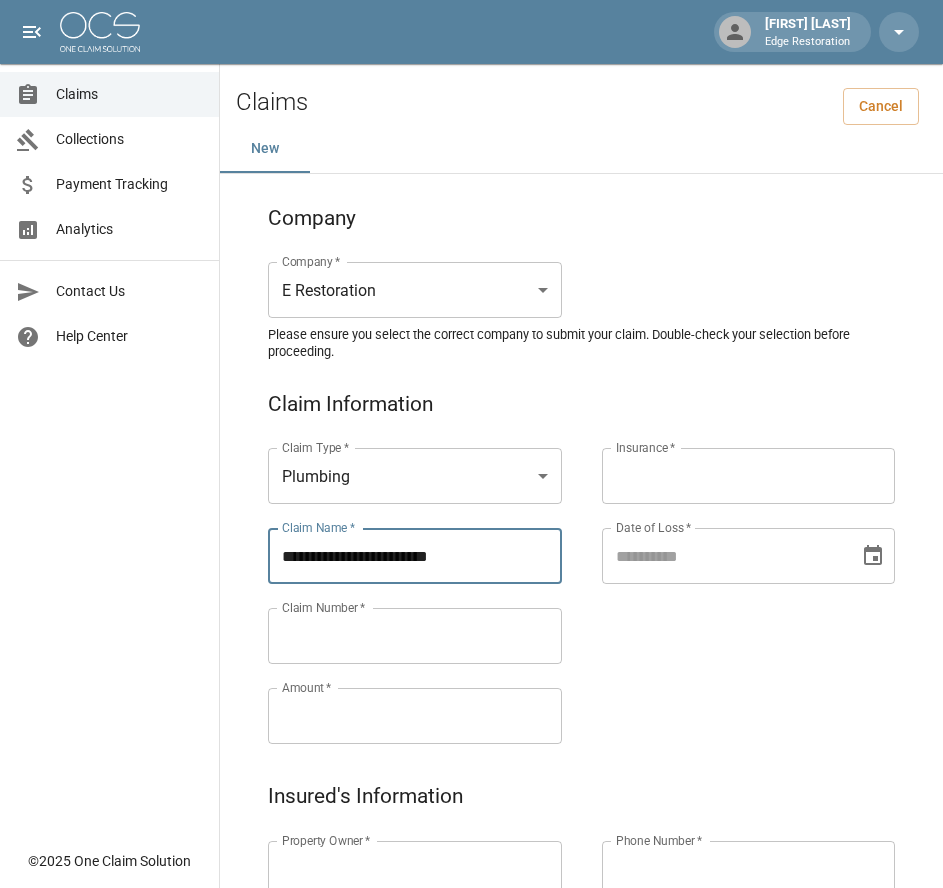 type on "**********" 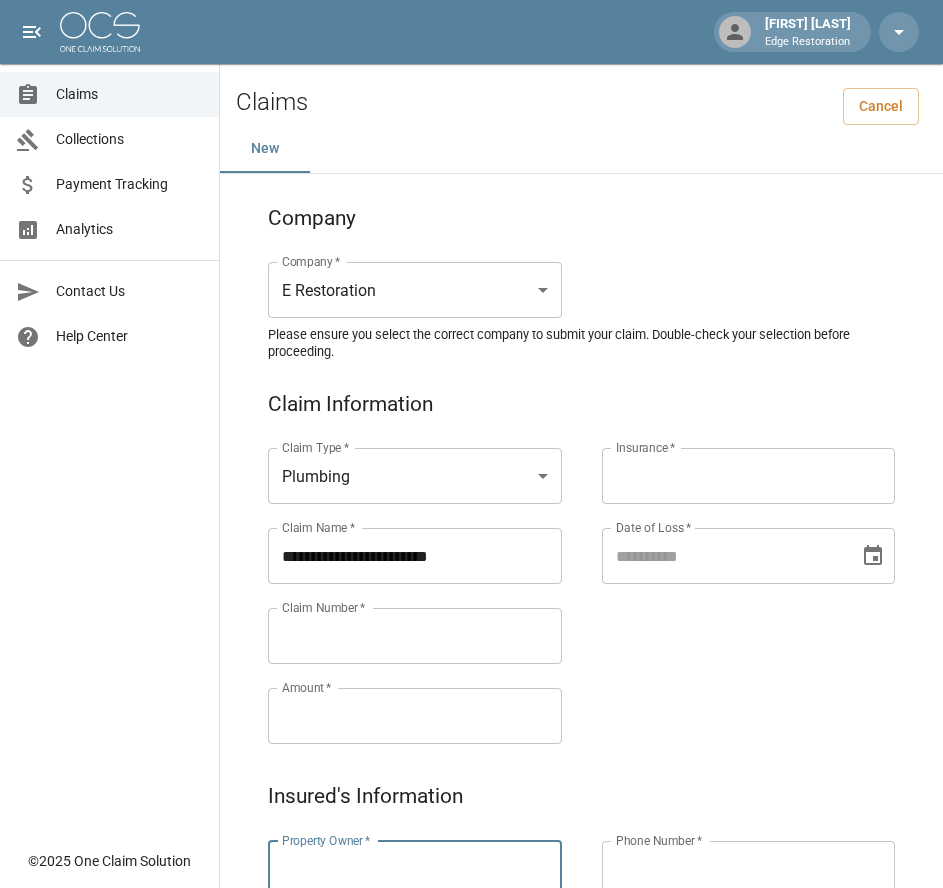 paste on "*********" 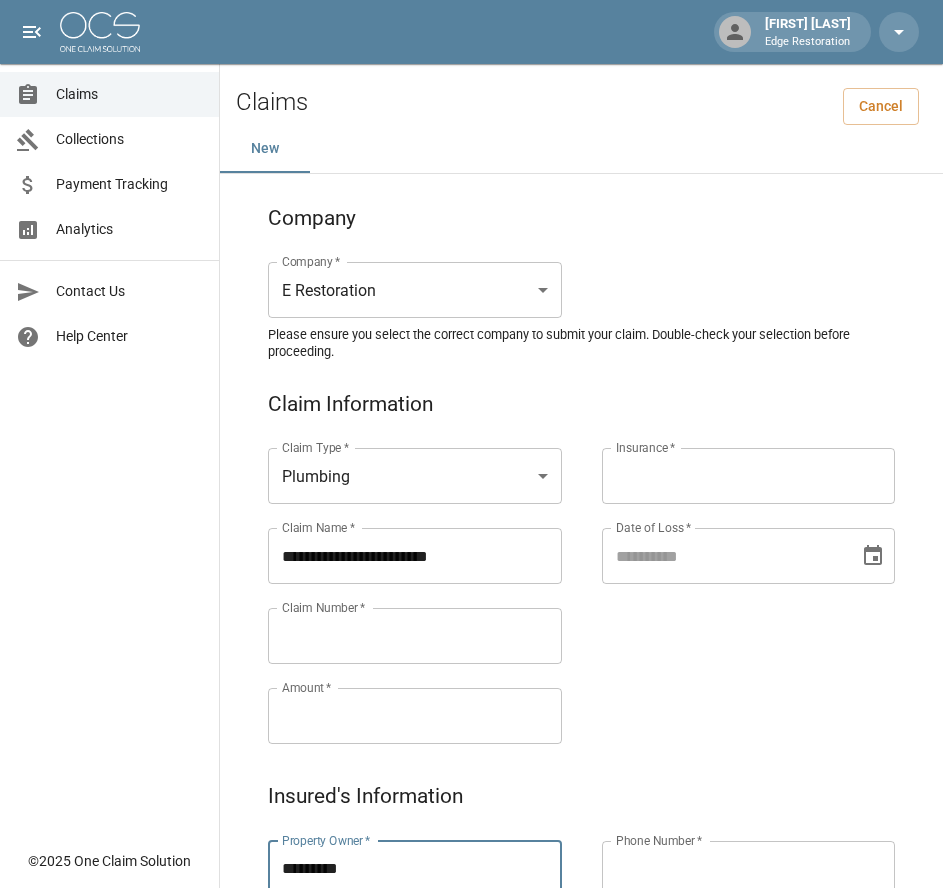 type on "*********" 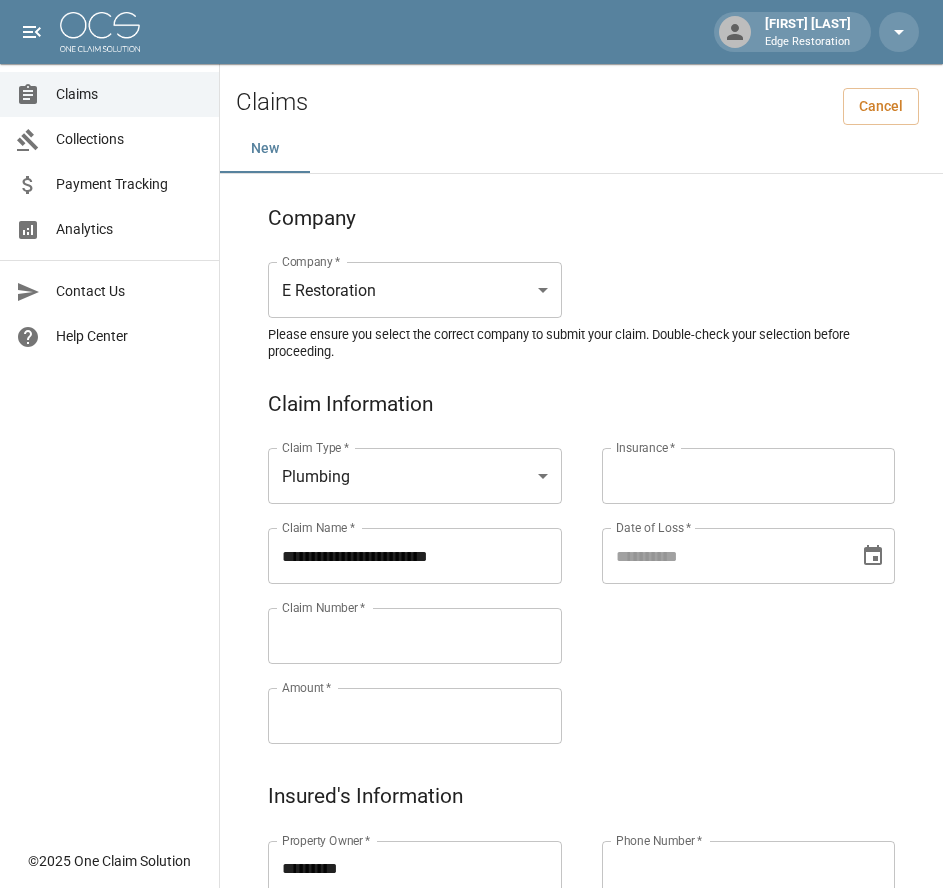 click on "Claim Number   *" at bounding box center [415, 636] 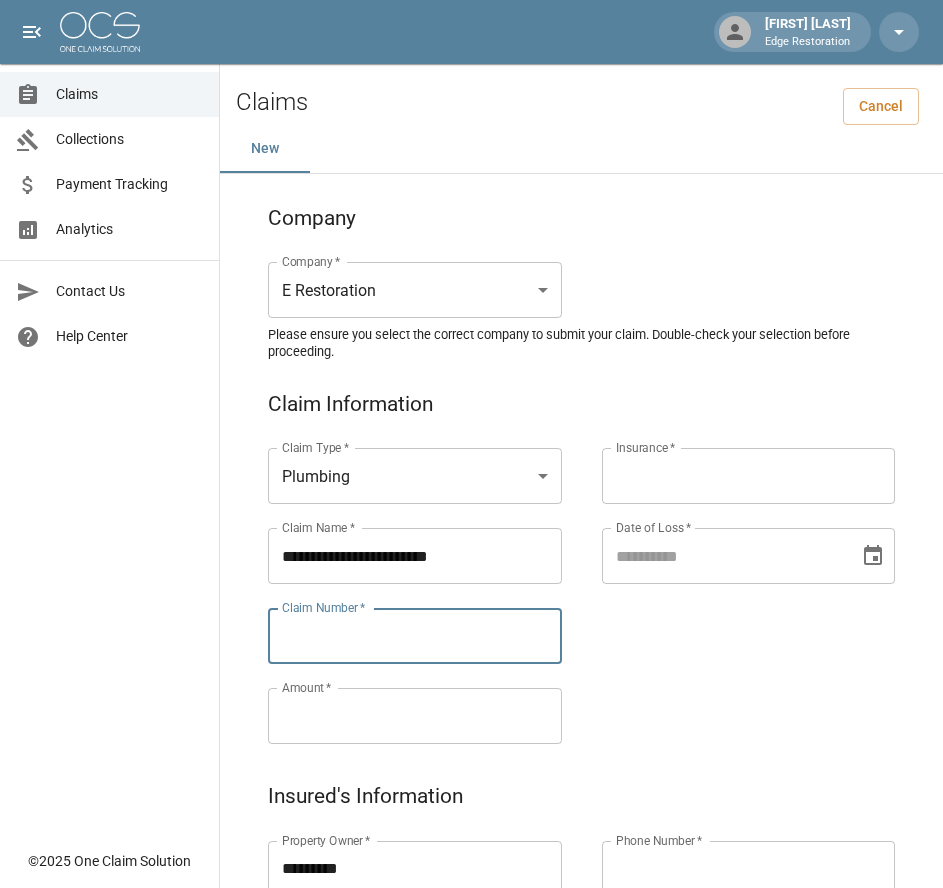 paste on "**********" 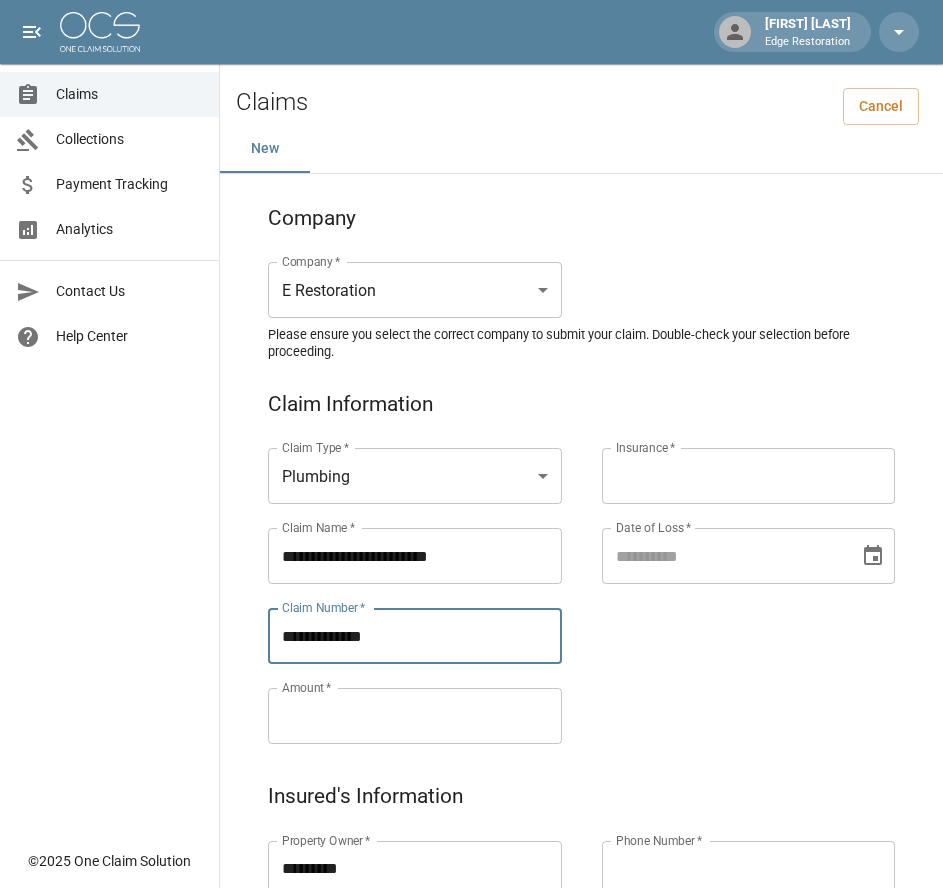 type on "**********" 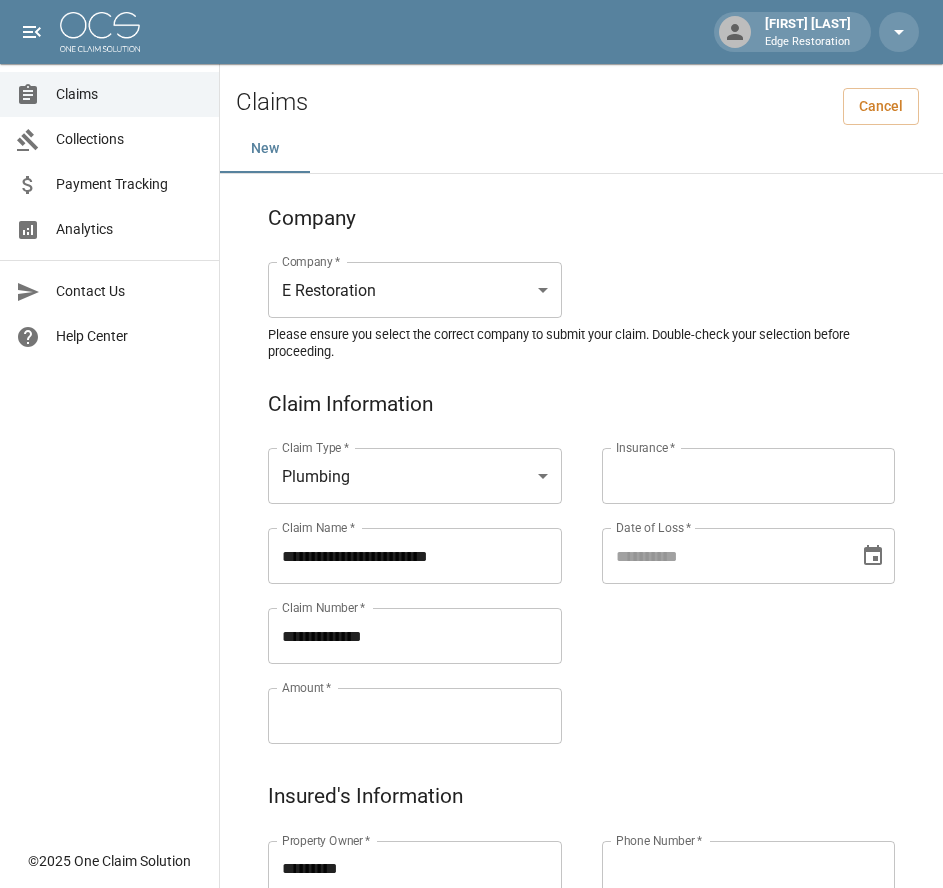 paste on "*********" 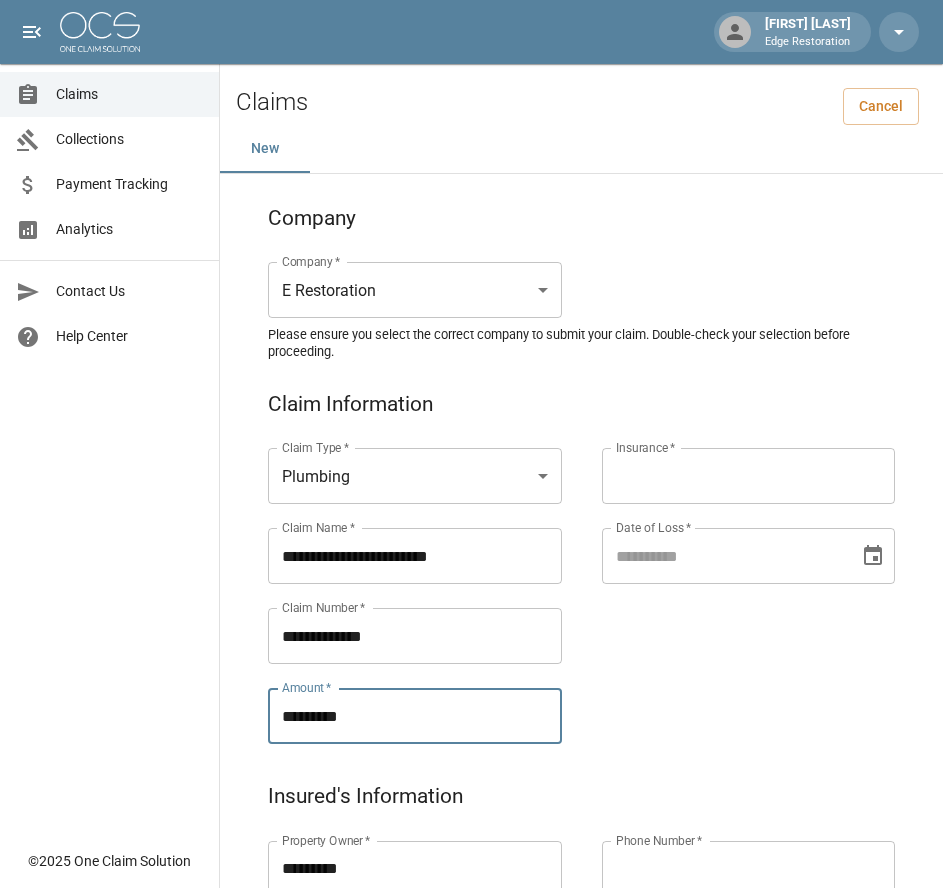 type on "*********" 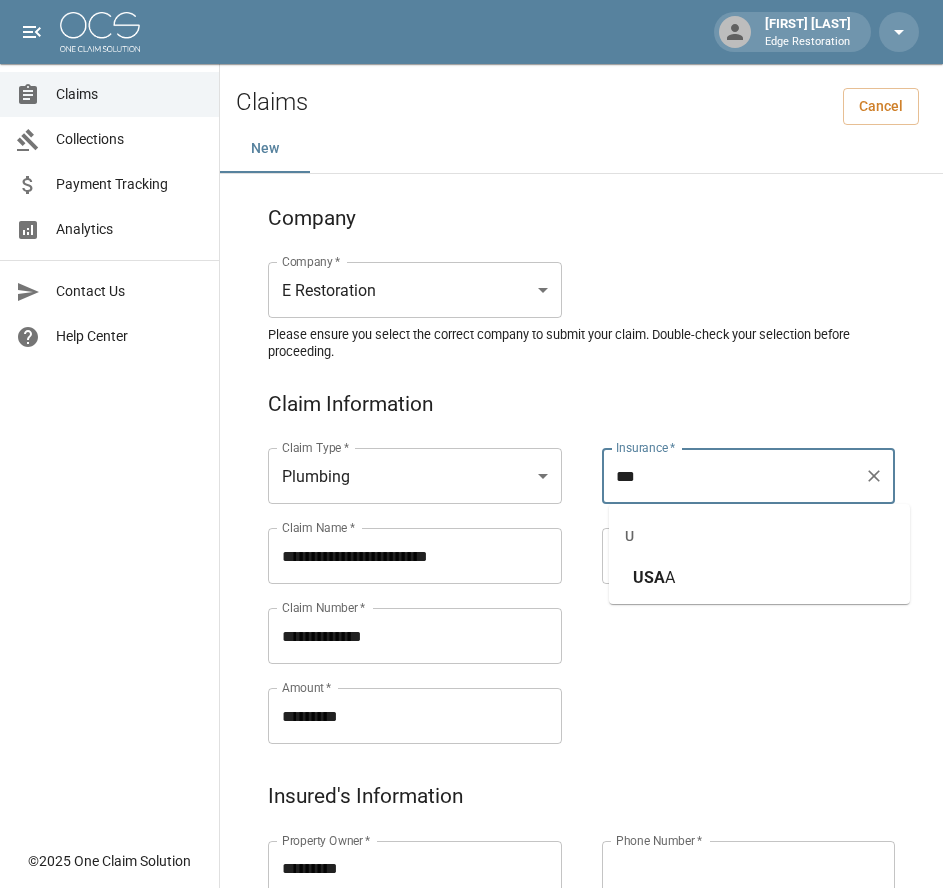 click on "USA" at bounding box center [649, 577] 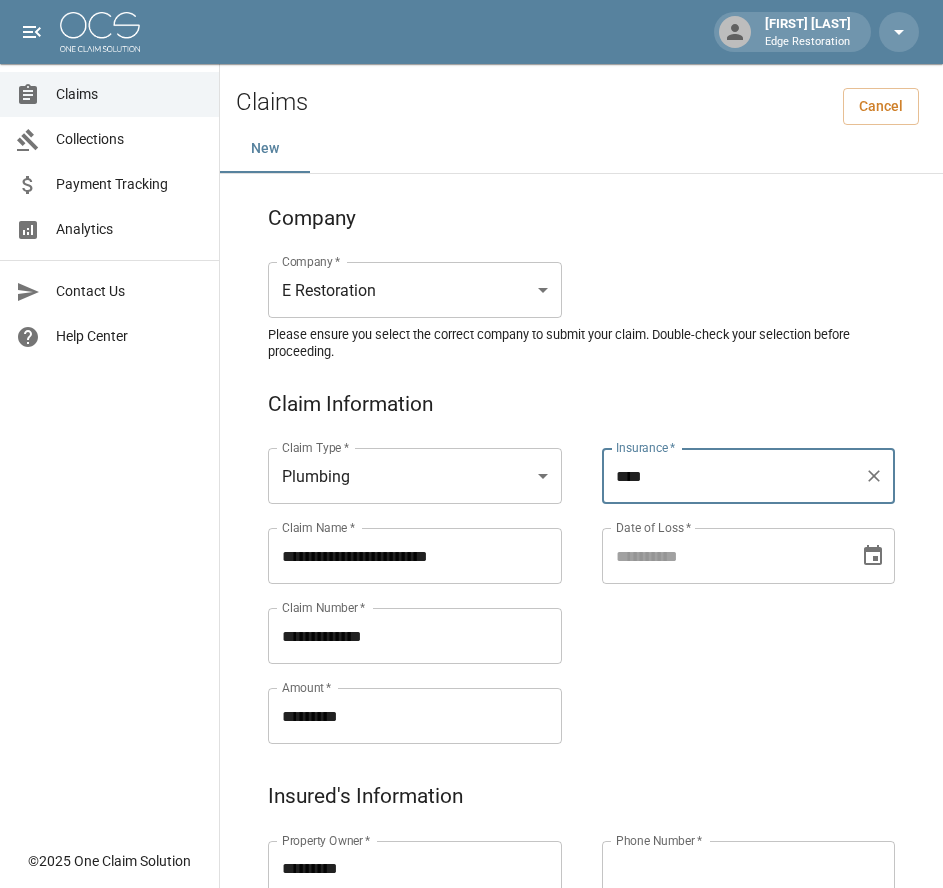type on "****" 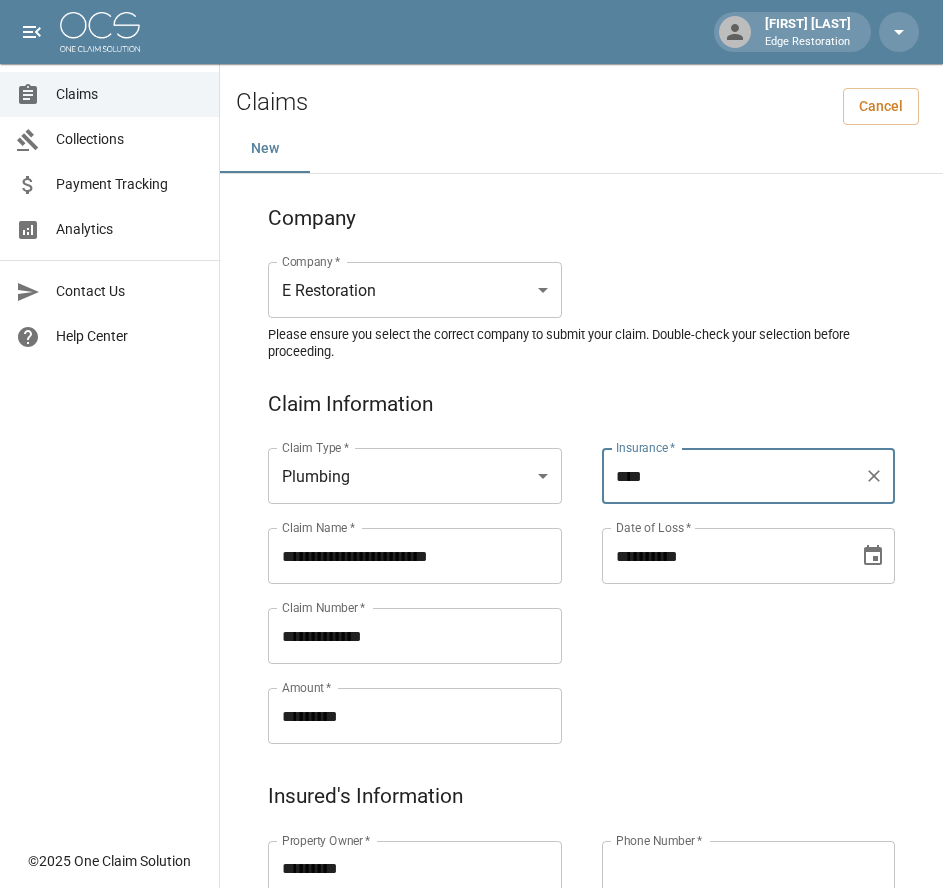 click on "**********" at bounding box center (724, 556) 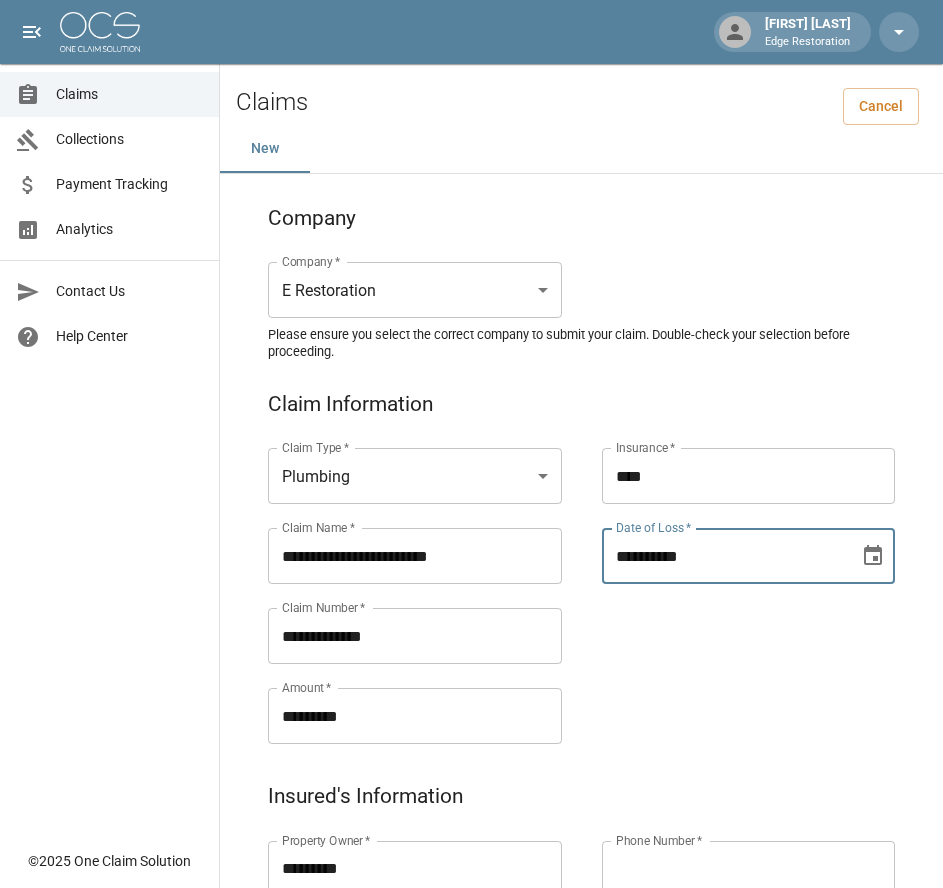 type on "**********" 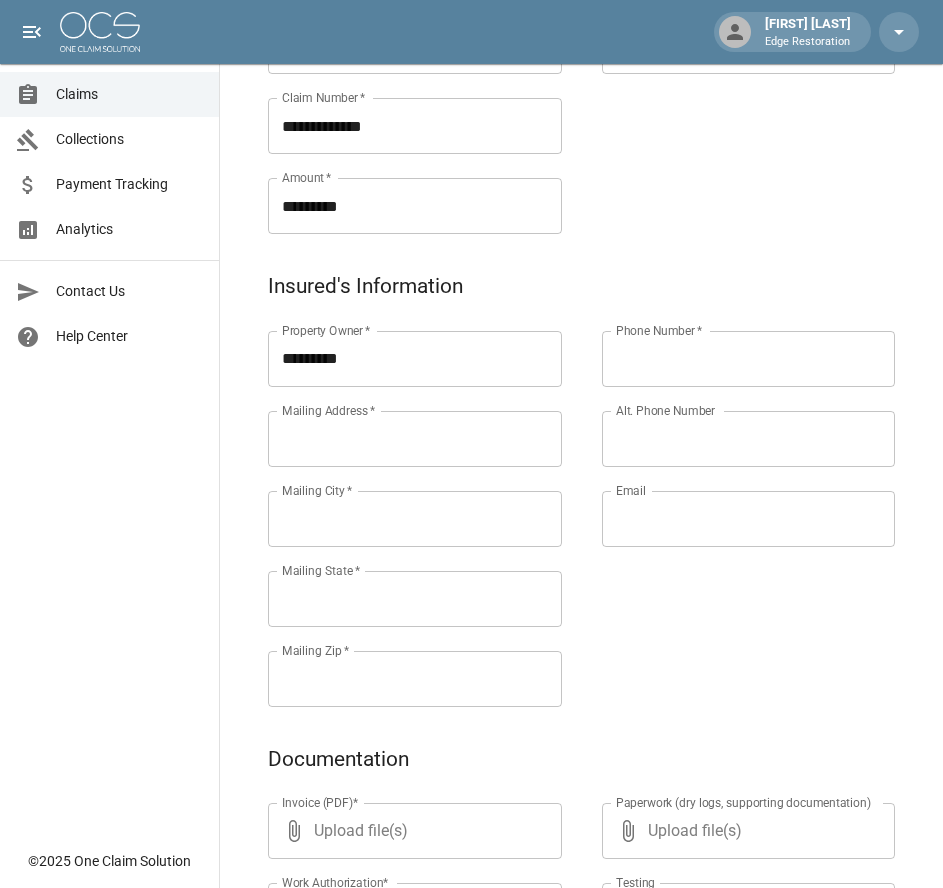 scroll, scrollTop: 511, scrollLeft: 0, axis: vertical 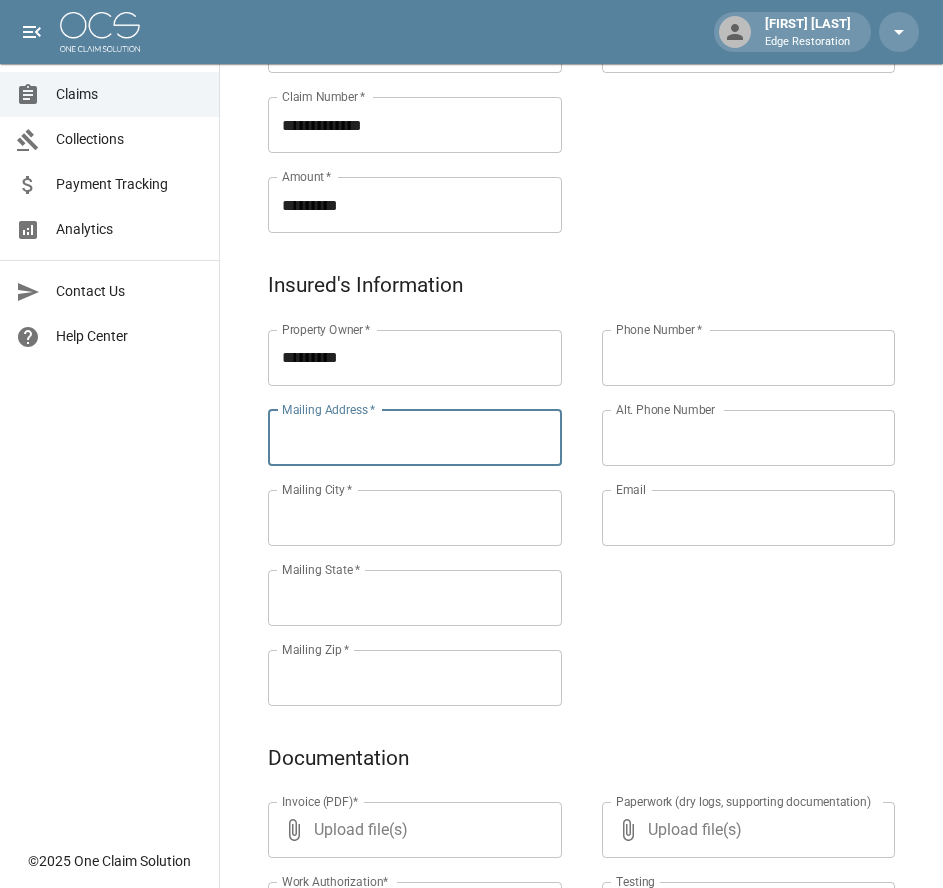 paste on "**********" 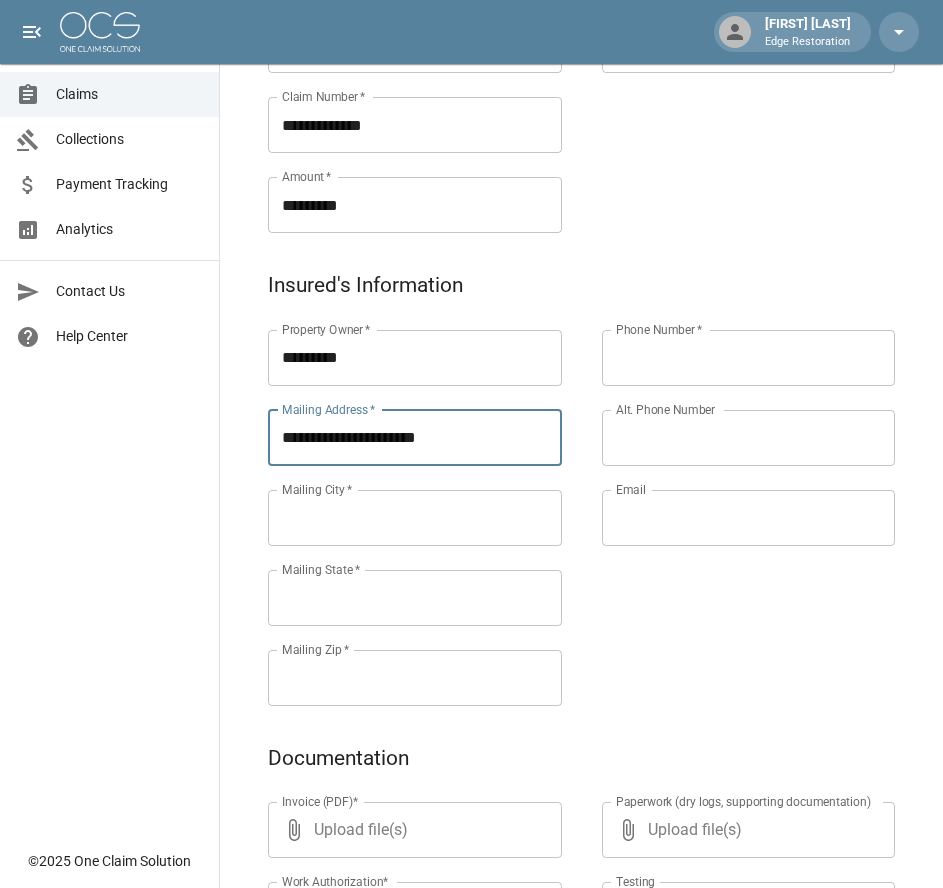 click on "**********" at bounding box center (415, 438) 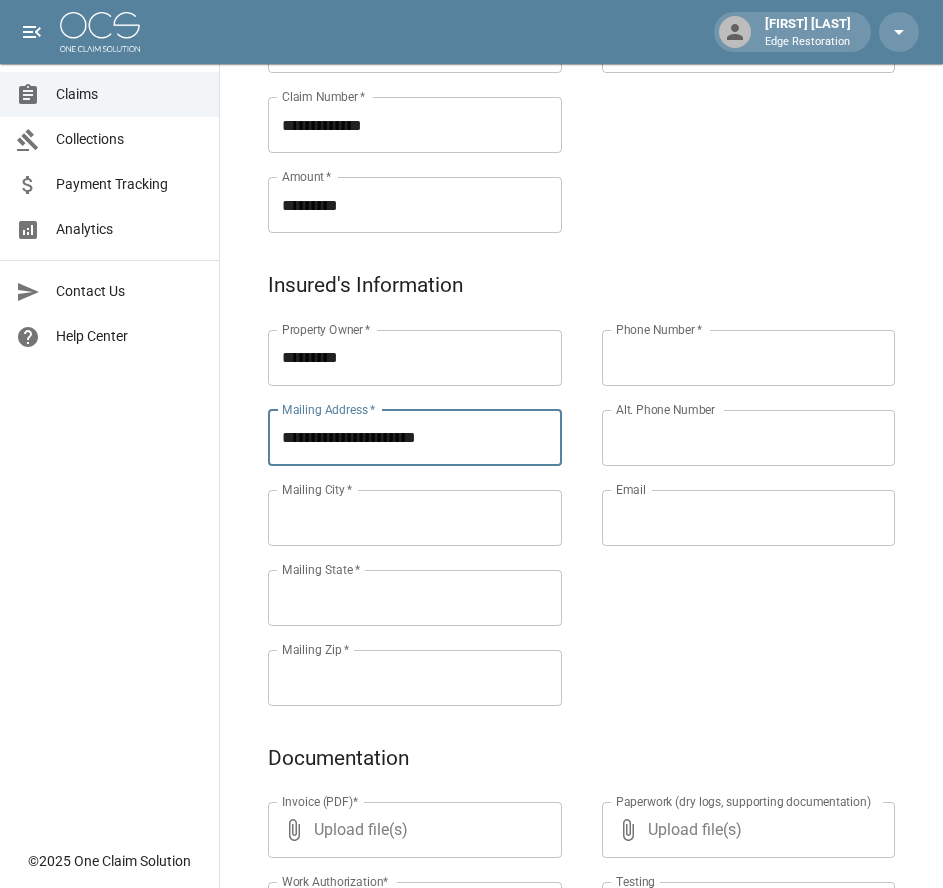type on "**********" 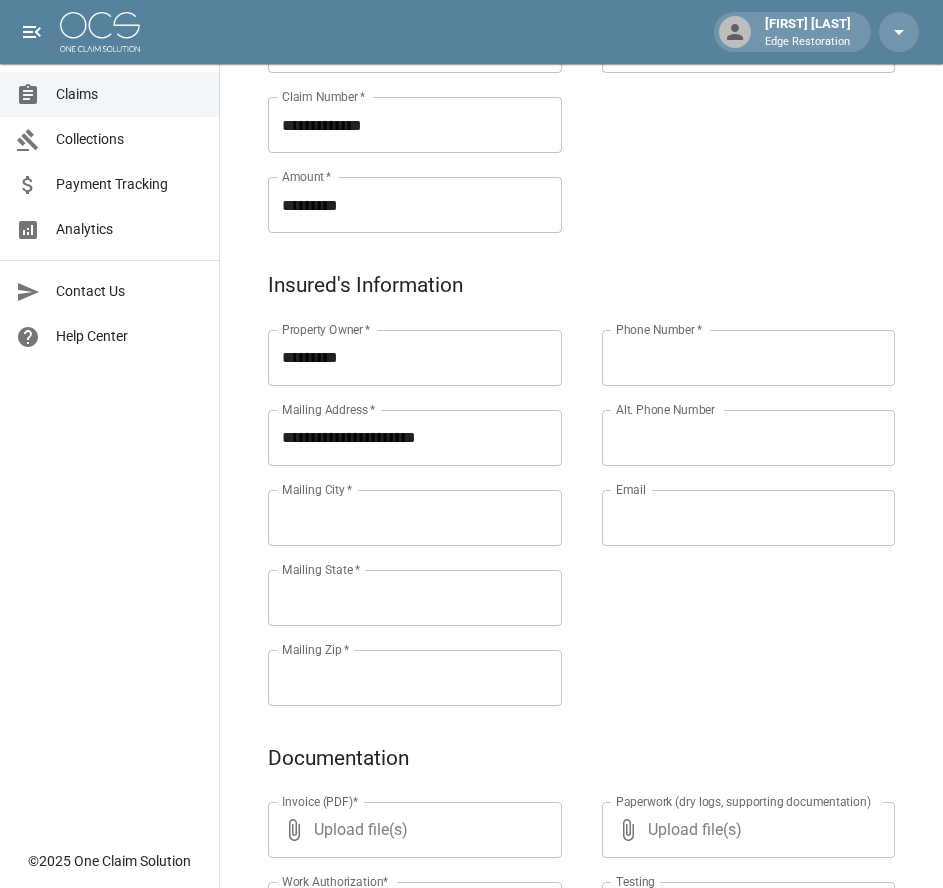 click on "Mailing City   *" at bounding box center (415, 518) 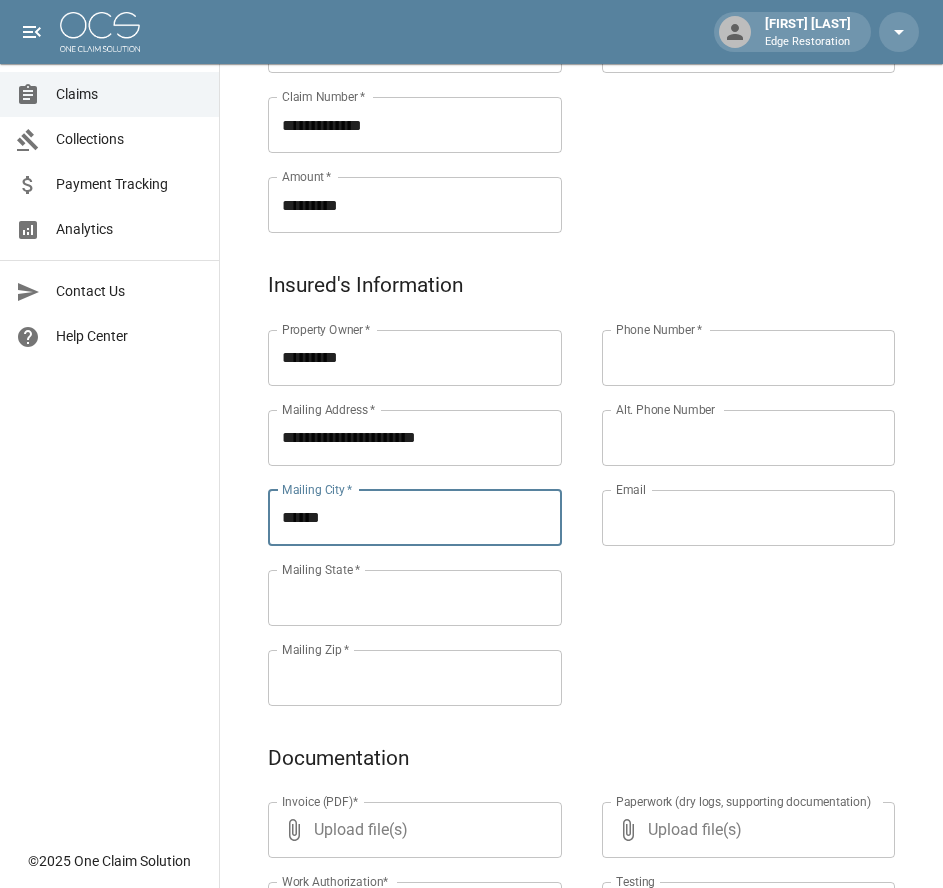 type on "******" 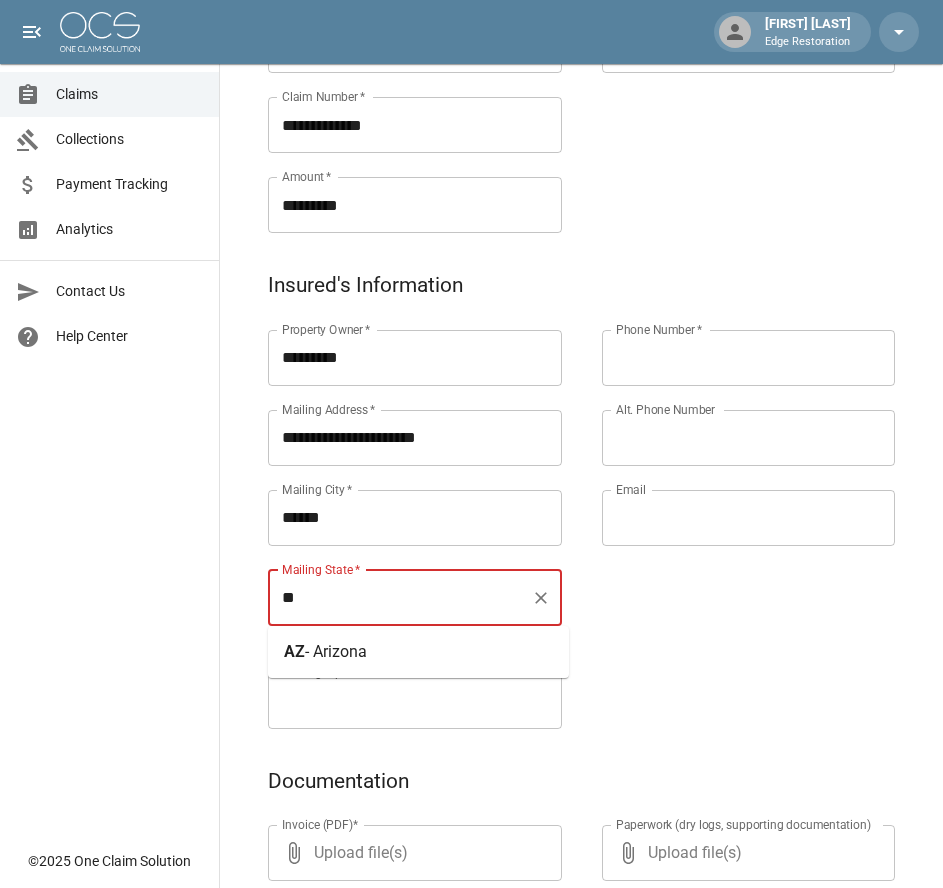 click on "- Arizona" at bounding box center (336, 651) 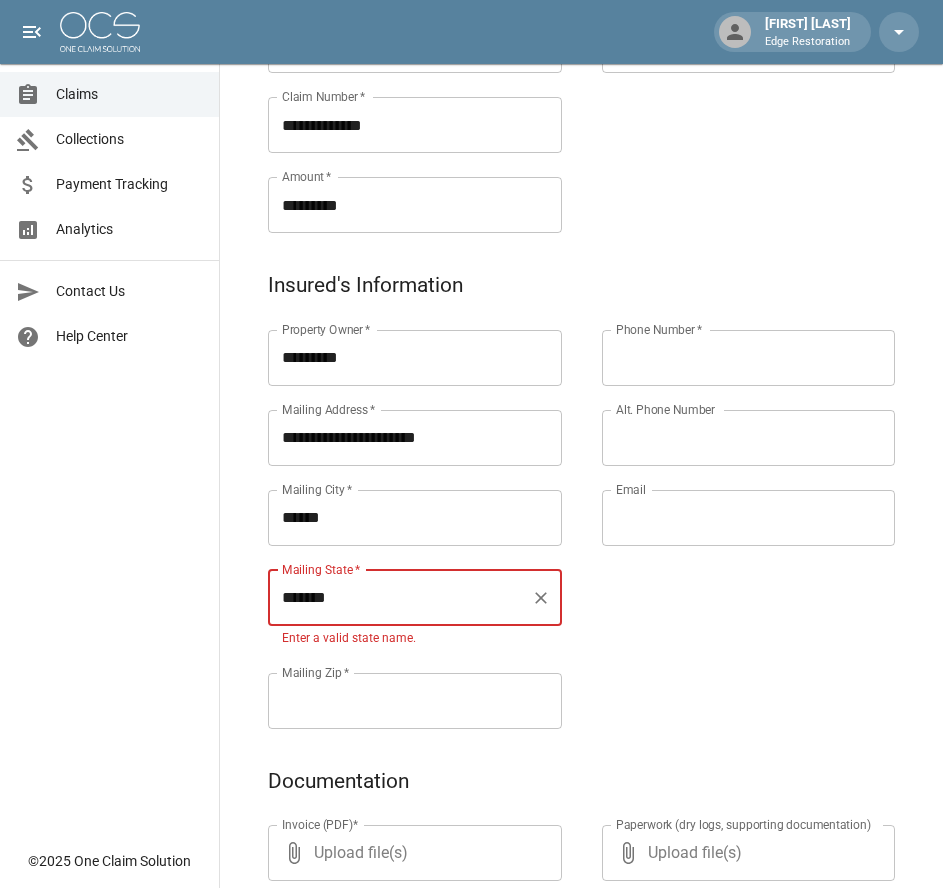 type on "*******" 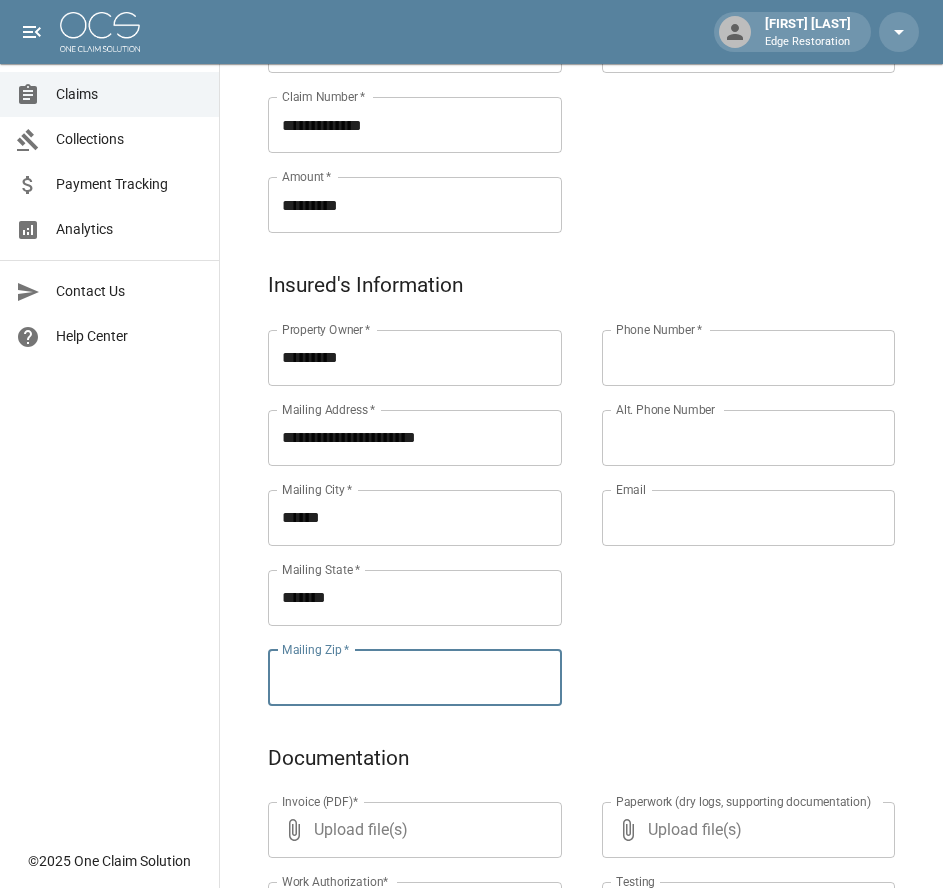 click on "Mailing Zip   *" at bounding box center (415, 678) 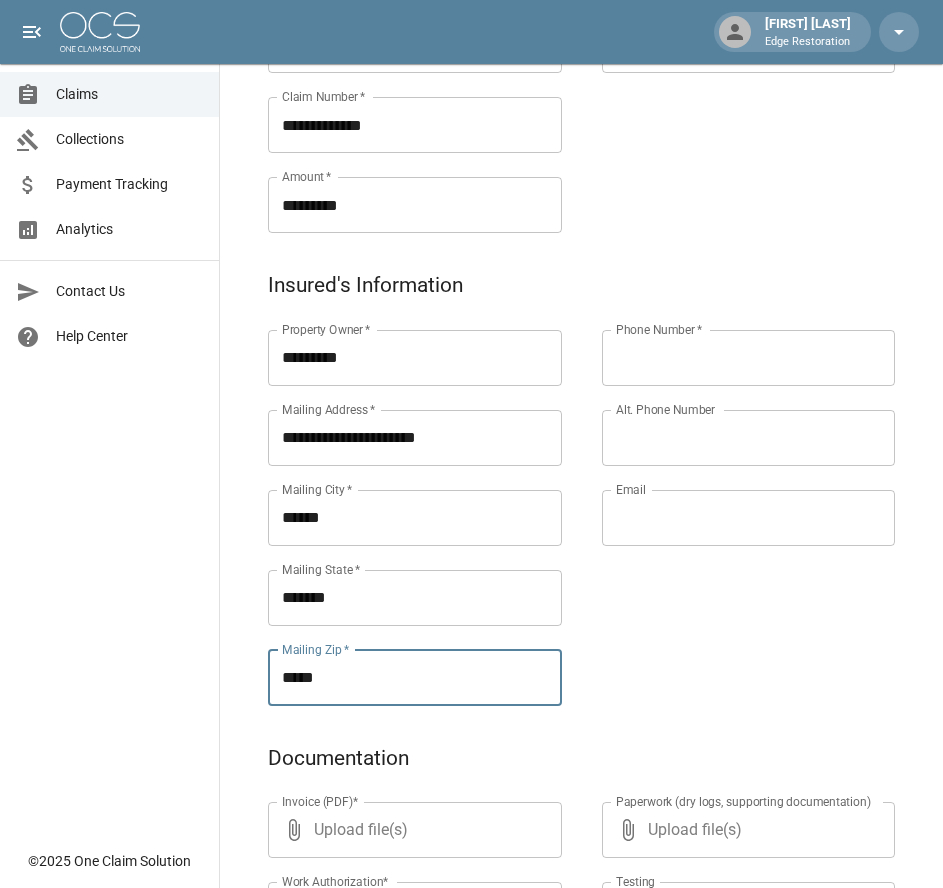 type on "*****" 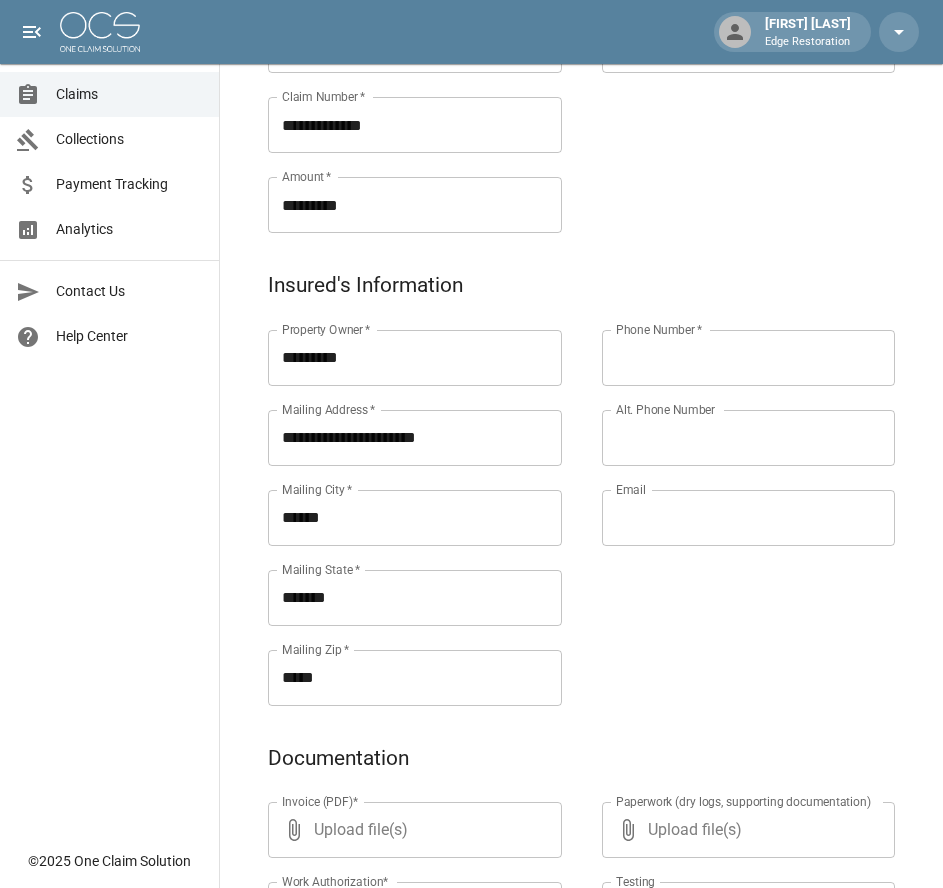 paste on "**********" 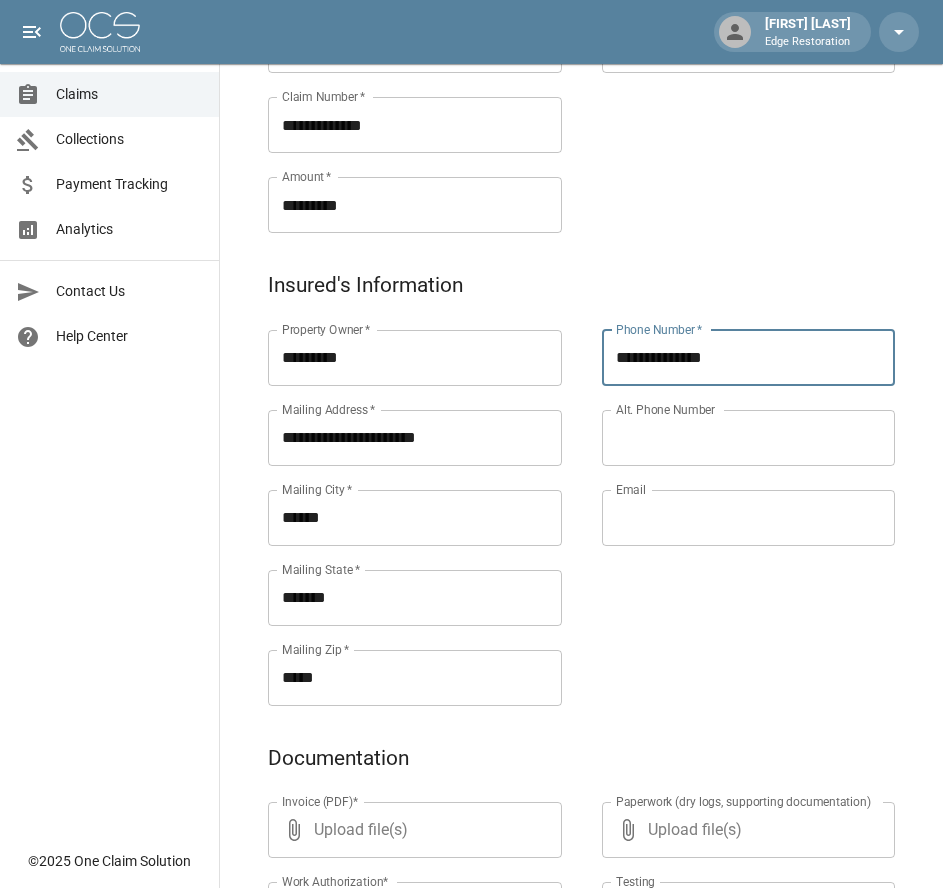 type on "**********" 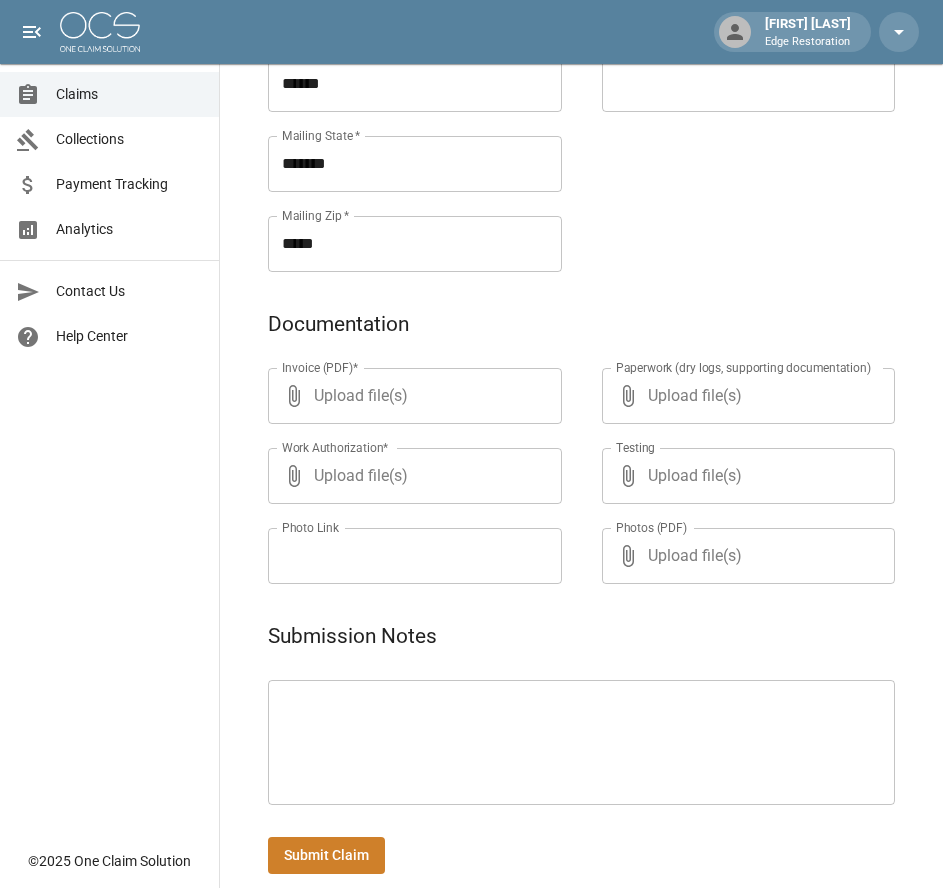 scroll, scrollTop: 971, scrollLeft: 0, axis: vertical 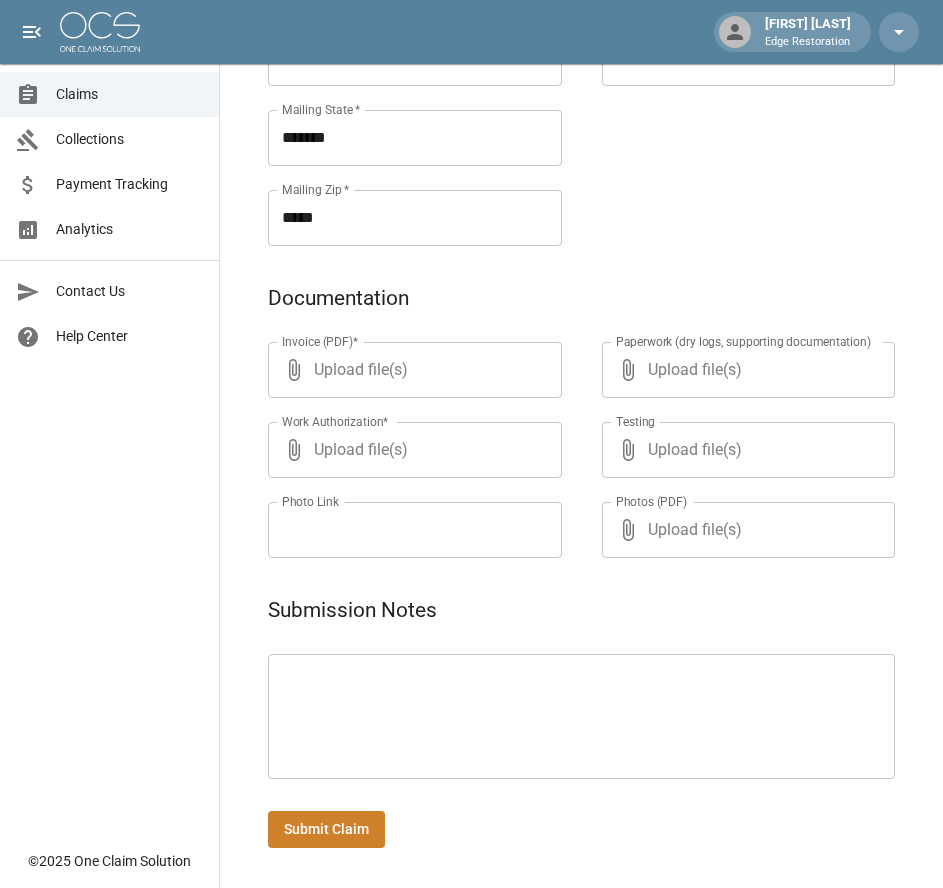 paste on "**********" 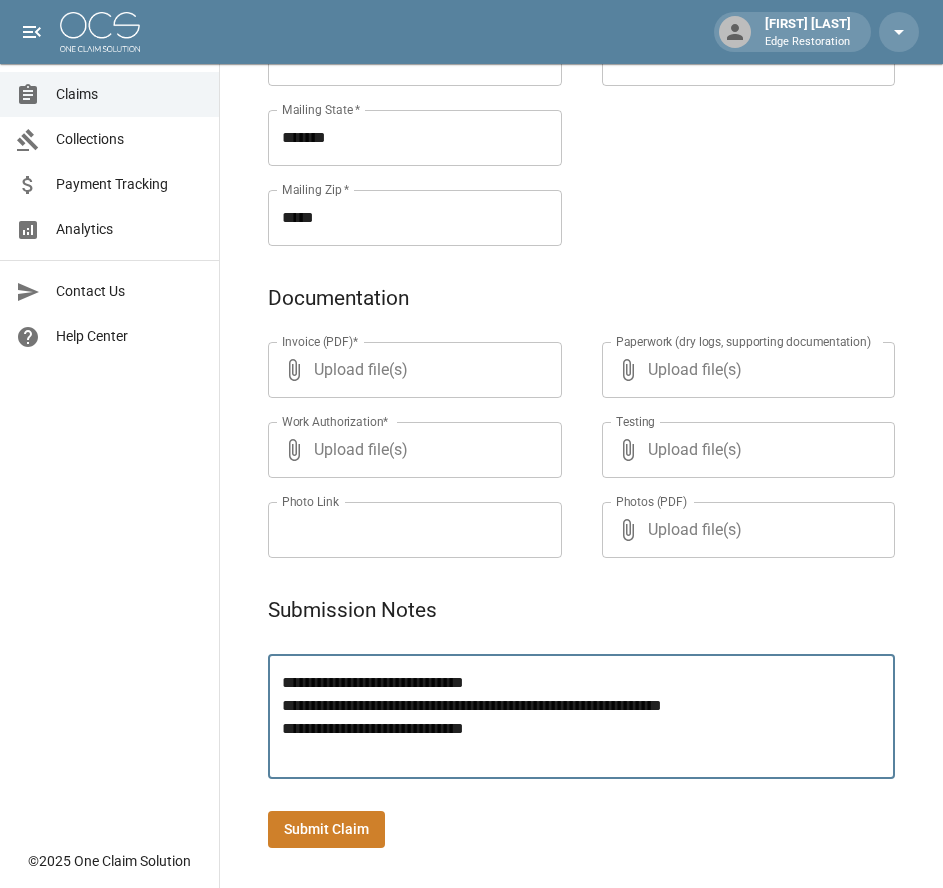 type on "**********" 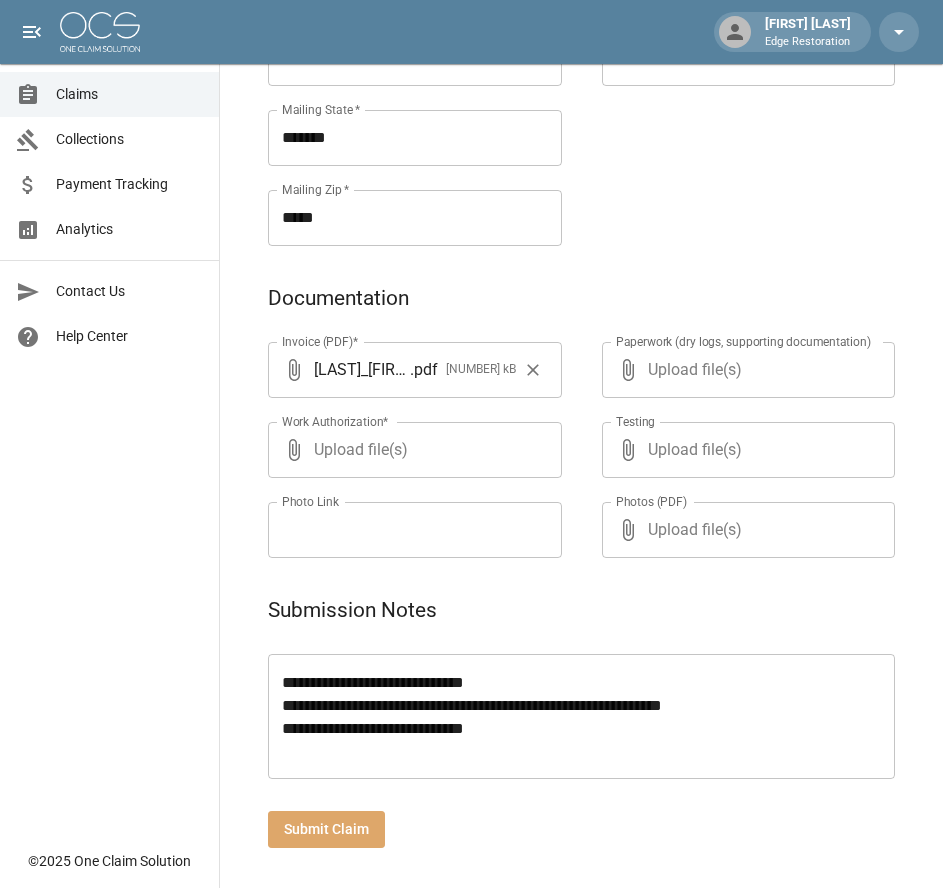 click on "Submit Claim" at bounding box center (326, 829) 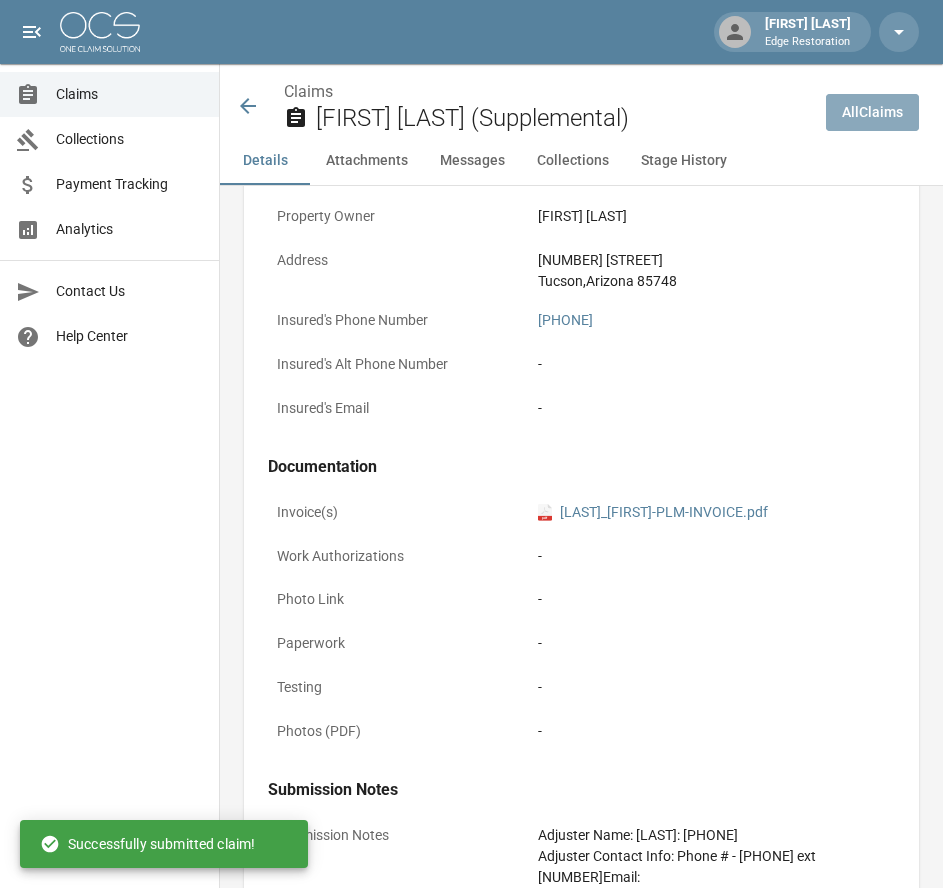 click on "All  Claims" at bounding box center (872, 112) 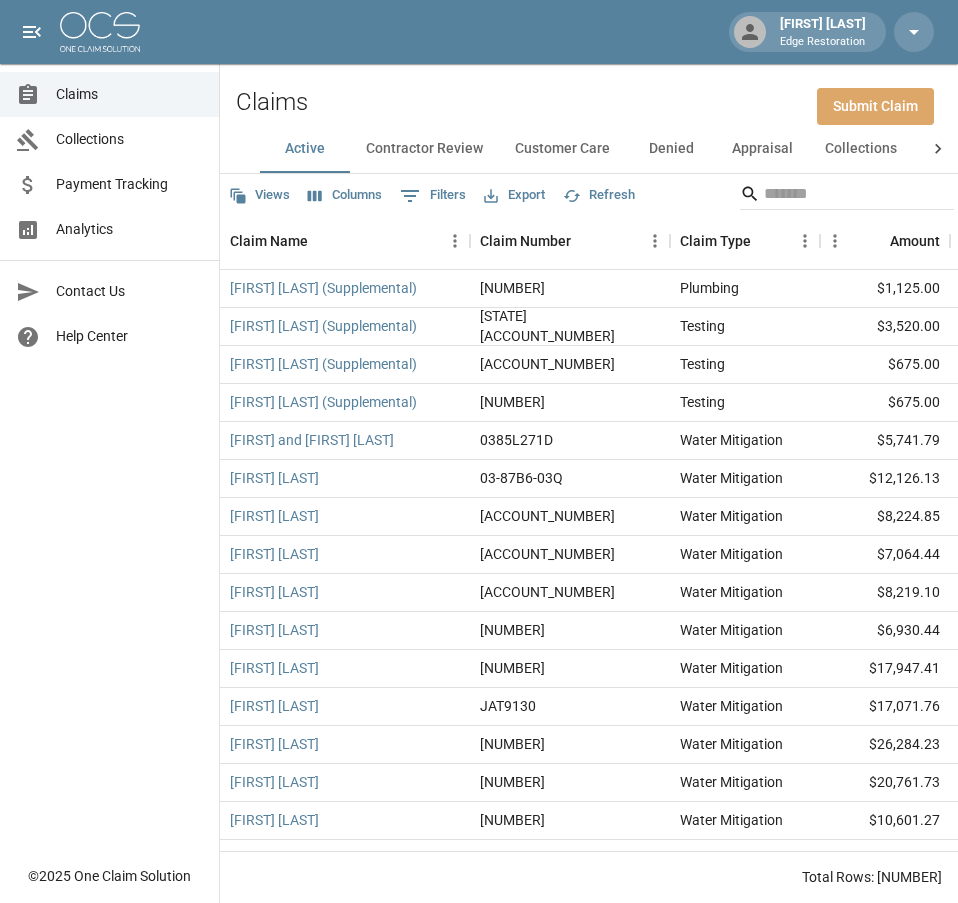 click on "Submit Claim" at bounding box center [875, 106] 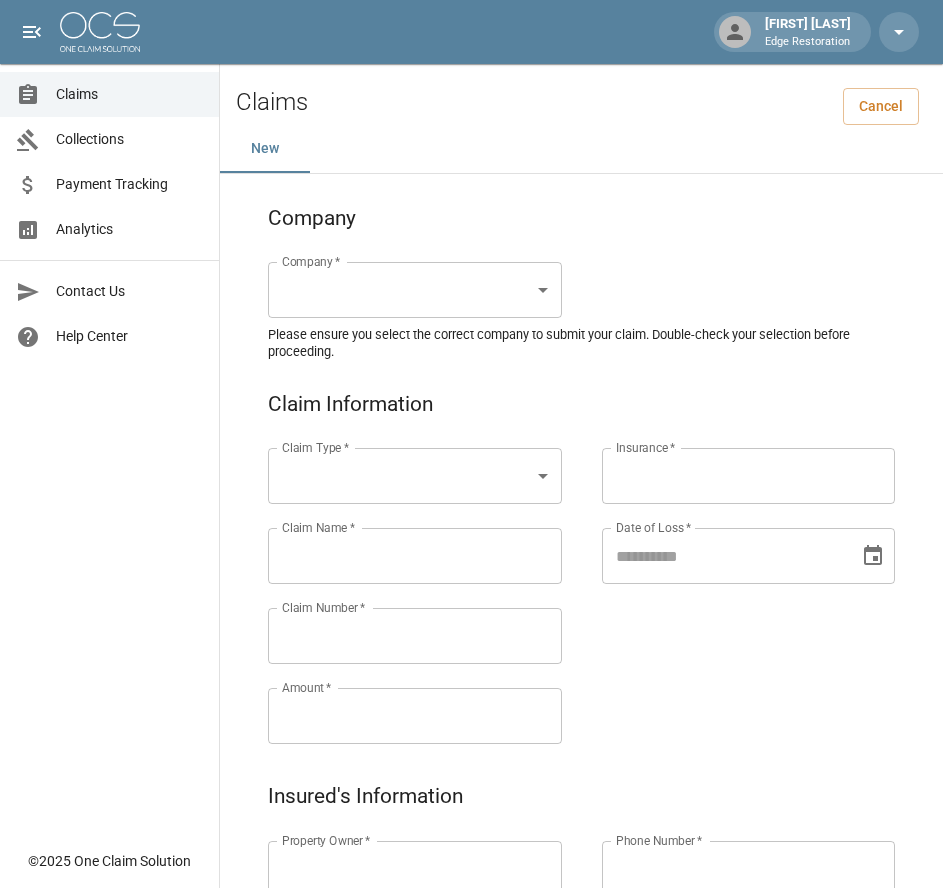click on "Claim Type   * ​ Claim Type   * Claim Name   * Claim Name   * Claim Number   * Claim Number   * Amount   * Amount   * Insurance   * Insurance   * Date of Loss   * Date of Loss   * Insured's Information Property Owner   * Property Owner   * Mailing Address   * Mailing Address   * Mailing City   * Mailing City   * Mailing State   * Mailing State   * Mailing Zip   * Mailing Zip   * Phone Number   * Phone Number   * Alt. Phone Number Alt. Phone Number Email Email Documentation Invoice (PDF)* ​ Upload file(s) Invoice (PDF)* Work Authorization* ​ Upload file(s) Work Authorization* Photo Link Photo Link ​ Upload file(s) Testing ​" at bounding box center (471, 929) 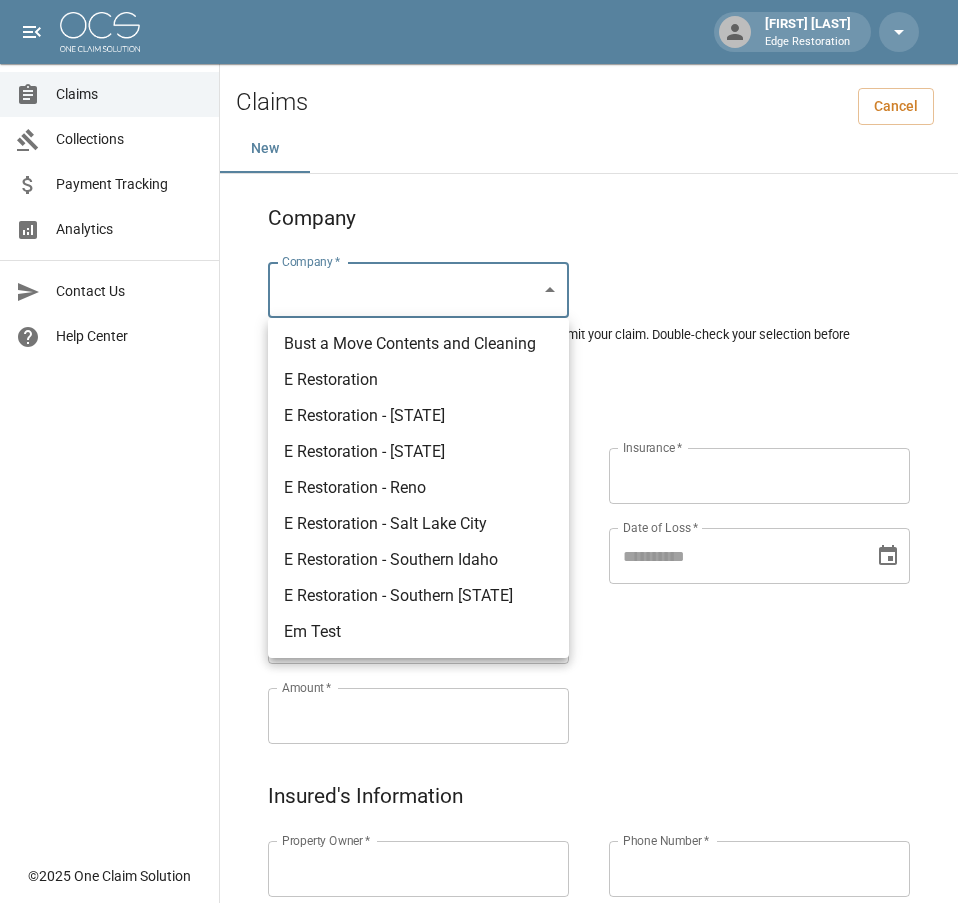 click on "E Restoration" at bounding box center (418, 380) 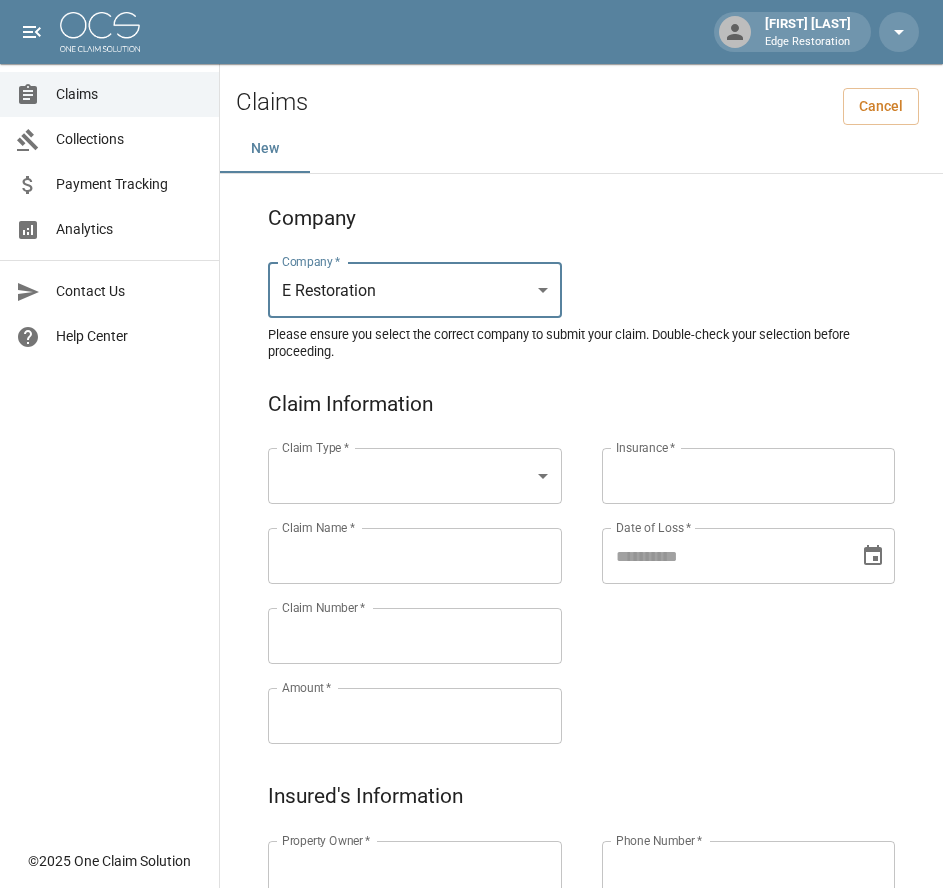 click on "[LAST] [LAST] Edge Restoration Claims Collections Payment Tracking Analytics Contact Us Help Center ©  2025   One Claim Solution Claims Cancel New Company Company   * E Restoration *** Company   * Please ensure you select the correct company to submit your claim. Double-check your selection before proceeding. Claim Information Claim Type   * ​ Claim Type   * Claim Name   * Claim Name   * Claim Number   * Claim Number   * Amount   * Amount   * Insurance   * Insurance   * Date of Loss   * Date of Loss   * Insured's Information Property Owner   * Property Owner   * Mailing Address   * Mailing Address   * Mailing City   * Mailing City   * Mailing State   * Mailing State   * Mailing Zip   * Mailing Zip   * Phone Number   * Phone Number   * Alt. Phone Number Alt. Phone Number Email Email Documentation Invoice (PDF)* ​ Upload file(s) Invoice (PDF)* Work Authorization* ​ Upload file(s) Work Authorization* Photo Link Photo Link ​ Upload file(s) *" at bounding box center [471, 929] 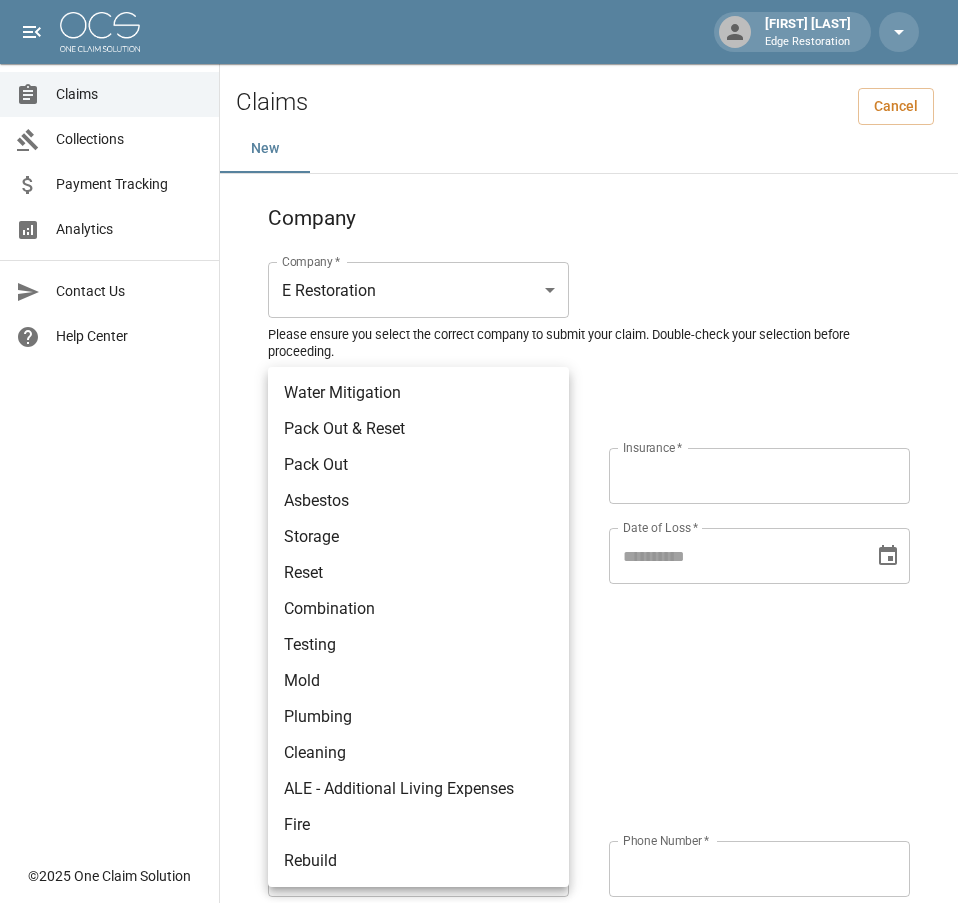 click on "Water Mitigation" at bounding box center [418, 393] 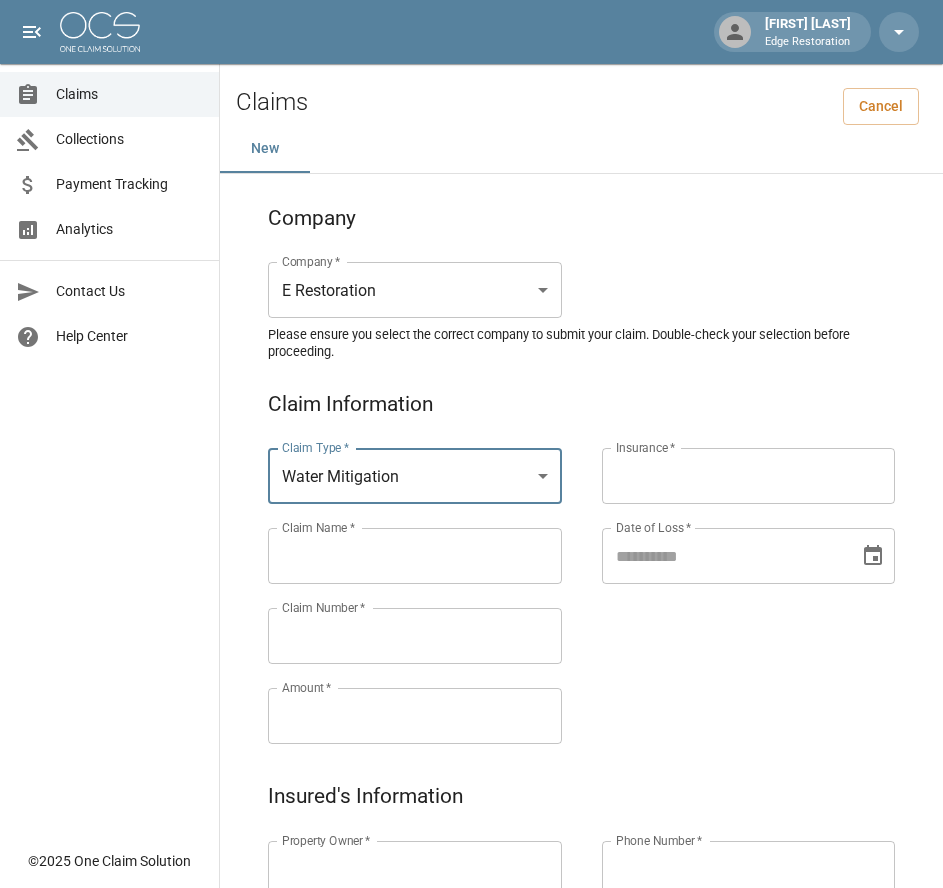 click on "Claims Collections Payment Tracking Analytics Contact Us Help Center" at bounding box center (109, 419) 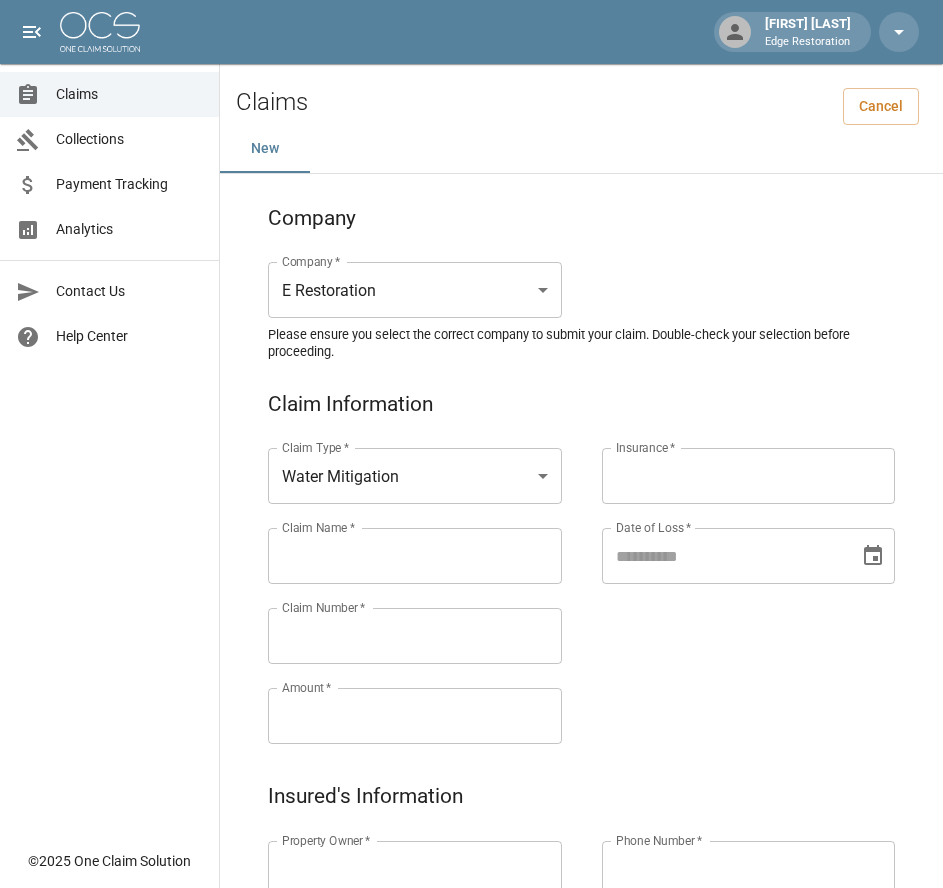 click on "Claim Name   *" at bounding box center [415, 556] 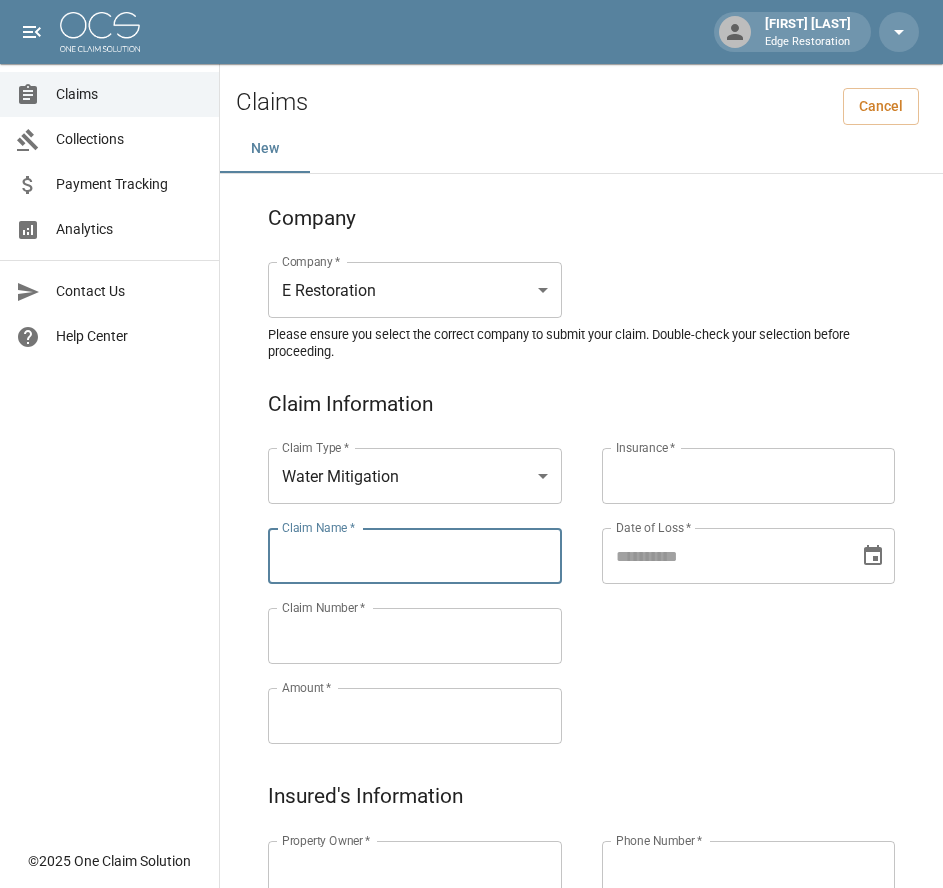 paste on "*******" 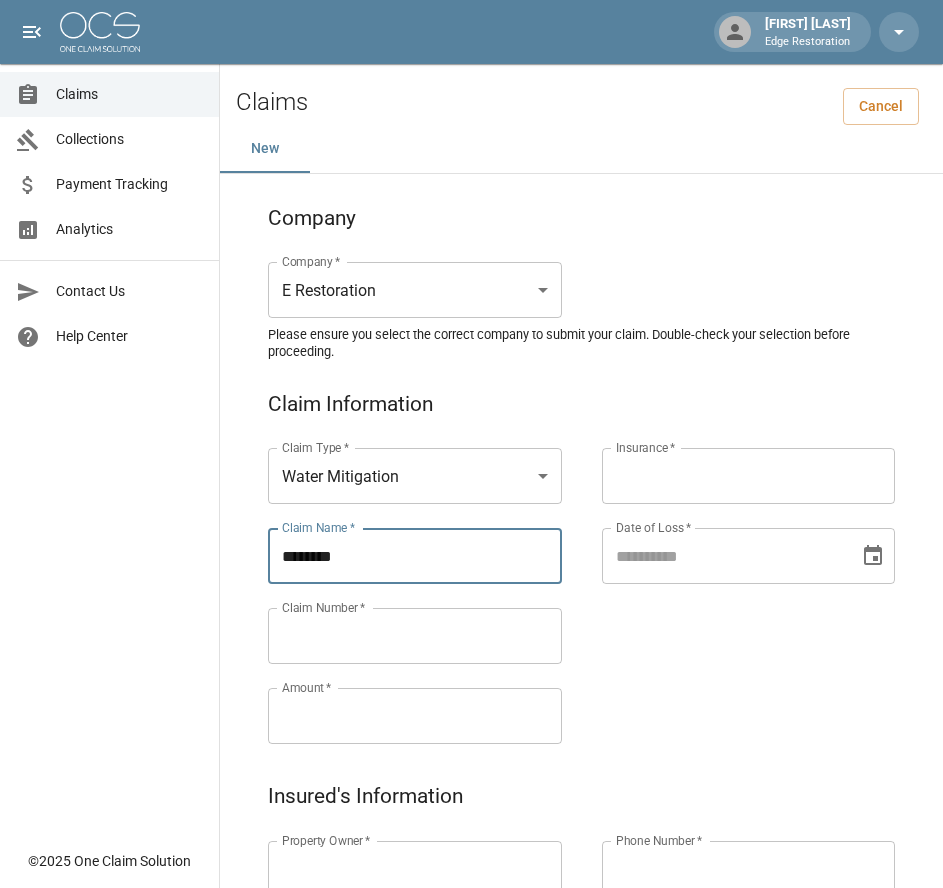 click on "*******" at bounding box center [415, 556] 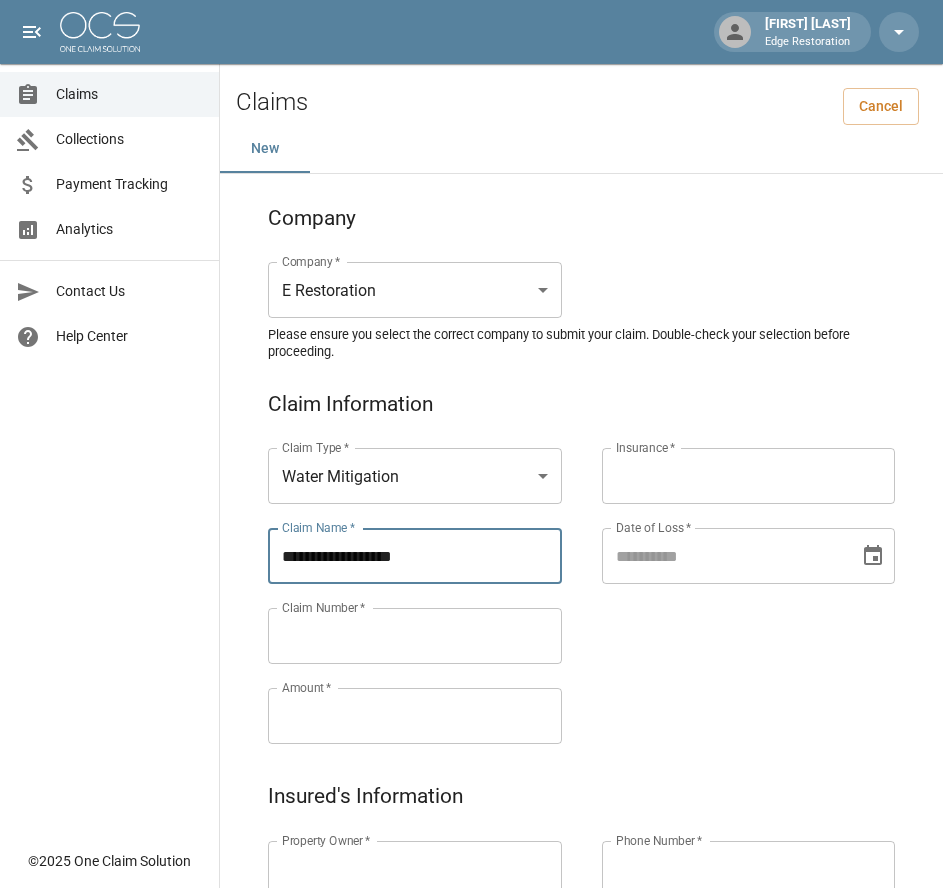drag, startPoint x: 411, startPoint y: 567, endPoint x: 265, endPoint y: 571, distance: 146.05478 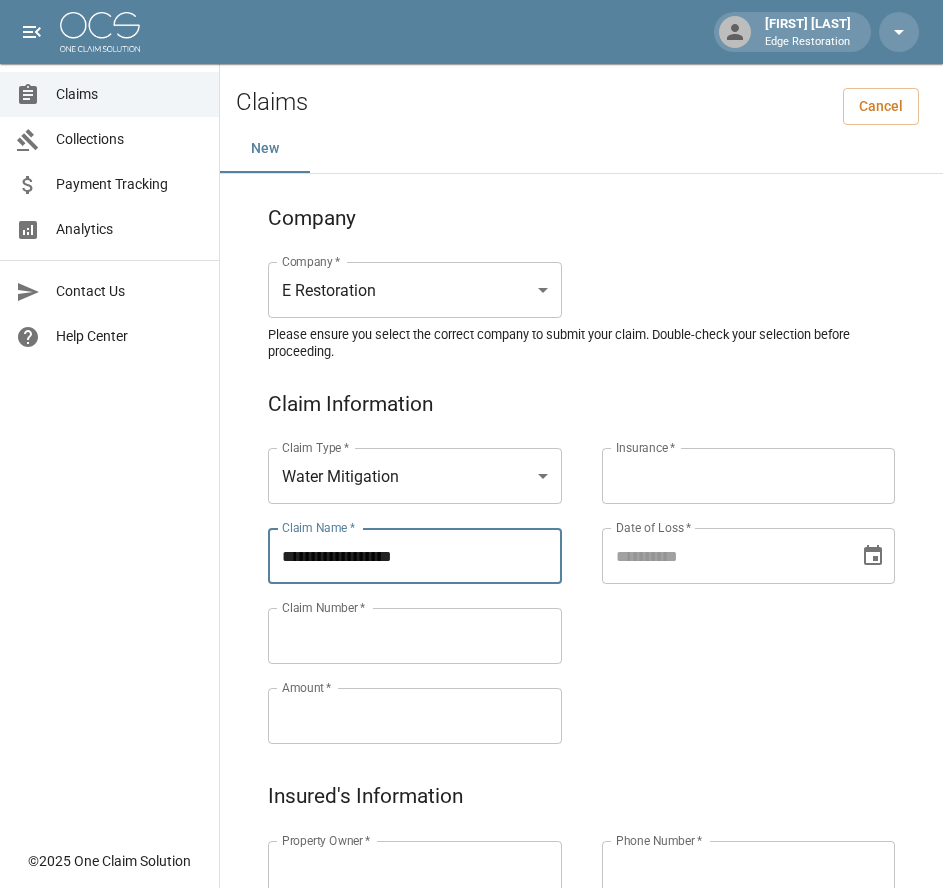 type on "**********" 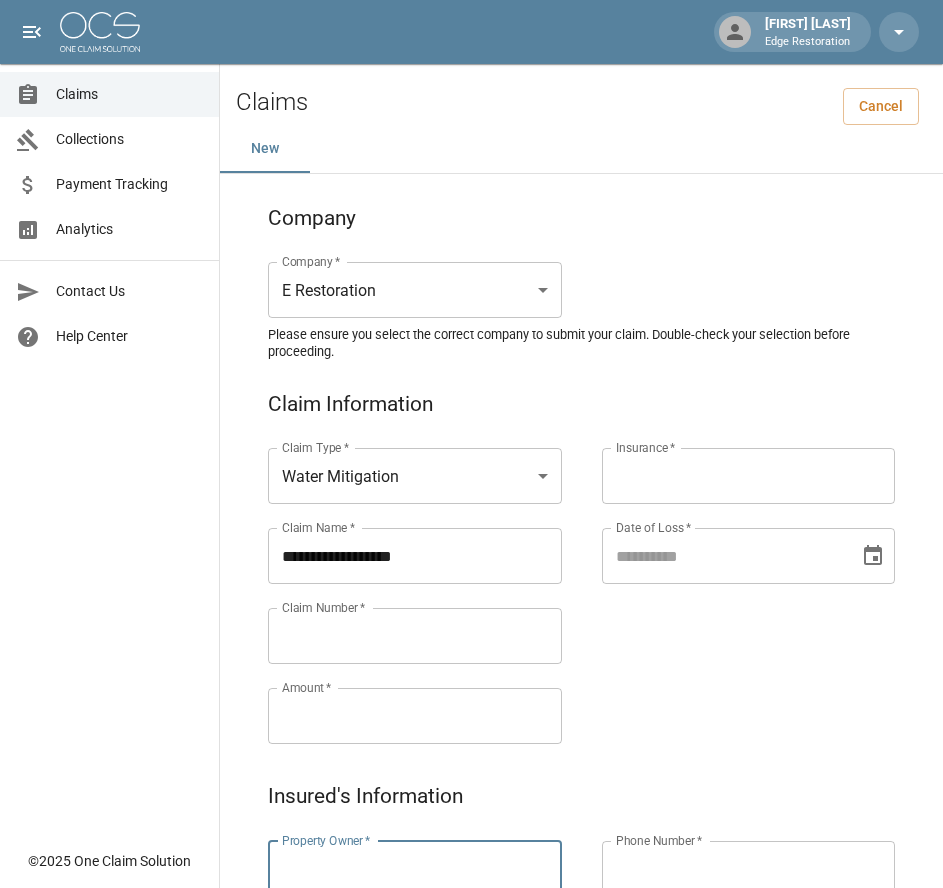 paste on "**********" 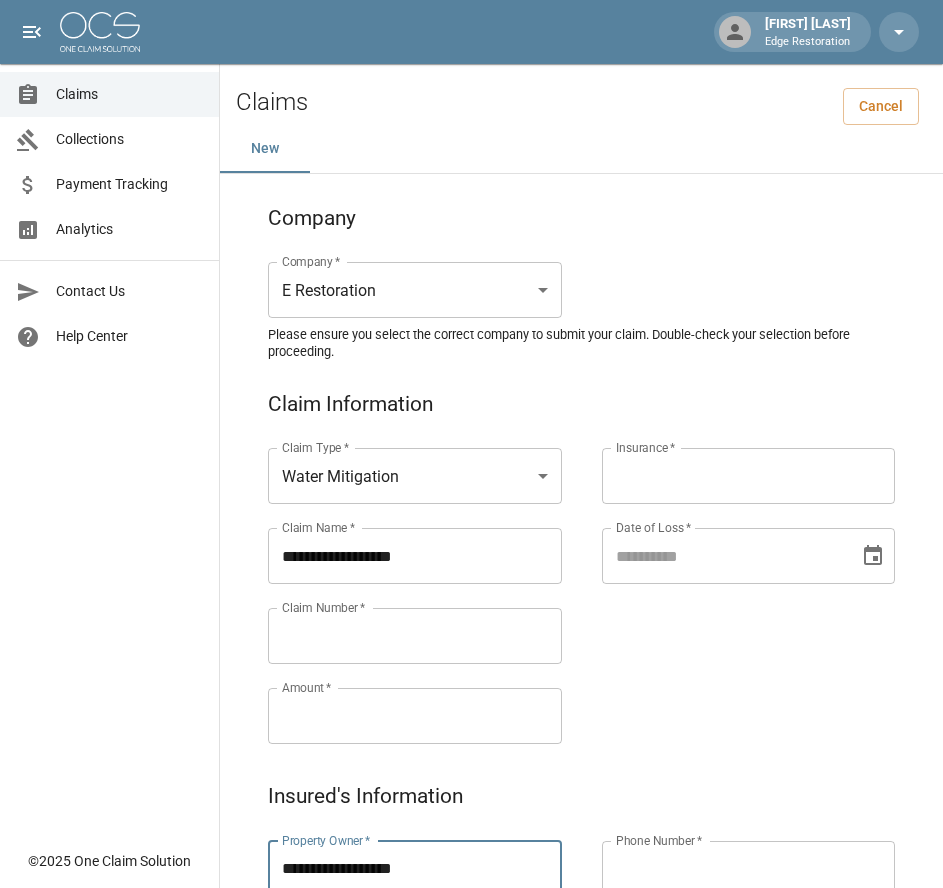 type on "**********" 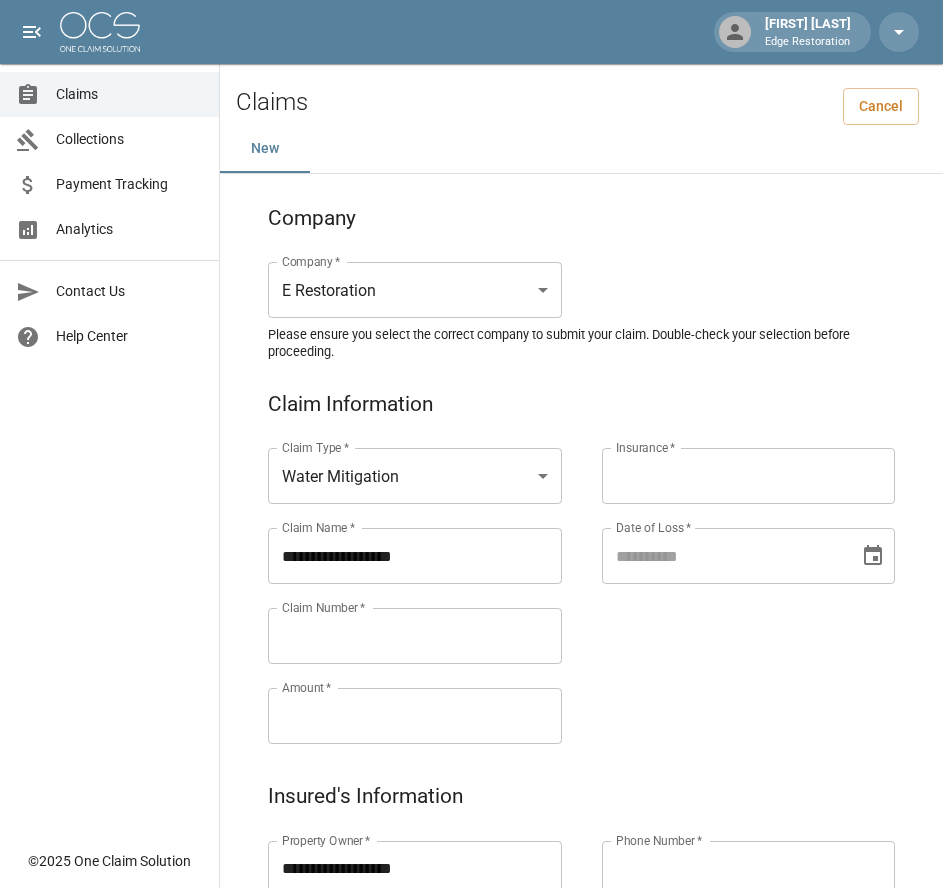 click on "Claims Collections Payment Tracking Analytics Contact Us Help Center" at bounding box center (109, 419) 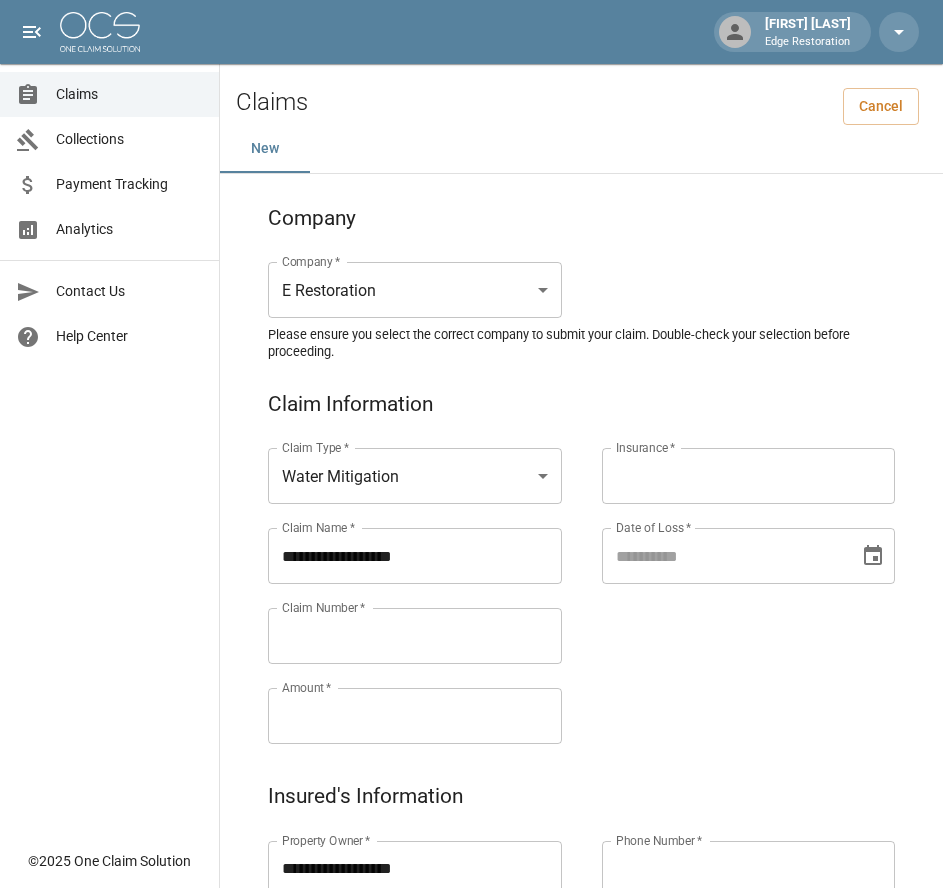click on "Claim Number   *" at bounding box center [415, 636] 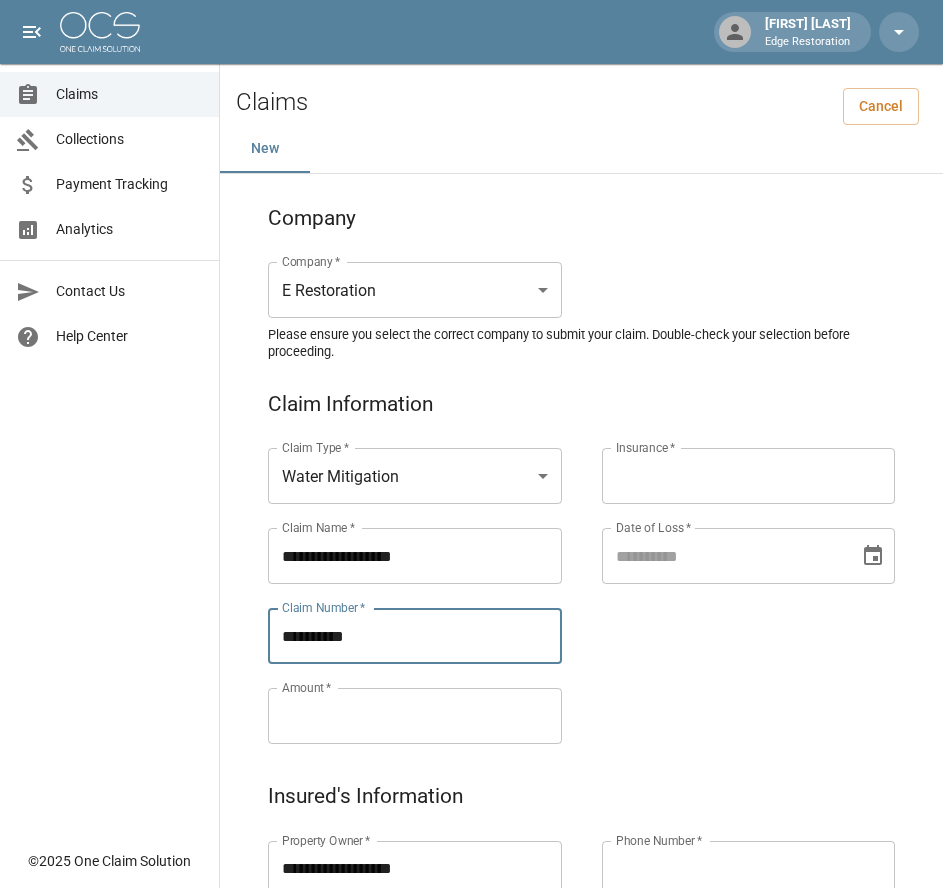 type on "**********" 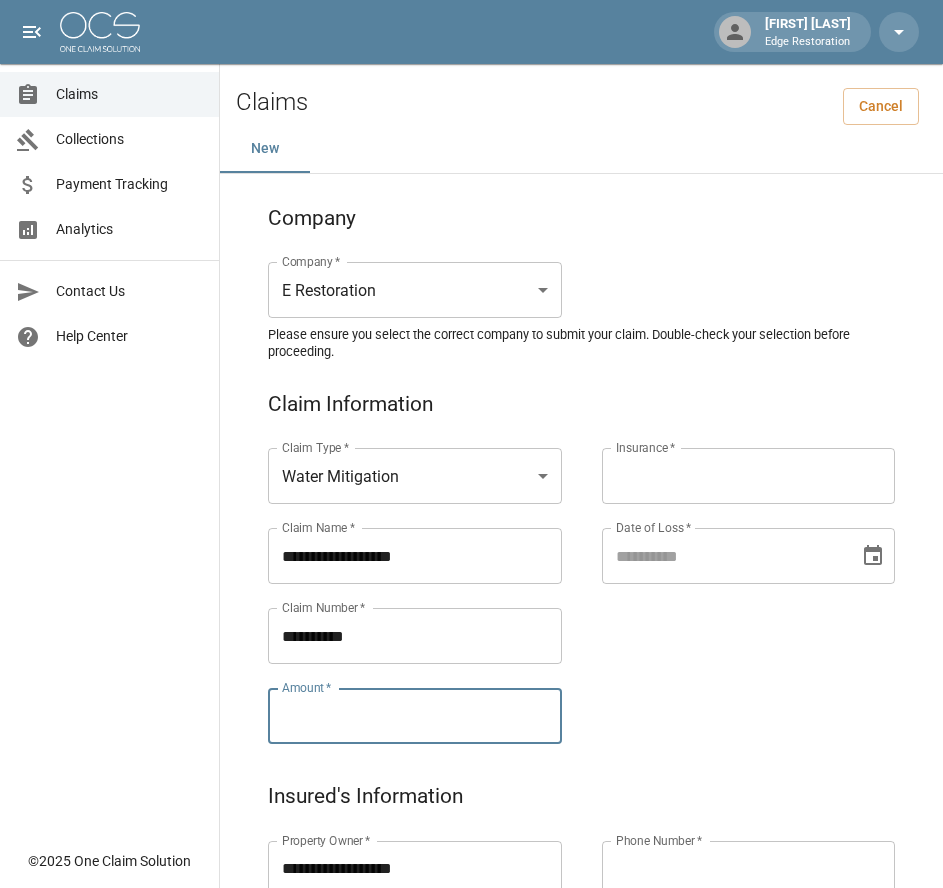 click on "Amount   *" at bounding box center (415, 716) 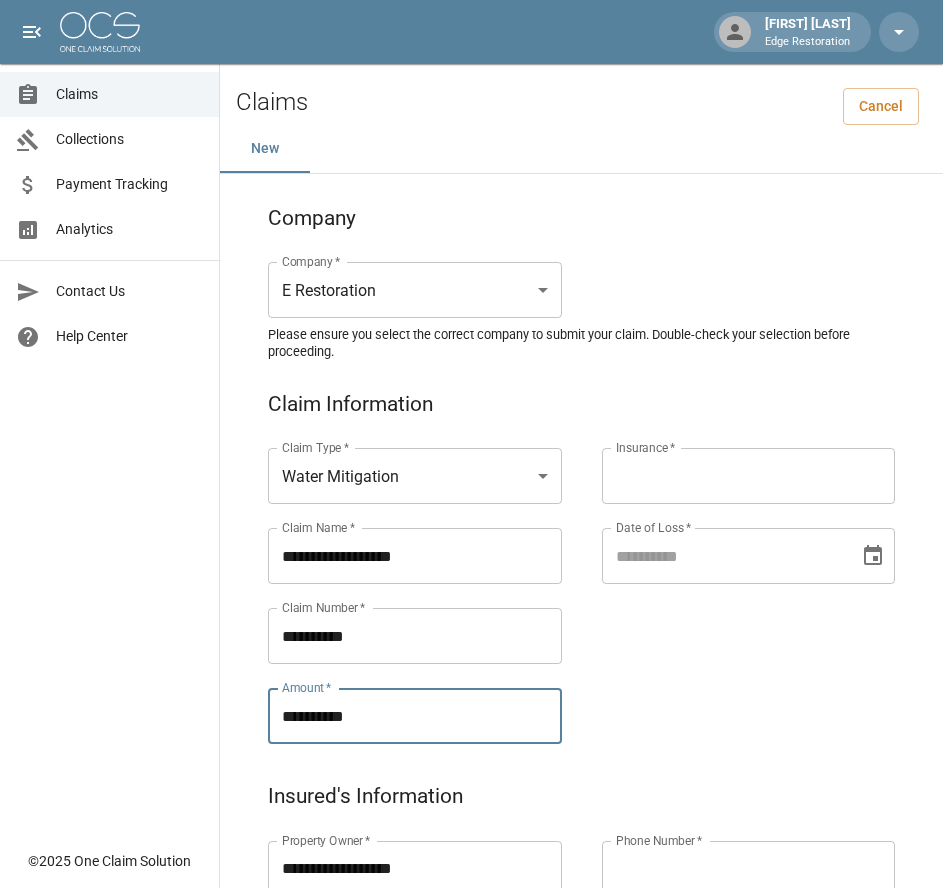 type on "**********" 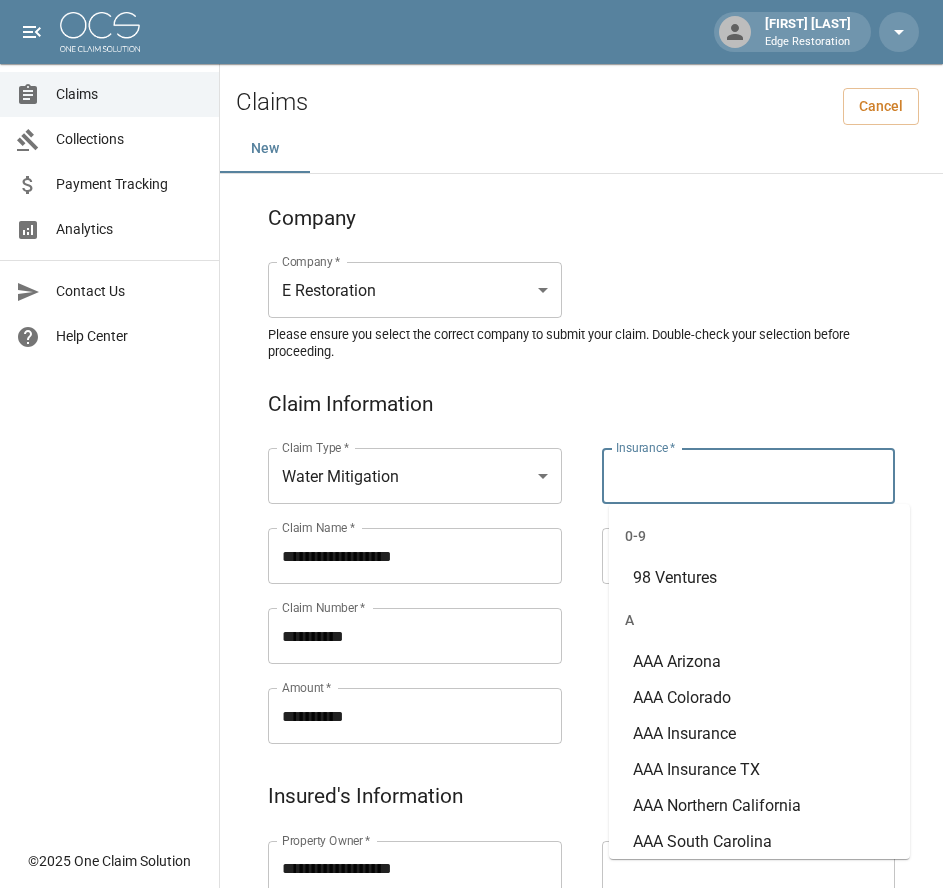 click on "Insurance   *" at bounding box center (749, 476) 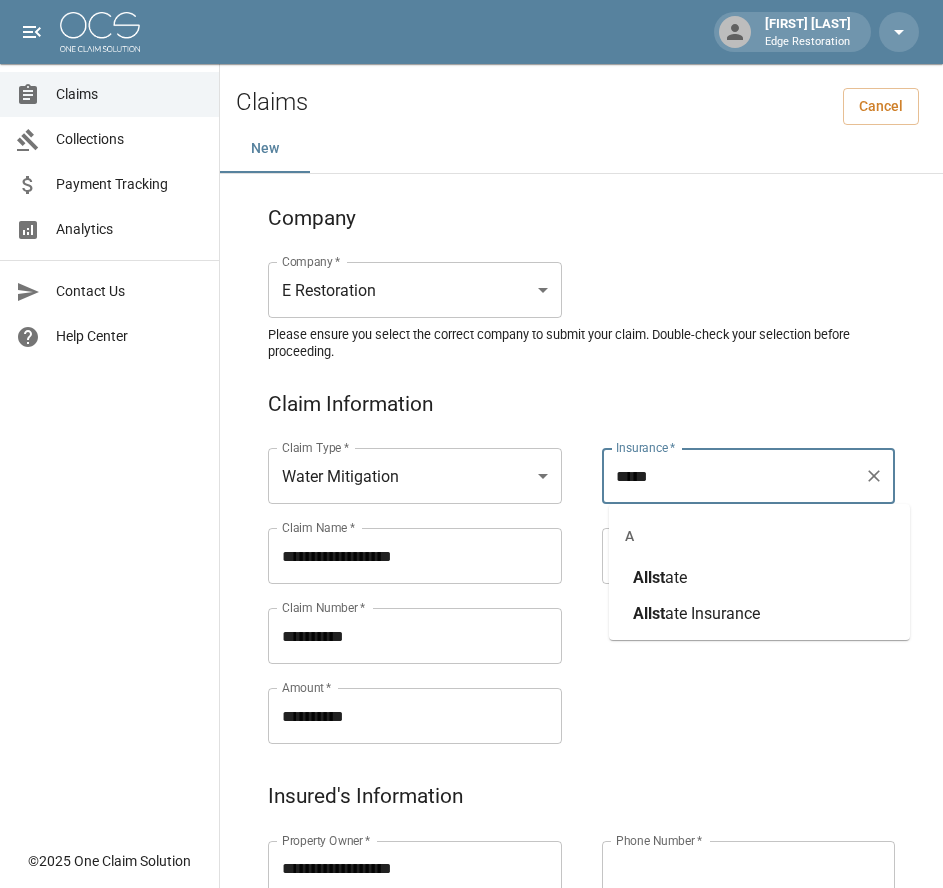 click on "ate" at bounding box center [676, 577] 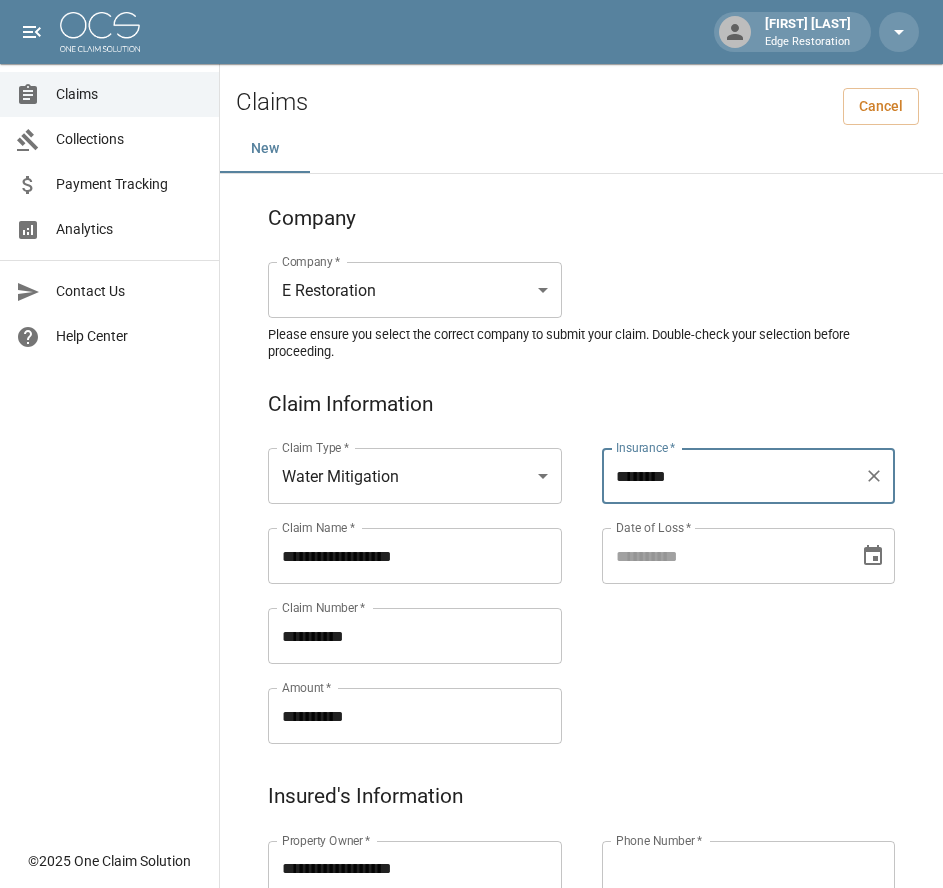type on "********" 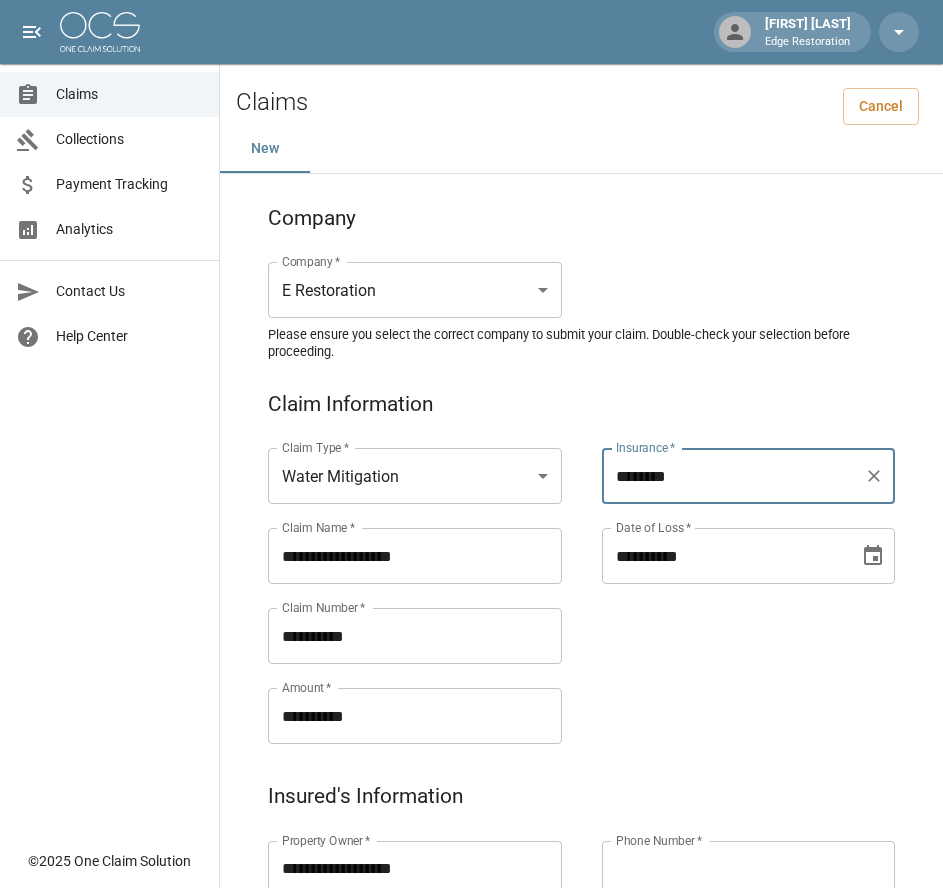 click on "**********" at bounding box center [724, 556] 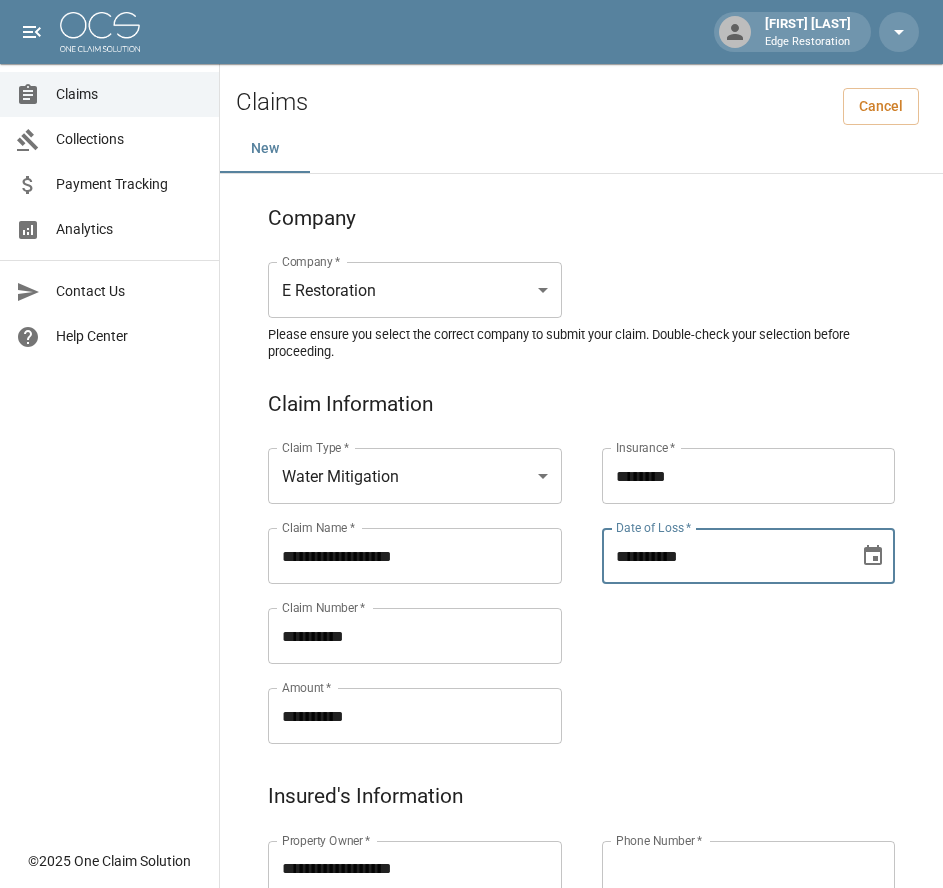 type on "**********" 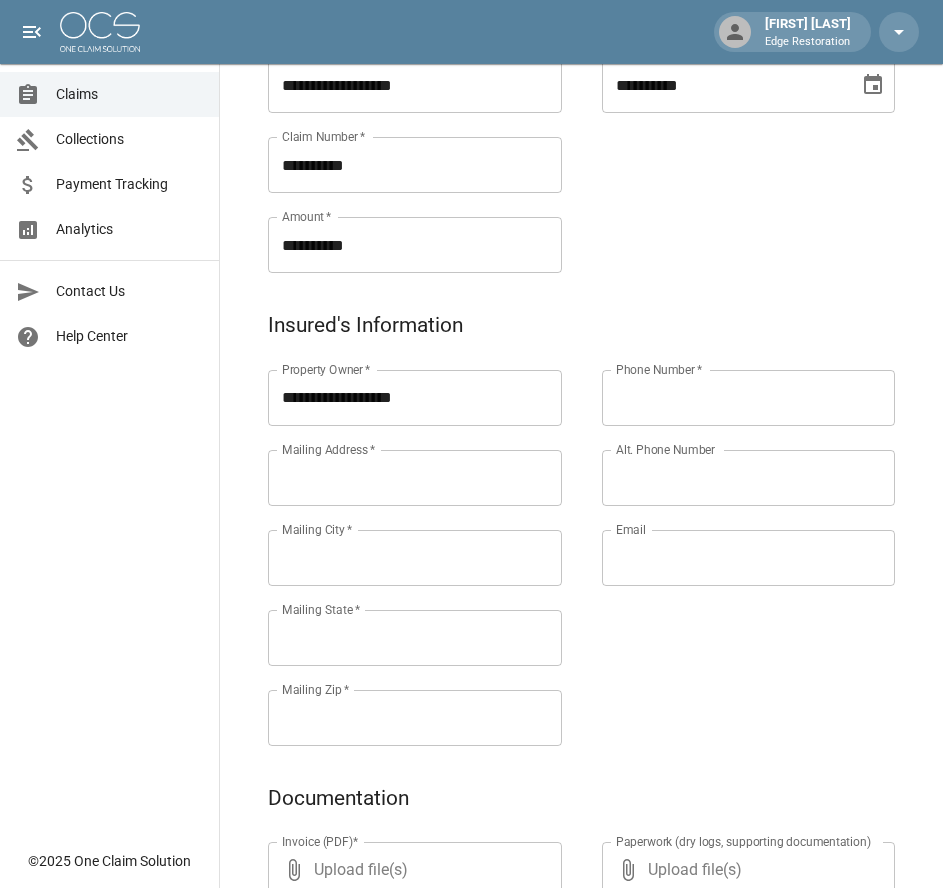 scroll, scrollTop: 536, scrollLeft: 0, axis: vertical 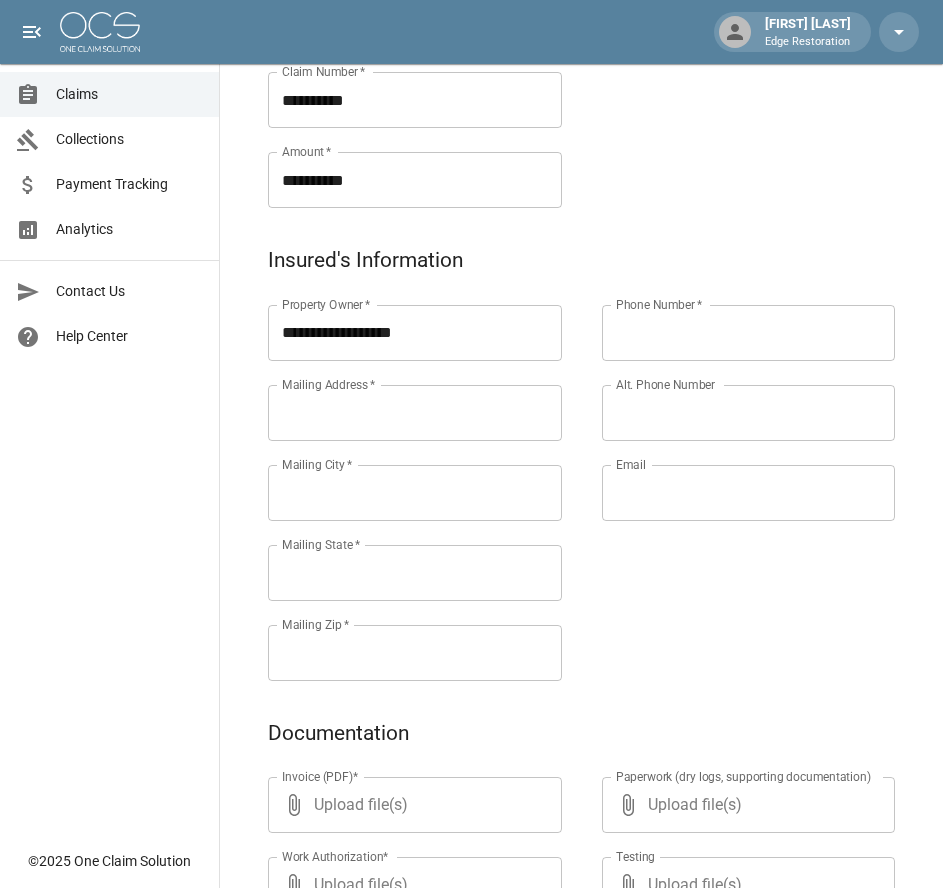 click on "Mailing Address   *" at bounding box center [415, 413] 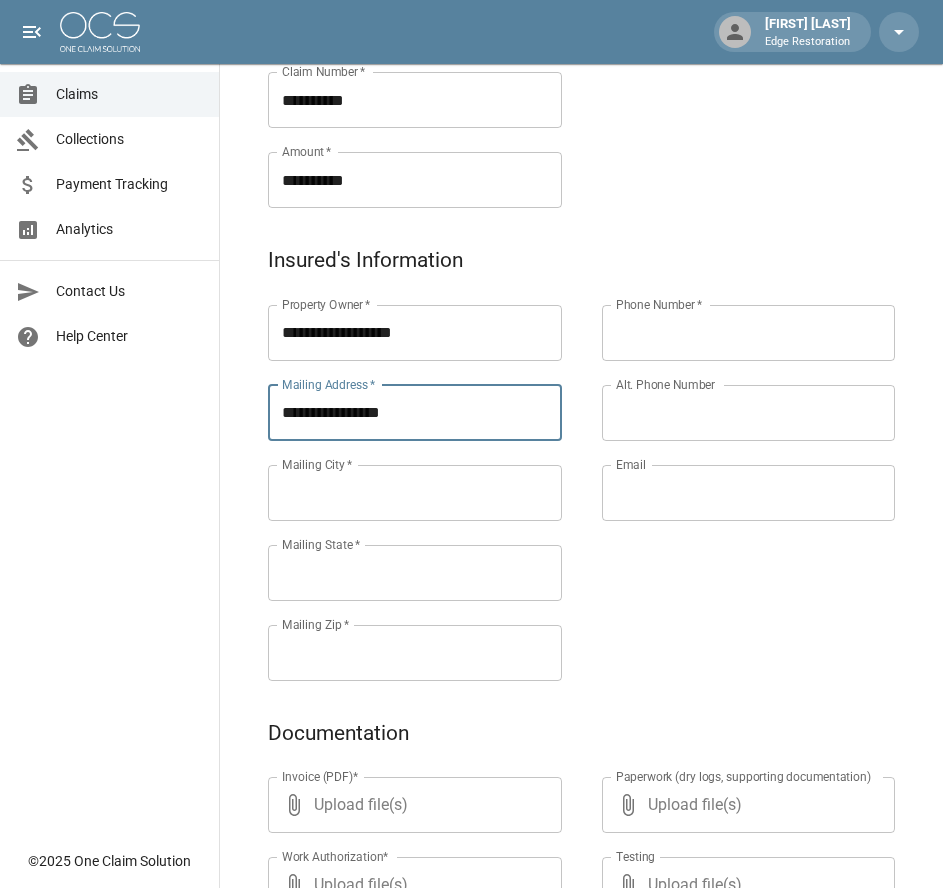 type on "**********" 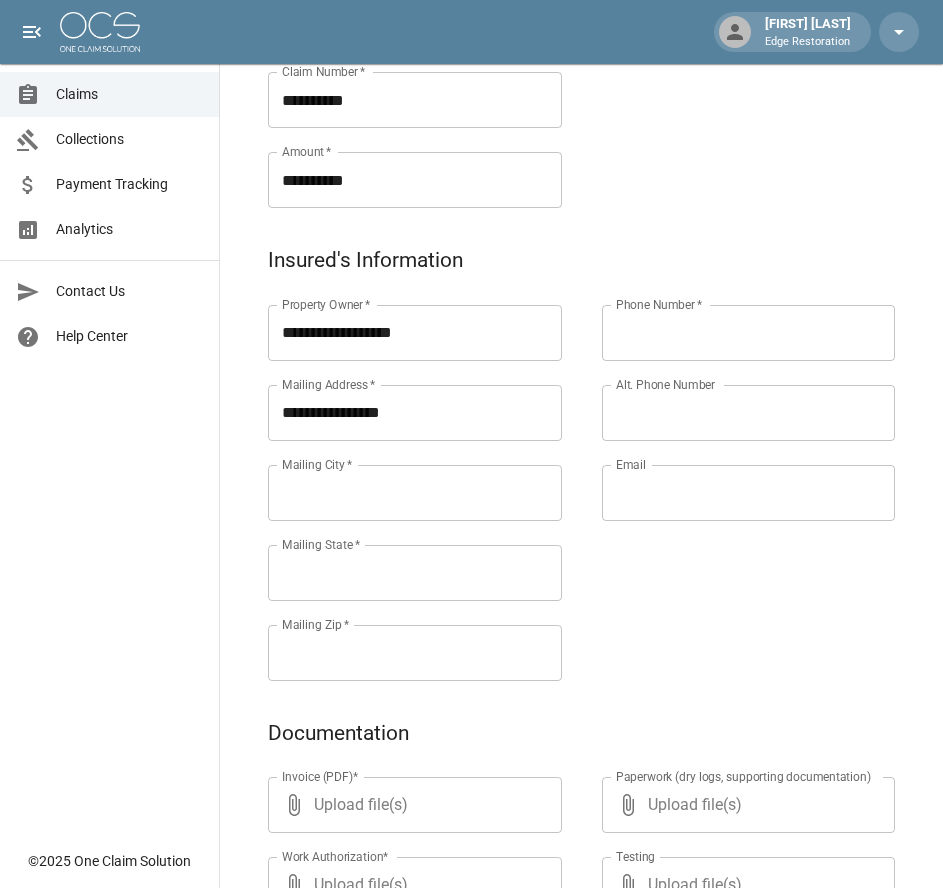 click on "Mailing City   *" at bounding box center (415, 493) 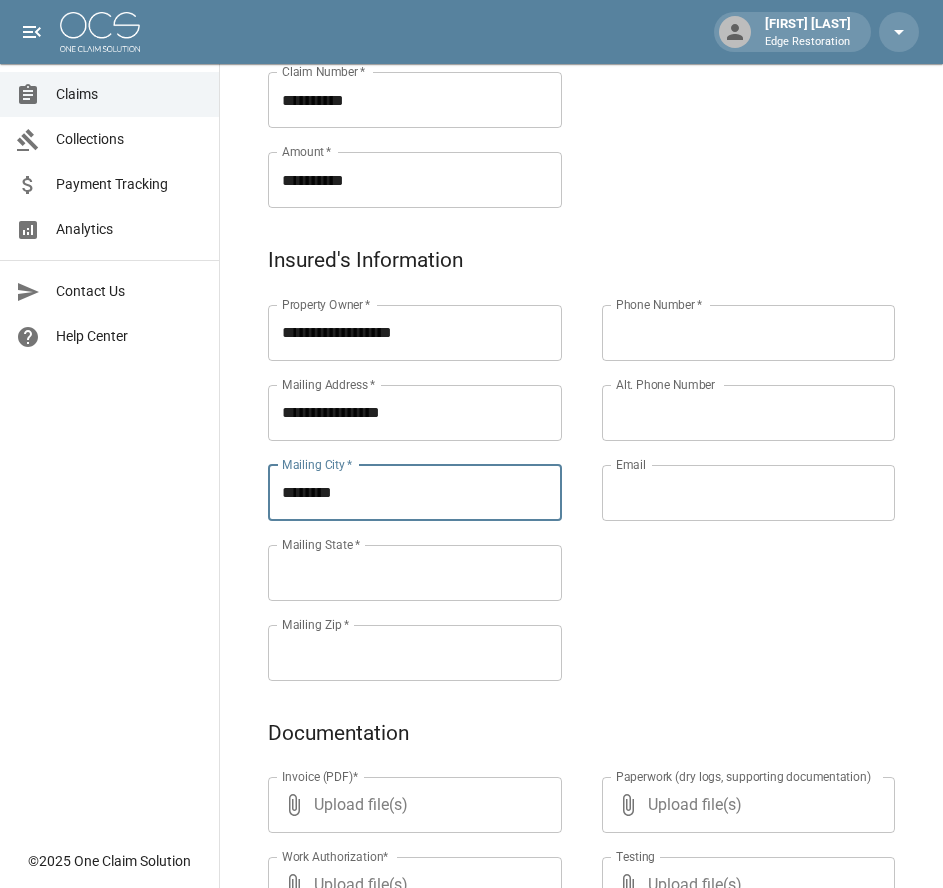 type on "********" 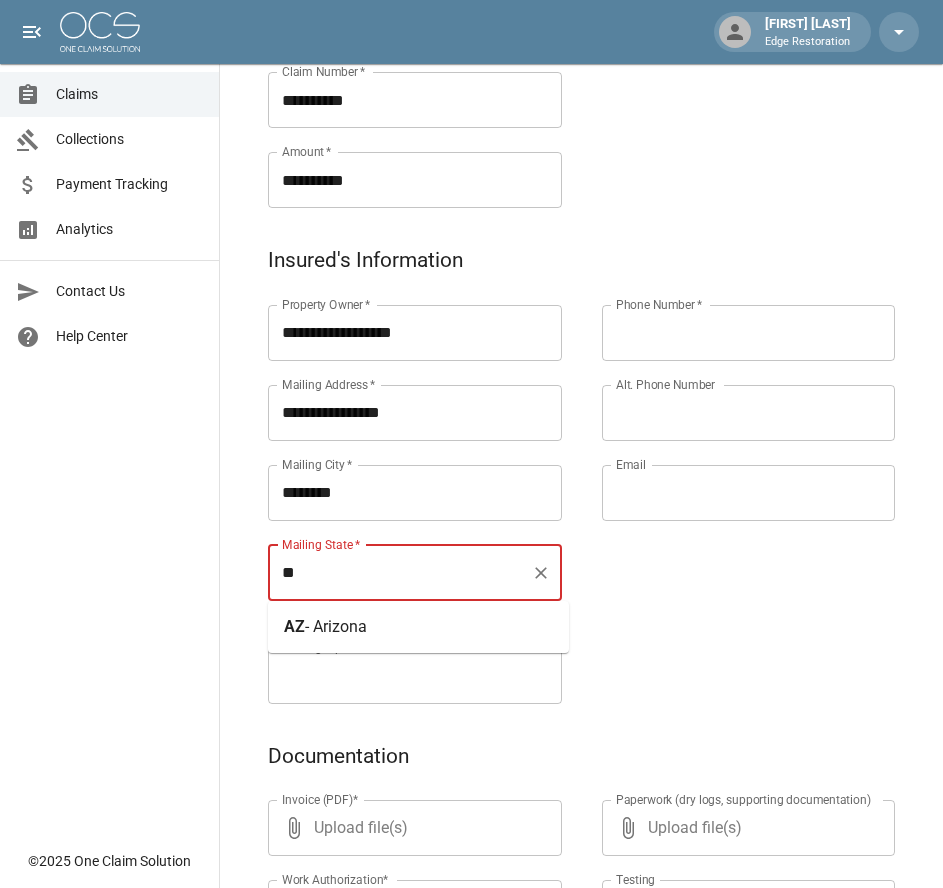 click on "- Arizona" at bounding box center [336, 626] 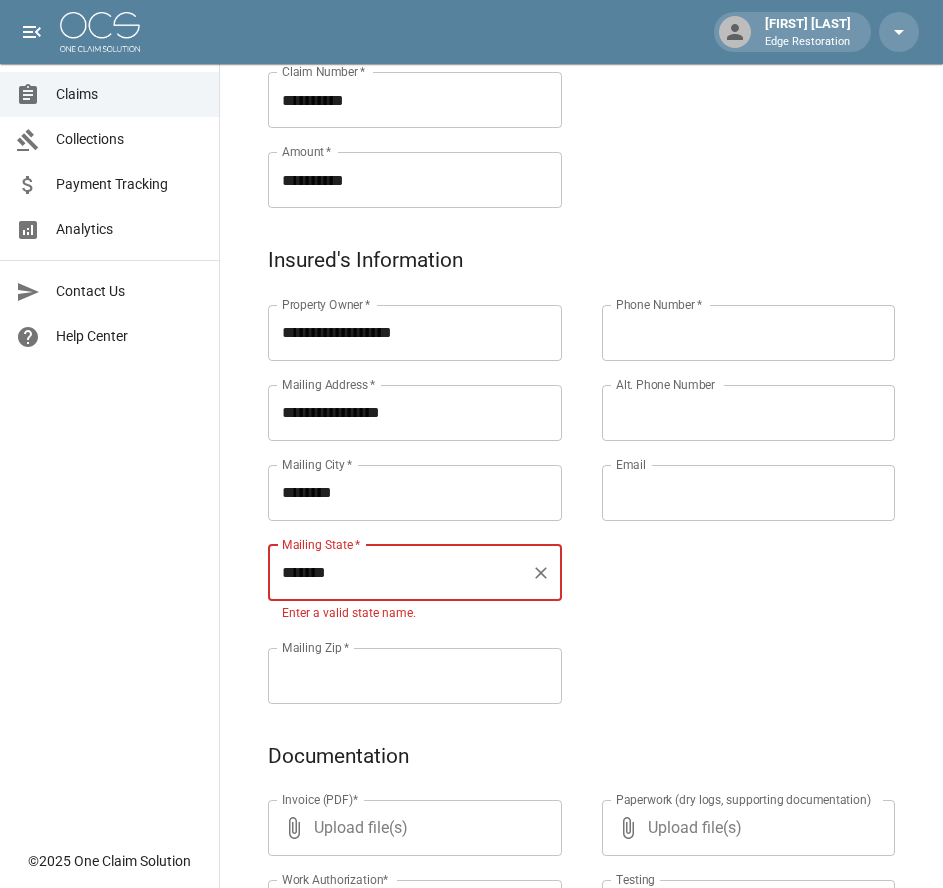 type on "*******" 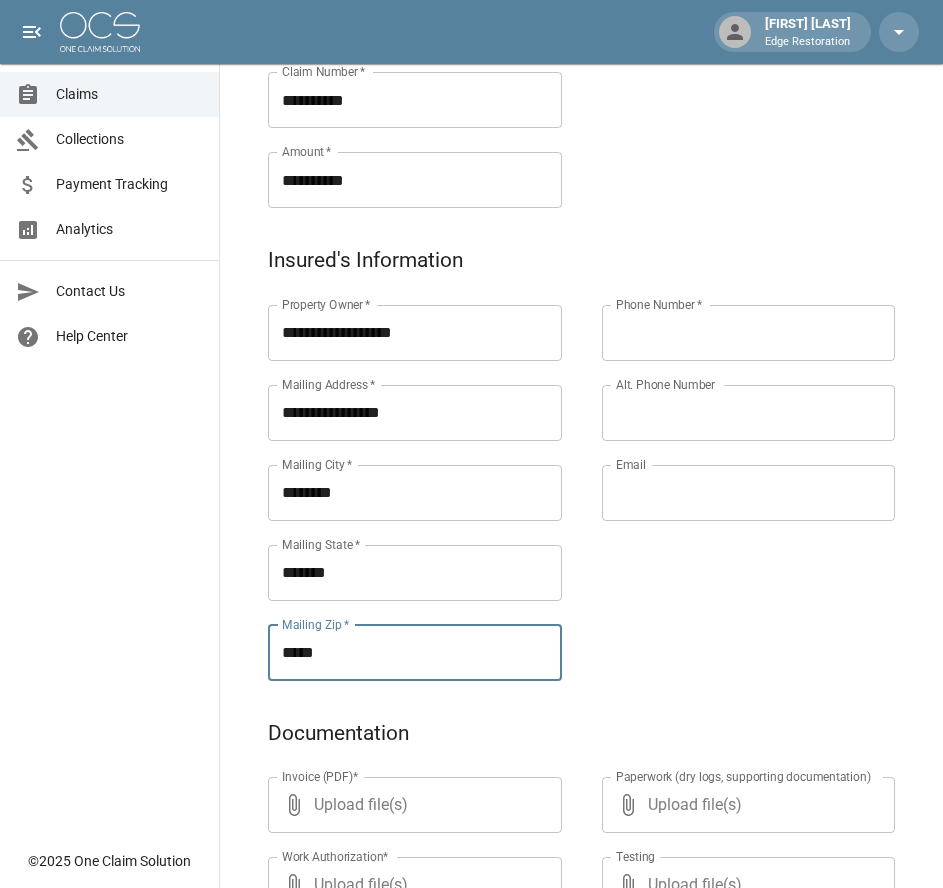 type on "*****" 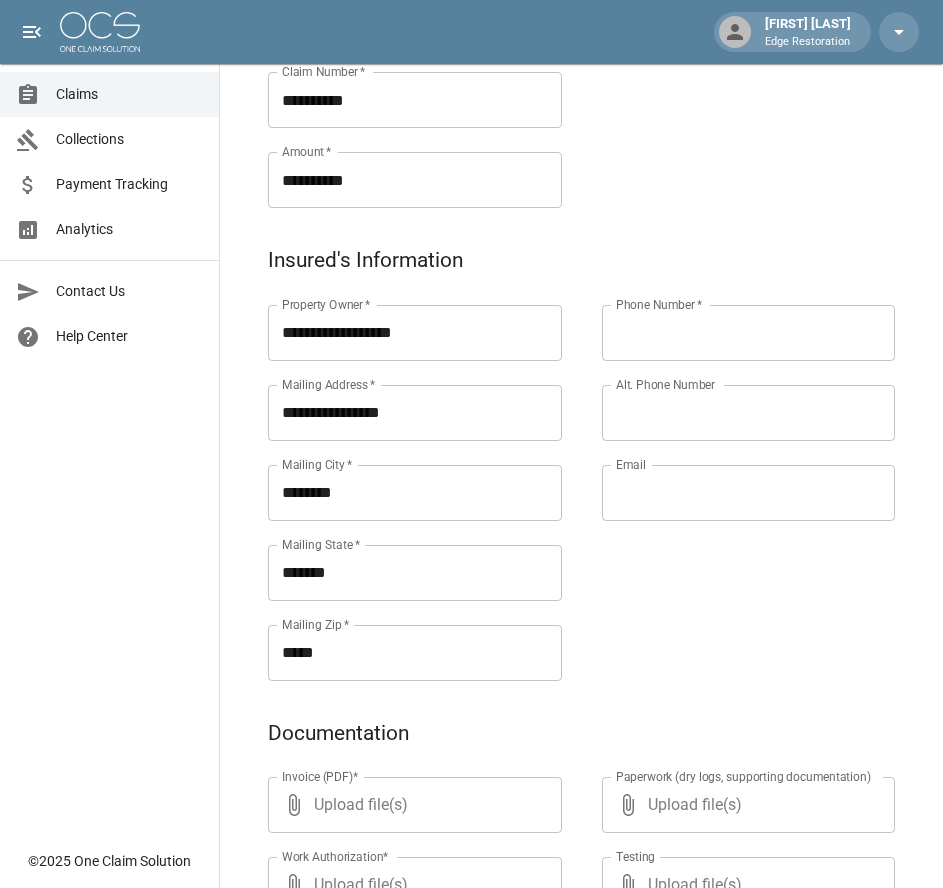 paste on "**********" 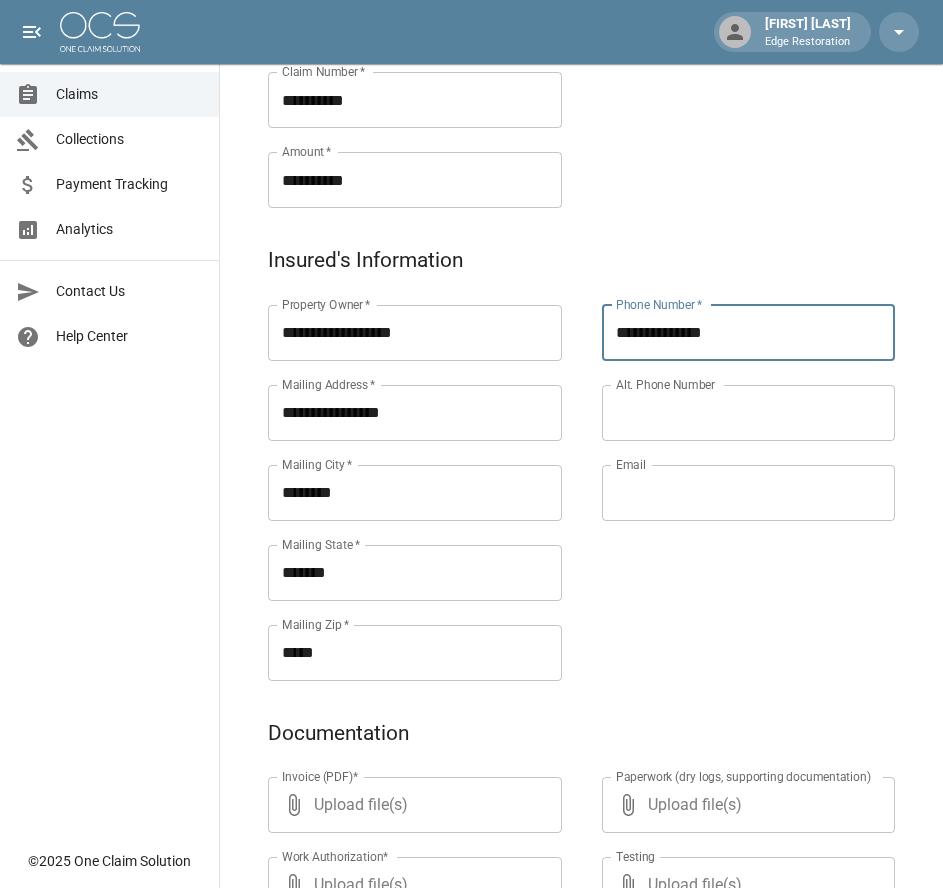type on "**********" 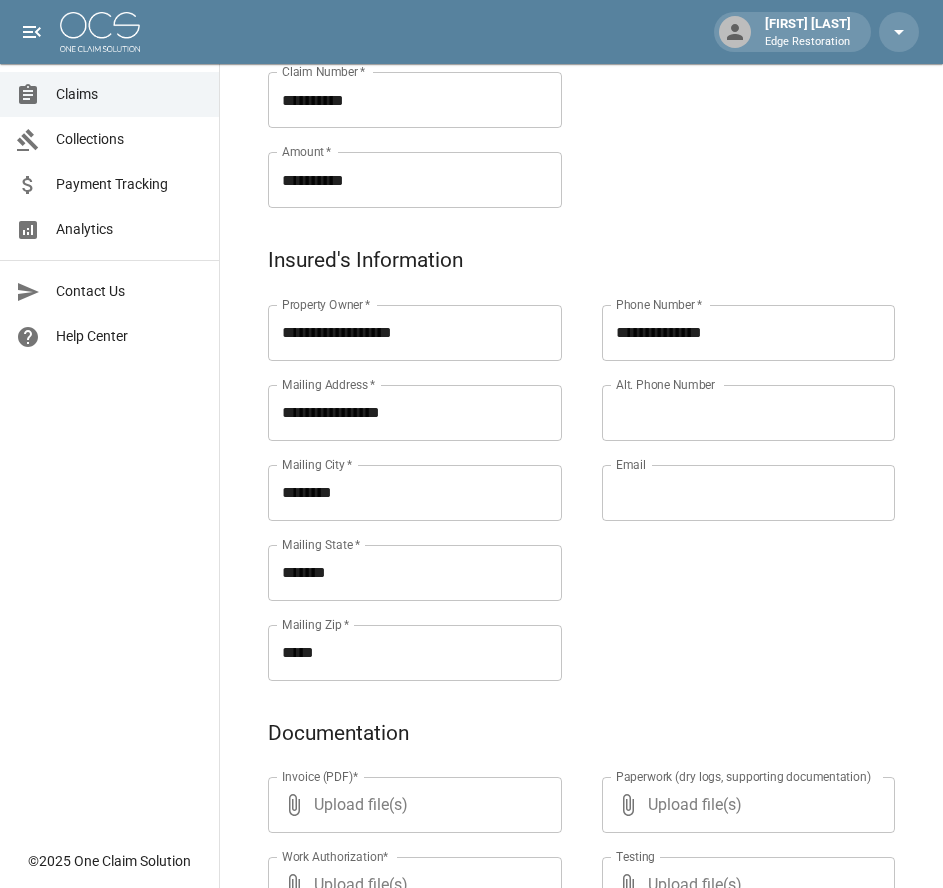 paste on "**********" 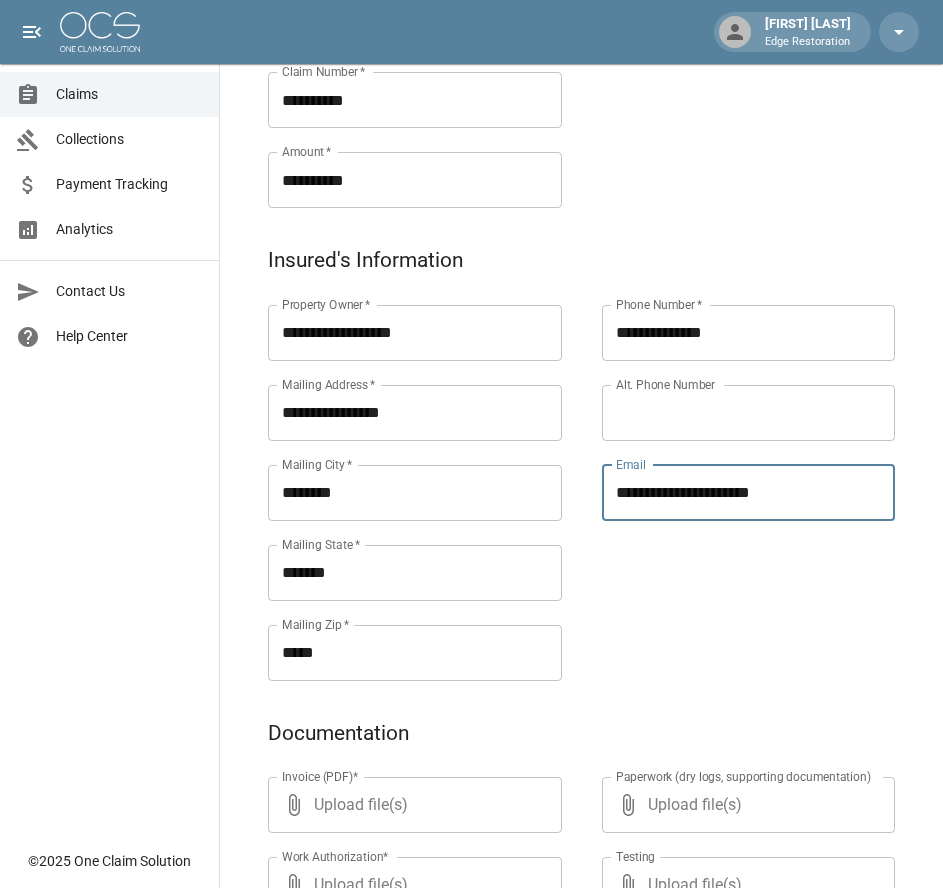 type on "**********" 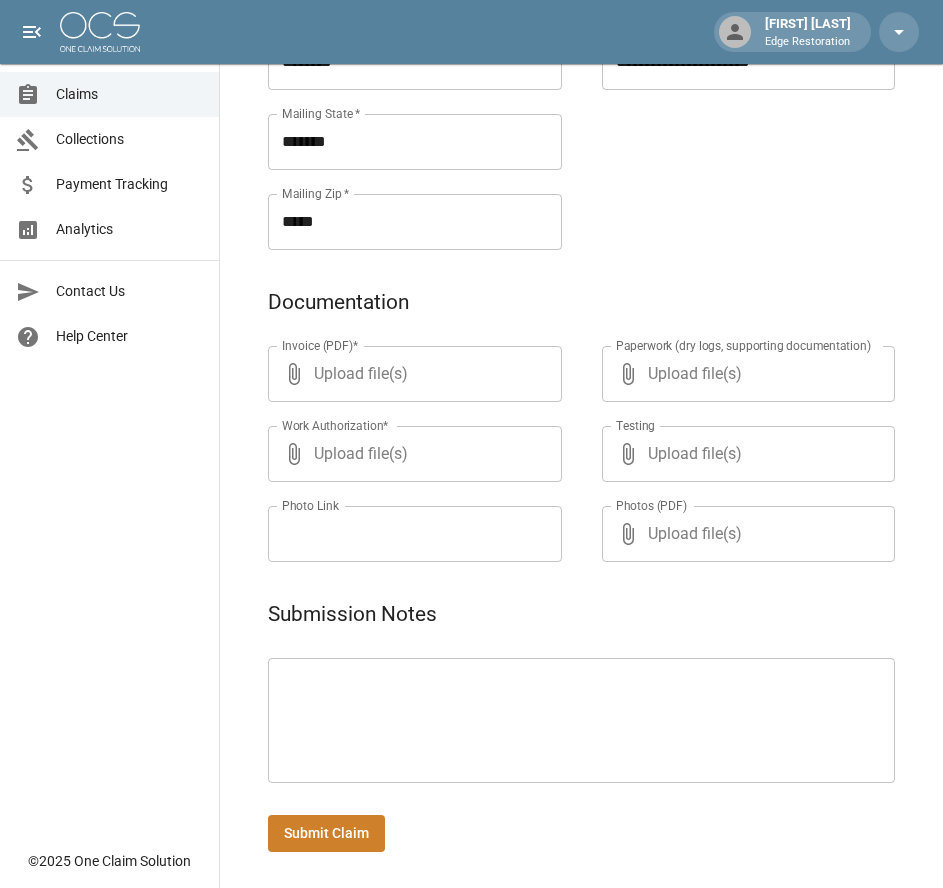 scroll, scrollTop: 971, scrollLeft: 0, axis: vertical 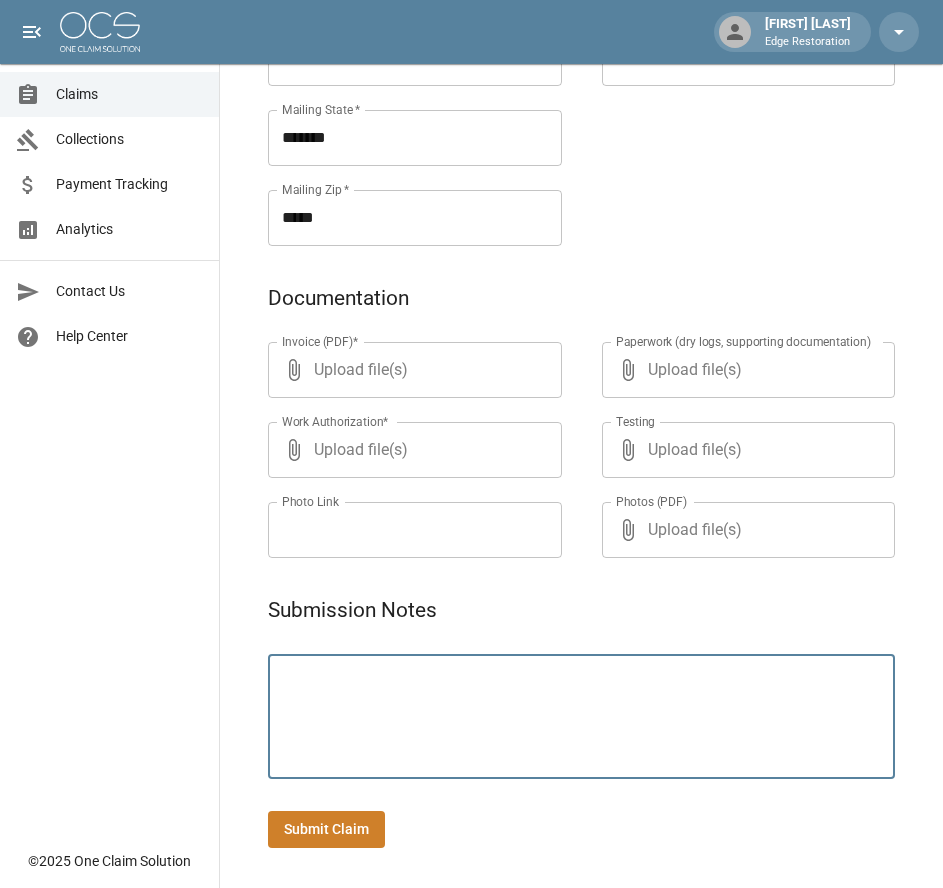 paste on "**********" 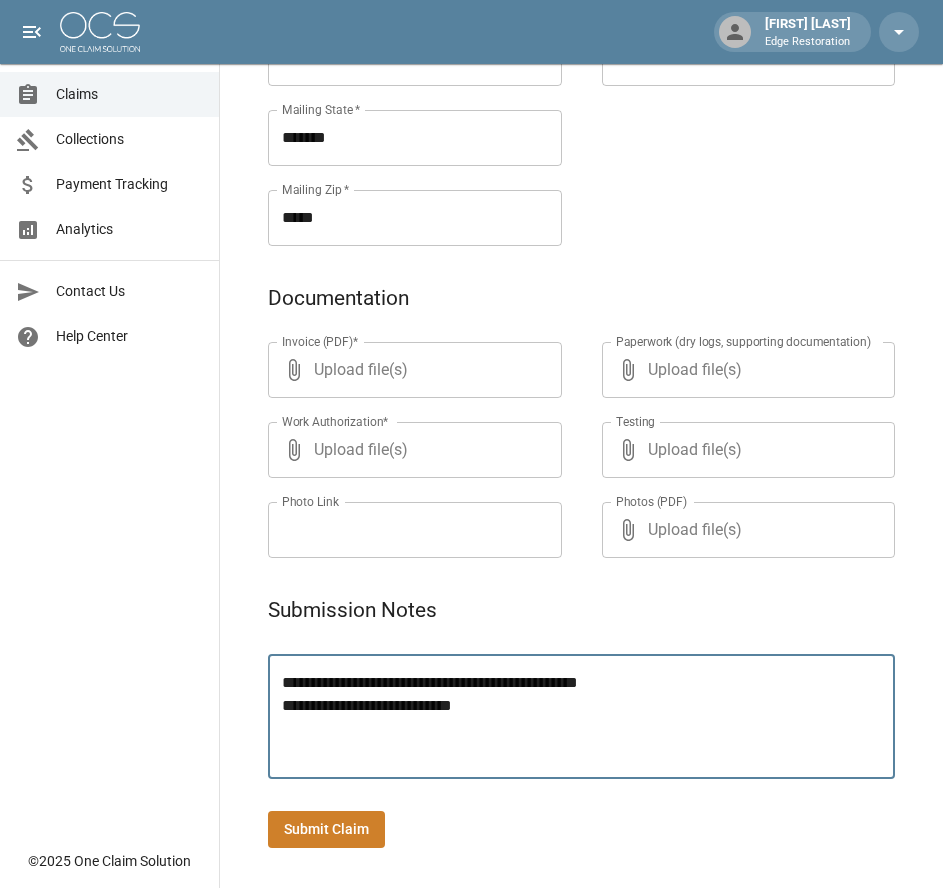 click on "**********" at bounding box center (581, 717) 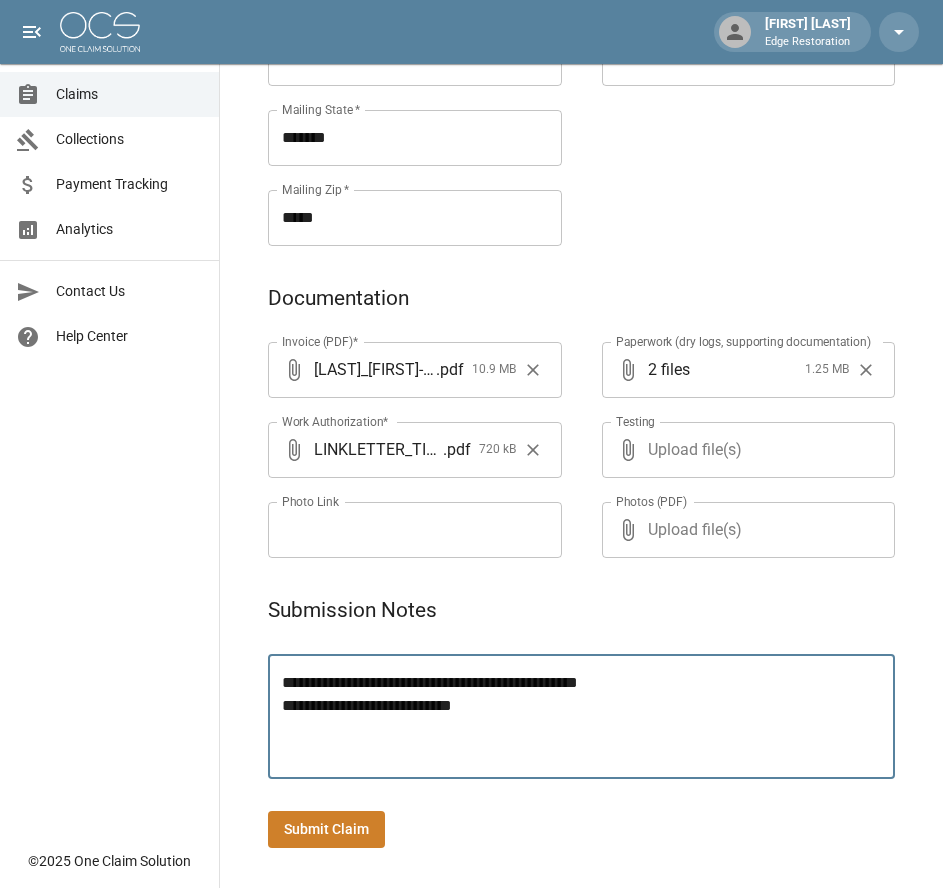 click on "Submit Claim" at bounding box center (326, 829) 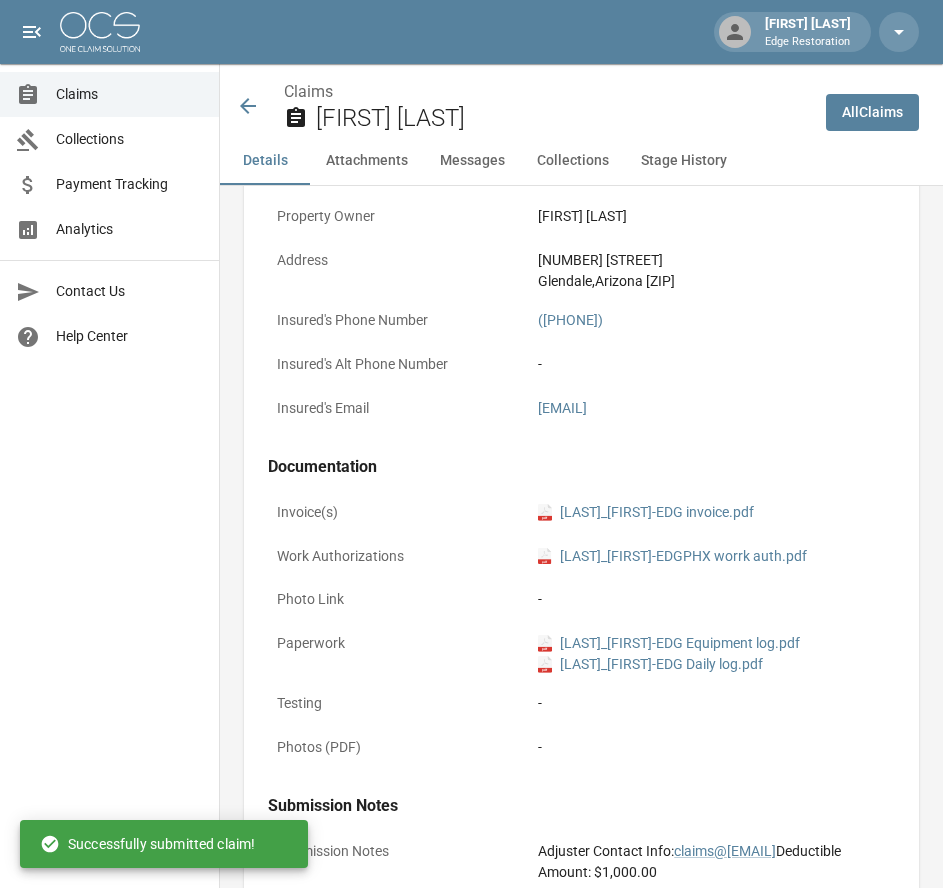 click at bounding box center (100, 32) 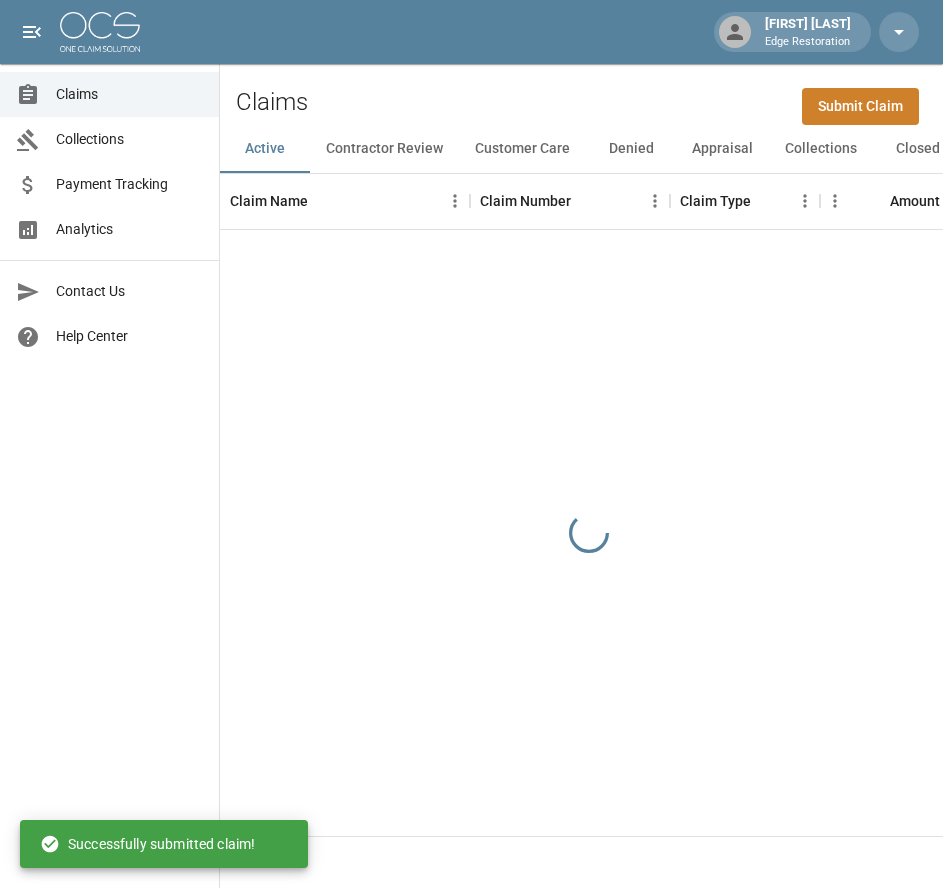 scroll, scrollTop: 0, scrollLeft: 0, axis: both 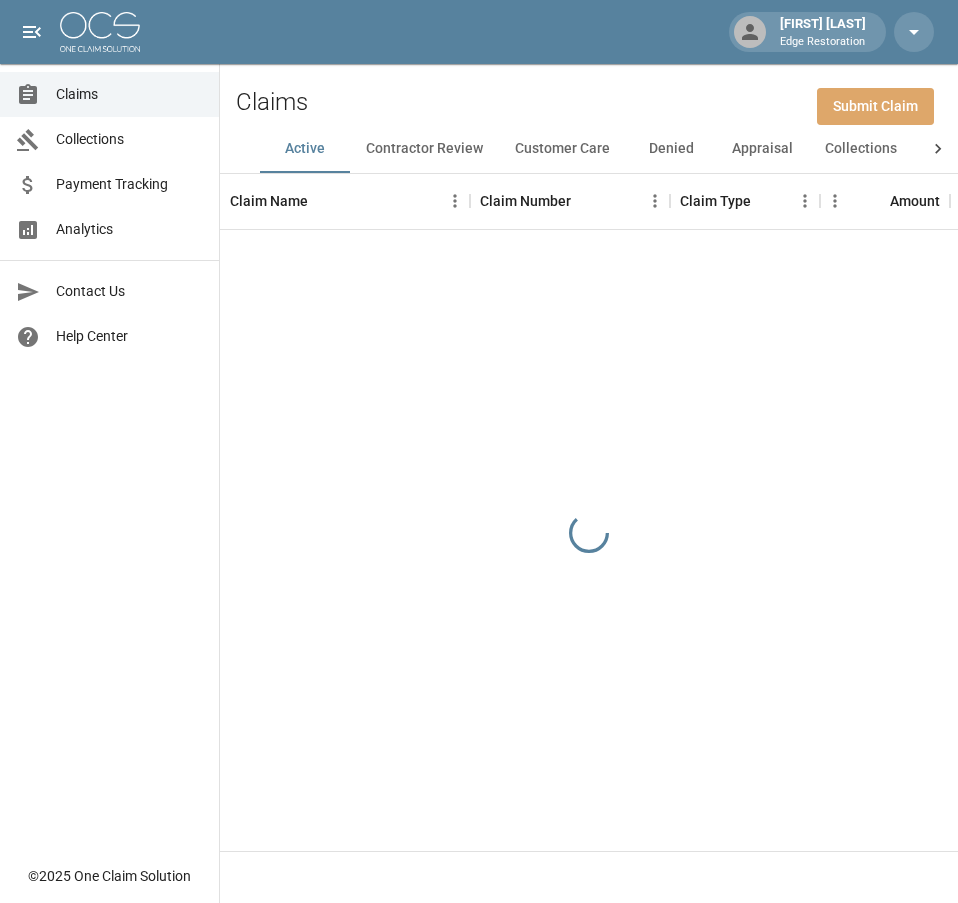 click on "Submit Claim" at bounding box center [875, 106] 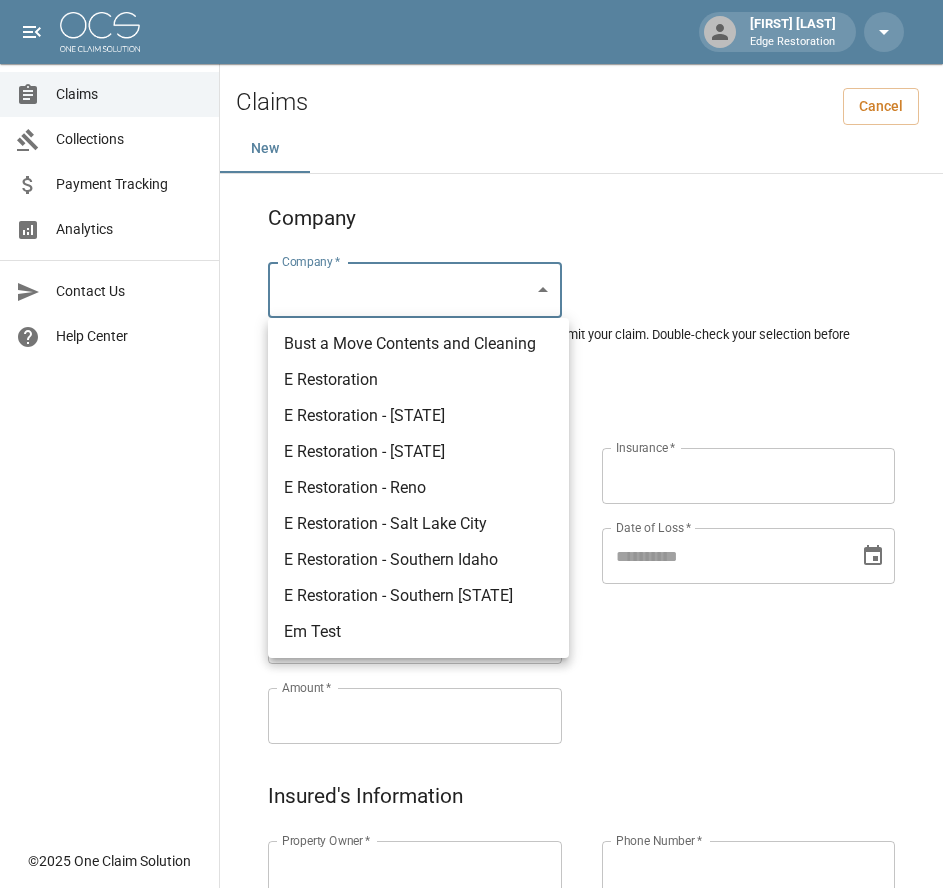 click on "Claim Type   * ​ Claim Type   * Claim Name   * Claim Name   * Claim Number   * Claim Number   * Amount   * Amount   * Insurance   * Insurance   * Date of Loss   * Date of Loss   * Insured's Information Property Owner   * Property Owner   * Mailing Address   * Mailing Address   * Mailing City   * Mailing City   * Mailing State   * Mailing State   * Mailing Zip   * Mailing Zip   * Phone Number   * Phone Number   * Alt. Phone Number Alt. Phone Number Email Email Documentation Invoice (PDF)* ​ Upload file(s) Invoice (PDF)* Work Authorization* ​ Upload file(s) Work Authorization* Photo Link Photo Link ​ Upload file(s) Testing ​" at bounding box center (471, 929) 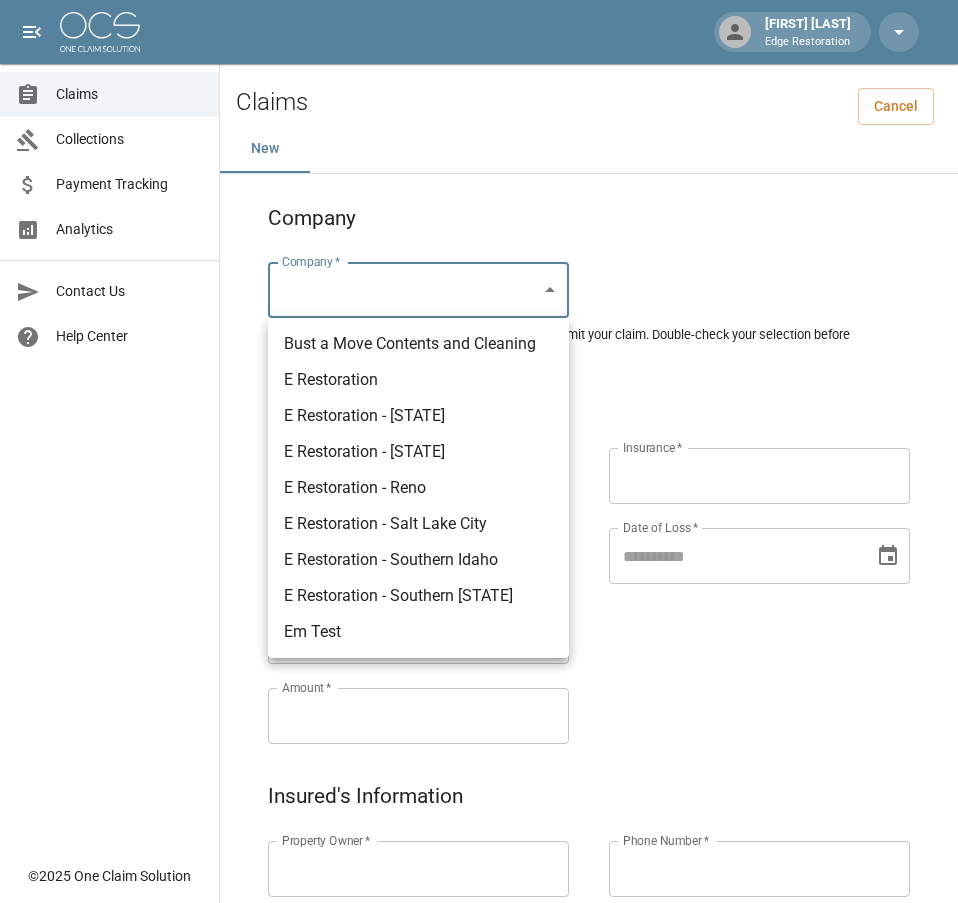 click on "E Restoration" at bounding box center [418, 380] 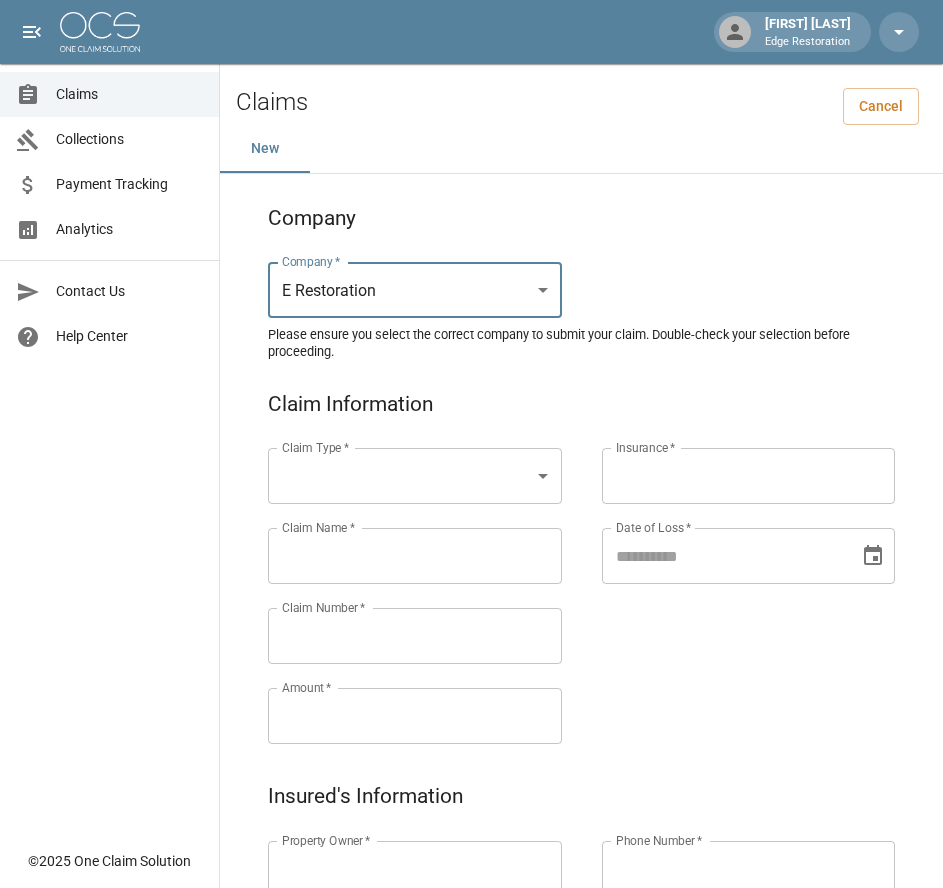 click on "[LAST] [LAST] Edge Restoration Claims Collections Payment Tracking Analytics Contact Us Help Center ©  2025   One Claim Solution Claims Cancel New Company Company   * E Restoration *** Company   * Please ensure you select the correct company to submit your claim. Double-check your selection before proceeding. Claim Information Claim Type   * ​ Claim Type   * Claim Name   * Claim Name   * Claim Number   * Claim Number   * Amount   * Amount   * Insurance   * Insurance   * Date of Loss   * Date of Loss   * Insured's Information Property Owner   * Property Owner   * Mailing Address   * Mailing Address   * Mailing City   * Mailing City   * Mailing State   * Mailing State   * Mailing Zip   * Mailing Zip   * Phone Number   * Phone Number   * Alt. Phone Number Alt. Phone Number Email Email Documentation Invoice (PDF)* ​ Upload file(s) Invoice (PDF)* Work Authorization* ​ Upload file(s) Work Authorization* Photo Link Photo Link ​ Upload file(s) *" at bounding box center [471, 929] 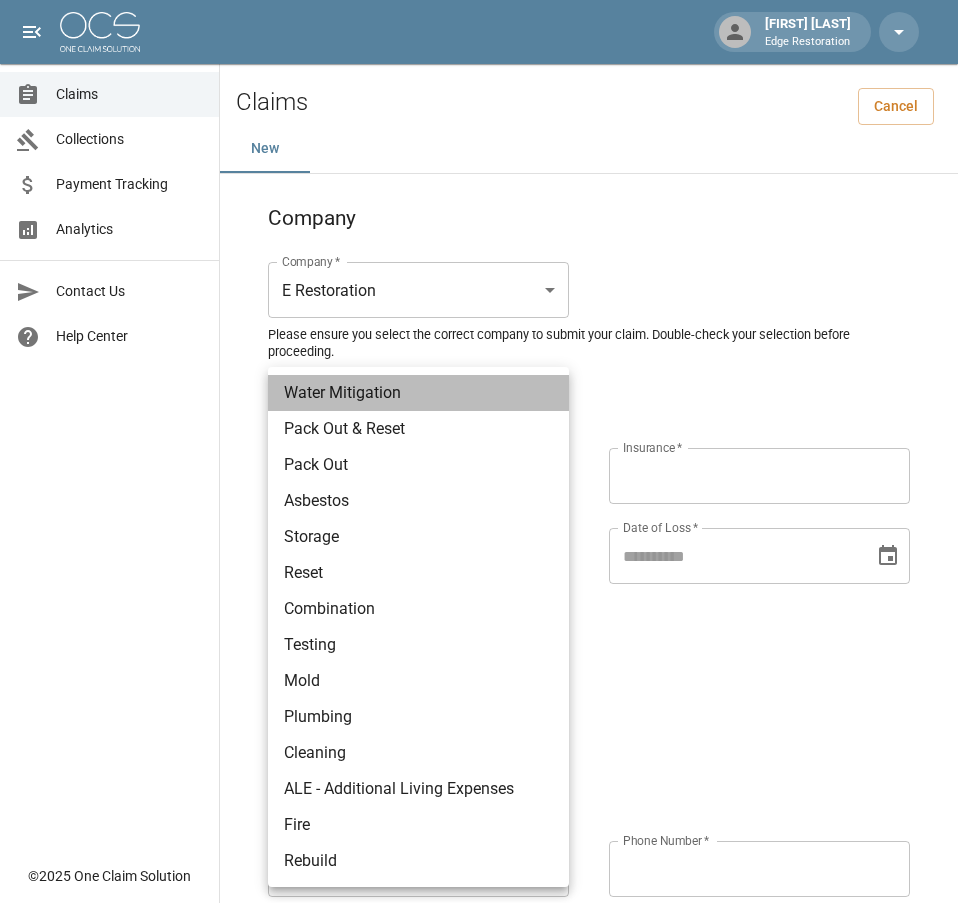 click on "Water Mitigation" at bounding box center [418, 393] 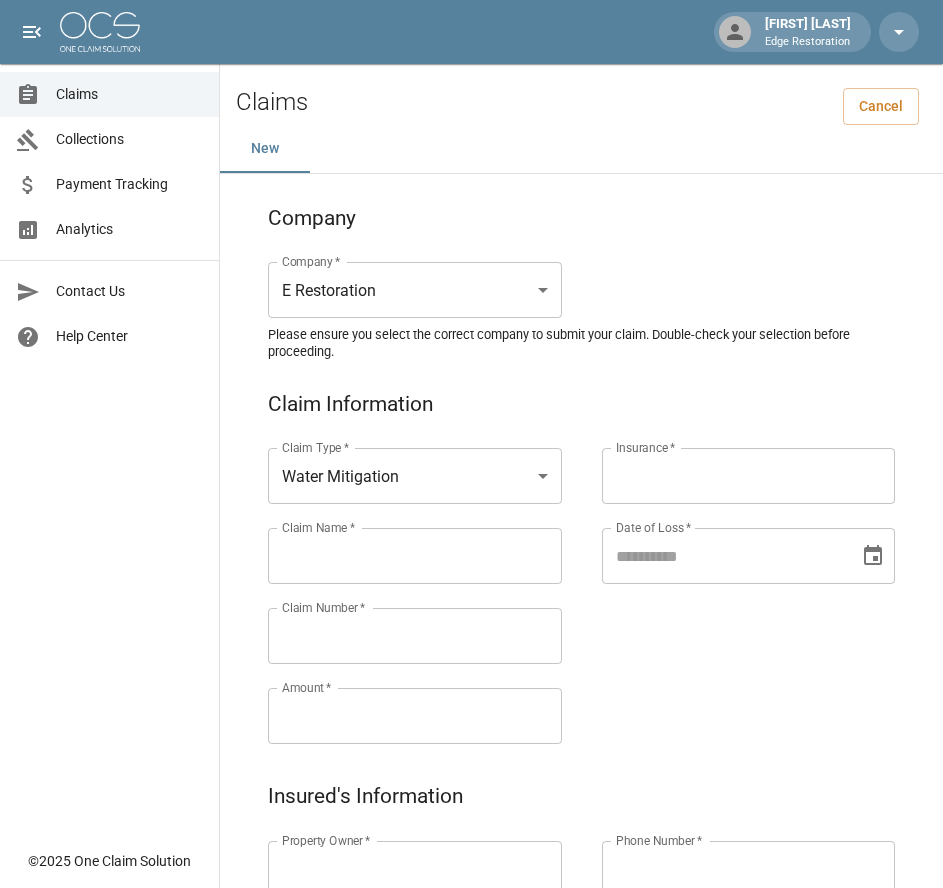 click on "Claims Collections Payment Tracking Analytics Contact Us Help Center" at bounding box center [109, 419] 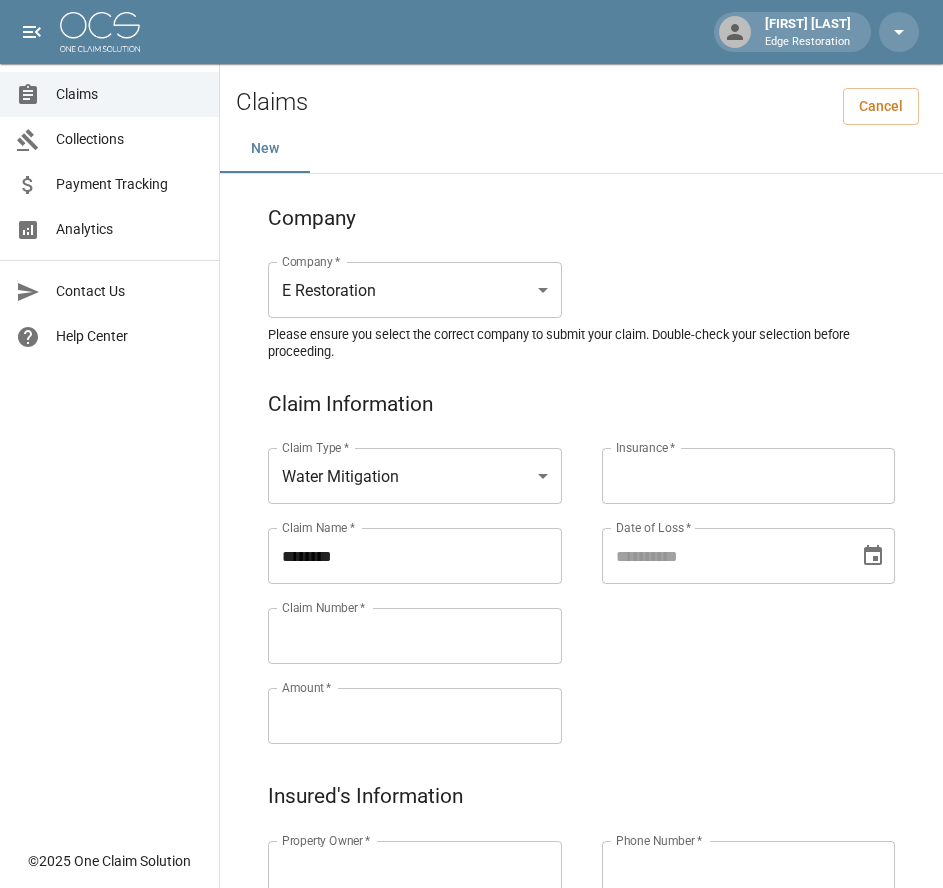 click on "*******" at bounding box center (415, 556) 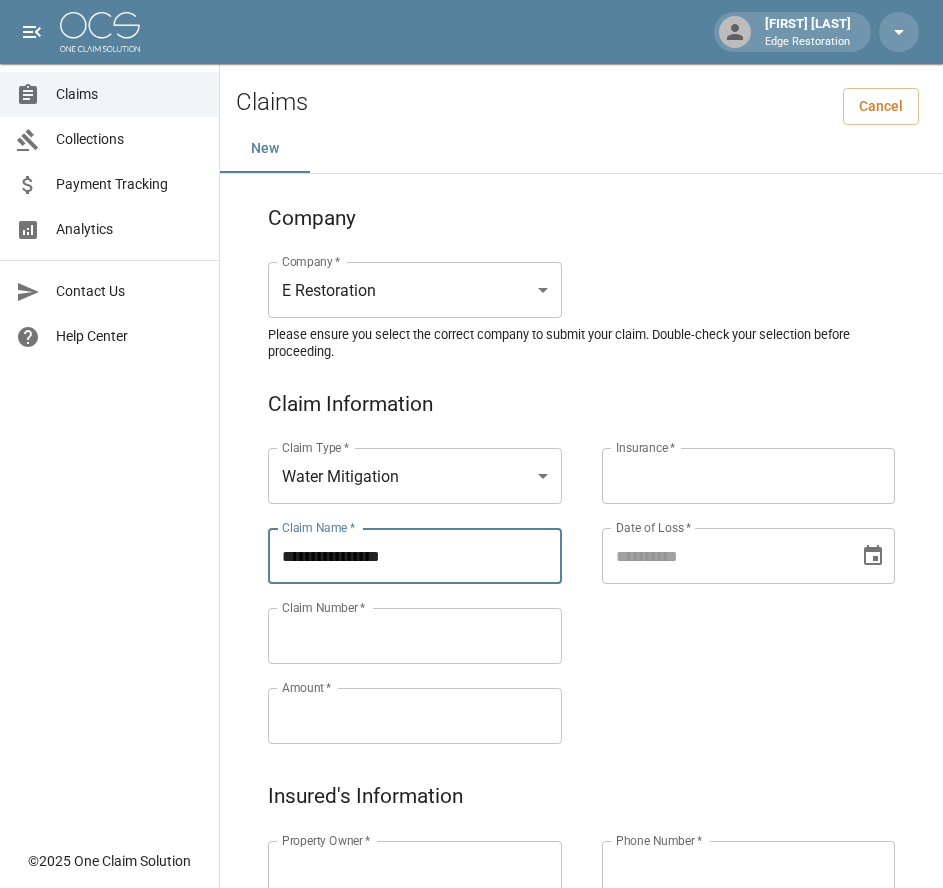 drag, startPoint x: 397, startPoint y: 560, endPoint x: 230, endPoint y: 560, distance: 167 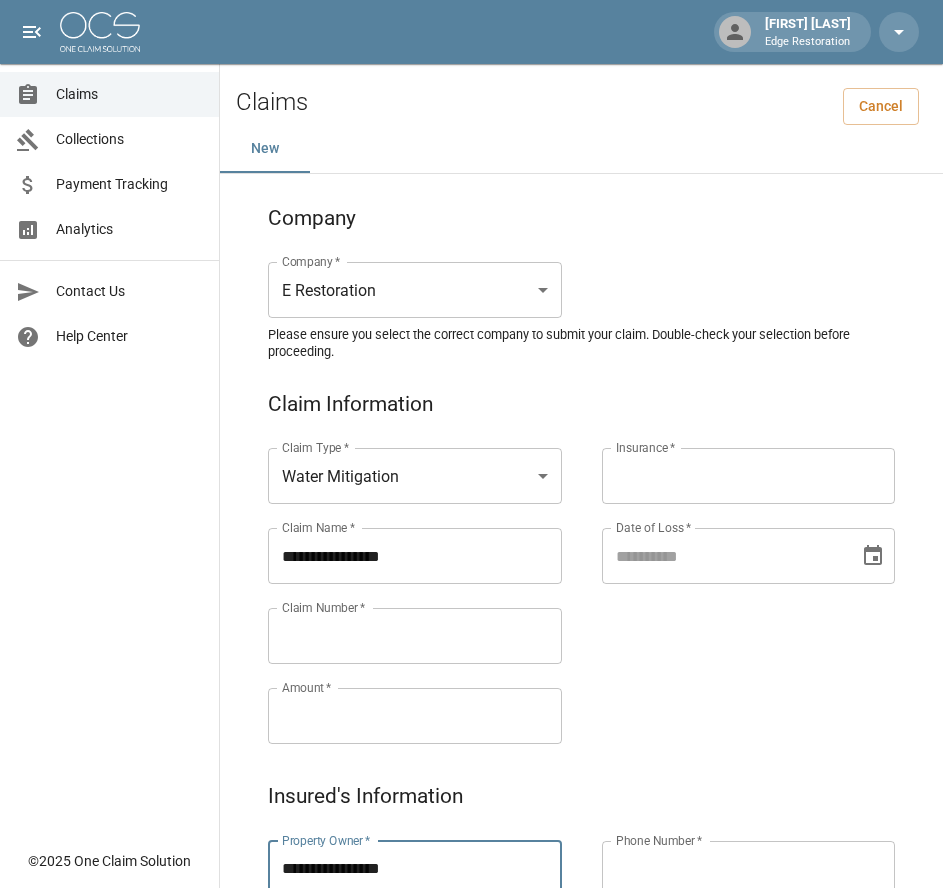 type on "**********" 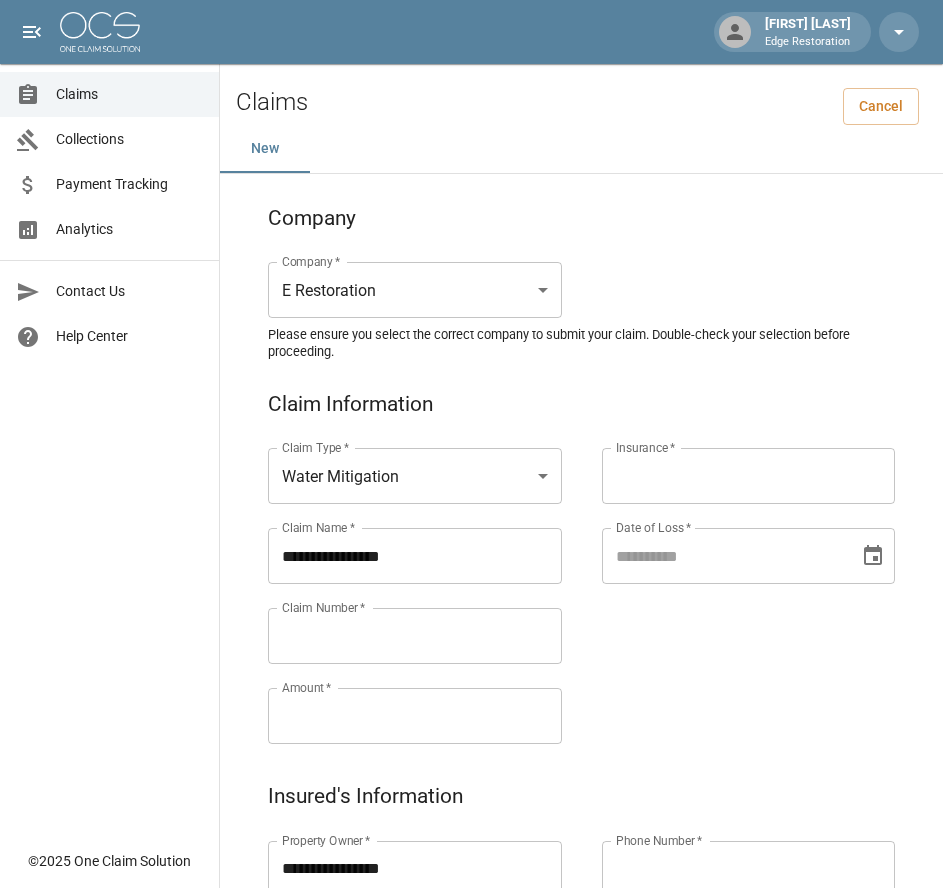 click on "Claim Number   *" at bounding box center [415, 636] 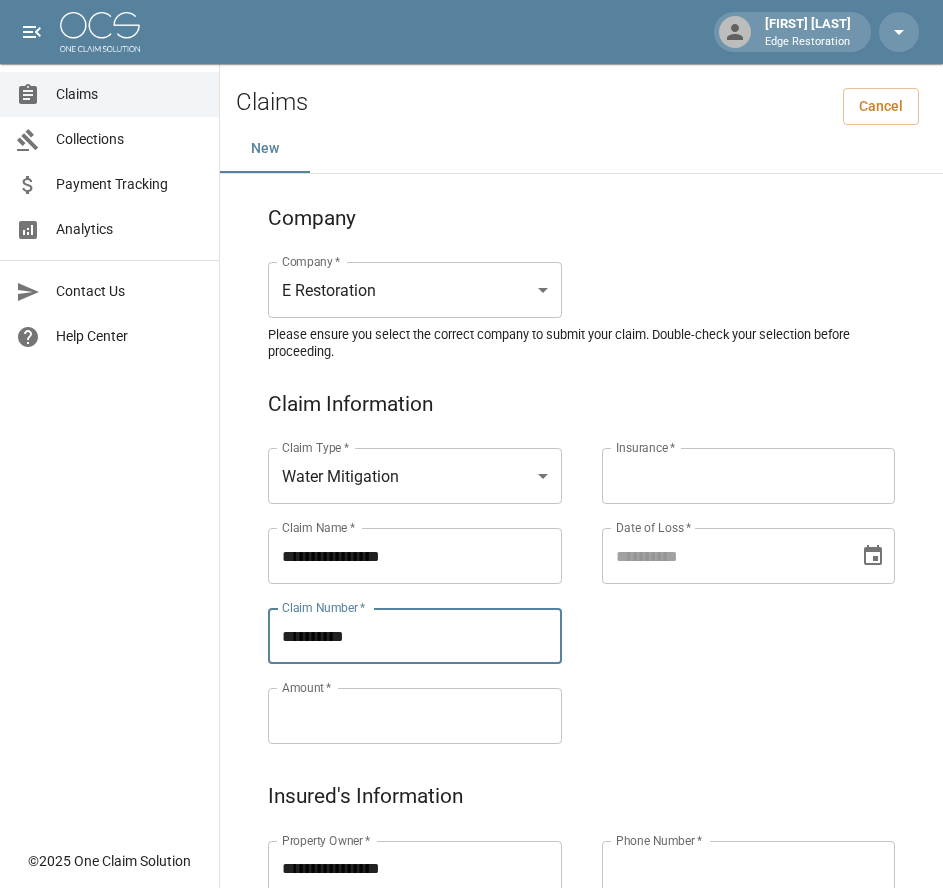 type on "**********" 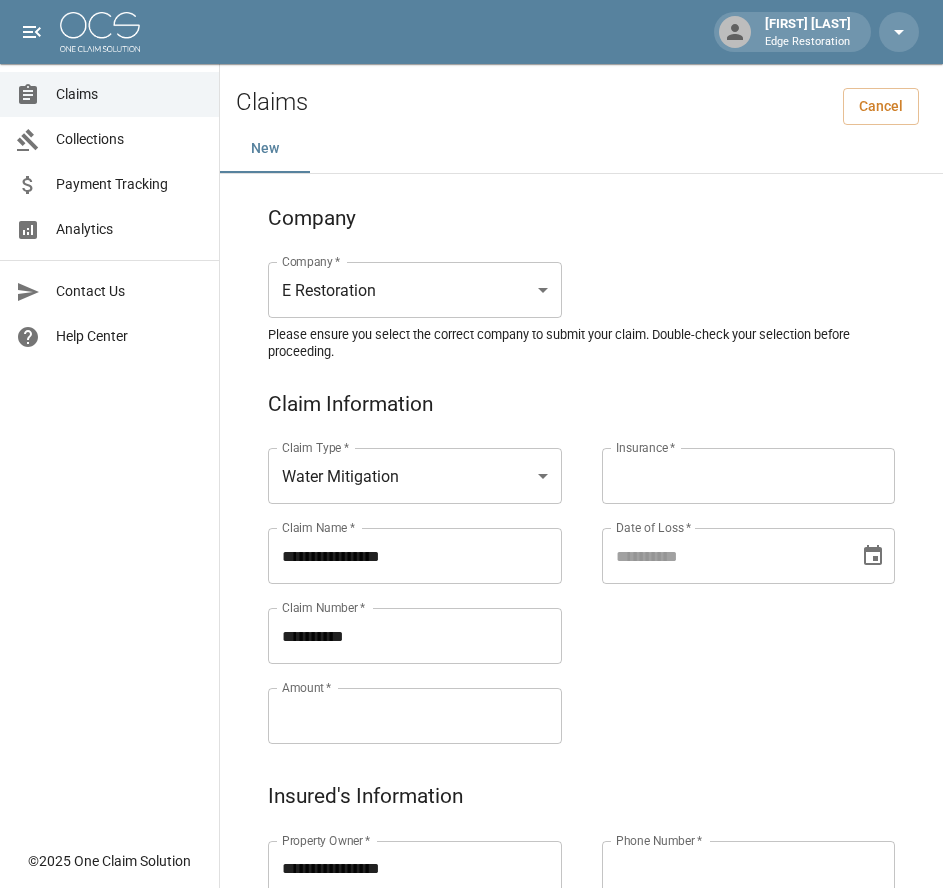 paste on "*********" 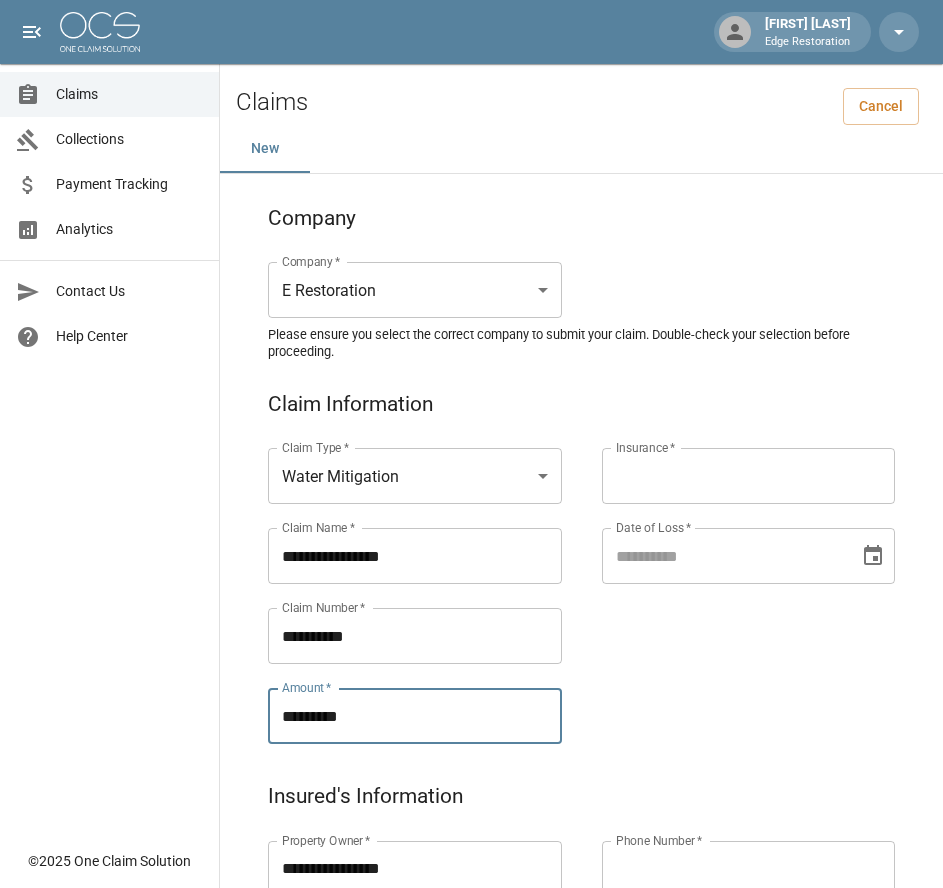 type on "*********" 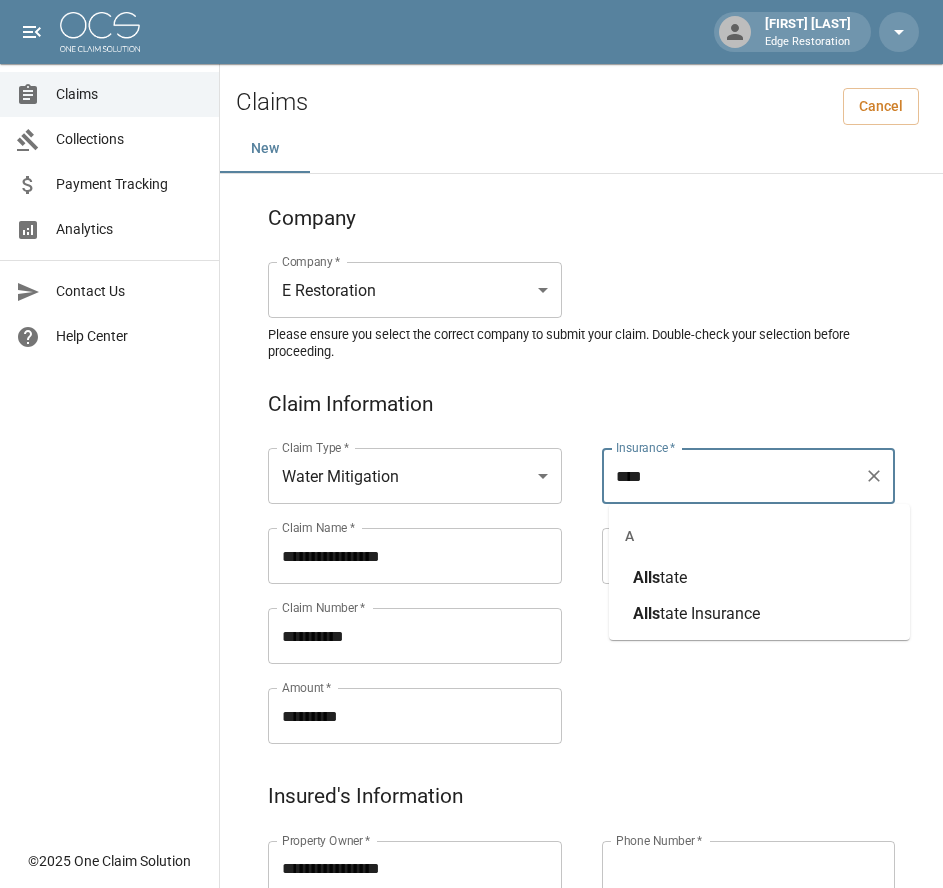 click on "Alls" at bounding box center [646, 577] 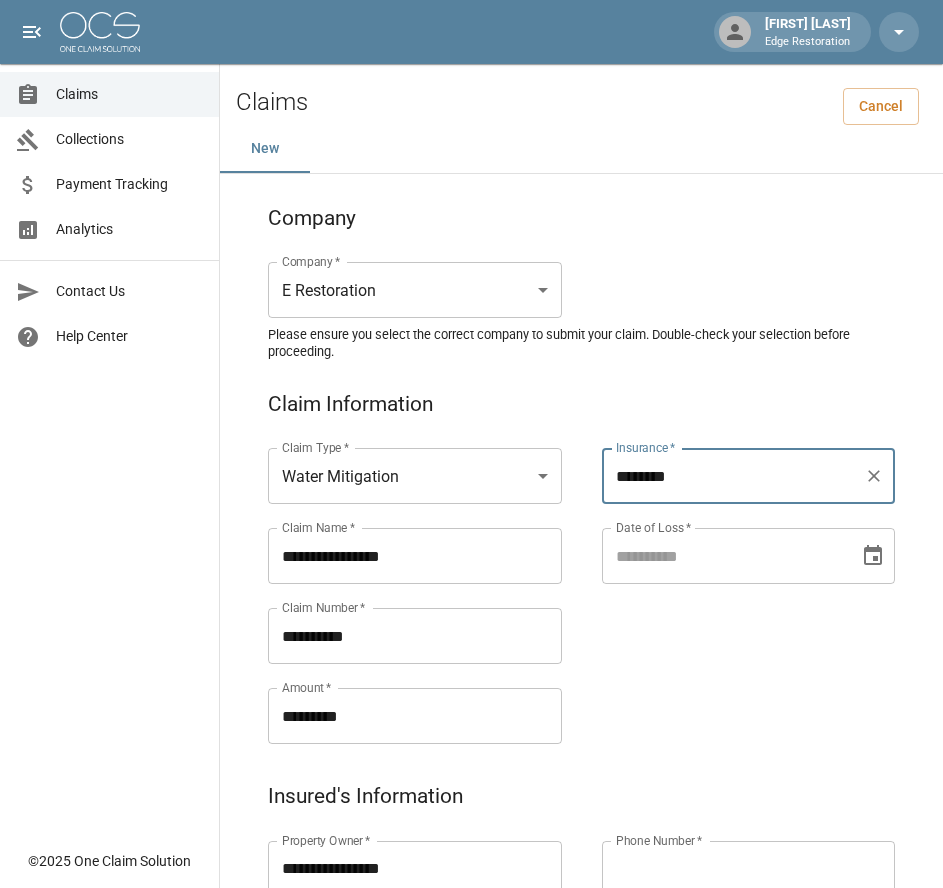 type on "********" 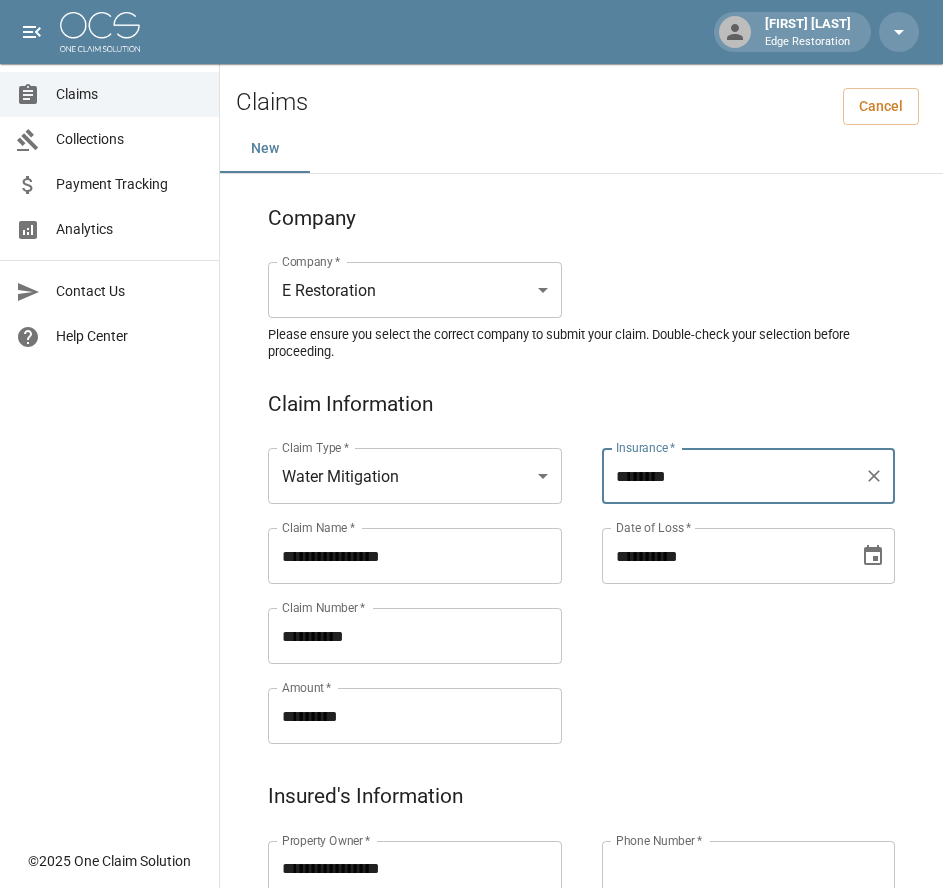 click on "**********" at bounding box center [724, 556] 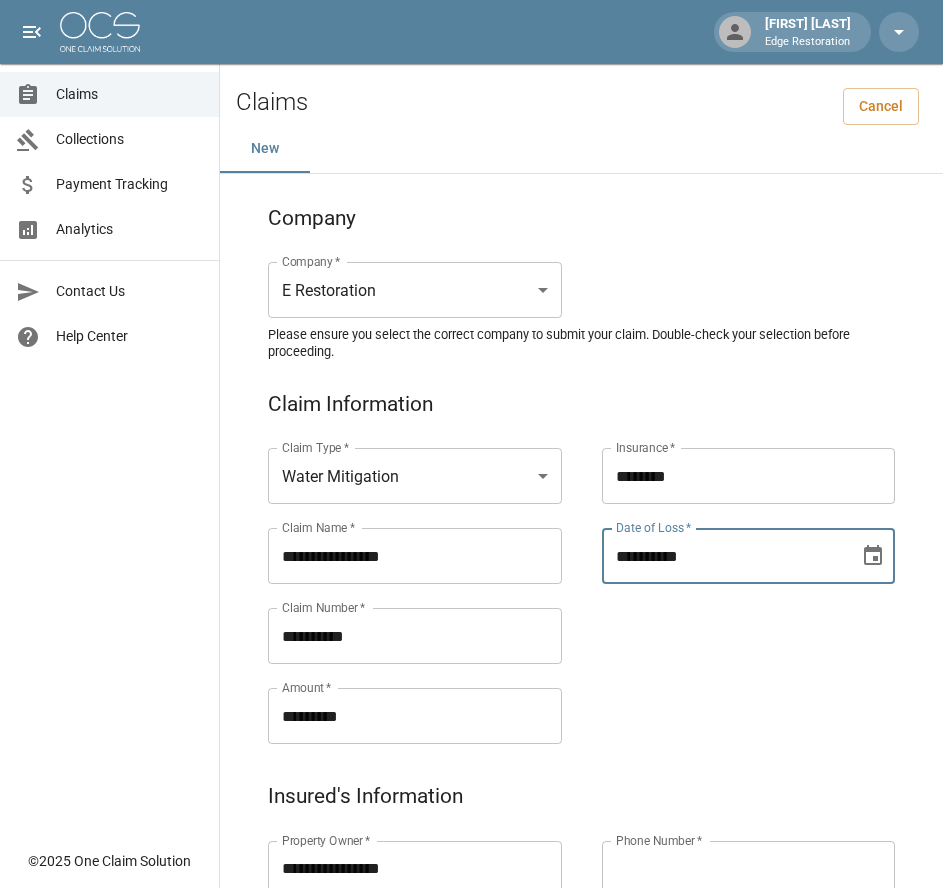 type on "**********" 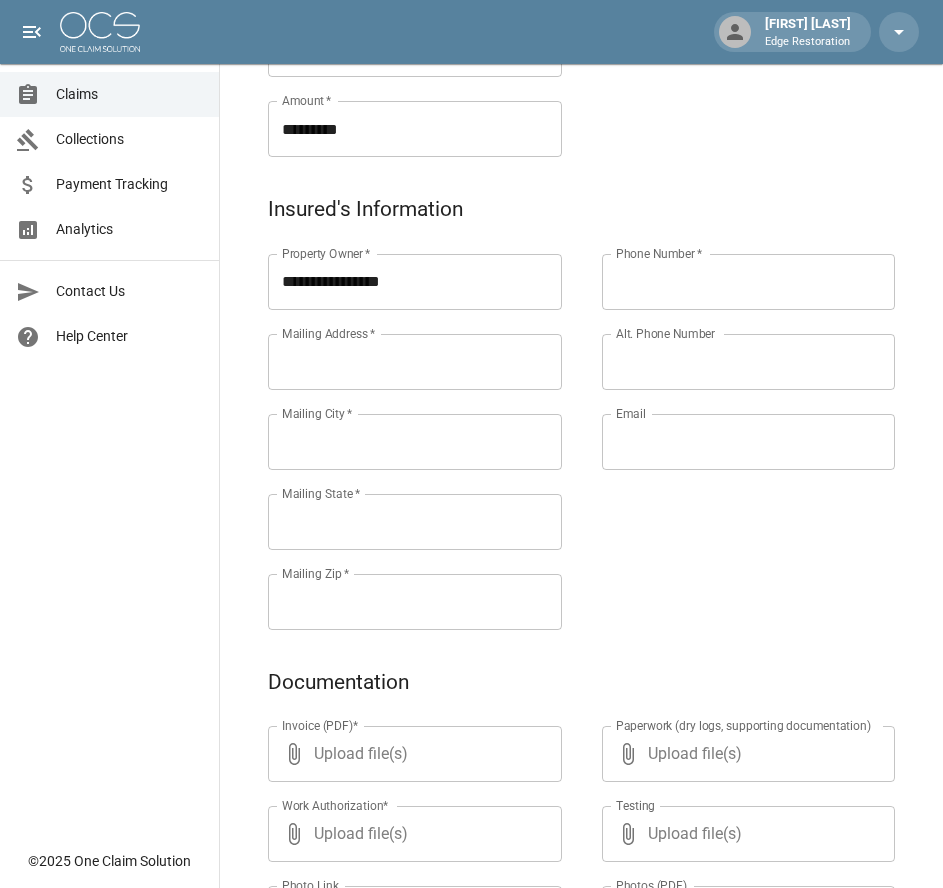 scroll, scrollTop: 588, scrollLeft: 0, axis: vertical 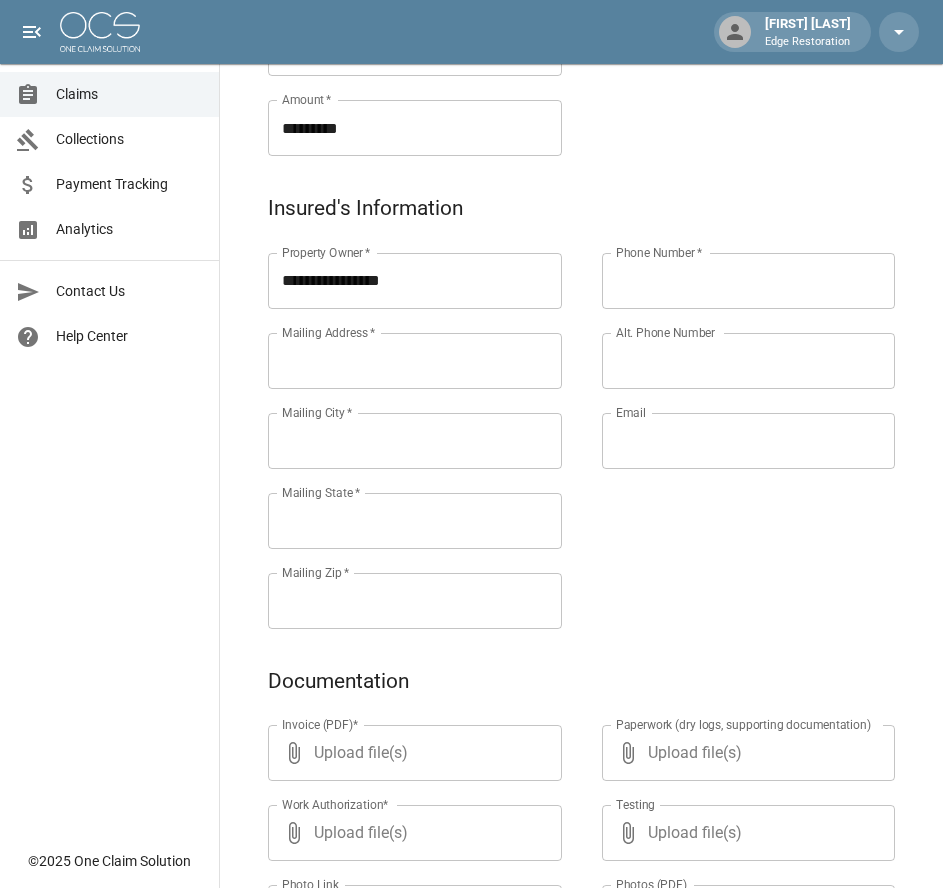 drag, startPoint x: 377, startPoint y: 389, endPoint x: 385, endPoint y: 371, distance: 19.697716 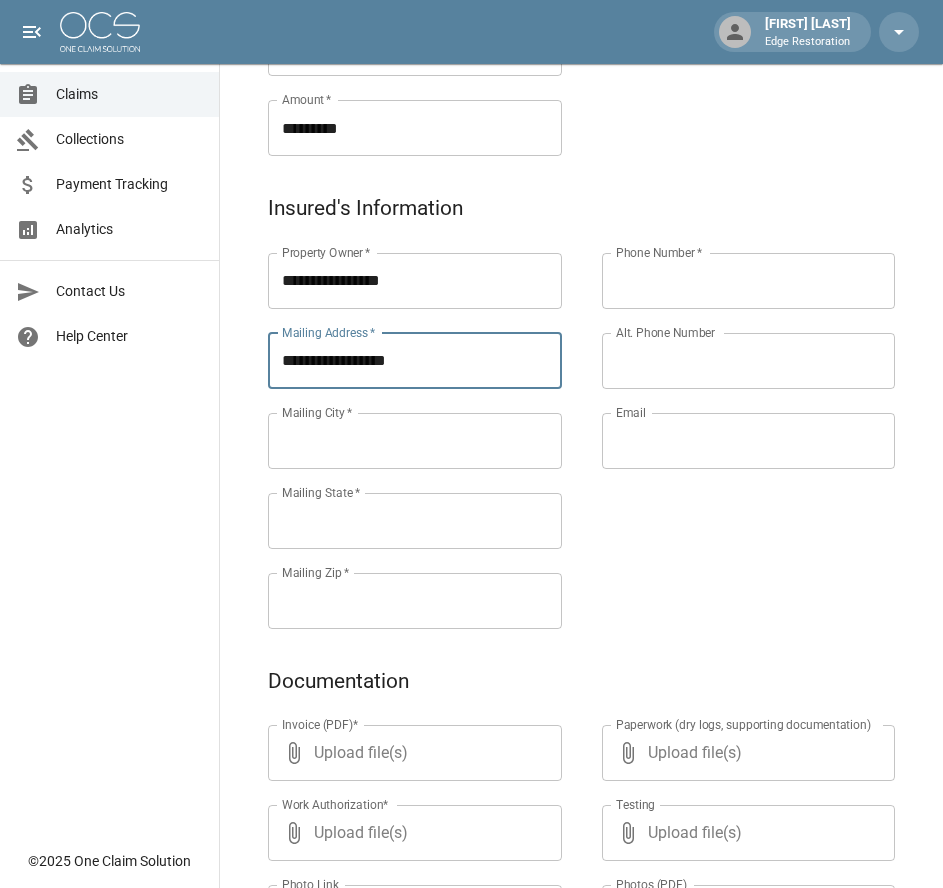 type on "**********" 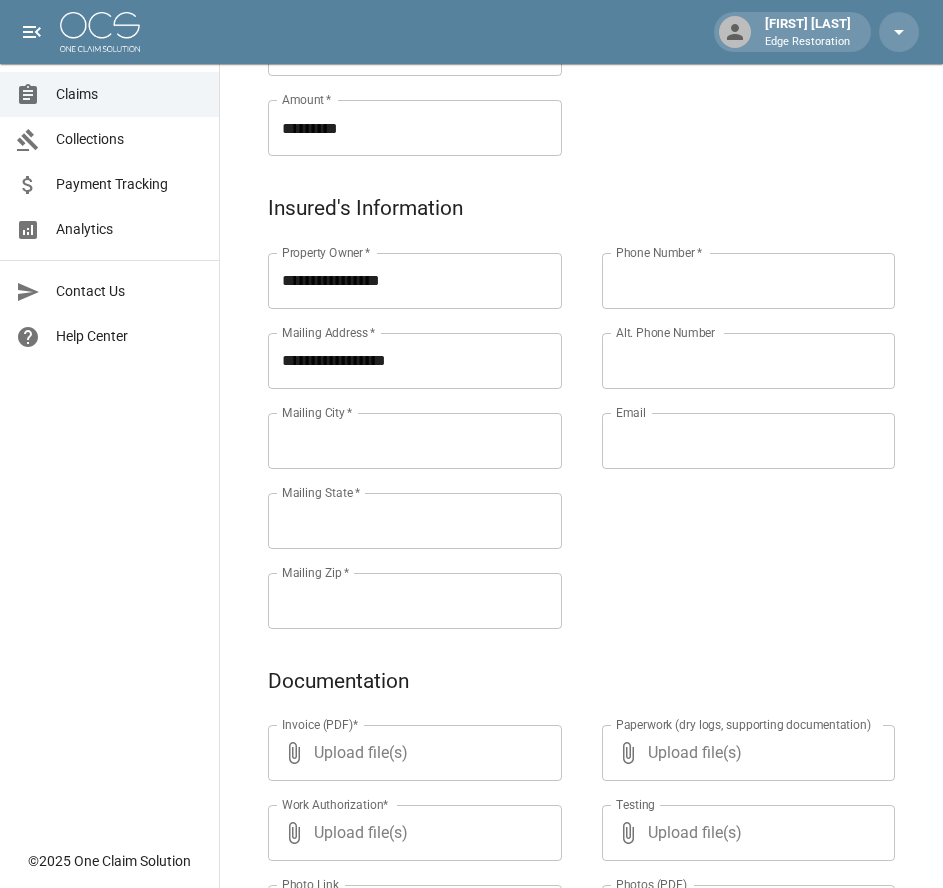 paste on "******" 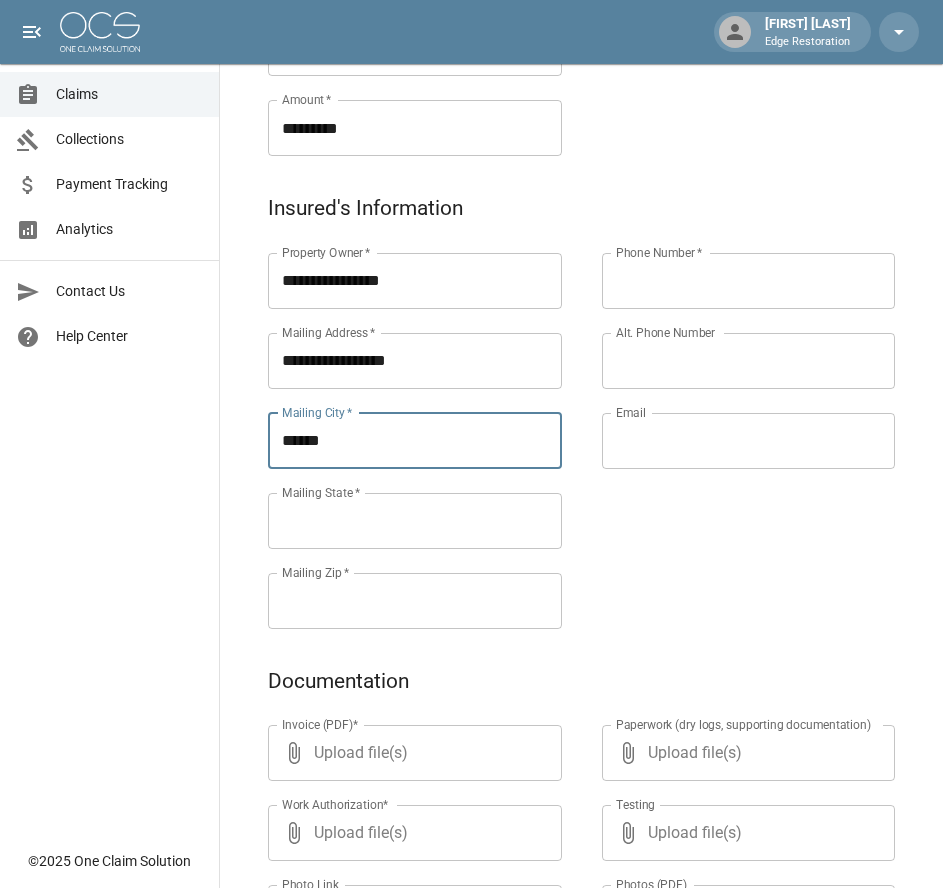 type on "******" 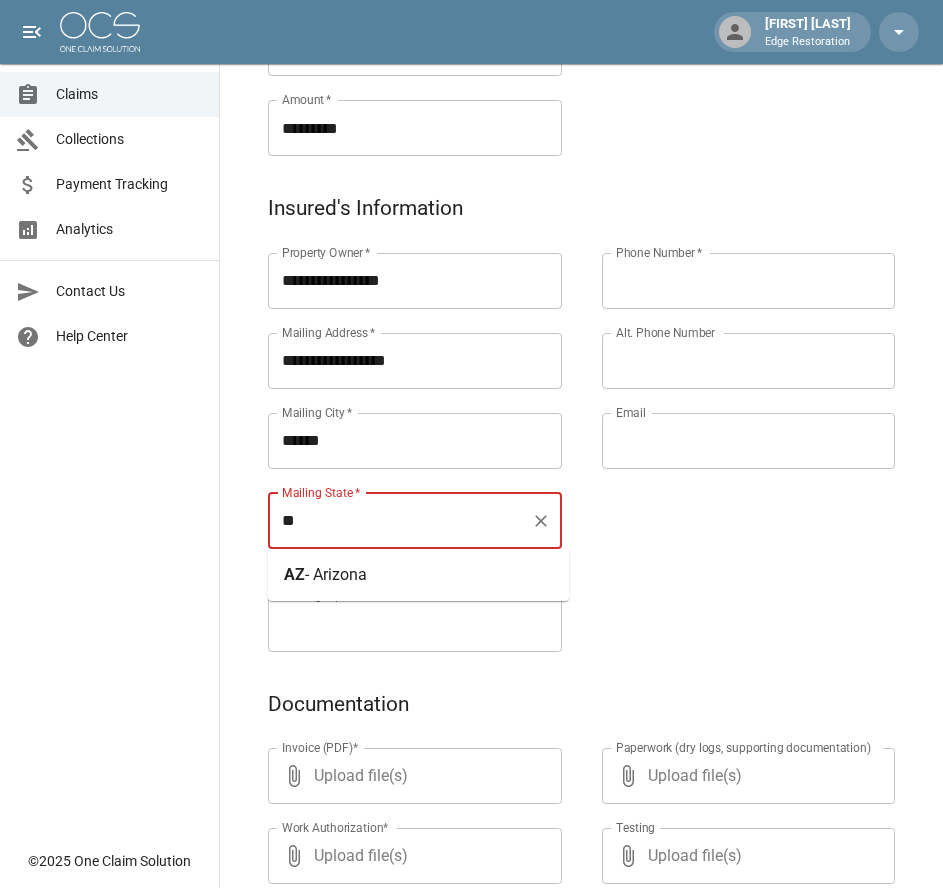 click on "- Arizona" at bounding box center [336, 574] 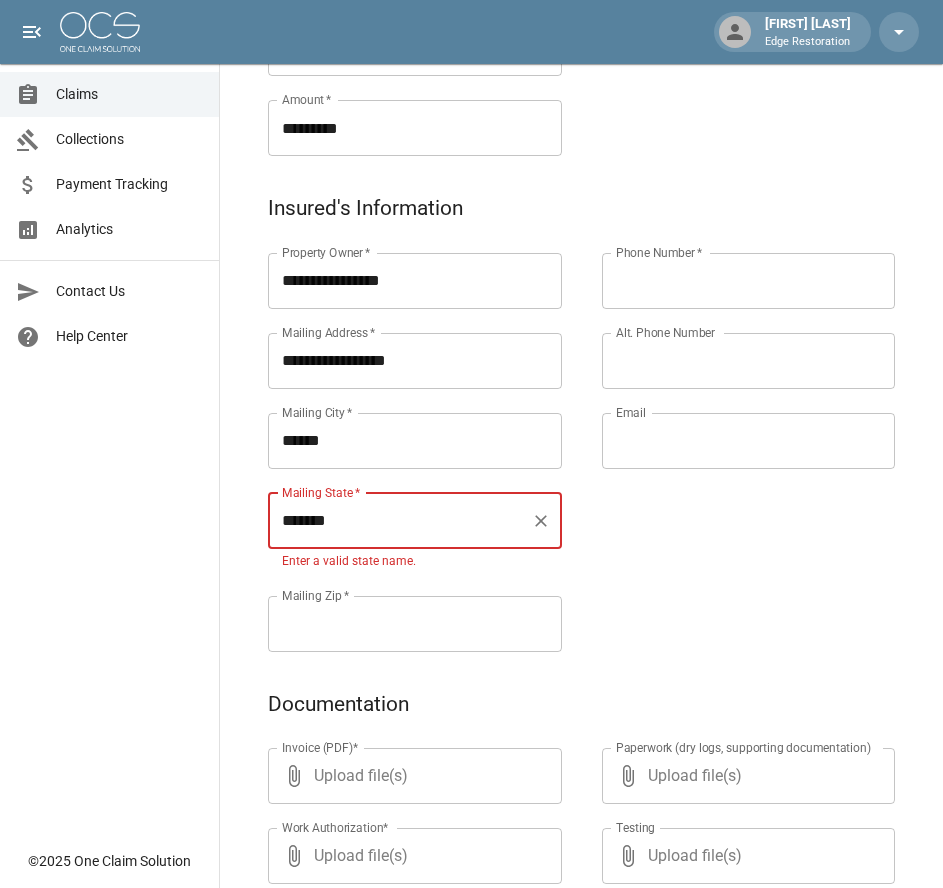 type on "*******" 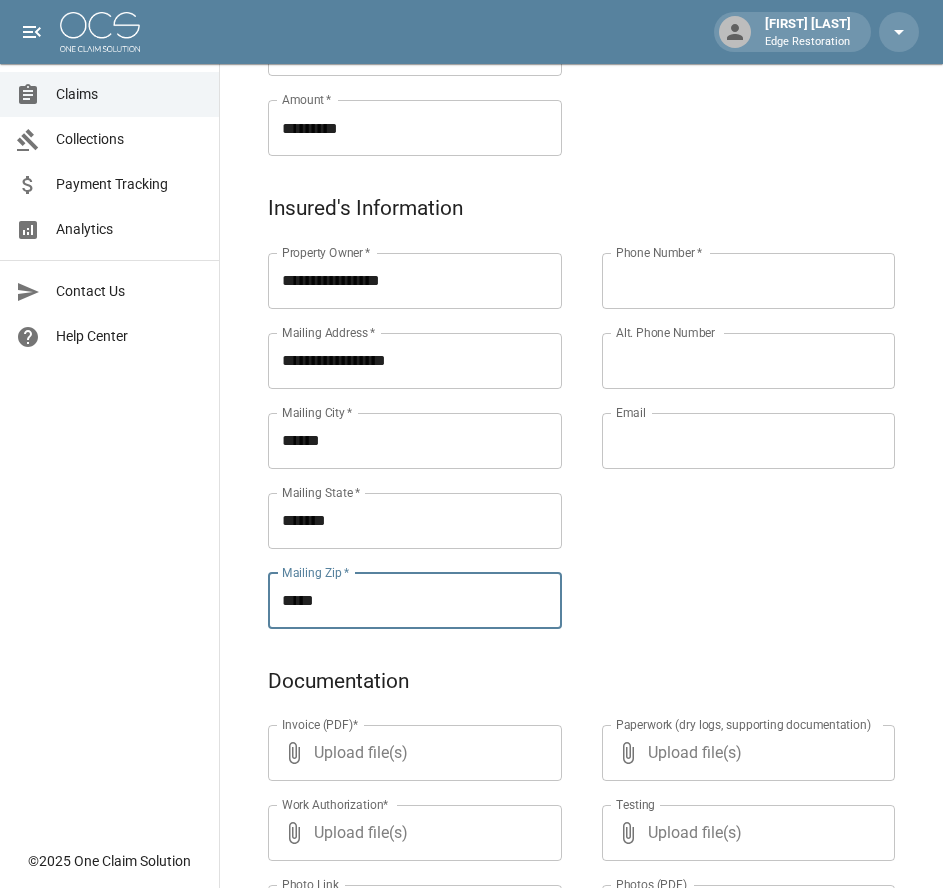 type on "*****" 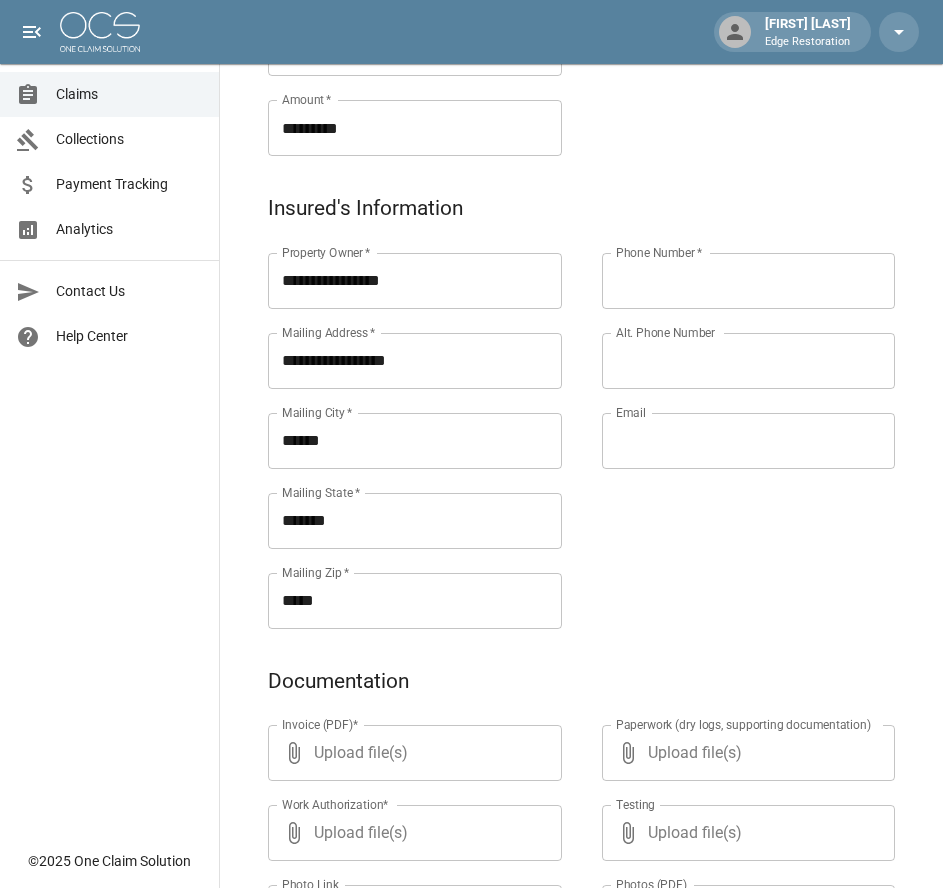 click on "Phone Number   *" at bounding box center [749, 281] 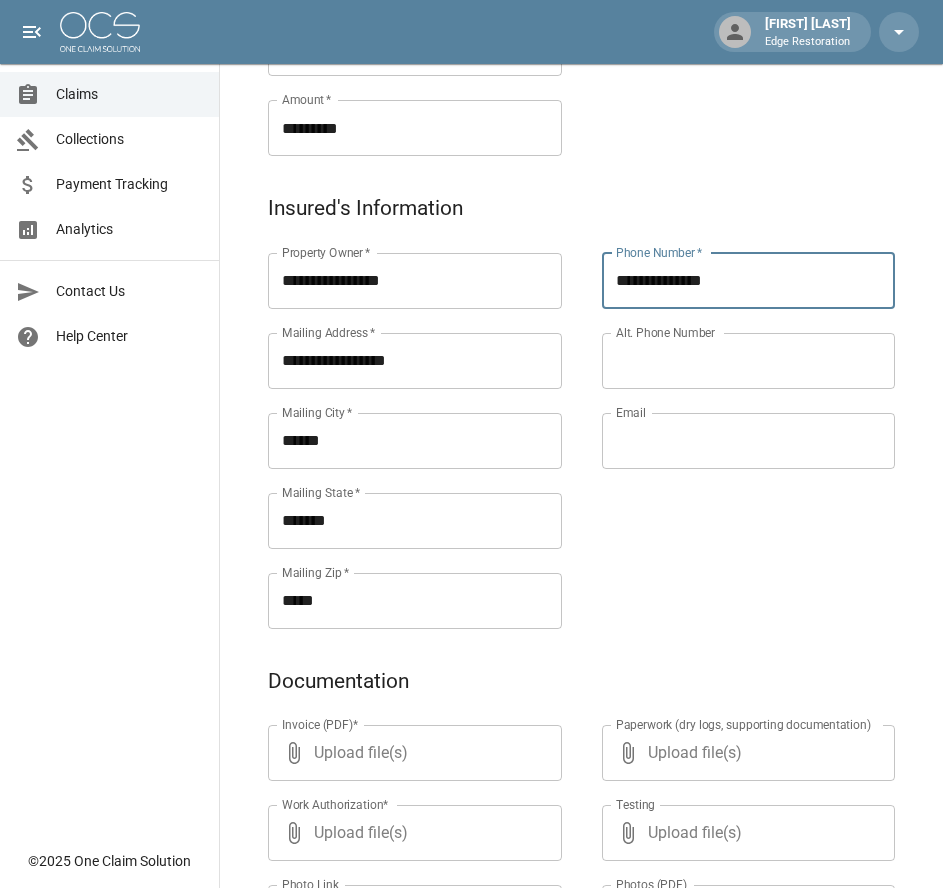 type on "**********" 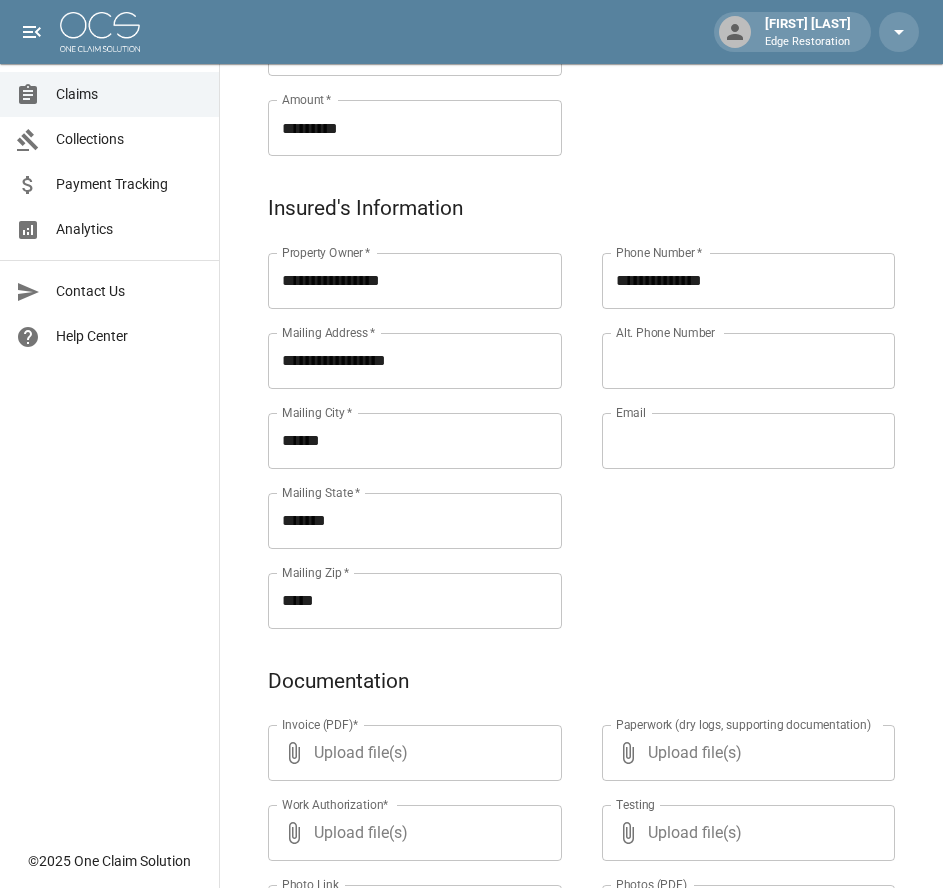 paste on "**********" 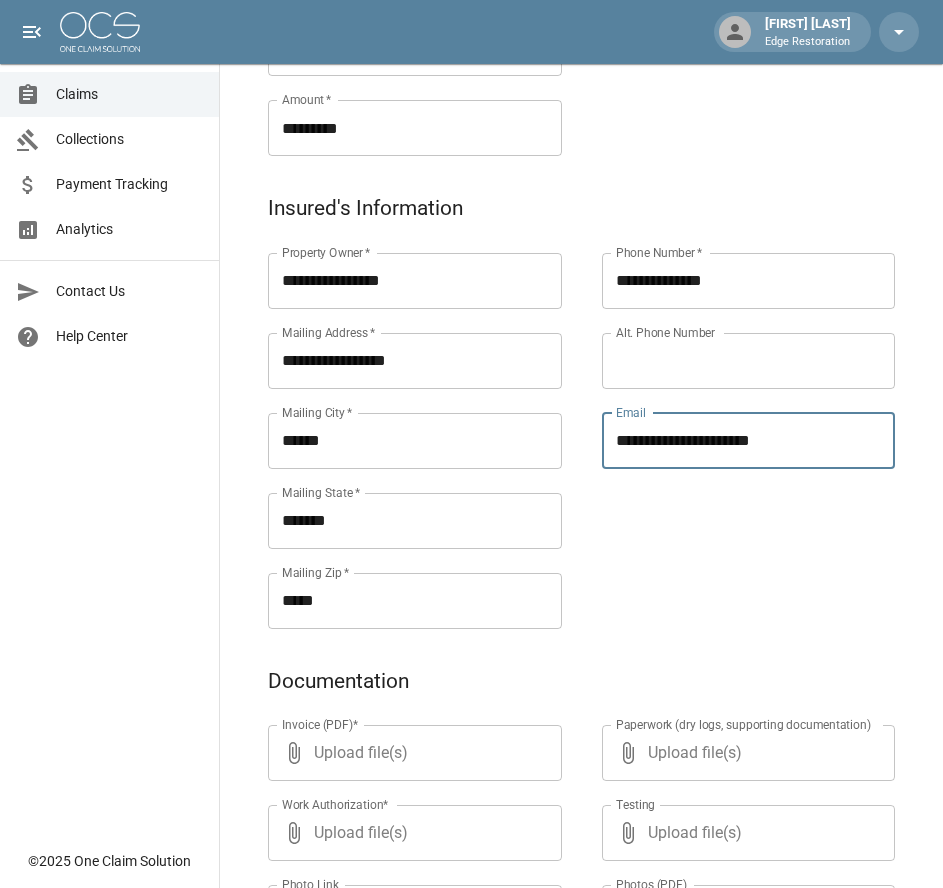 type on "**********" 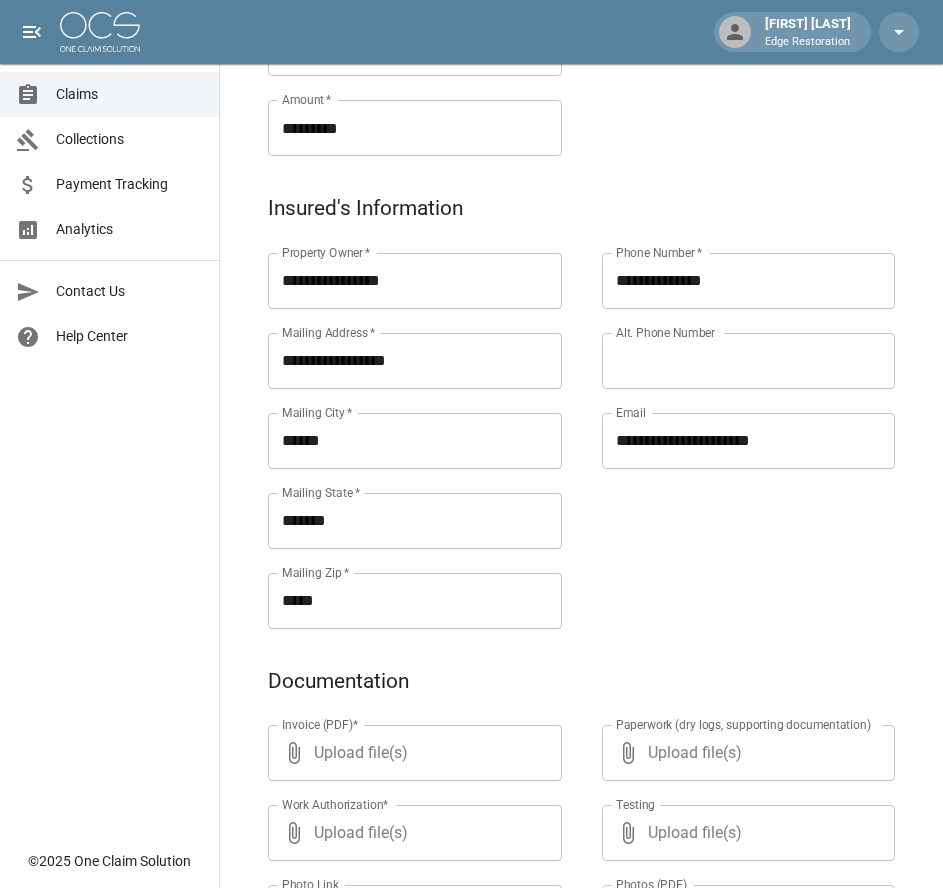scroll, scrollTop: 971, scrollLeft: 0, axis: vertical 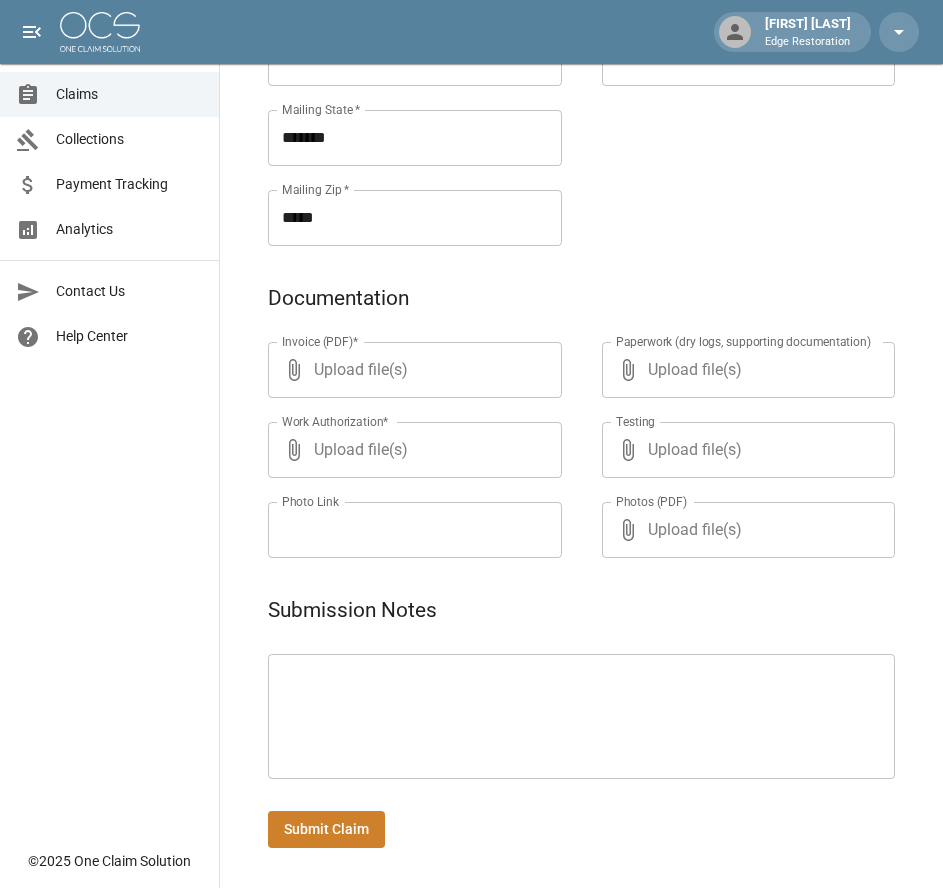 click at bounding box center [581, 717] 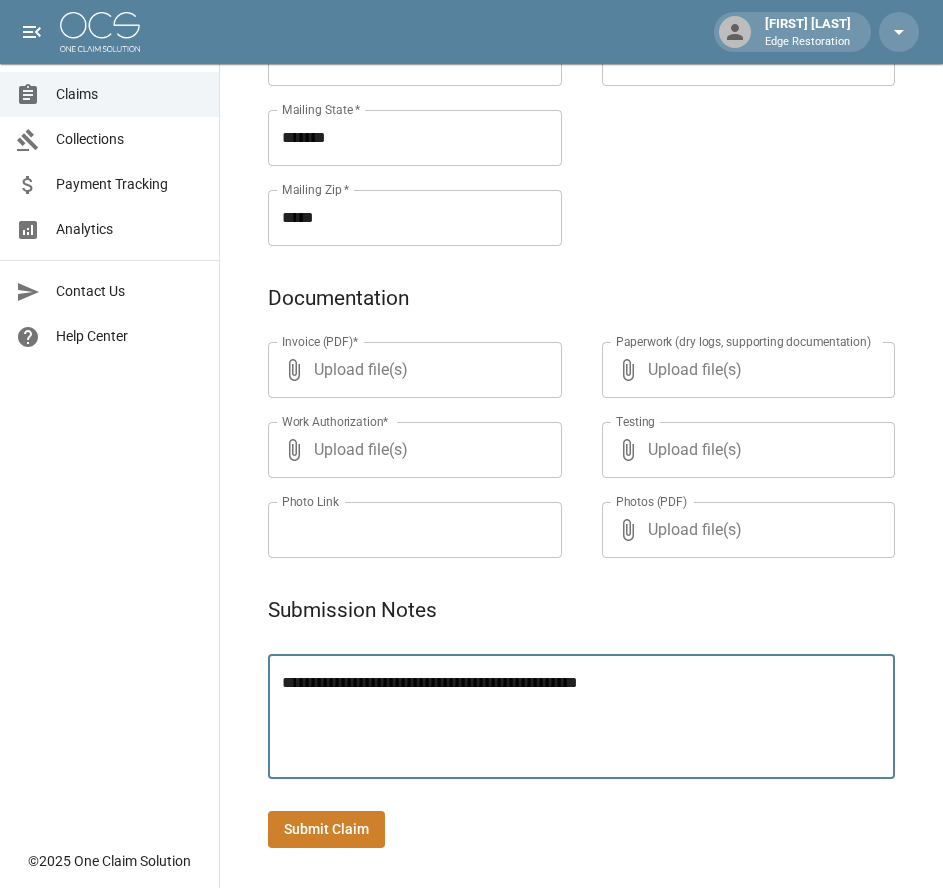 type on "**********" 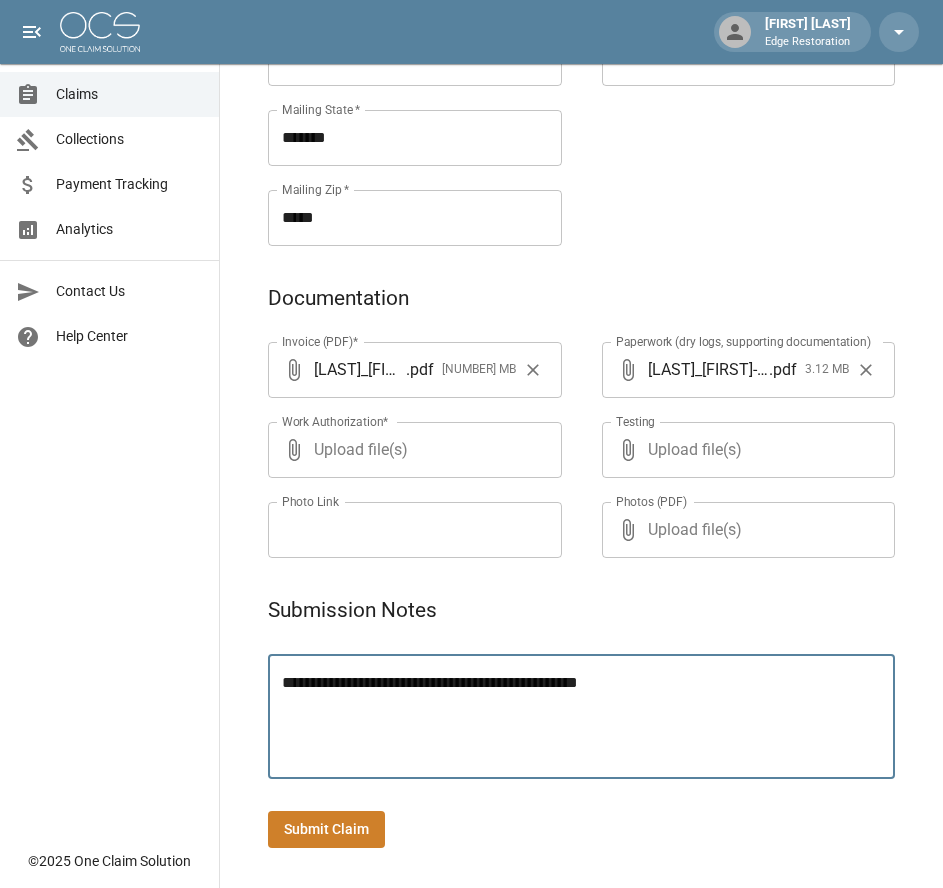 click on "Submit Claim" at bounding box center (326, 829) 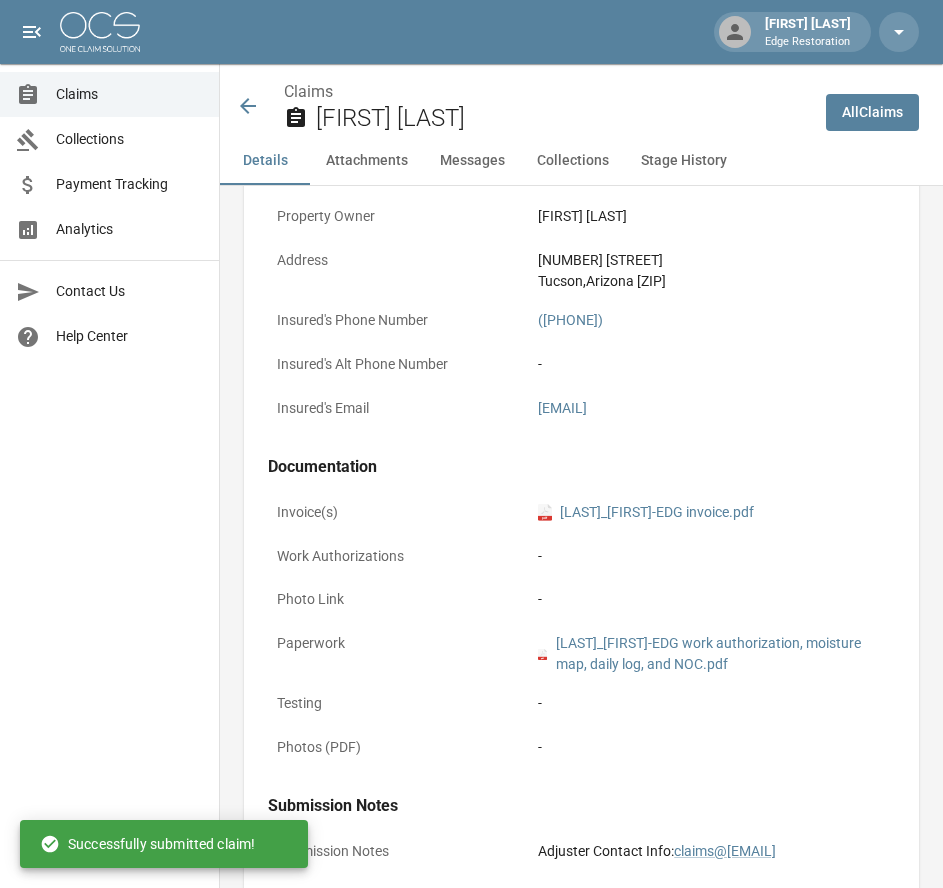 click at bounding box center (100, 32) 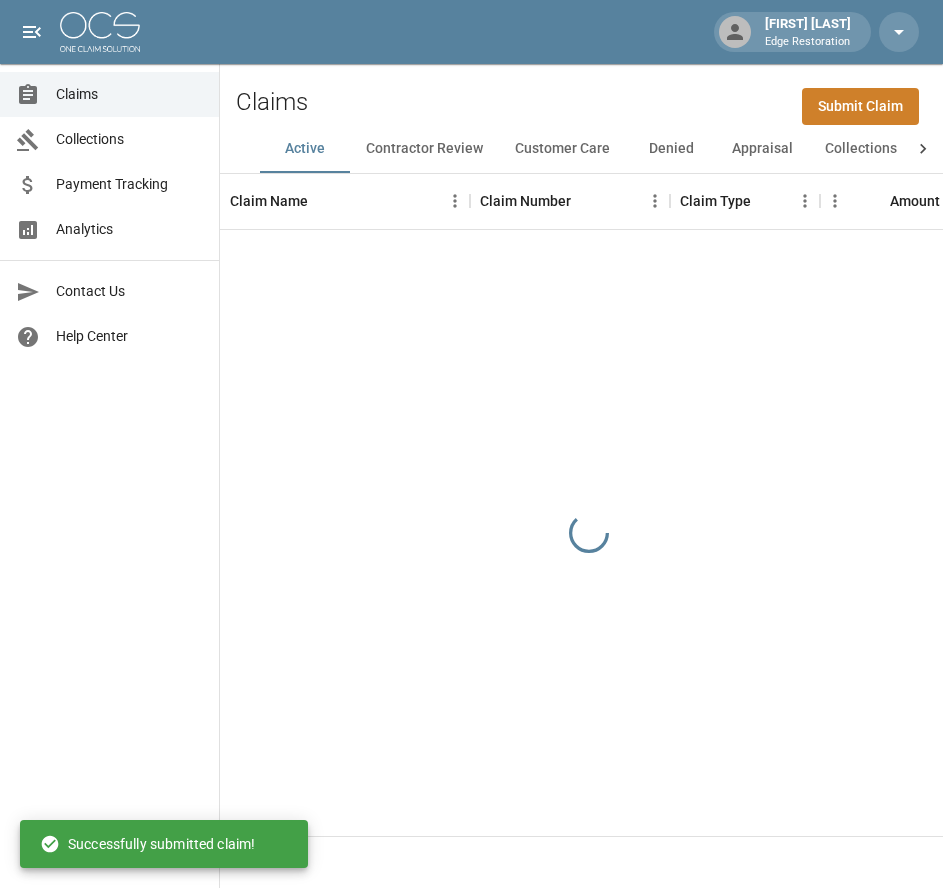 scroll, scrollTop: 0, scrollLeft: 0, axis: both 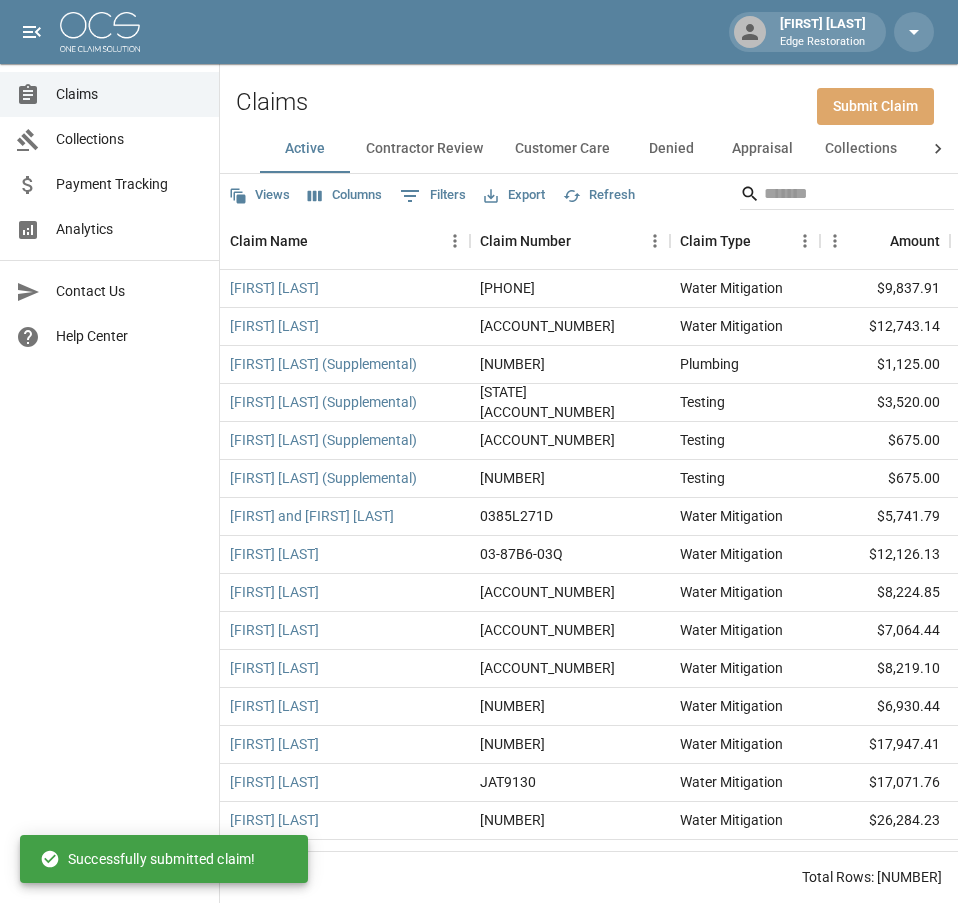 click on "Submit Claim" at bounding box center (875, 106) 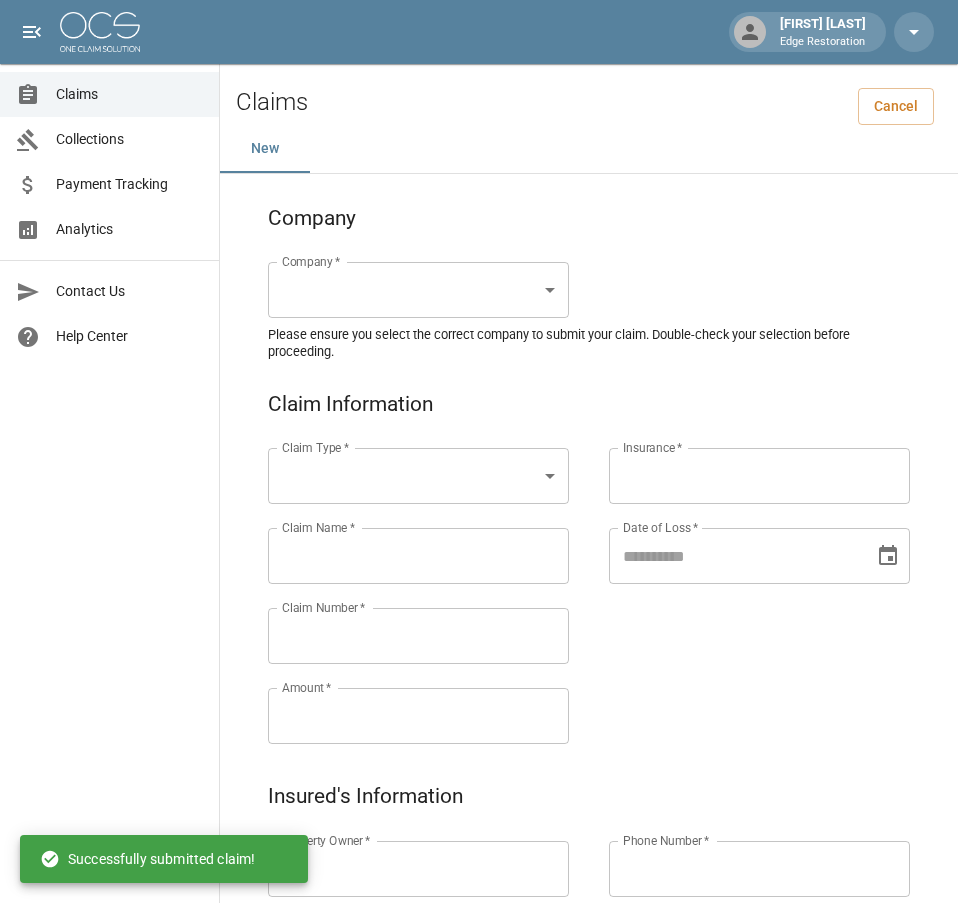 click on "Claim Type   * ​ Claim Type   * Claim Name   * Claim Name   * Claim Number   * Claim Number   * Amount   * Amount   * Insurance   * Insurance   * Date of Loss   * Date of Loss   * Insured's Information Property Owner   * Property Owner   * Mailing Address   * Mailing Address   * Mailing City   * Mailing City   * Mailing State   * Mailing State   * Mailing Zip   * Mailing Zip   * Phone Number   * Phone Number   * Alt. Phone Number Alt. Phone Number Email Email Documentation Invoice (PDF)* ​ Upload file(s) Invoice (PDF)* Work Authorization* ​ Upload file(s) Work Authorization* Photo Link Photo Link ​ Upload file(s) Testing ​" at bounding box center (479, 929) 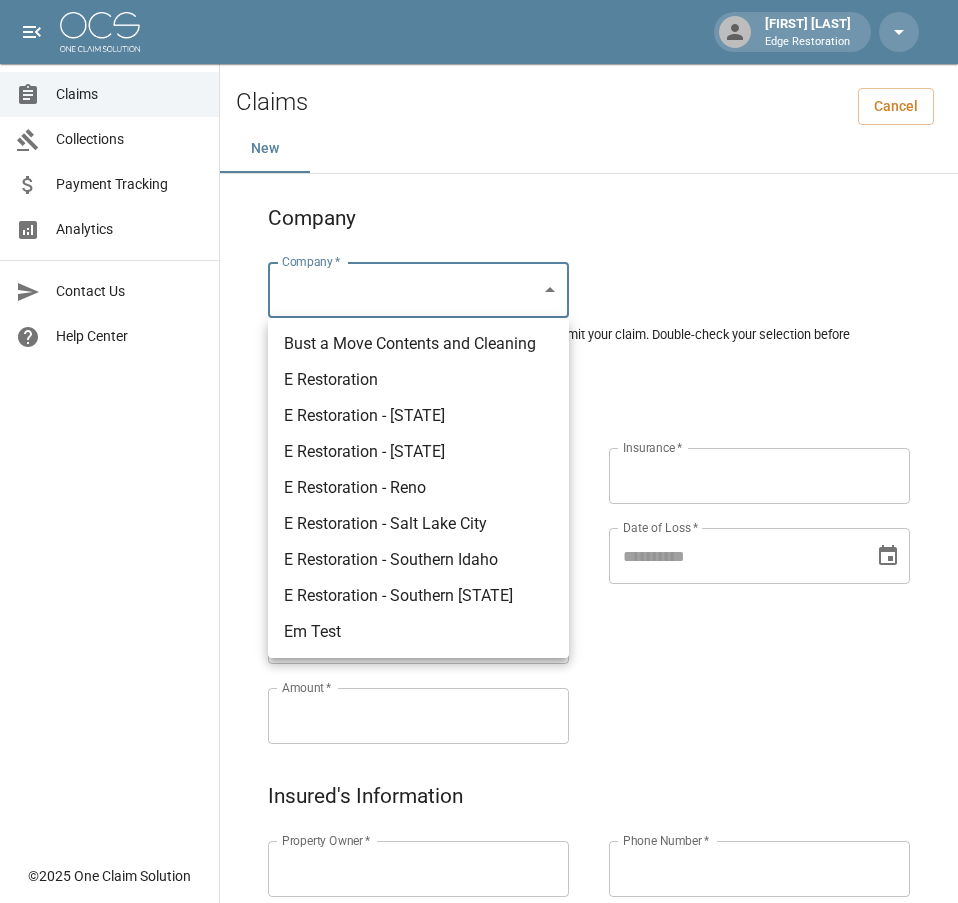 click on "E Restoration - Salt Lake City" at bounding box center (418, 524) 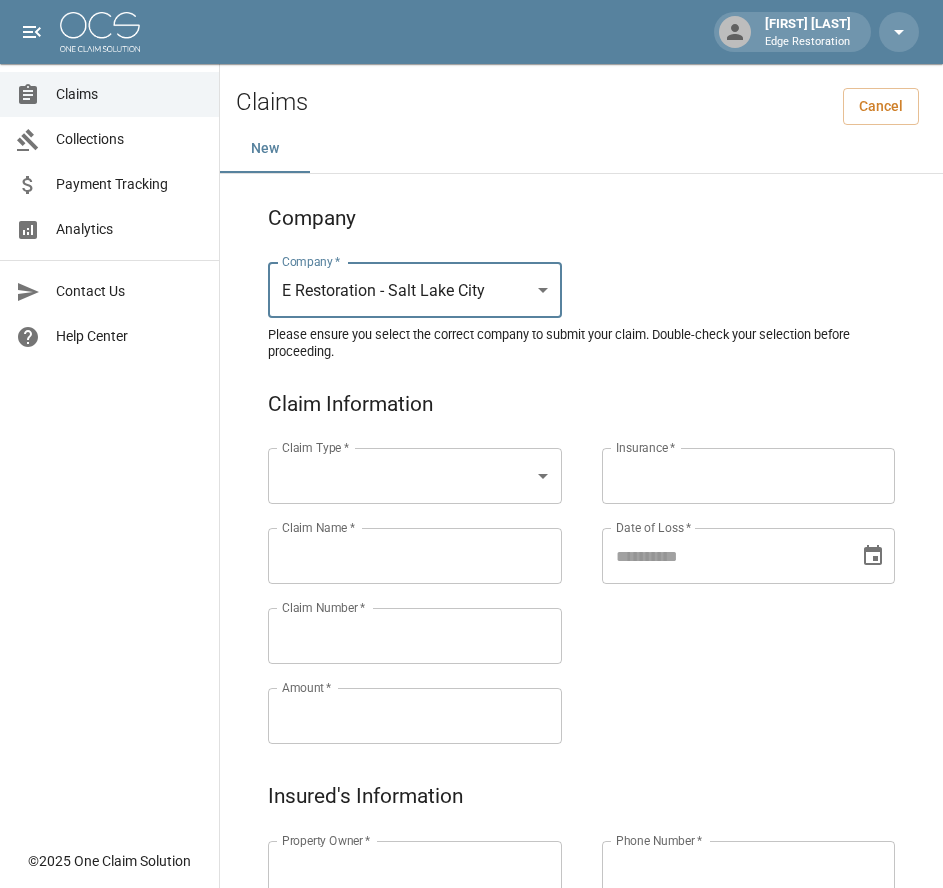 click on "Claims Collections Payment Tracking Analytics Contact Us Help Center" at bounding box center [109, 419] 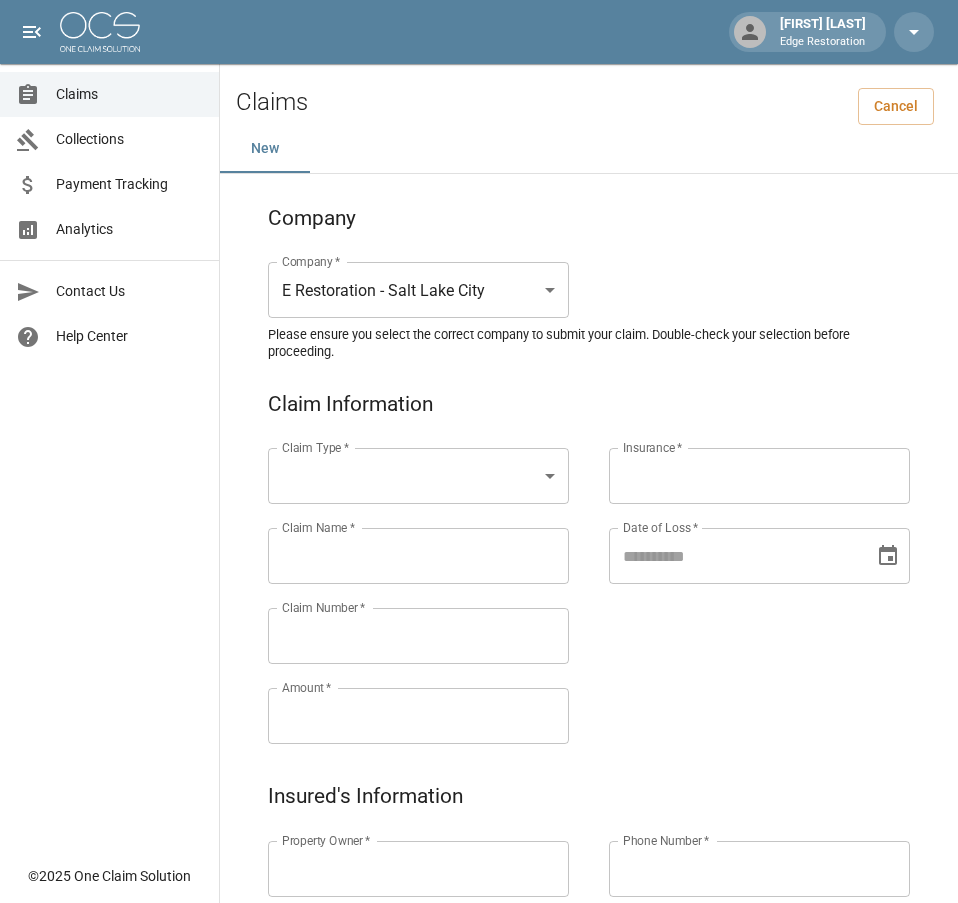 click on "Alicia Tubbs Edge Restoration Claims Collections Payment Tracking Analytics Contact Us Help Center © [YEAR] One Claim Solution Claims Cancel New Company Company   * E Restoration - Salt Lake City ******* Company   * Please ensure you select the correct company to submit your claim. Double-check your selection before proceeding. Claim Information Claim Type   * Claim Type   * Claim Name   * Claim Name   * Claim Number   * Claim Number   * Amount   * Amount   * Insurance   * Insurance   * Date of Loss   * Date of Loss   * Insured's Information Property Owner   * Property Owner   * Mailing Address   * Mailing Address   * Mailing City   * Mailing City   * Mailing State   * Mailing State   * Mailing Zip   * Mailing Zip   * Phone Number   * Phone Number   * Alt. Phone Number Alt. Phone Number Email Email Documentation Invoice (PDF)* Upload file(s) Invoice (PDF)* Work Authorization* Upload file(s) Work Authorization* Photo Link Photo Link" at bounding box center [479, 929] 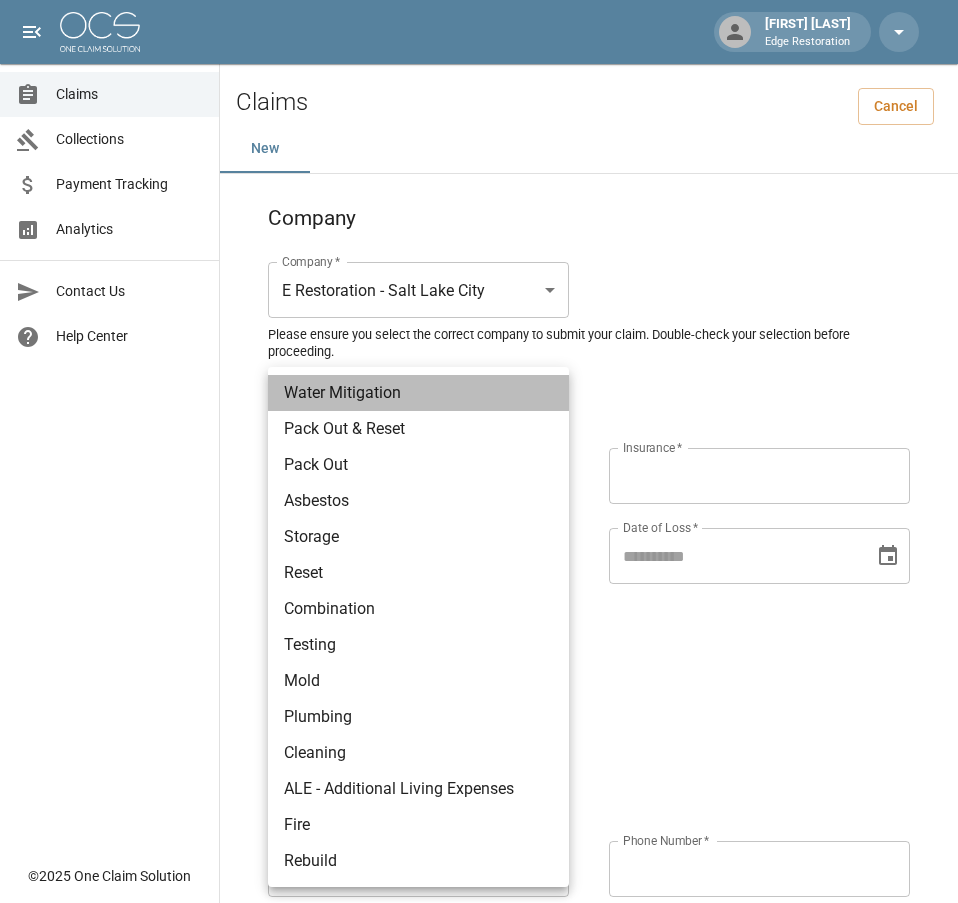 click on "Water Mitigation" at bounding box center (418, 393) 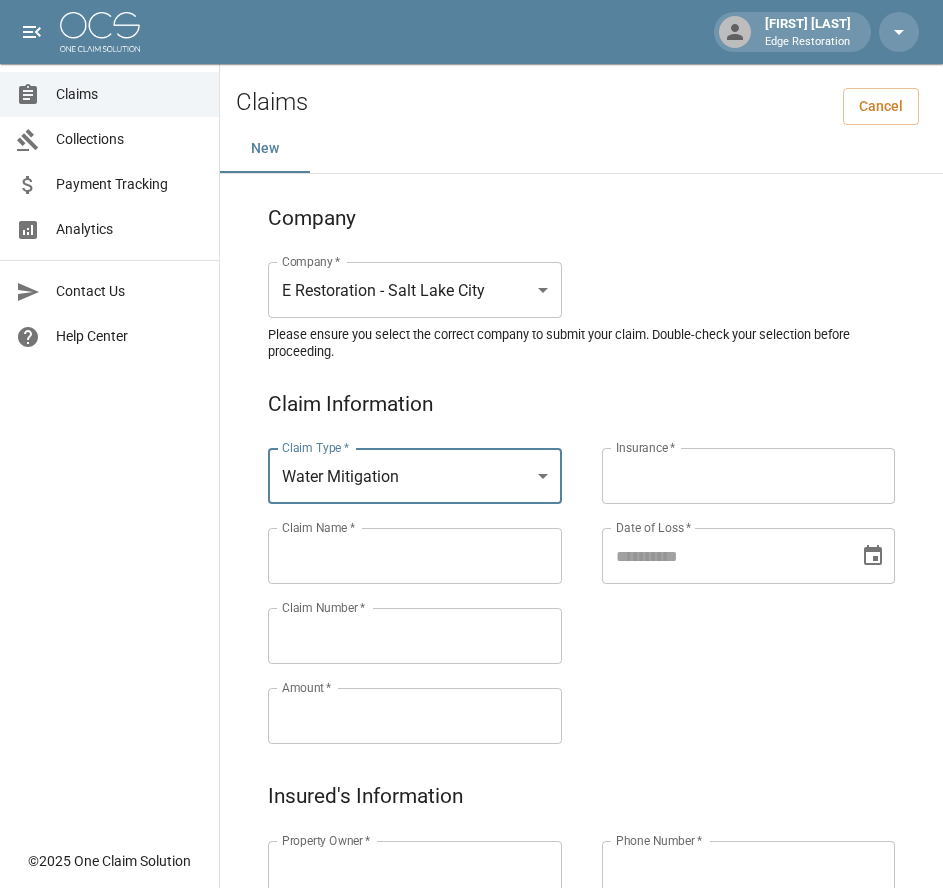 click on "Claims Collections Payment Tracking Analytics Contact Us Help Center" at bounding box center (109, 419) 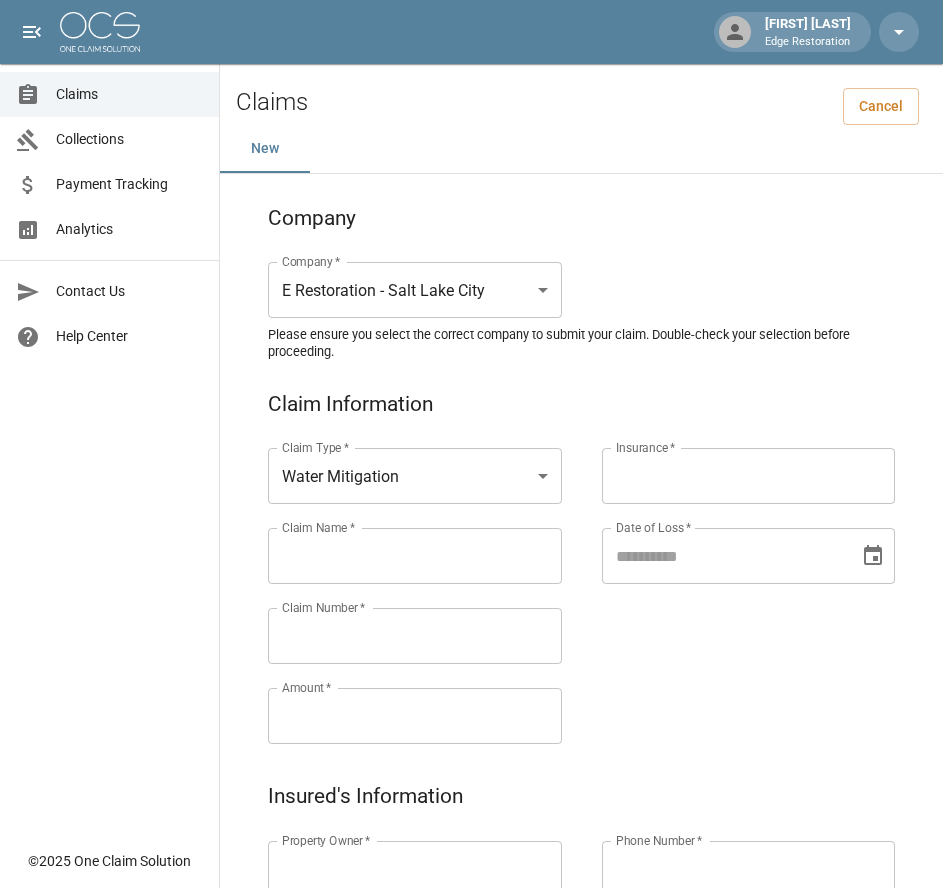 click on "Claim Name   *" at bounding box center [415, 556] 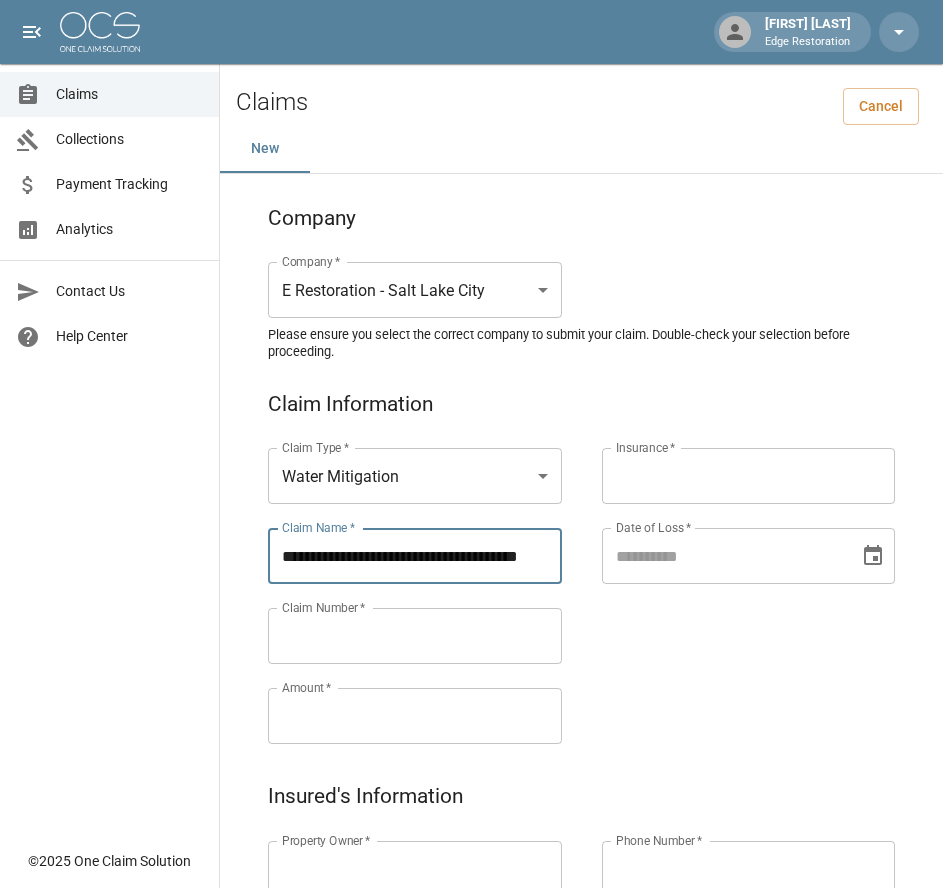 scroll, scrollTop: 0, scrollLeft: 0, axis: both 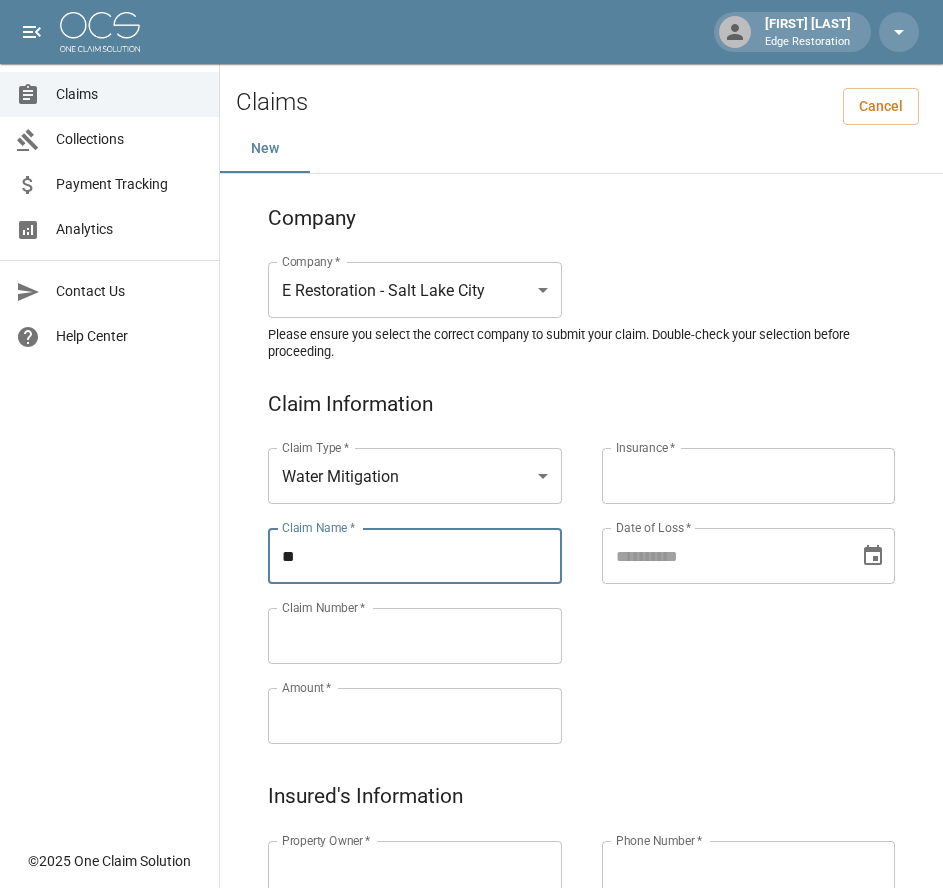 type on "*" 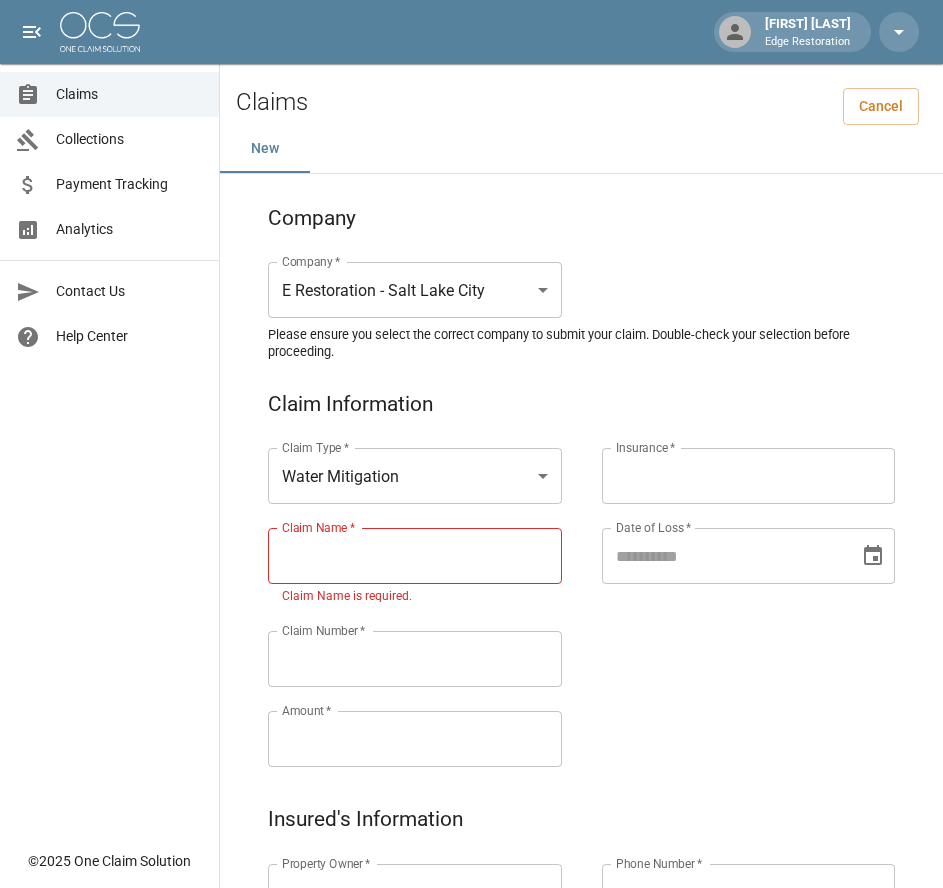 click on "Claim Name   *" at bounding box center (418, 556) 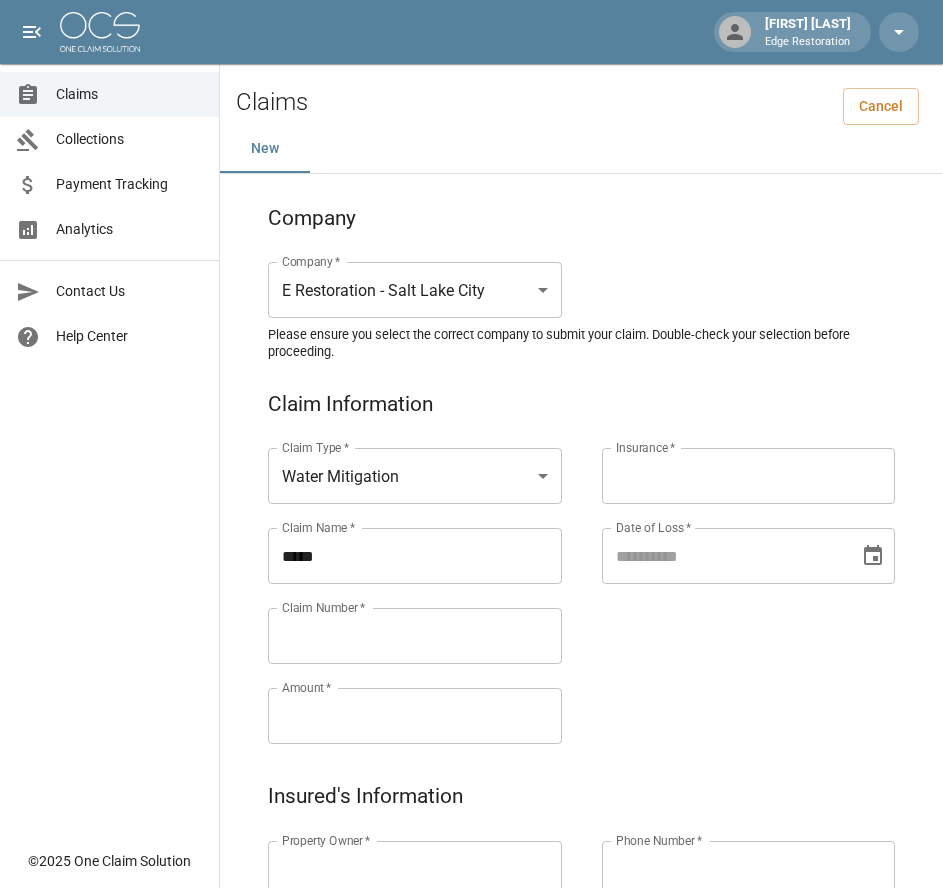 click on "****" at bounding box center [418, 556] 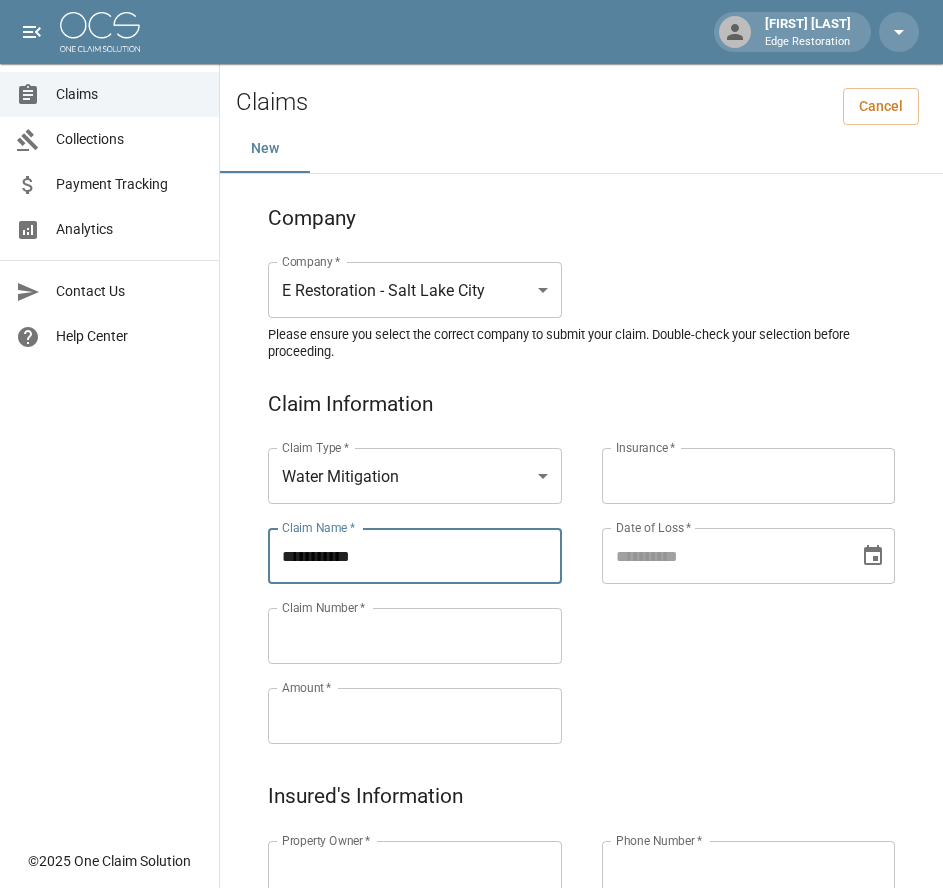 drag, startPoint x: 385, startPoint y: 559, endPoint x: 229, endPoint y: 559, distance: 156 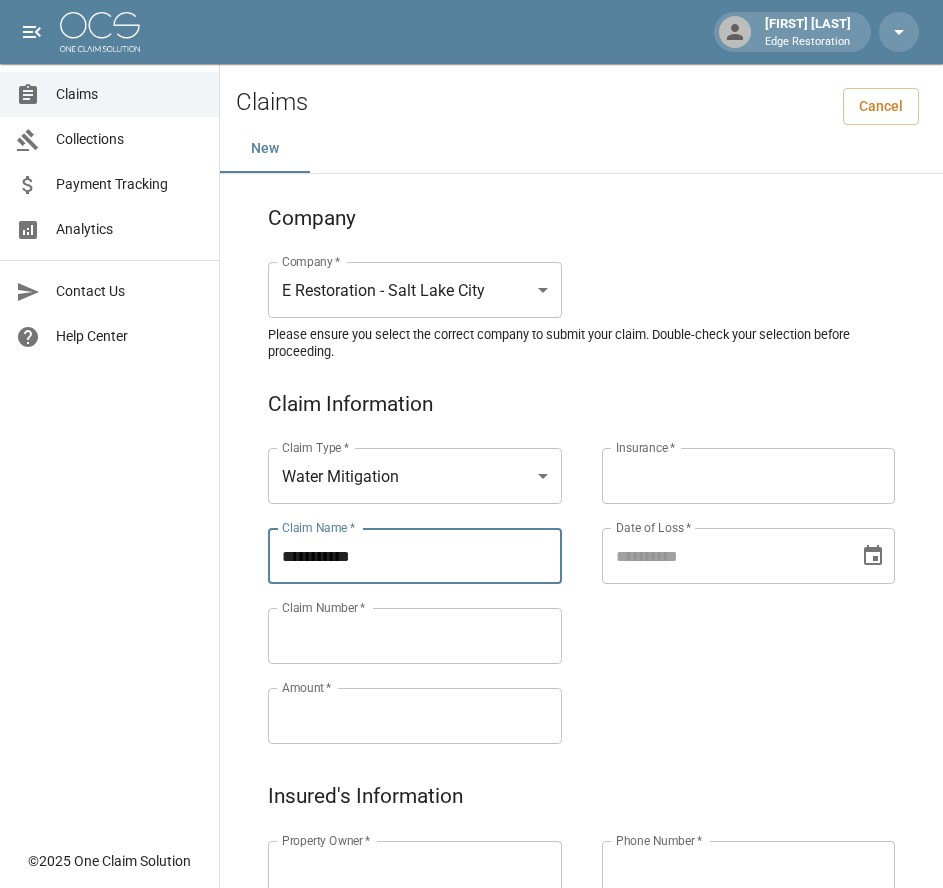 type on "**********" 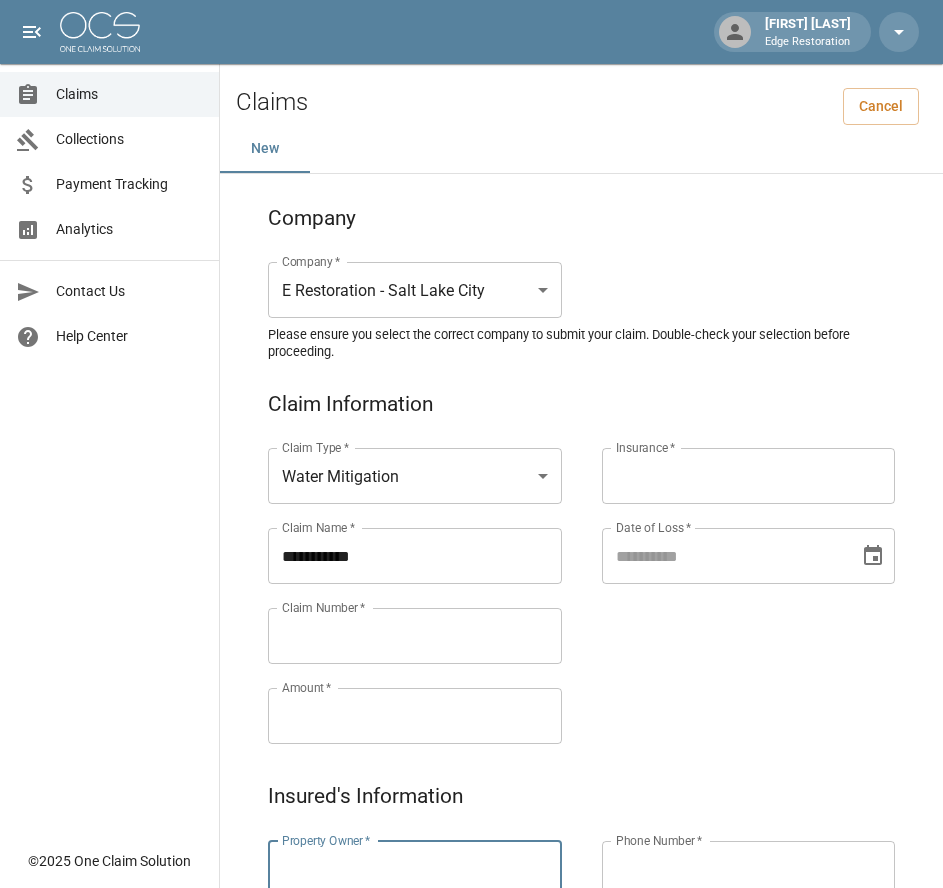 paste on "**********" 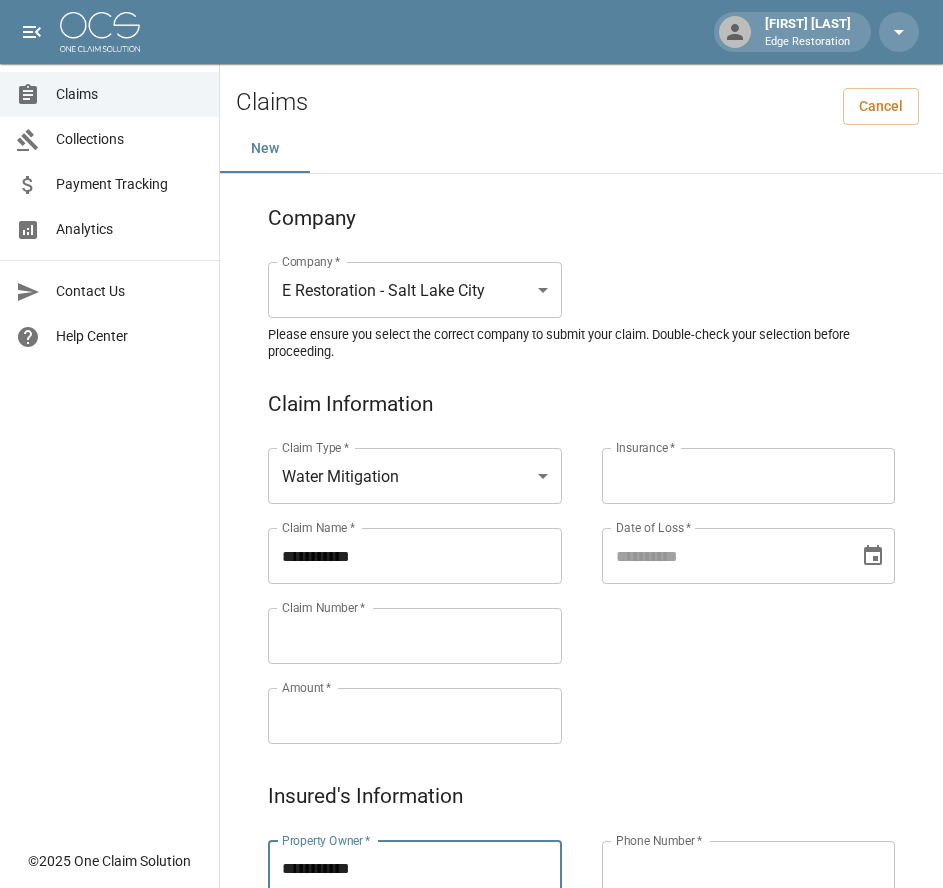 click on "**********" at bounding box center (415, 869) 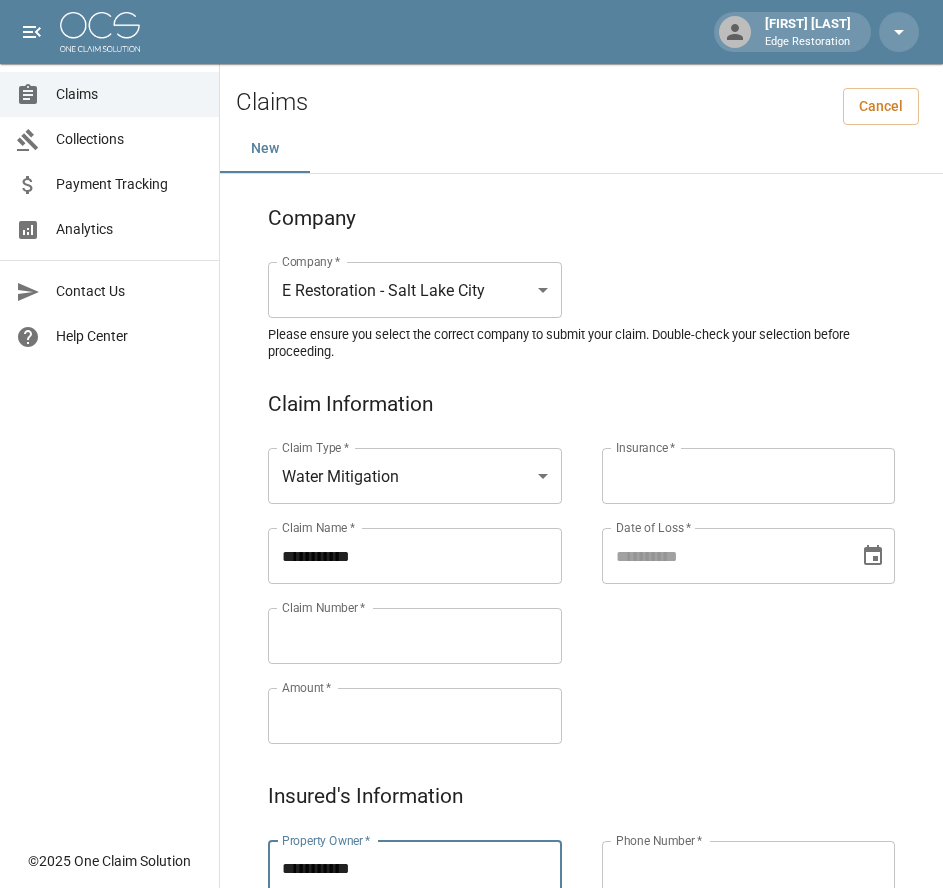 type on "**********" 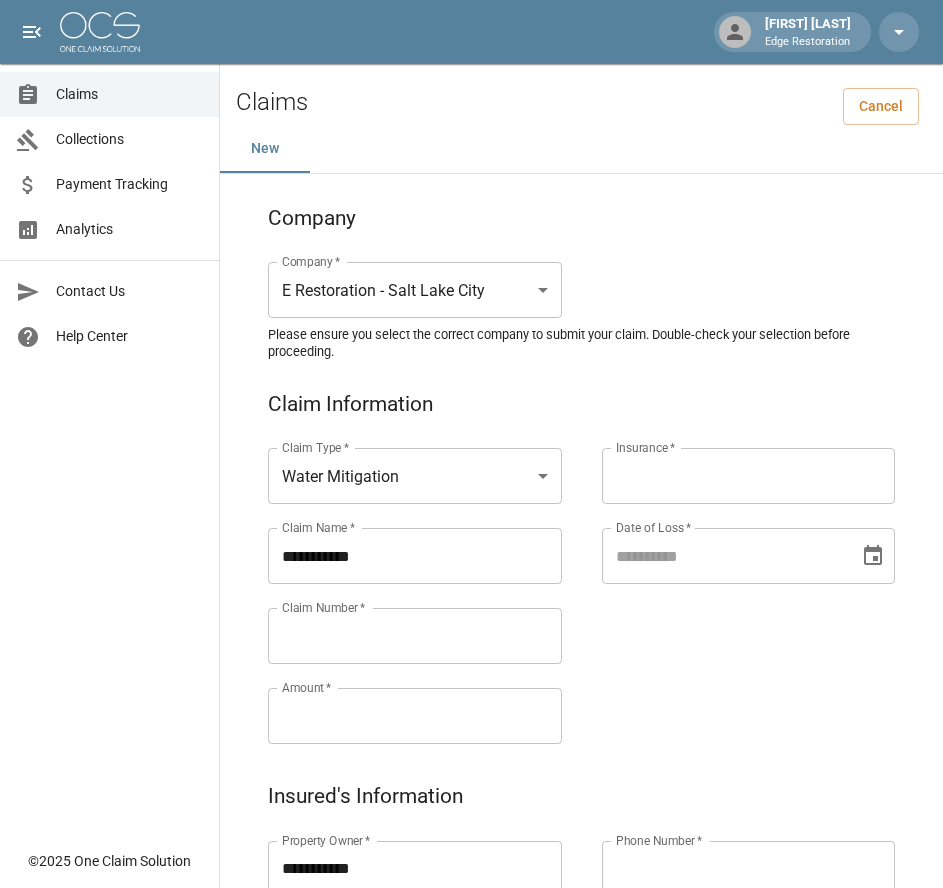 click on "Claim Number   *" at bounding box center (415, 636) 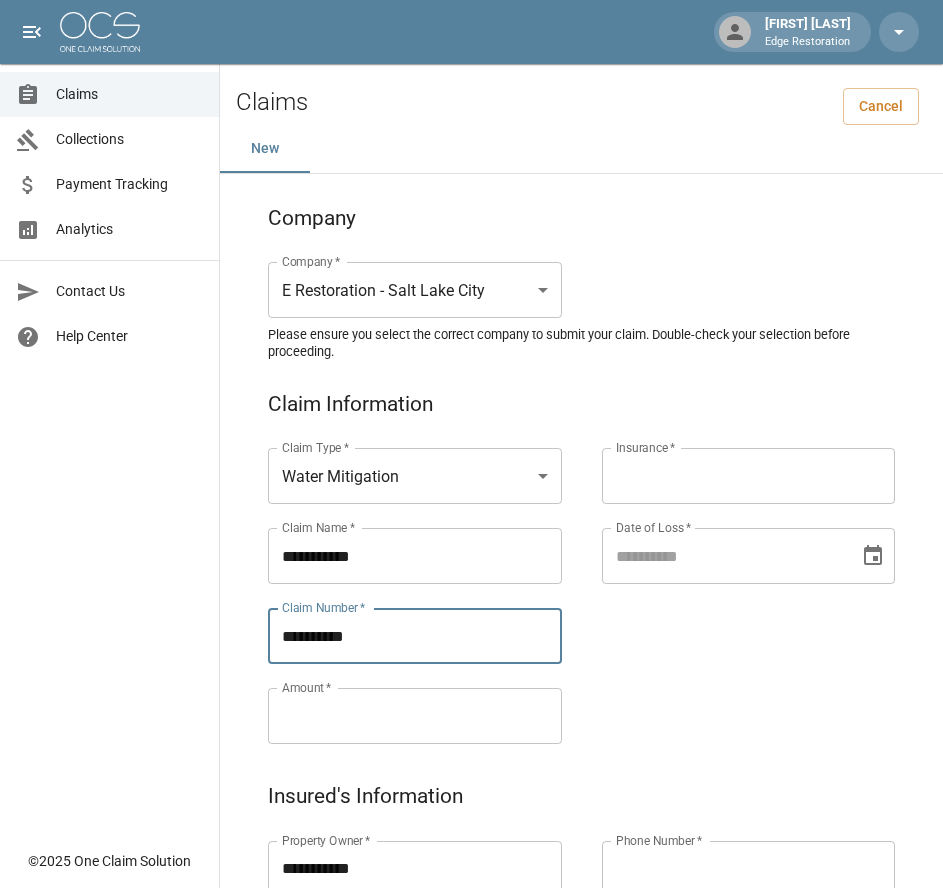 type on "**********" 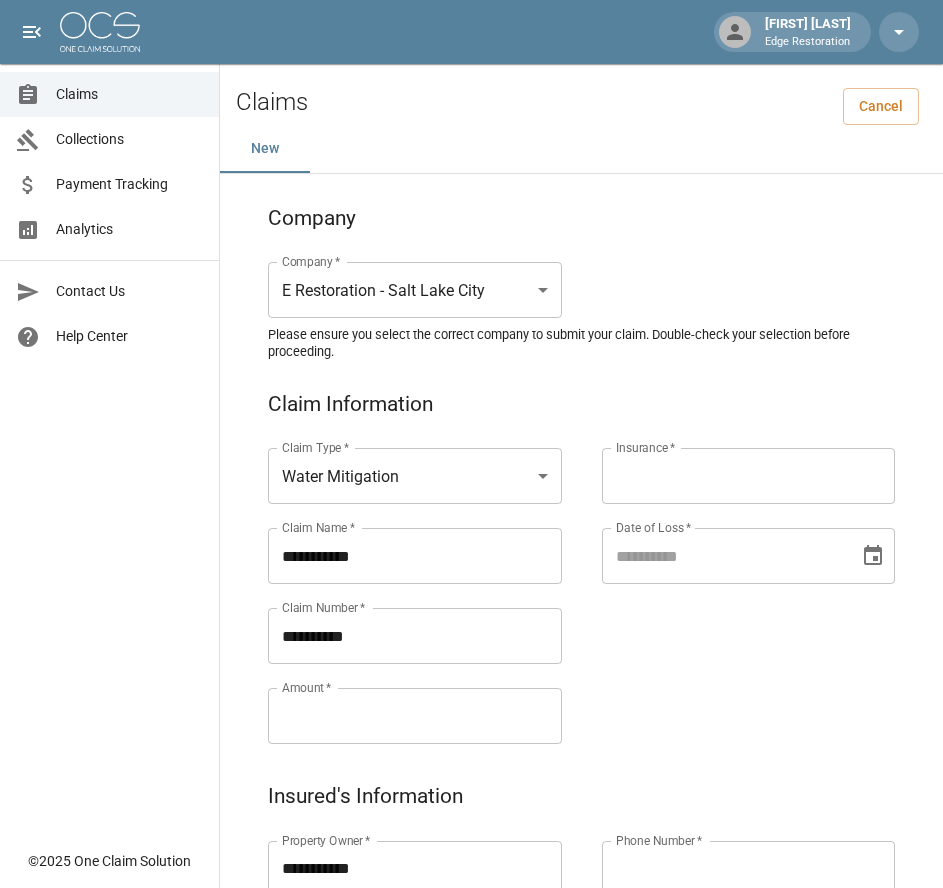 paste on "**********" 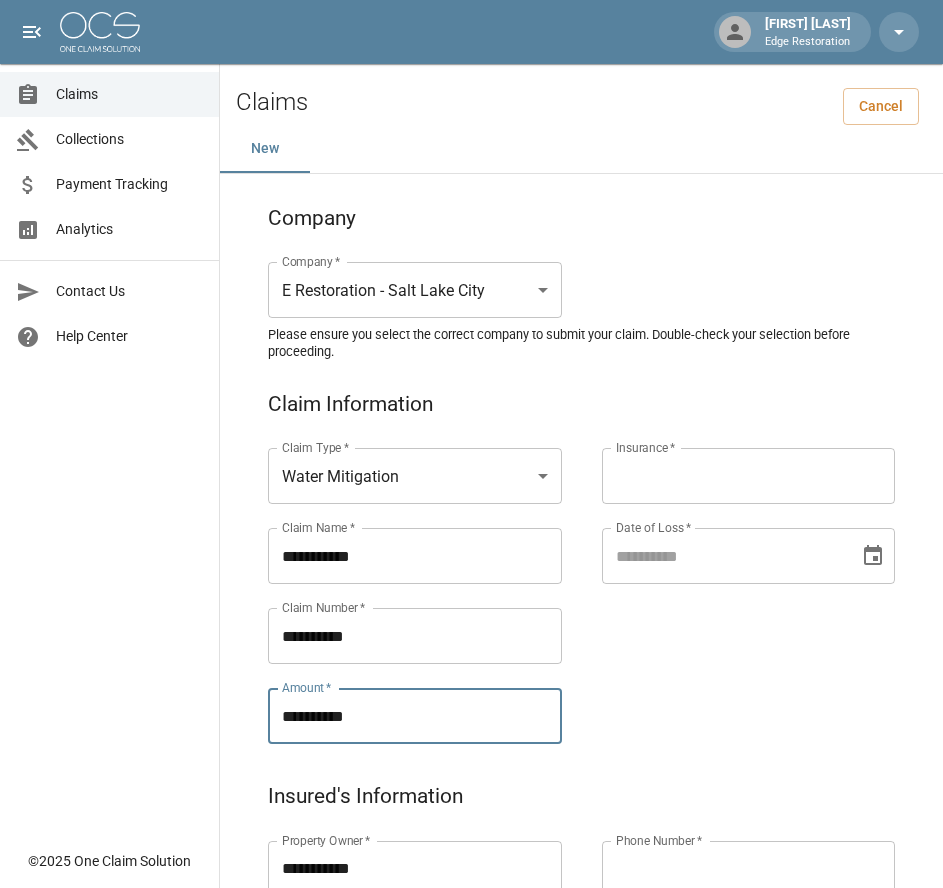 type on "**********" 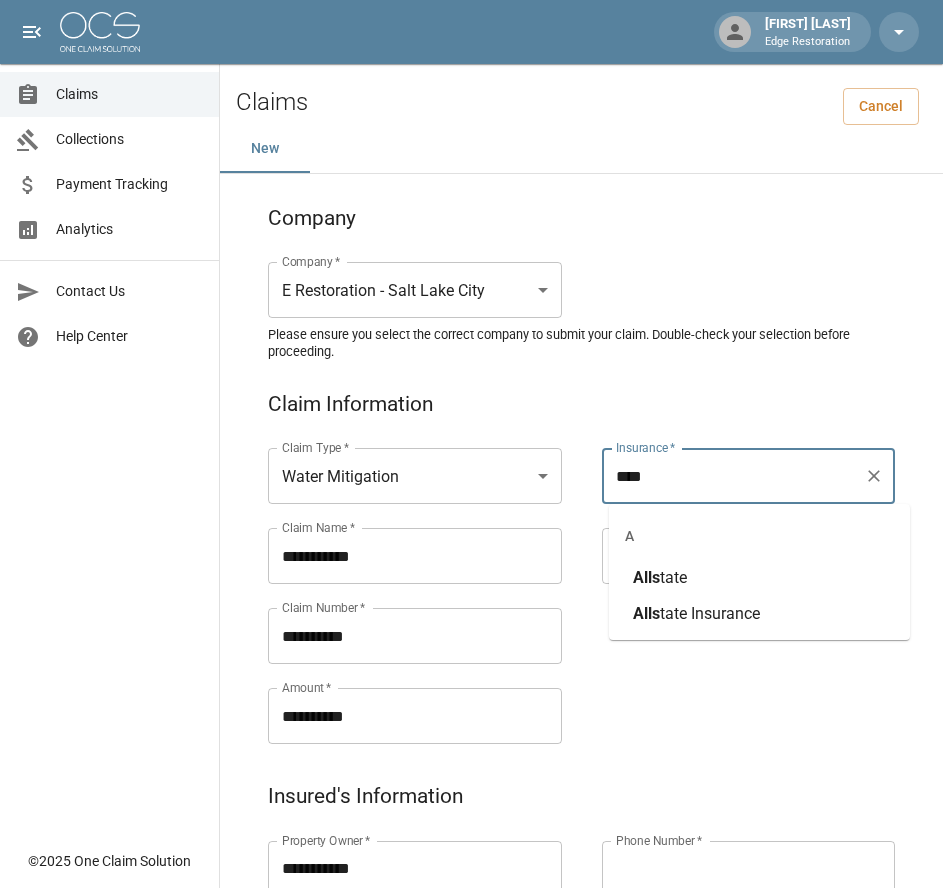 click on "tate" at bounding box center [673, 577] 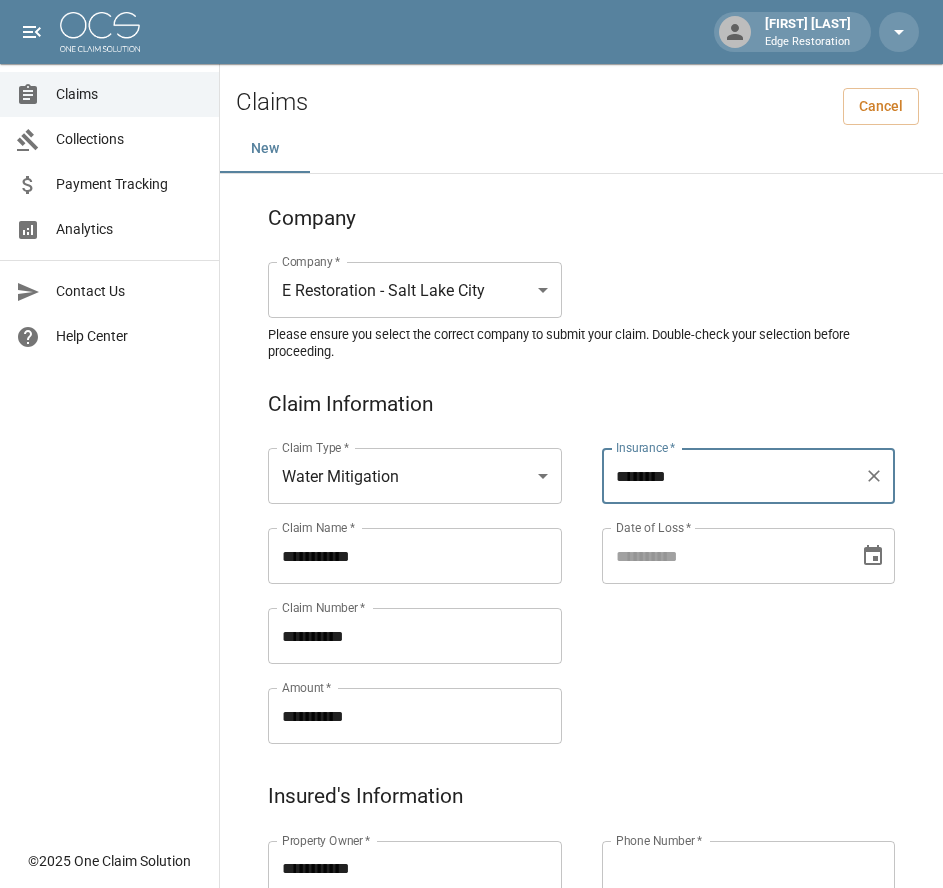 type on "********" 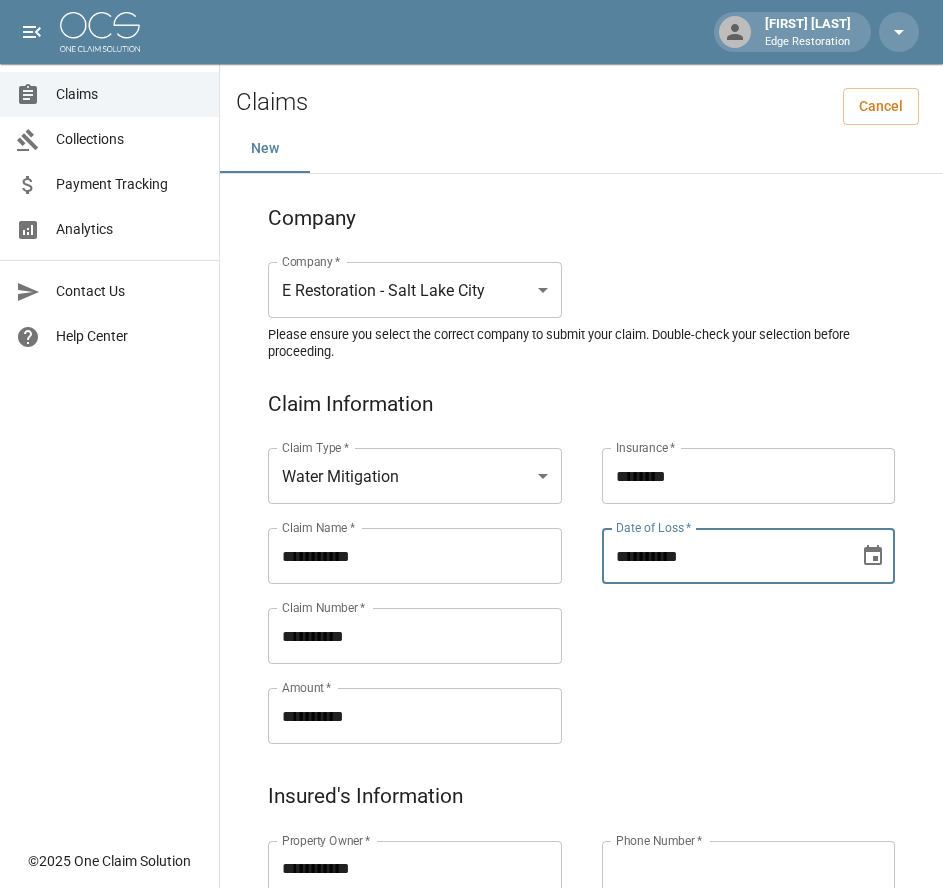 click on "**********" at bounding box center (724, 556) 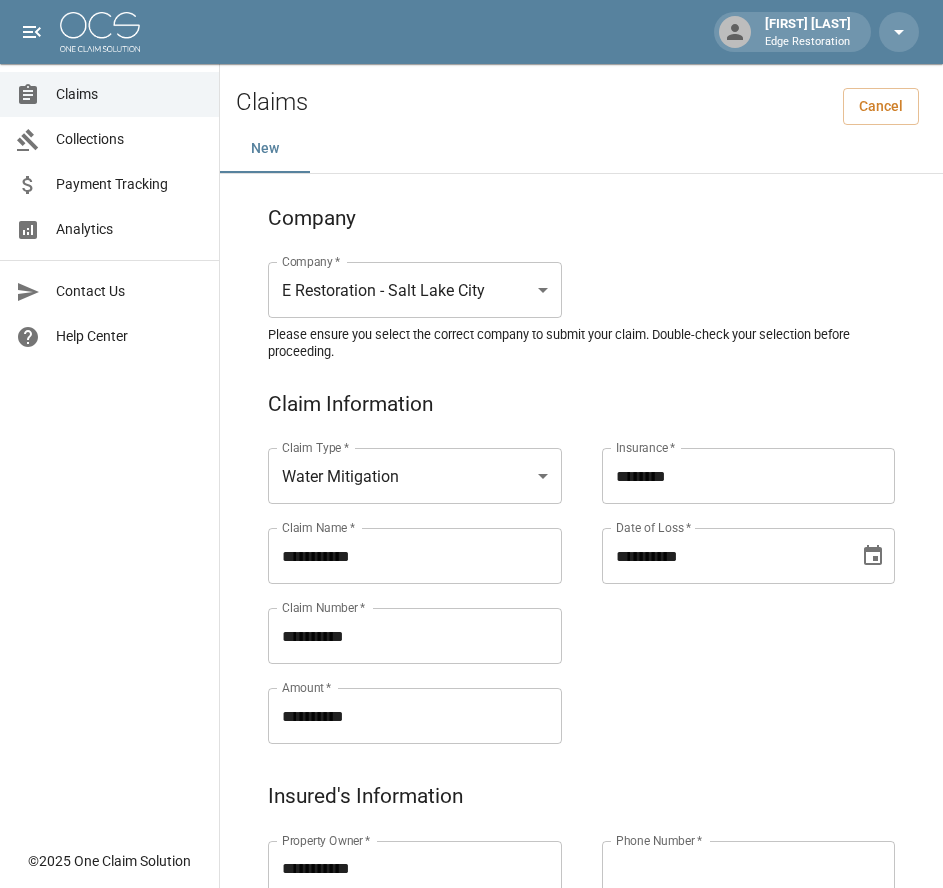 click on "**********" at bounding box center (729, 572) 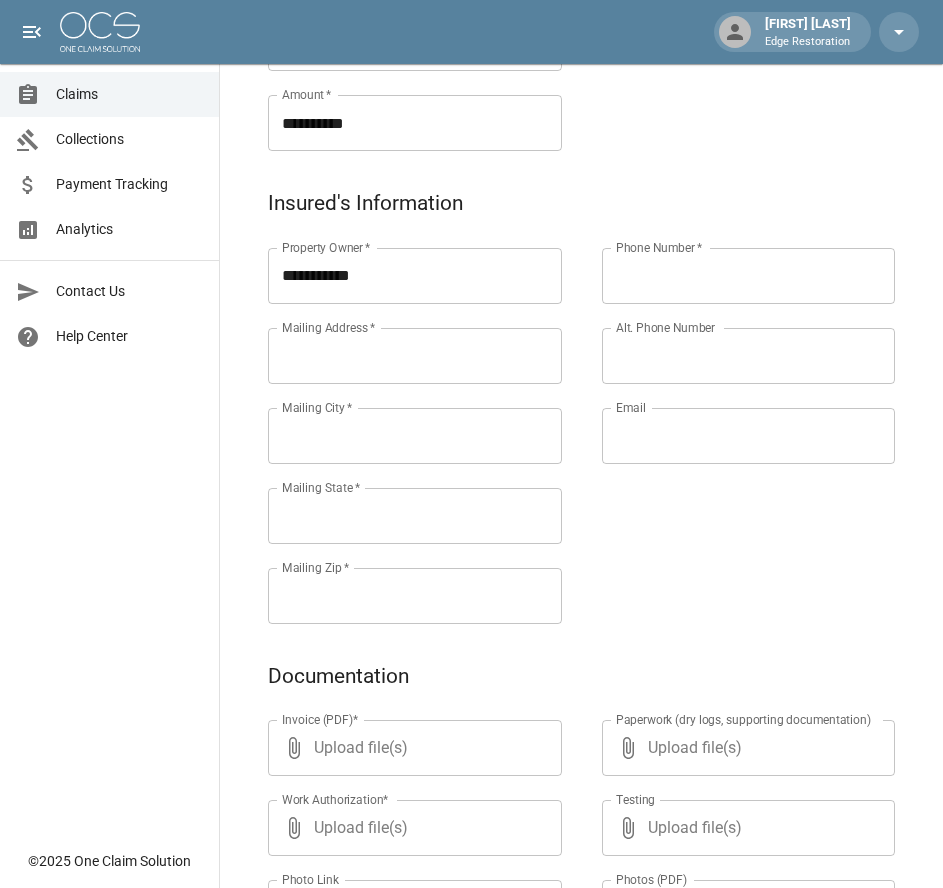 scroll, scrollTop: 594, scrollLeft: 0, axis: vertical 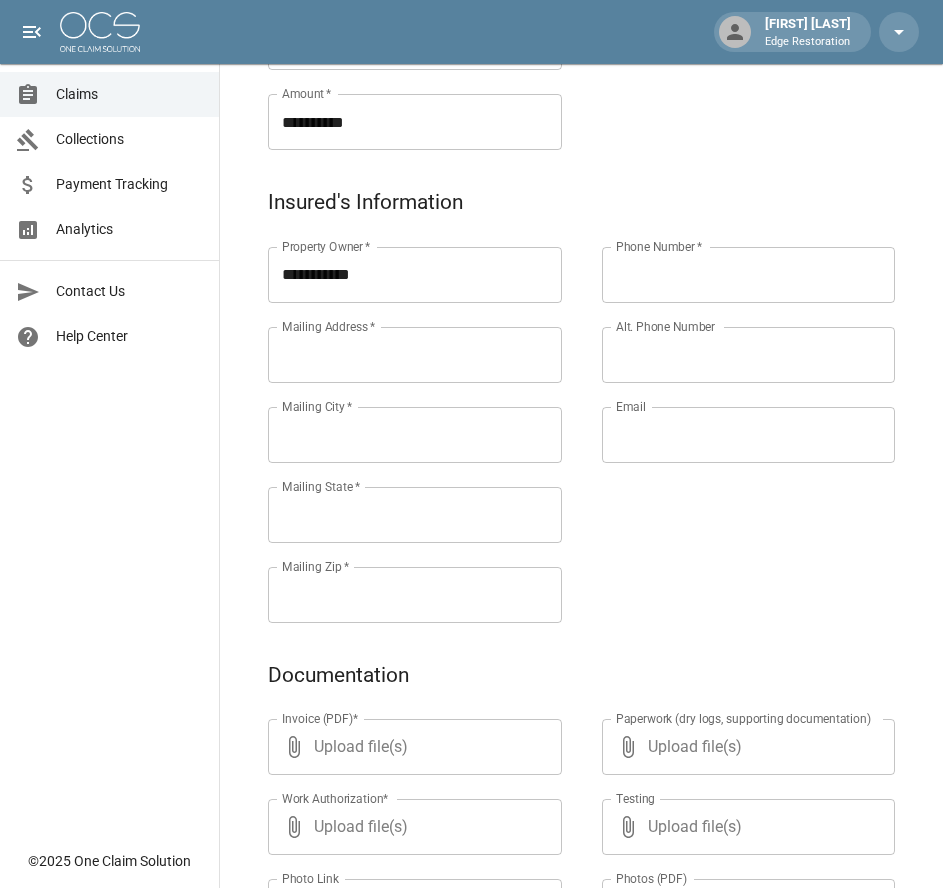 paste on "**********" 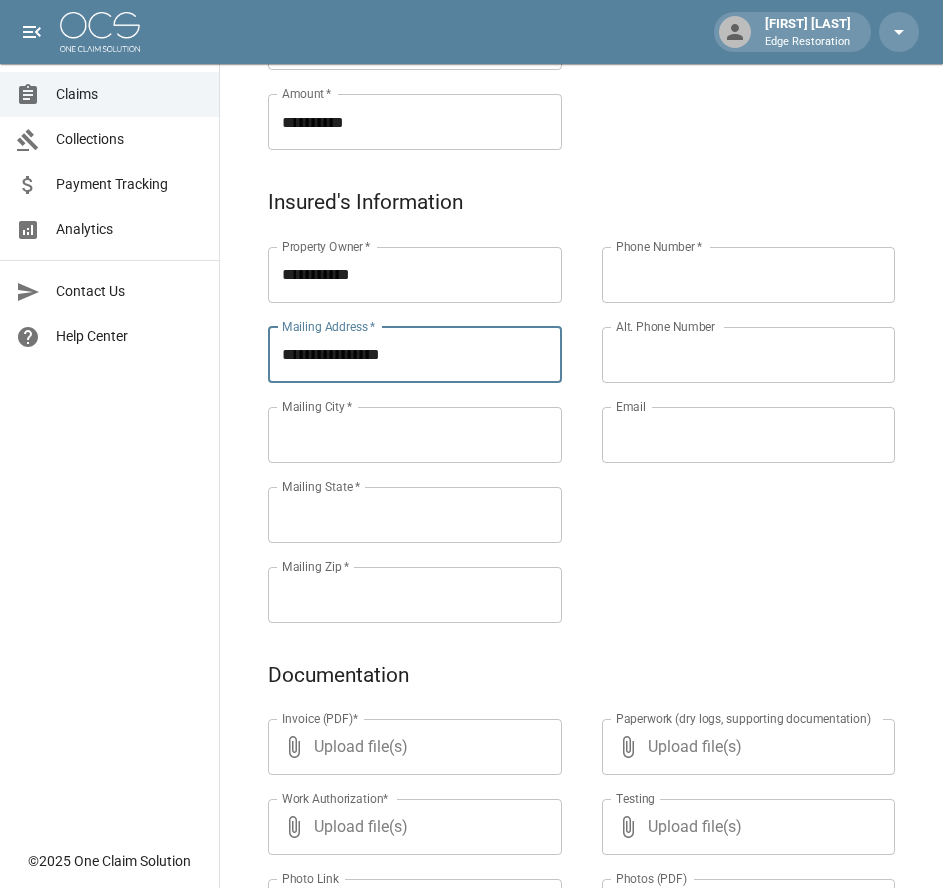 type on "**********" 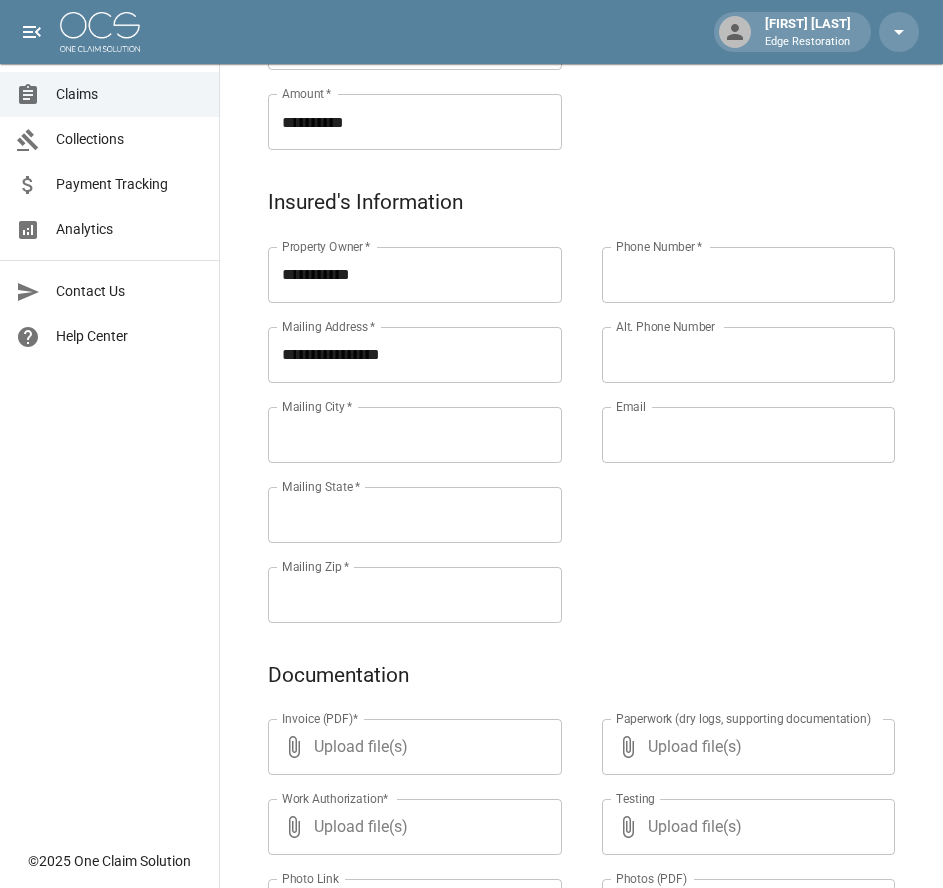 click on "Mailing City   *" at bounding box center [415, 435] 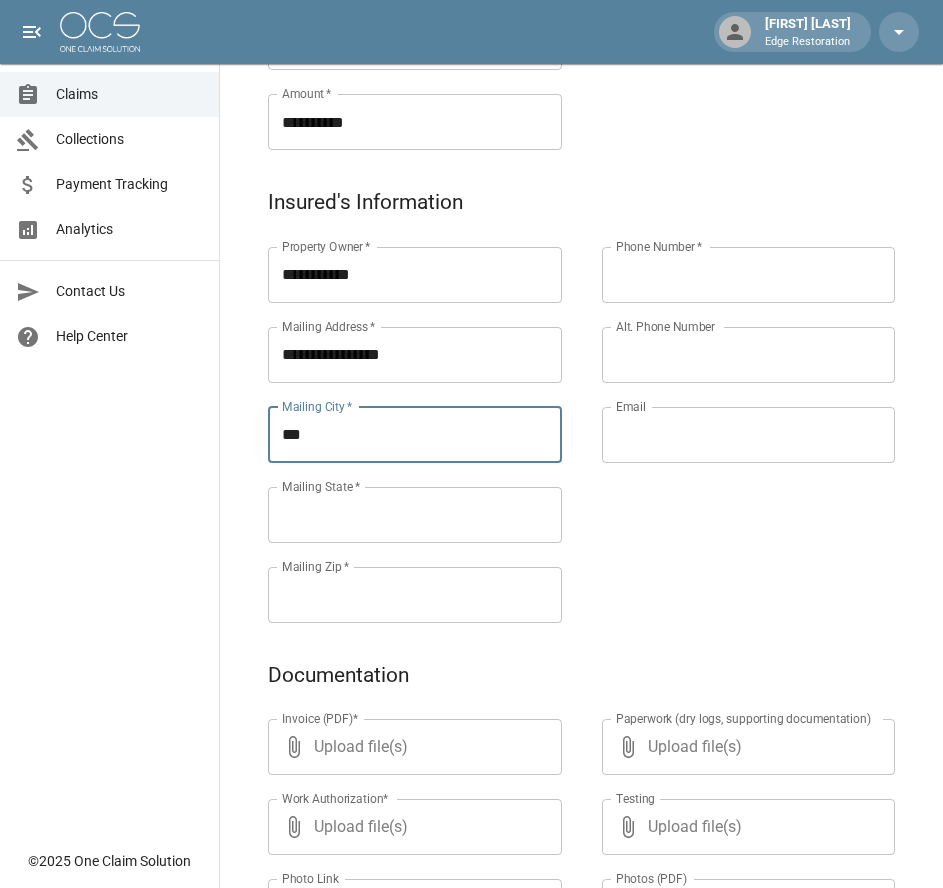 type on "***" 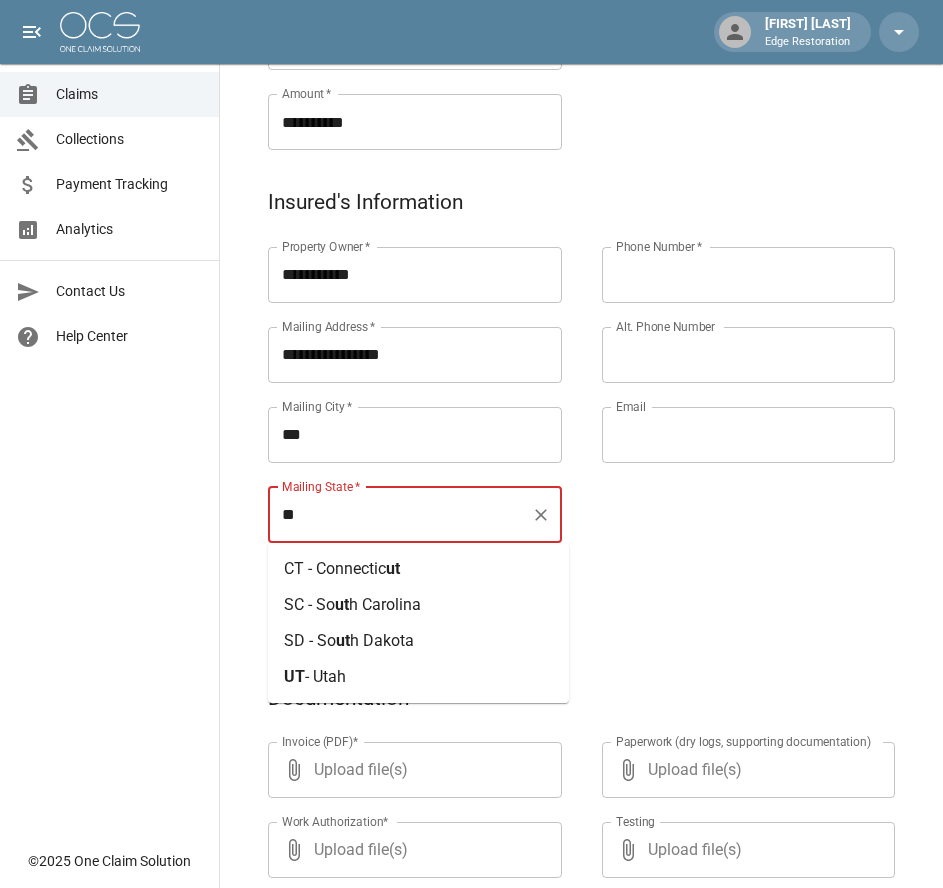 click on "- Utah" at bounding box center [325, 676] 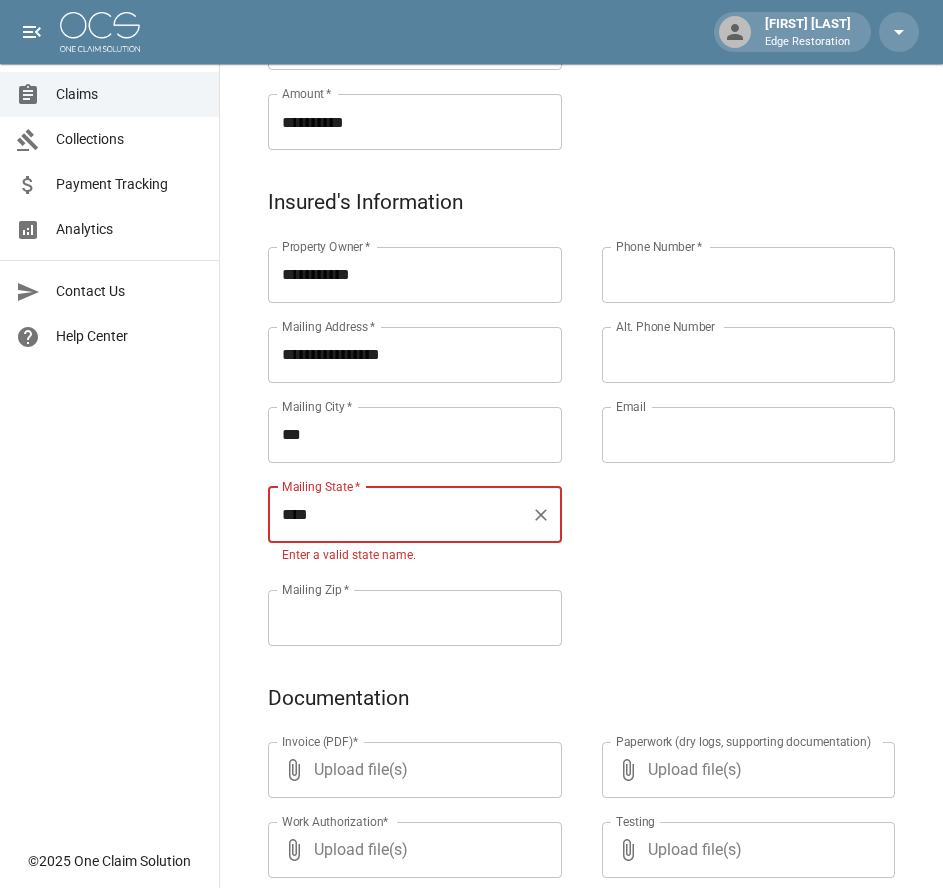 type on "****" 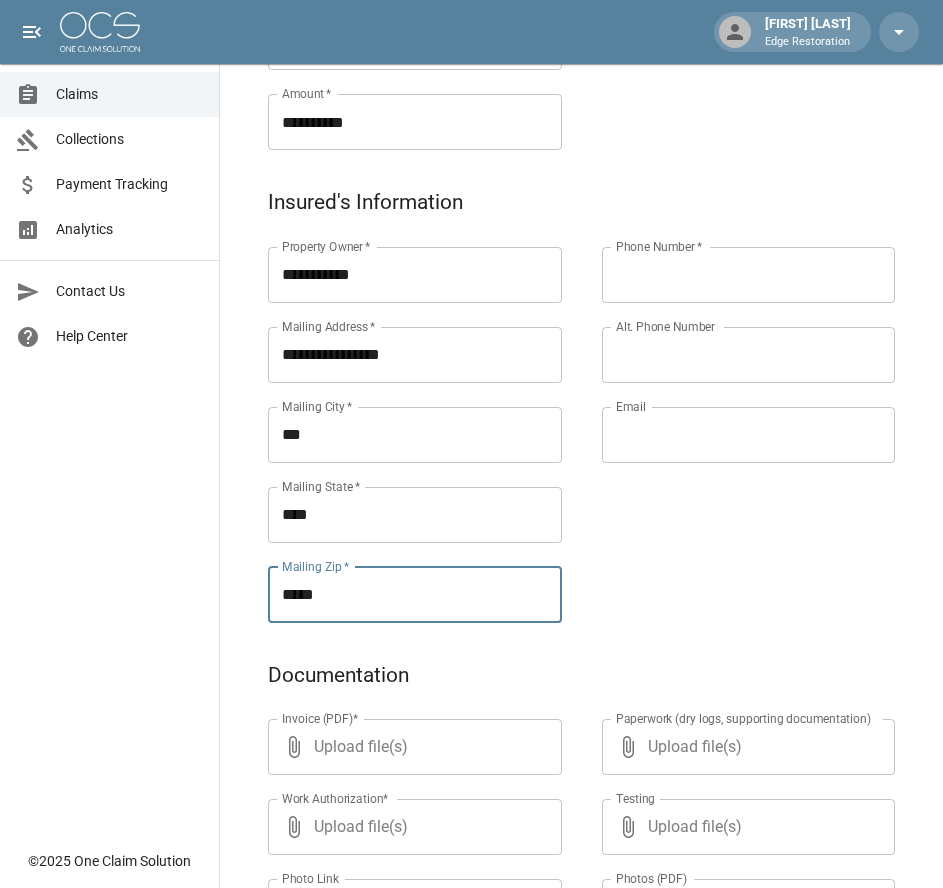 type on "*****" 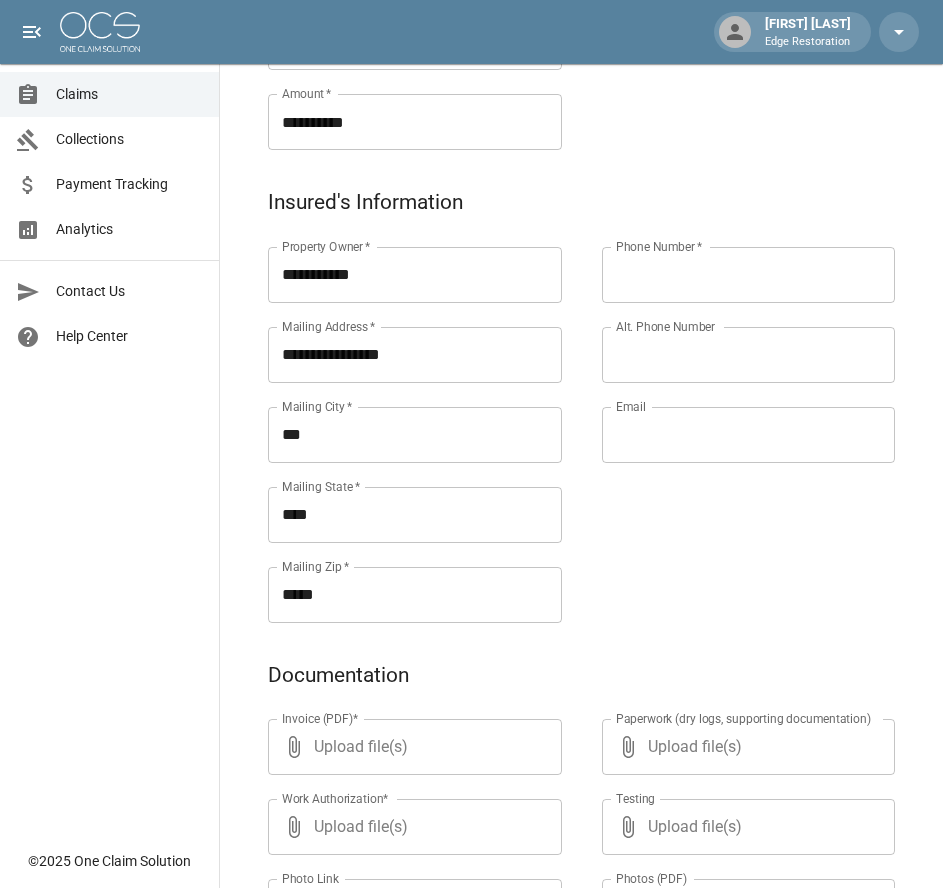 click on "Phone Number   *" at bounding box center (749, 275) 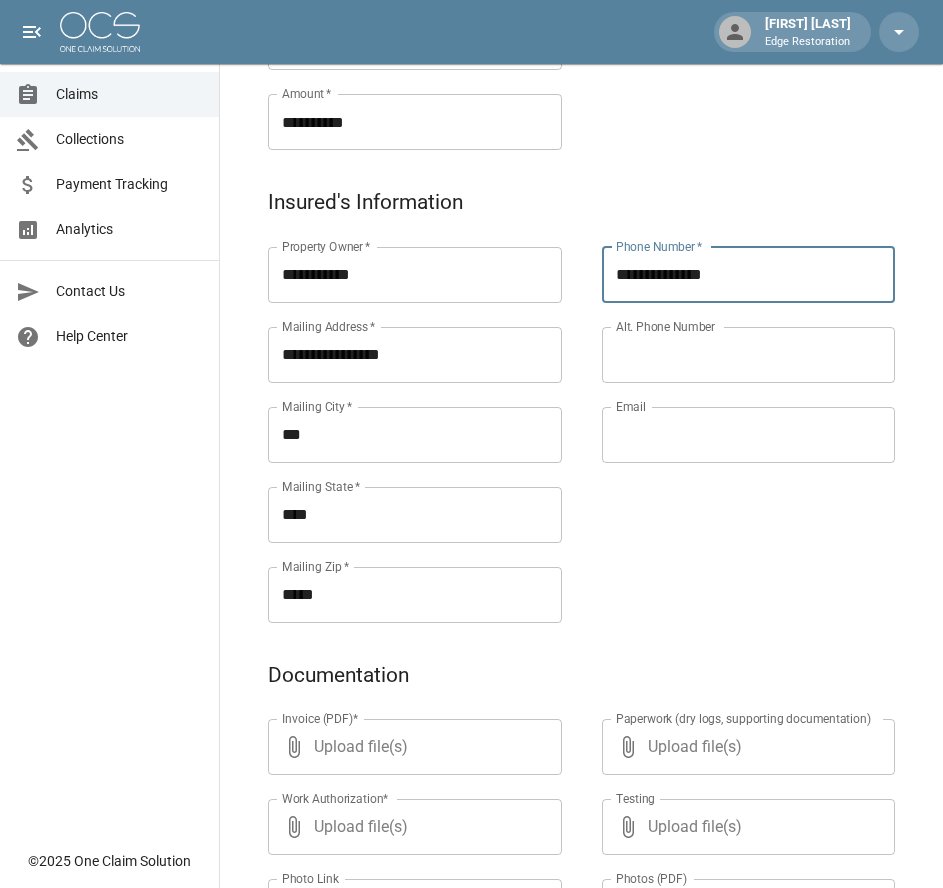 type on "**********" 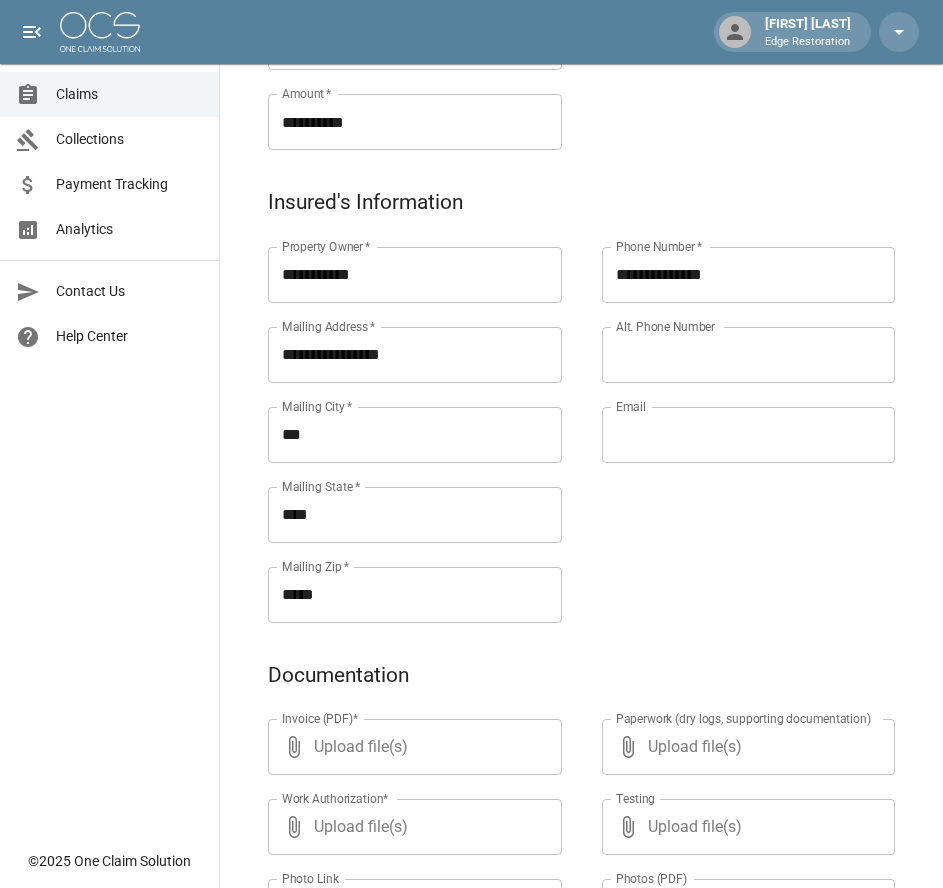 click on "**********" at bounding box center [729, 411] 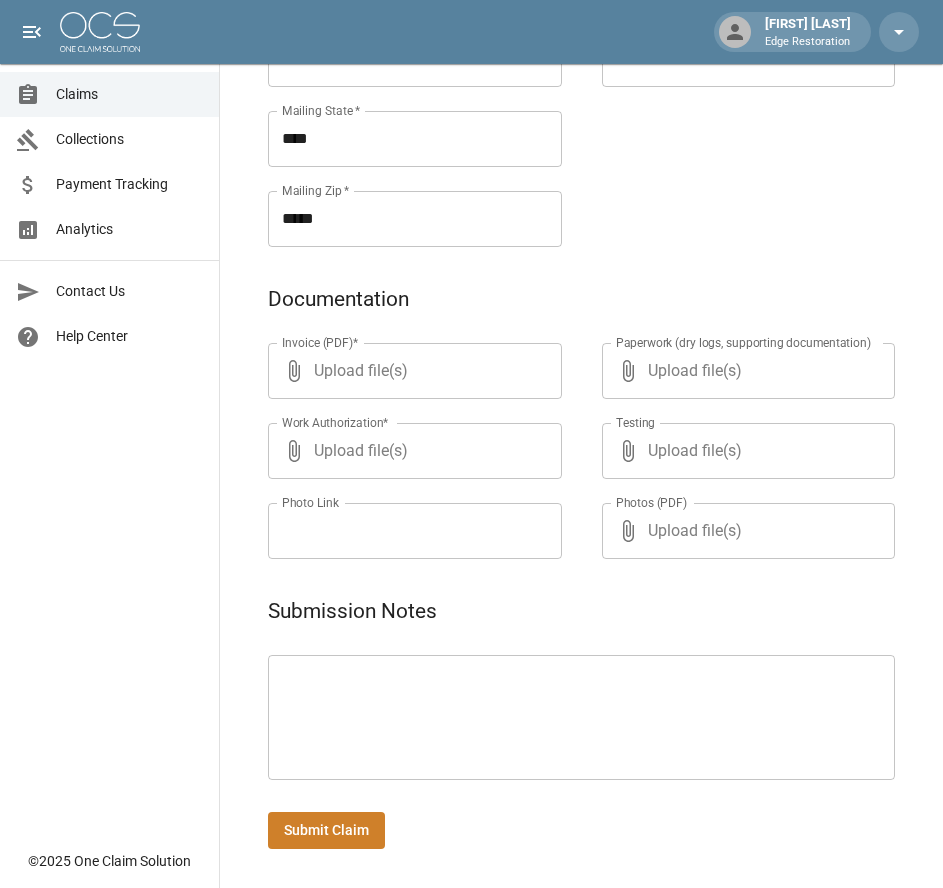 scroll, scrollTop: 971, scrollLeft: 0, axis: vertical 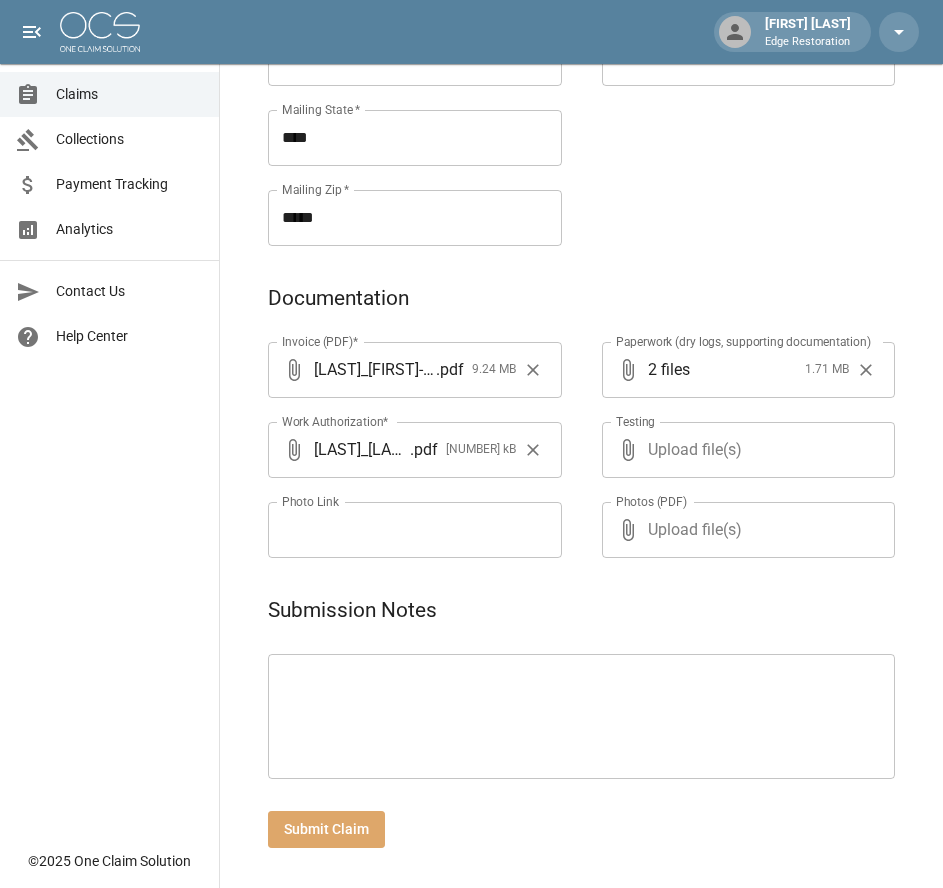 click on "Submit Claim" at bounding box center (326, 829) 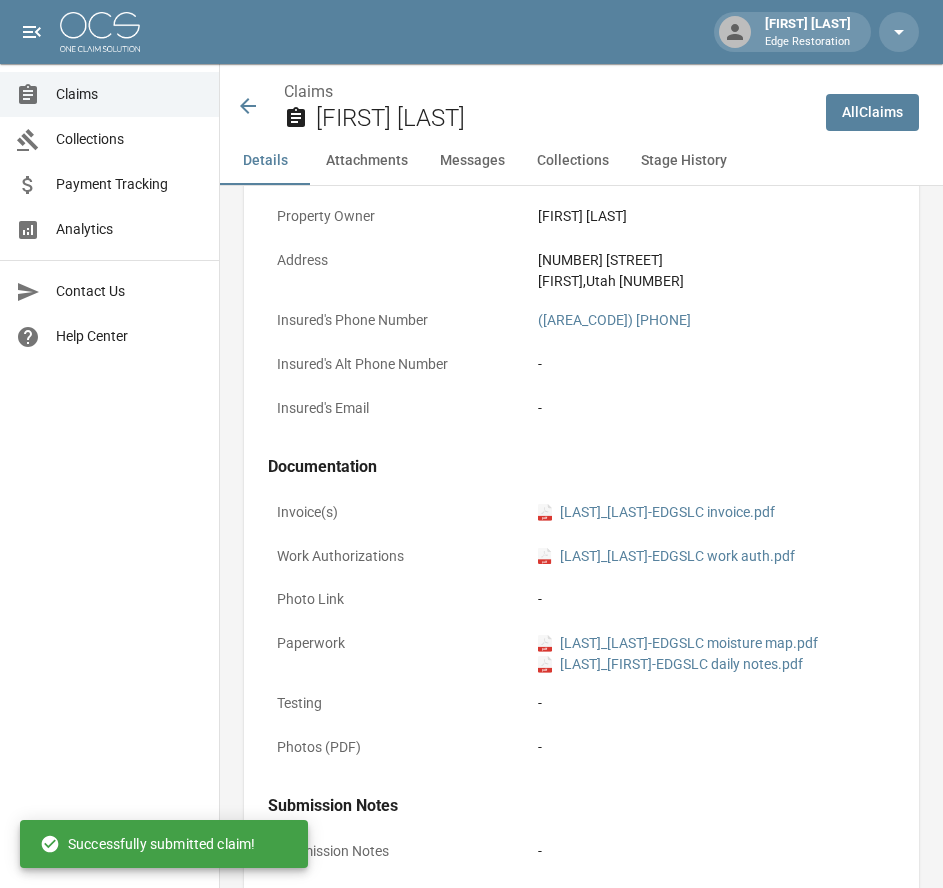 click at bounding box center [100, 32] 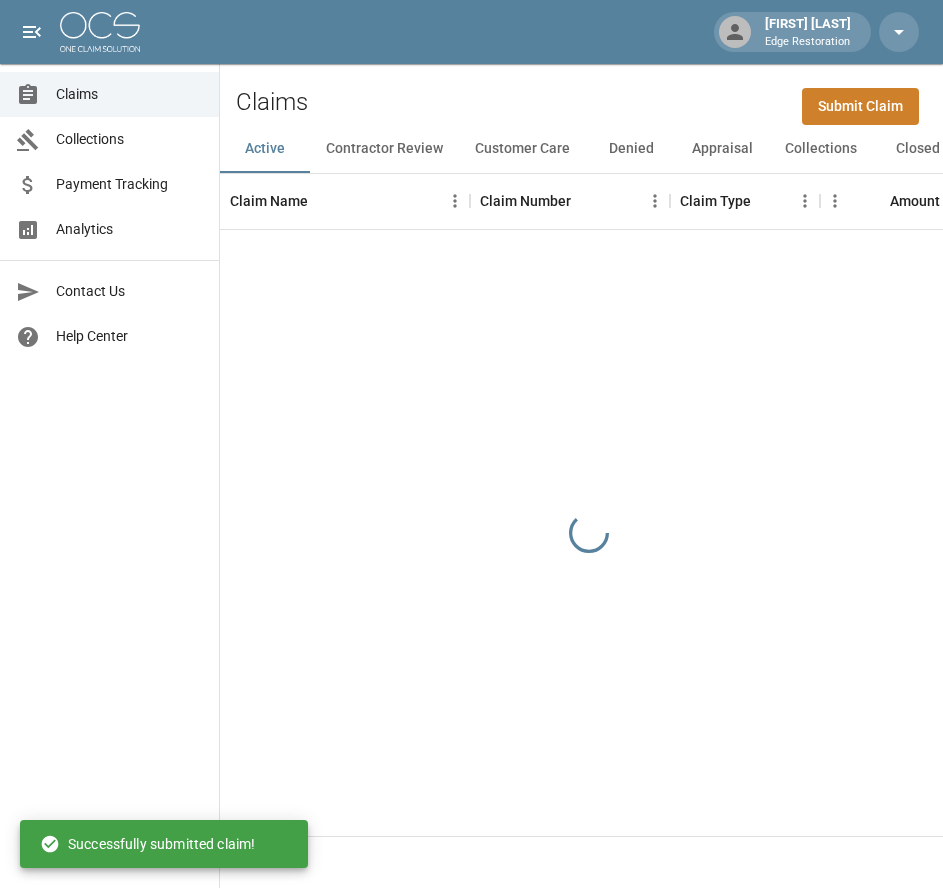 scroll, scrollTop: 0, scrollLeft: 0, axis: both 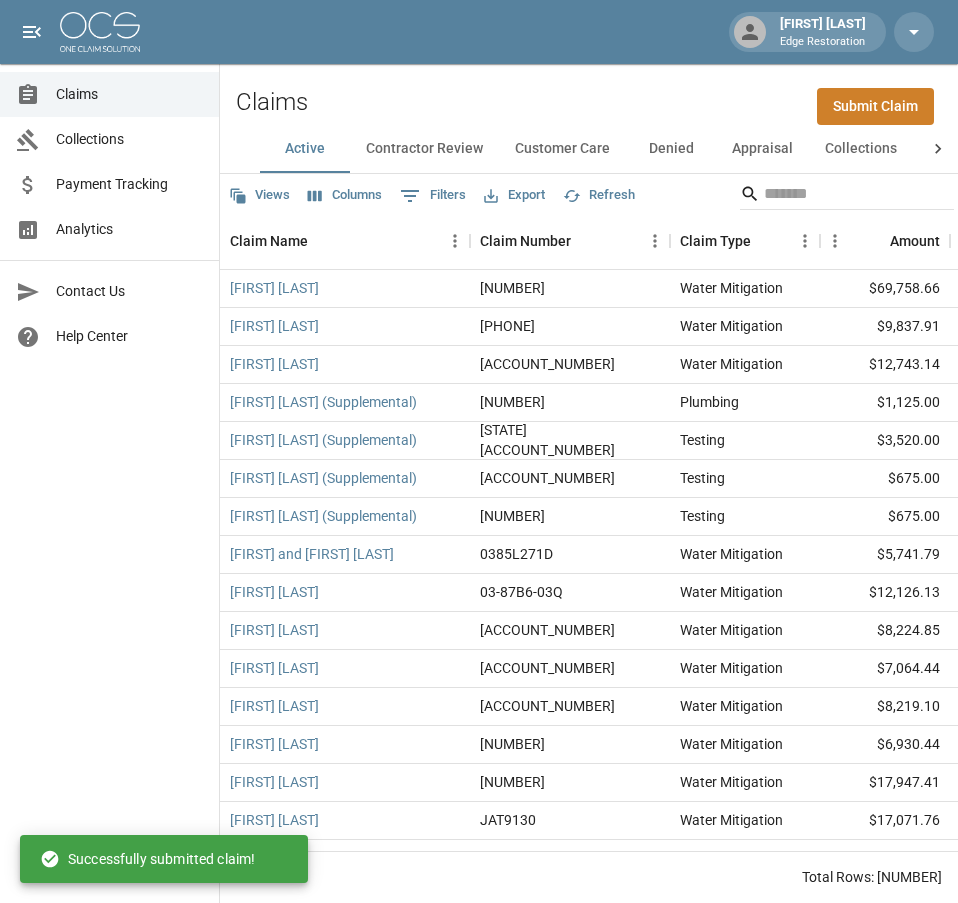 click on "Claims Collections Payment Tracking Analytics Contact Us Help Center" at bounding box center [109, 427] 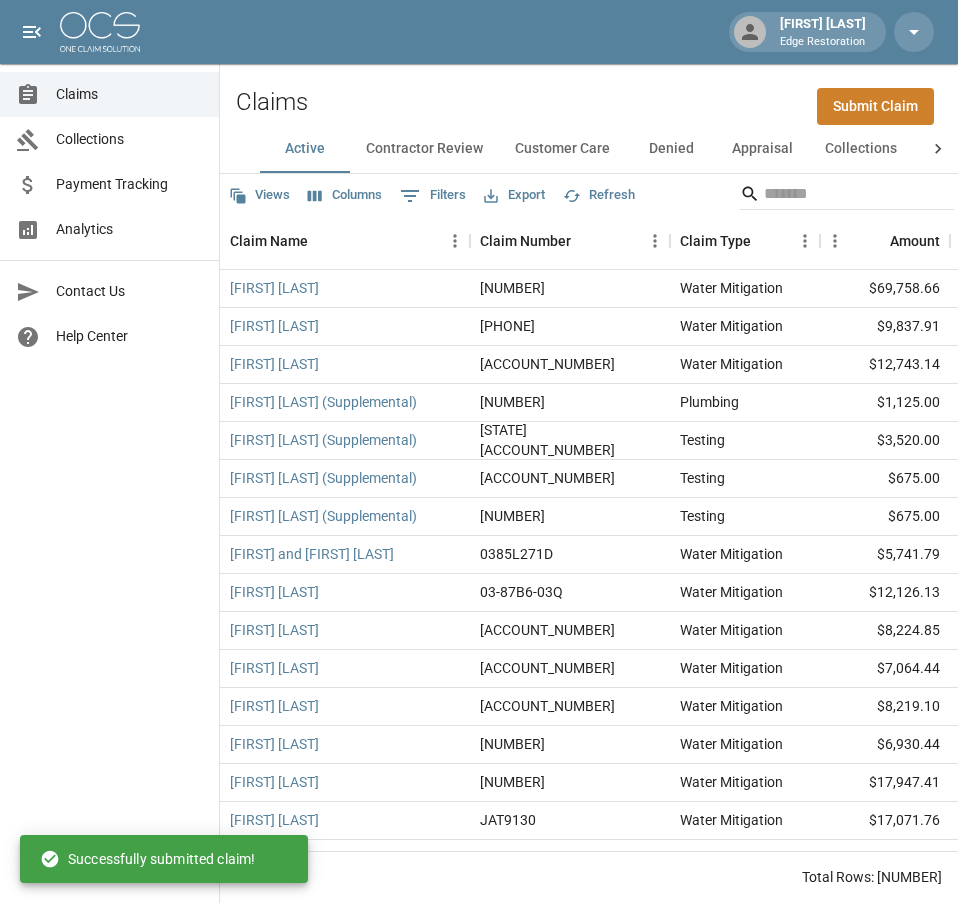 click on "Submit Claim" at bounding box center (875, 106) 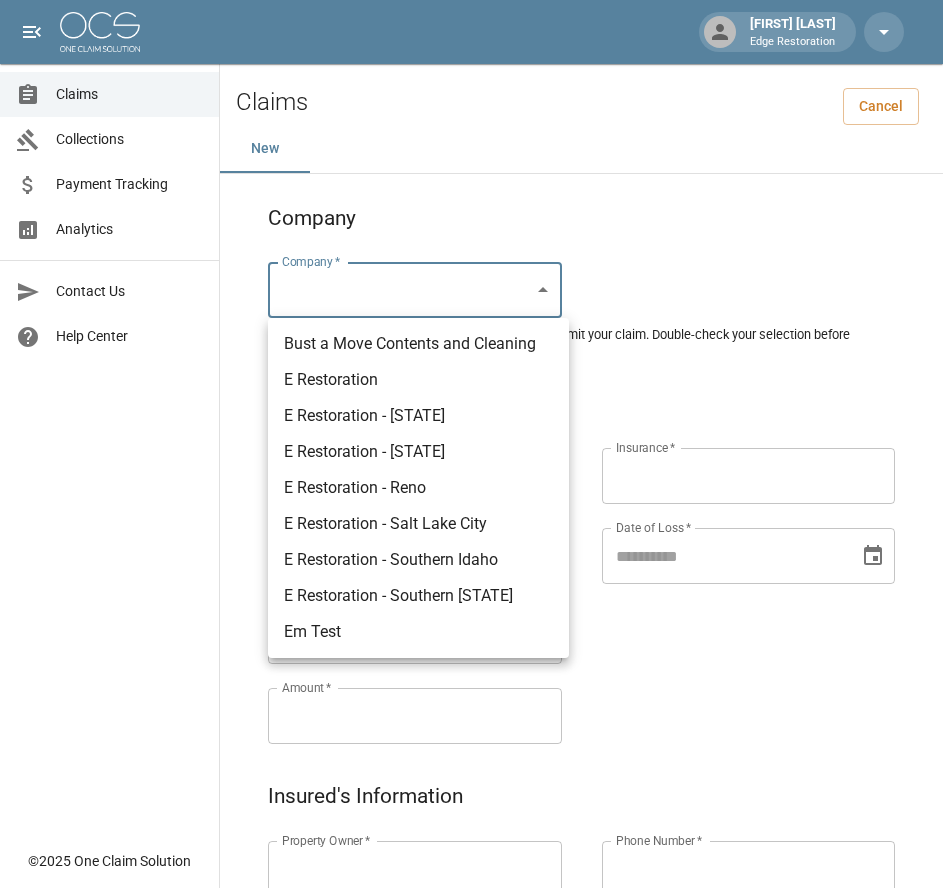 click on "Claim Type   * ​ Claim Type   * Claim Name   * Claim Name   * Claim Number   * Claim Number   * Amount   * Amount   * Insurance   * Insurance   * Date of Loss   * Date of Loss   * Insured's Information Property Owner   * Property Owner   * Mailing Address   * Mailing Address   * Mailing City   * Mailing City   * Mailing State   * Mailing State   * Mailing Zip   * Mailing Zip   * Phone Number   * Phone Number   * Alt. Phone Number Alt. Phone Number Email Email Documentation Invoice (PDF)* ​ Upload file(s) Invoice (PDF)* Work Authorization* ​ Upload file(s) Work Authorization* Photo Link Photo Link ​ Upload file(s) Testing ​" at bounding box center (471, 929) 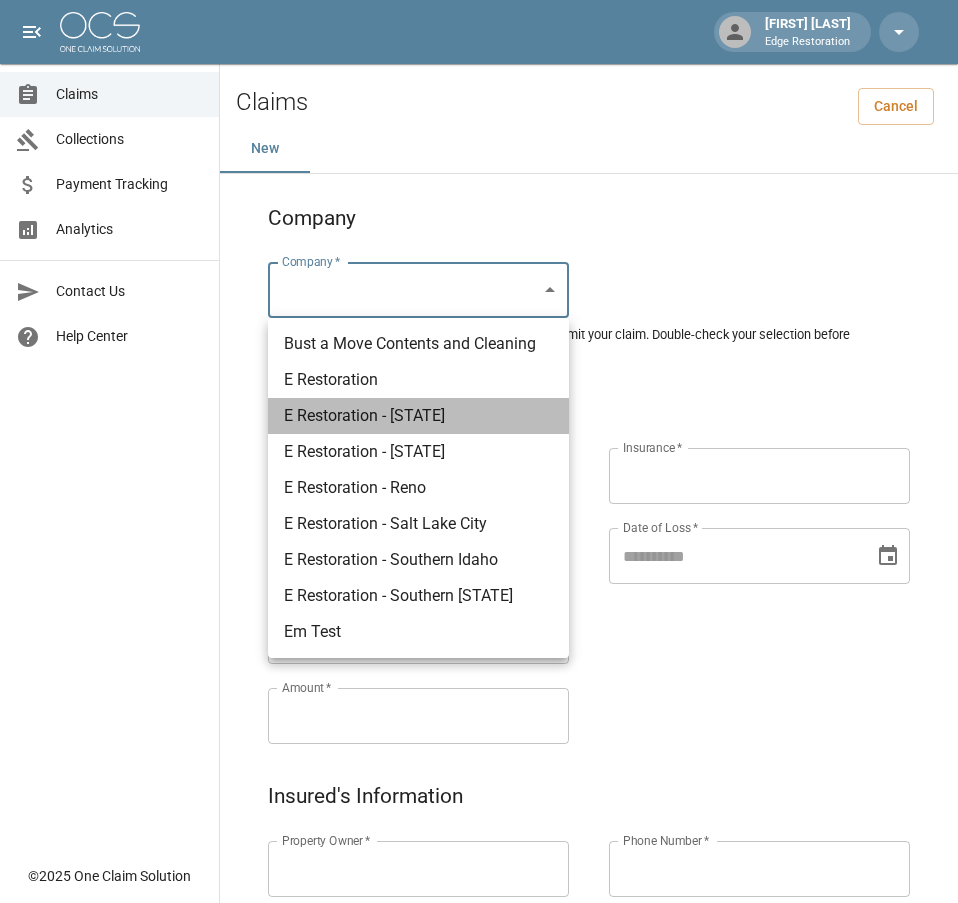 click on "E Restoration - [STATE]" at bounding box center [418, 416] 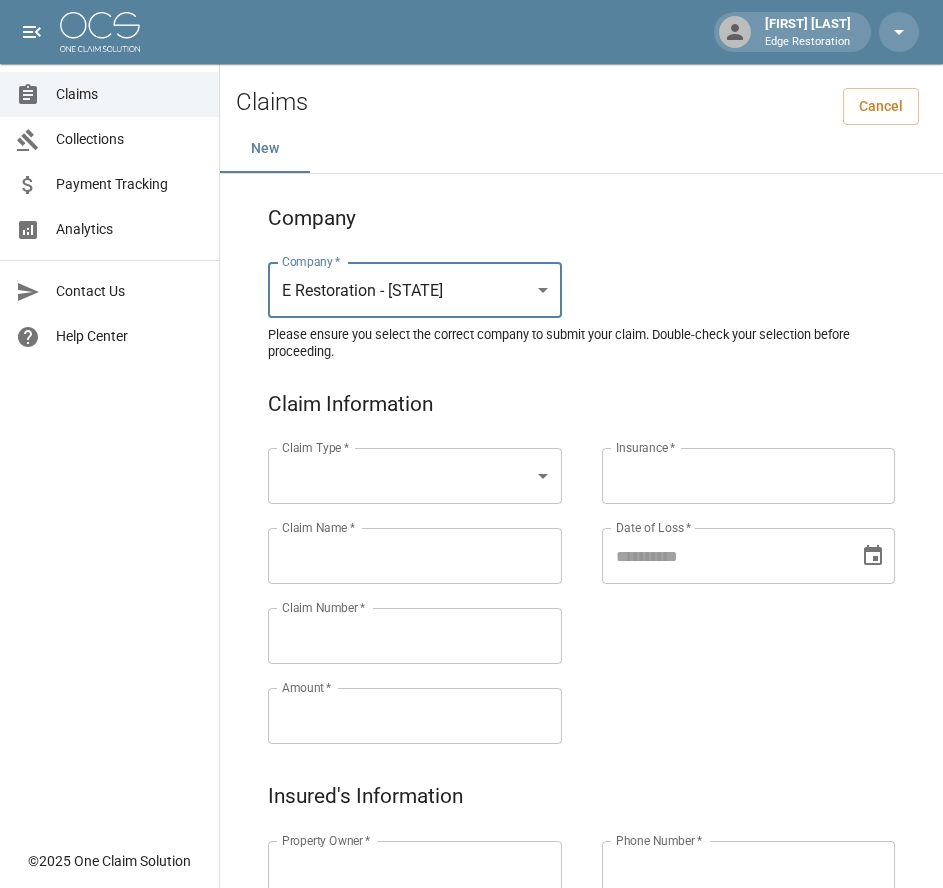 click on "Alicia Tubbs Edge Restoration Claims Collections Payment Tracking Analytics Contact Us Help Center © [YEAR] One Claim Solution Claims Cancel New Company Company   * E Restoration - California ******** Company   * Please ensure you select the correct company to submit your claim. Double-check your selection before proceeding. Claim Information Claim Type   * Claim Type   * Claim Name   * Claim Name   * Claim Number   * Claim Number   * Amount   * Amount   * Insurance   * Insurance   * Date of Loss   * Date of Loss   * Insured's Information Property Owner   * Property Owner   * Mailing Address   * Mailing Address   * Mailing City   * Mailing City   * Mailing State   * Mailing State   * Mailing Zip   * Mailing Zip   * Phone Number   * Phone Number   * Alt. Phone Number Alt. Phone Number Email Email Documentation Invoice (PDF)* Upload file(s) Invoice (PDF)* Work Authorization* Upload file(s) Work Authorization* Photo Link Photo Link" at bounding box center [471, 929] 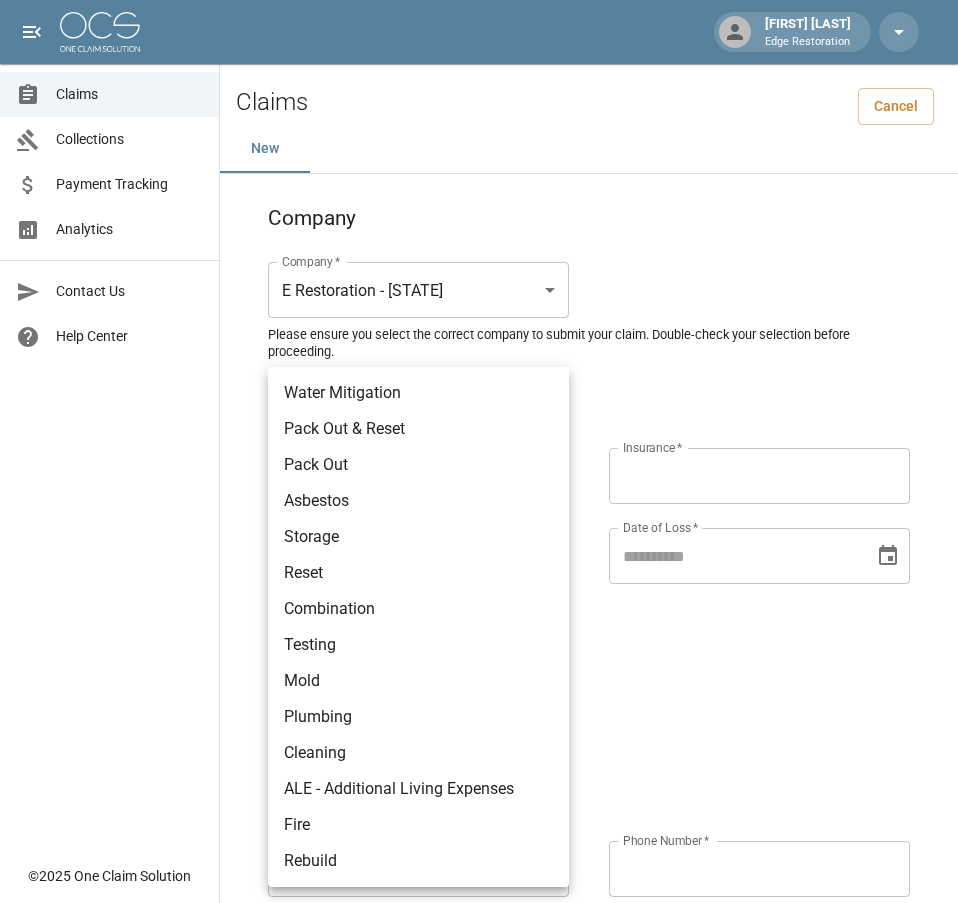 click on "Testing" at bounding box center (418, 645) 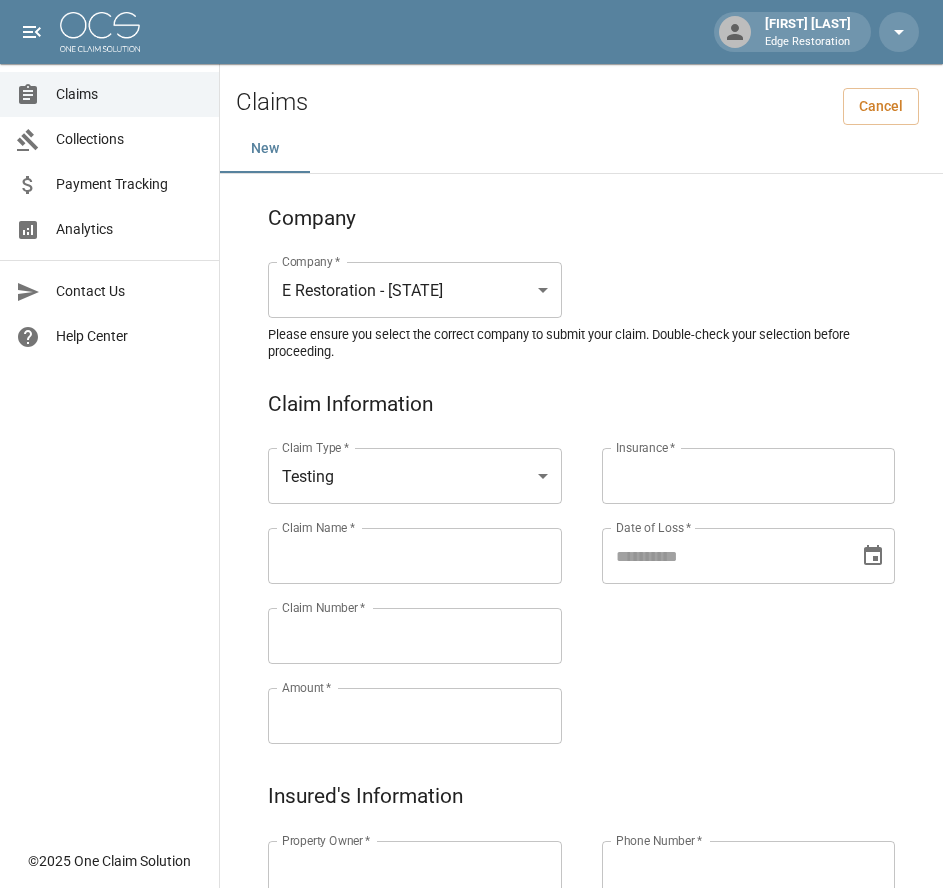 click on "Claims Collections Payment Tracking Analytics Contact Us Help Center" at bounding box center (109, 419) 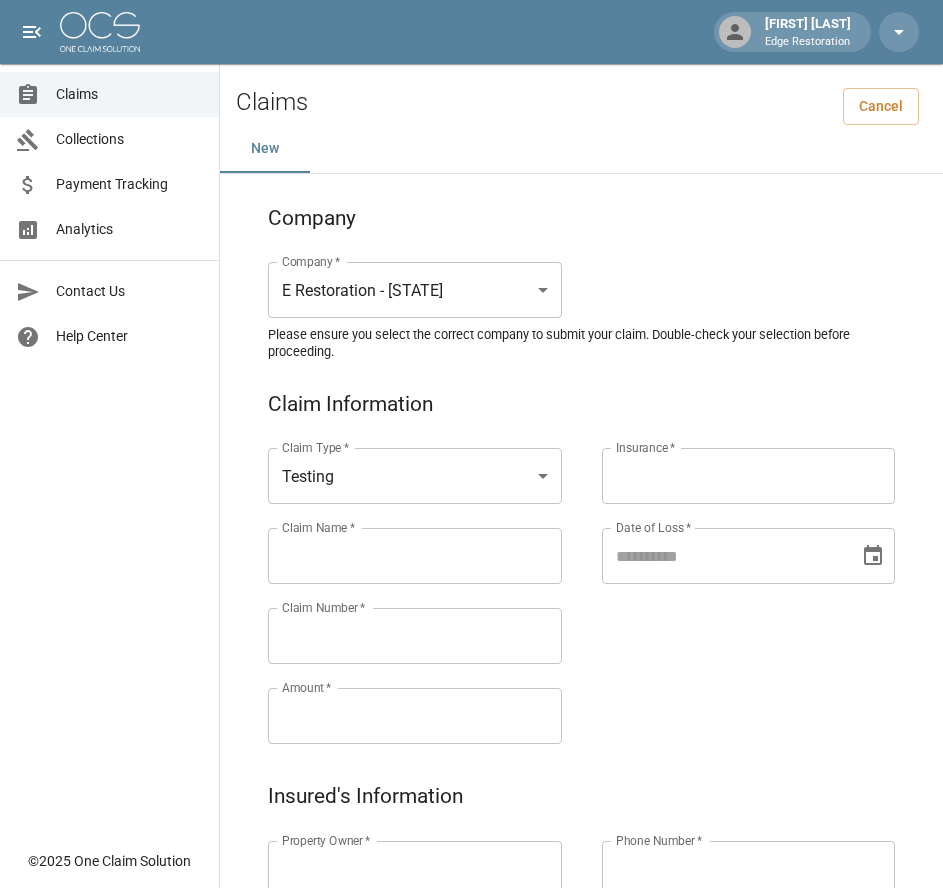 click on "Claim Name   *" at bounding box center (415, 556) 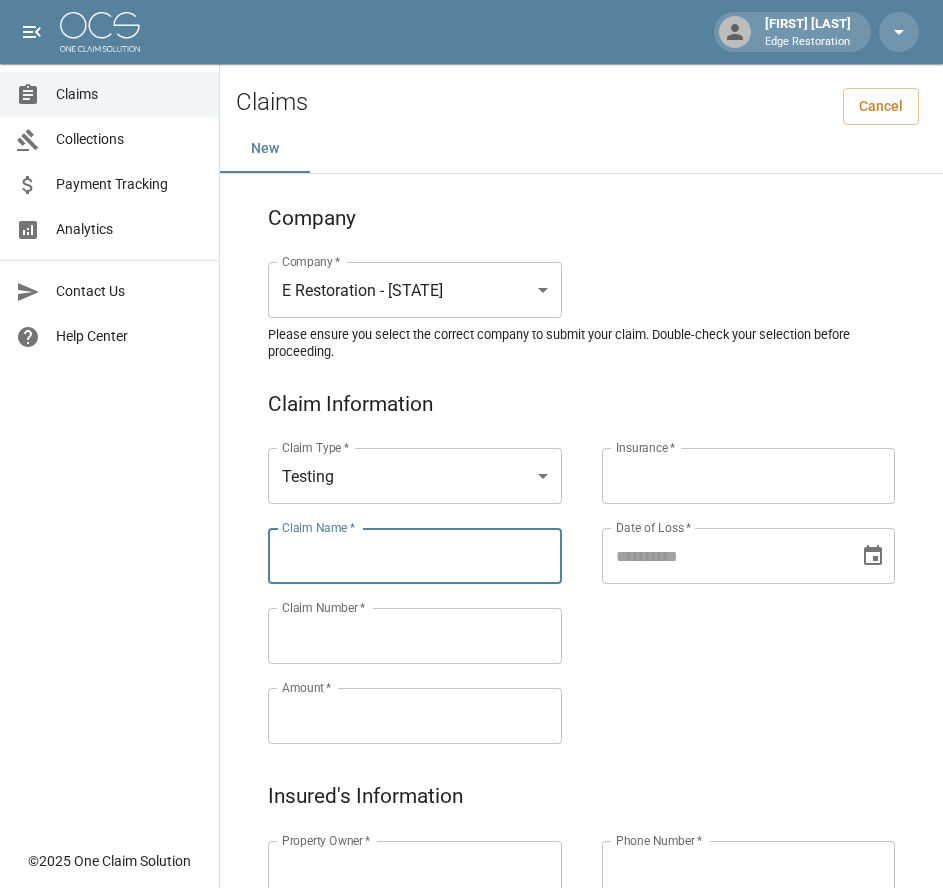 click on "Claim Name   *" at bounding box center [415, 556] 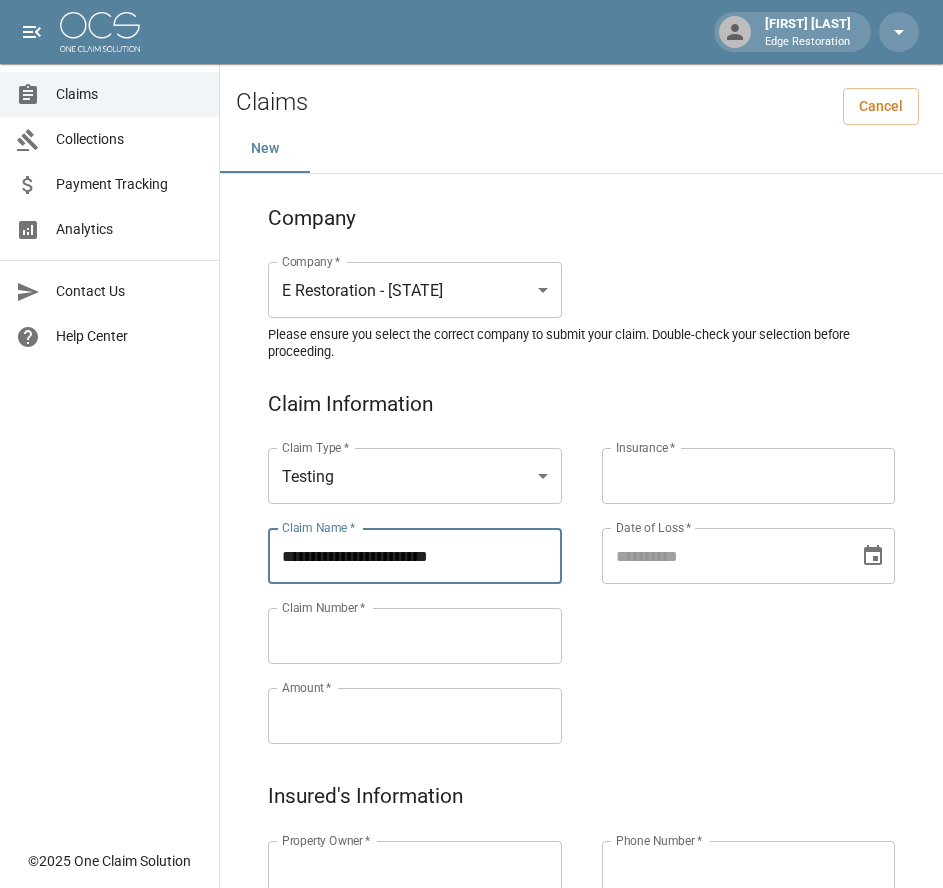 type on "**********" 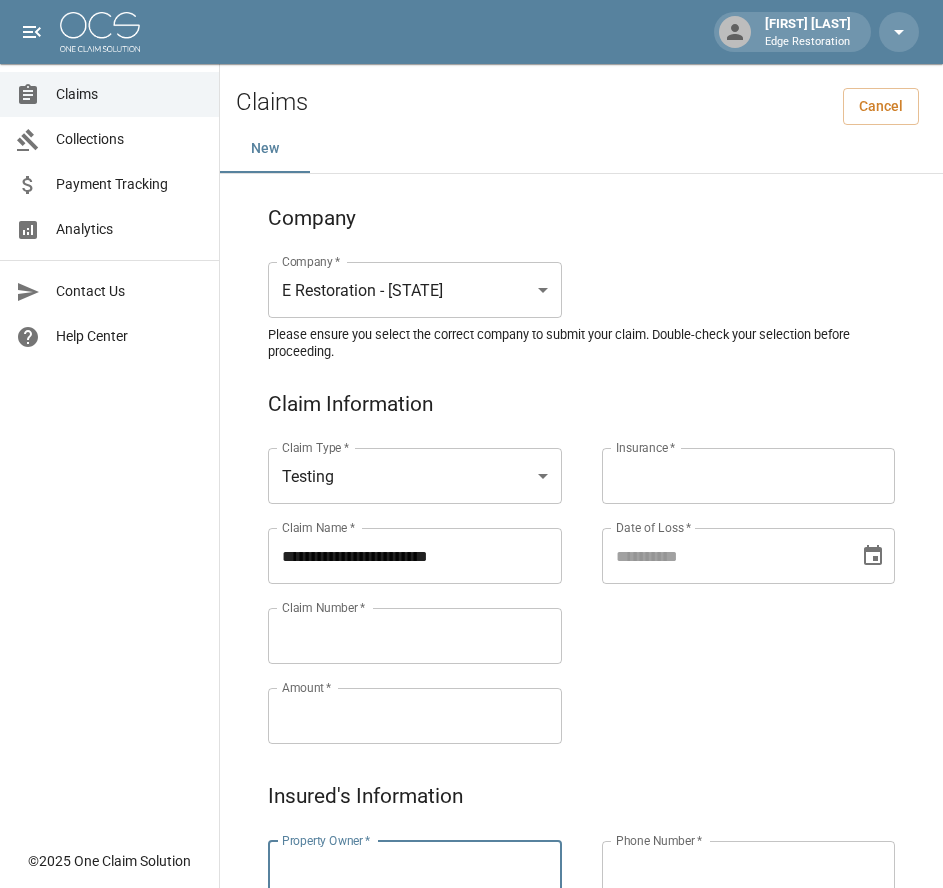 paste on "*********" 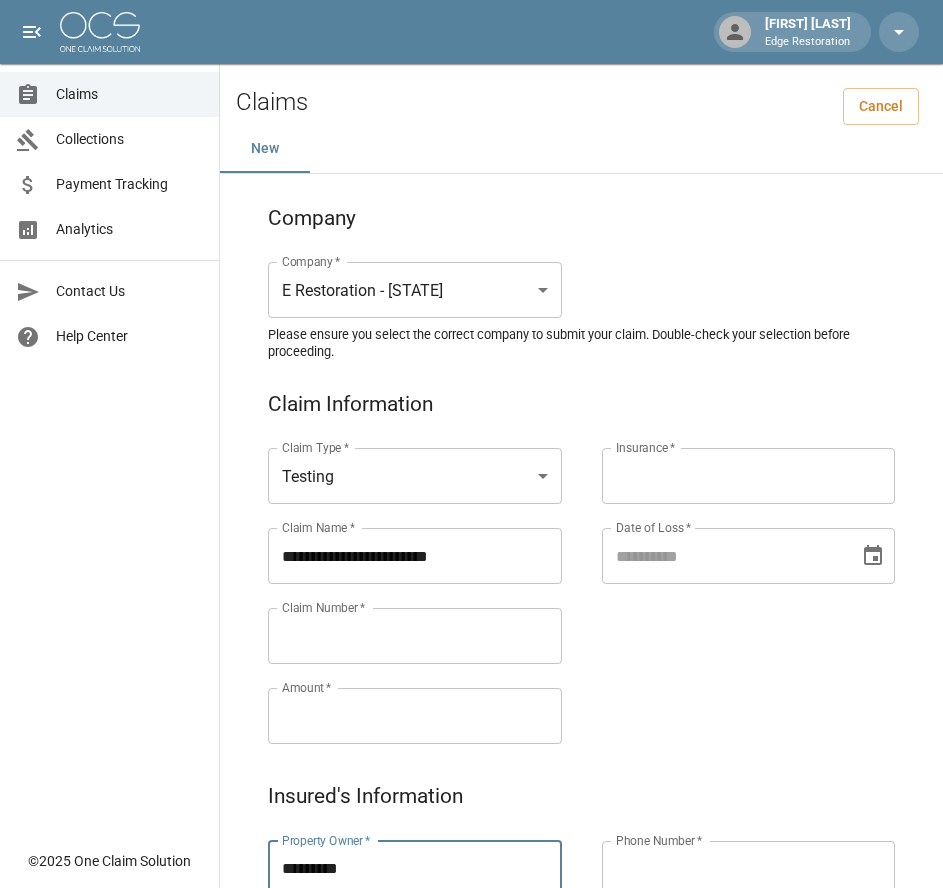 type on "*********" 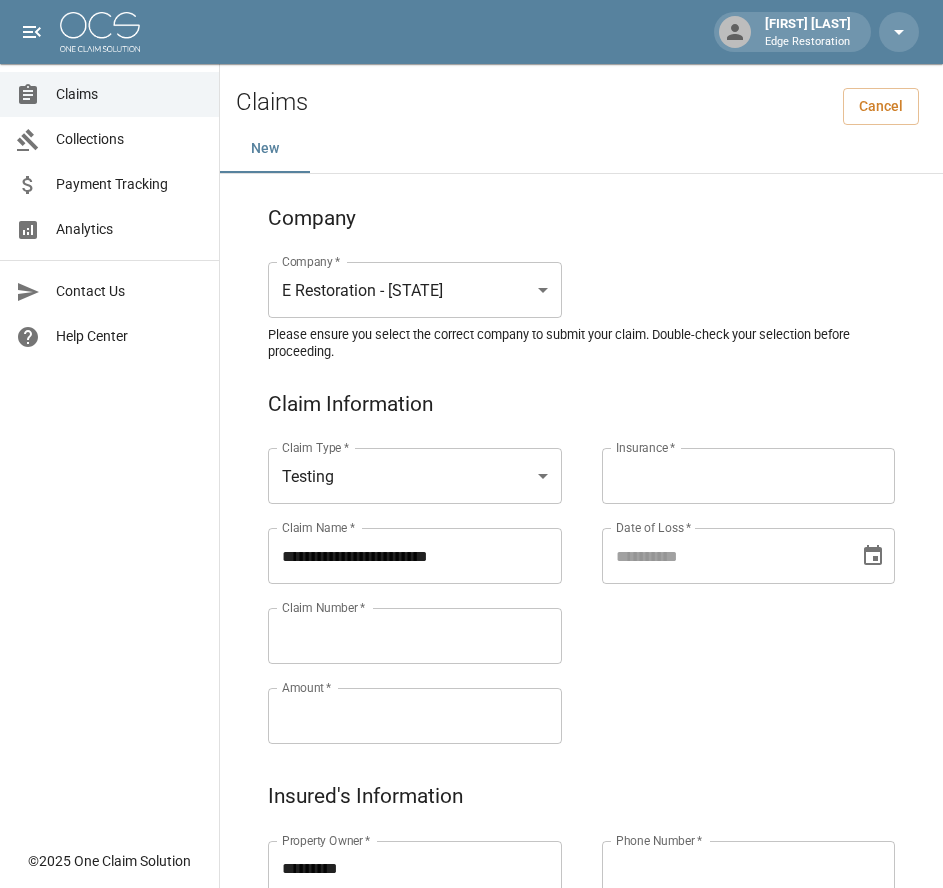 paste on "**********" 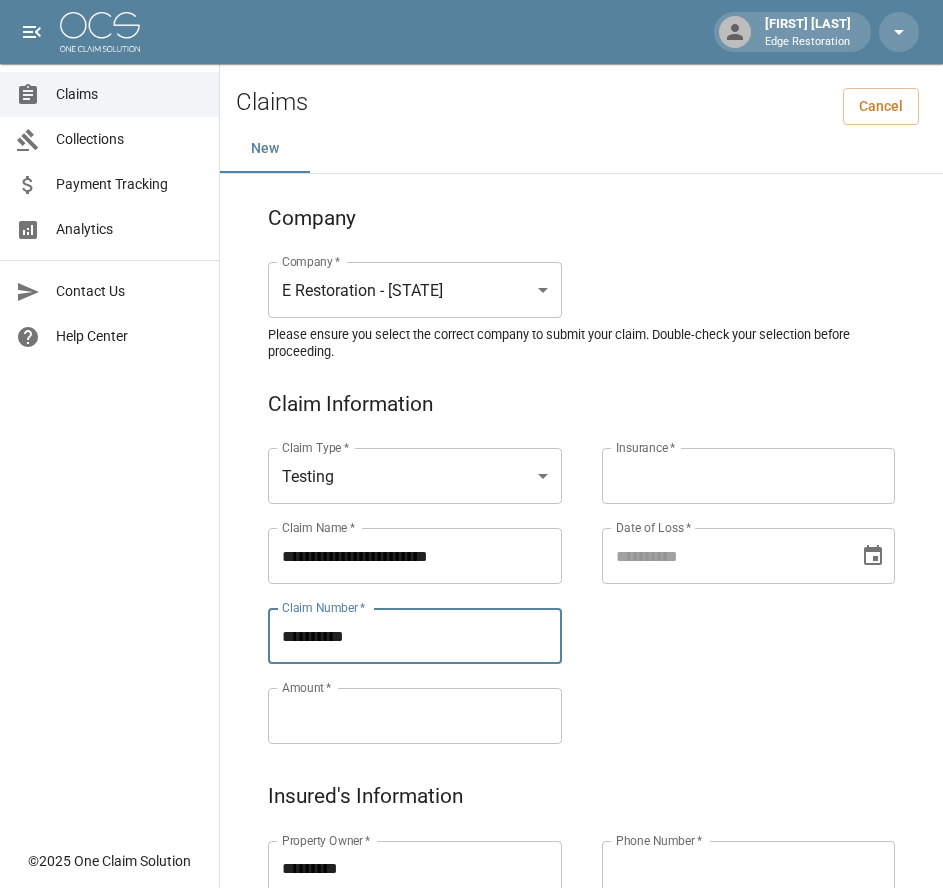 type on "**********" 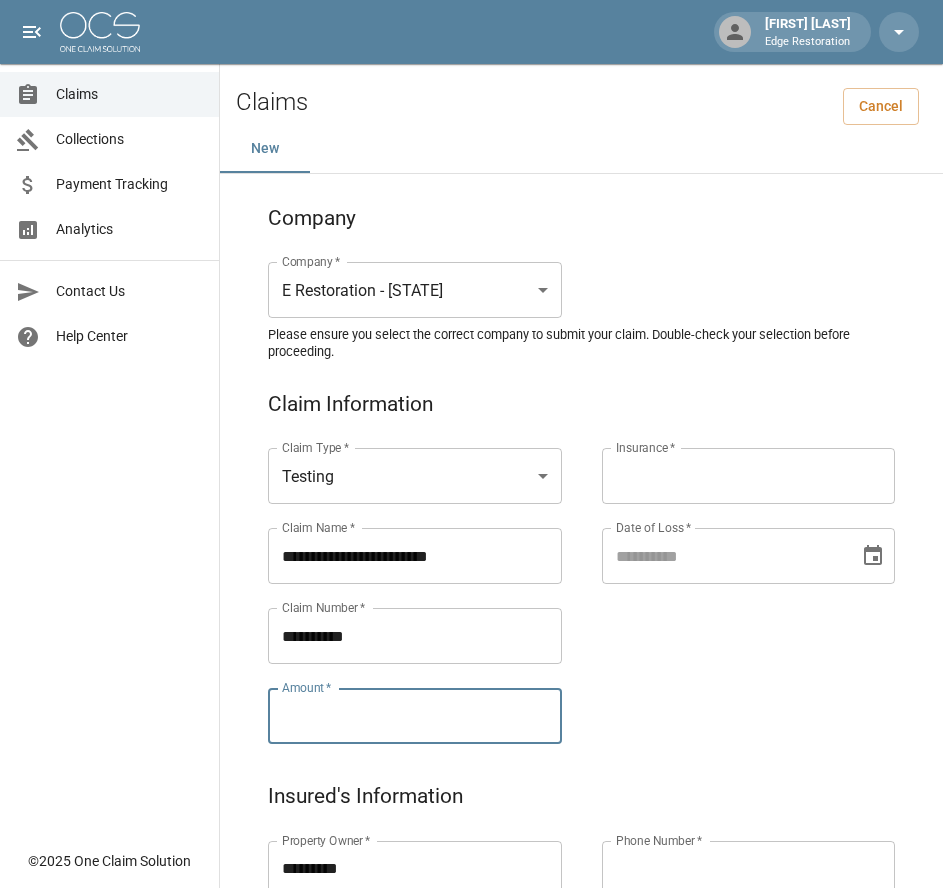 paste on "*******" 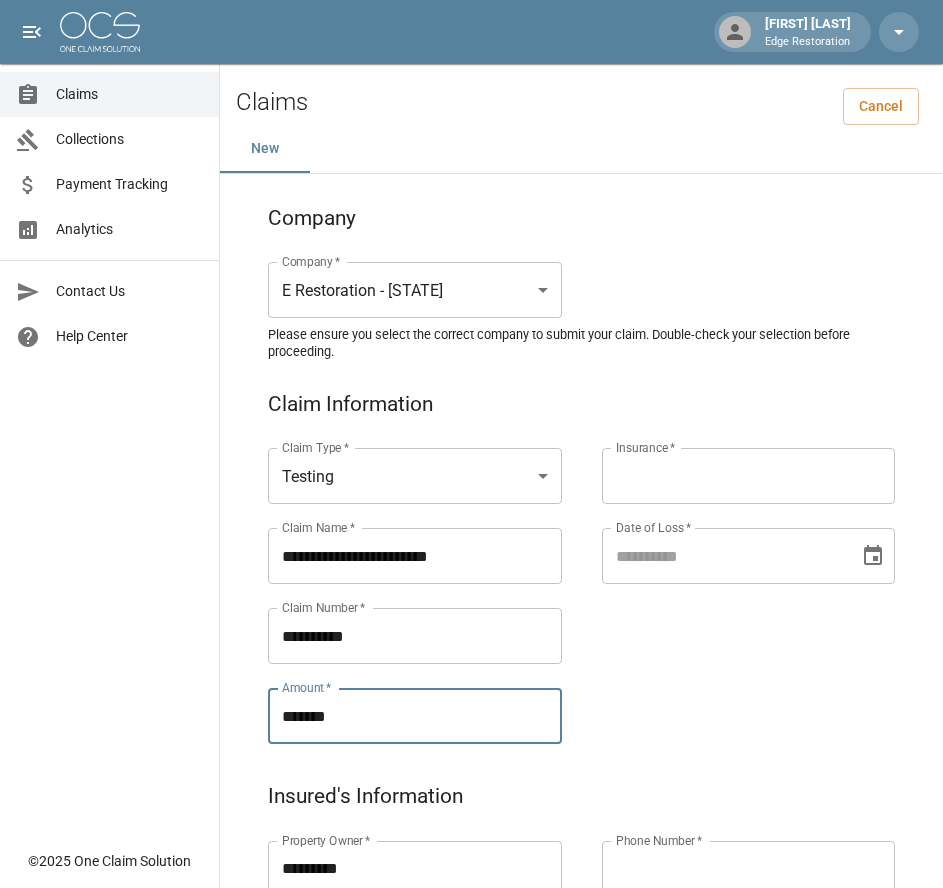 type on "*******" 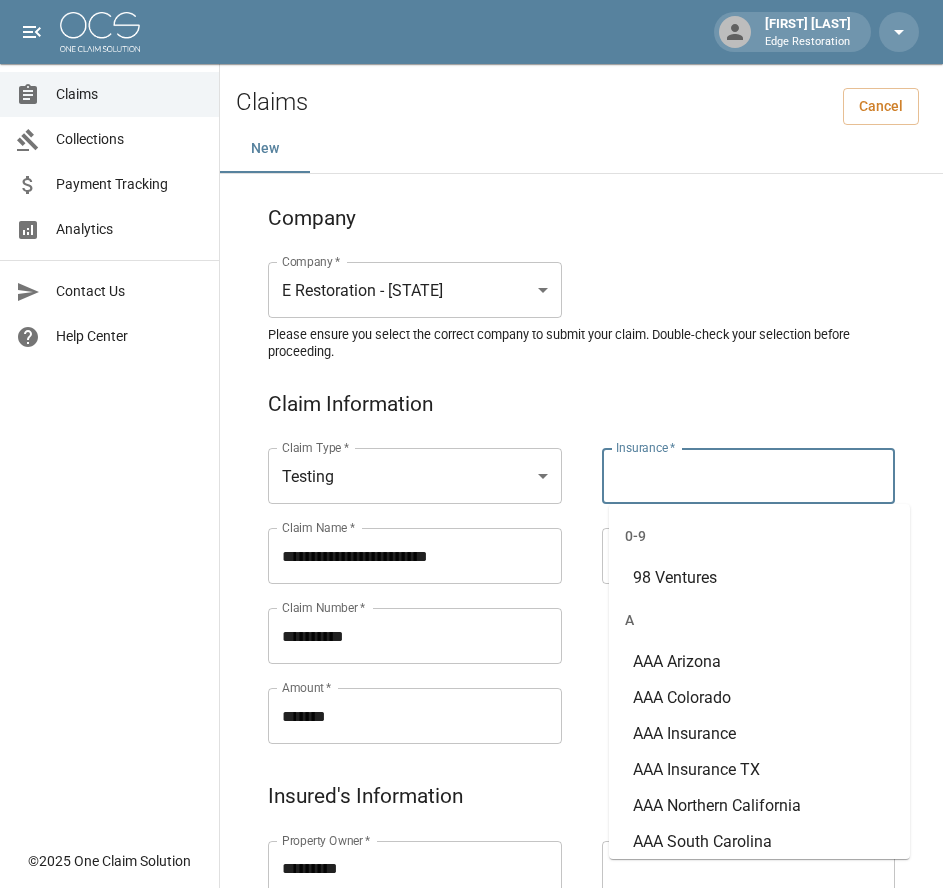 click on "Insurance   *" at bounding box center [749, 476] 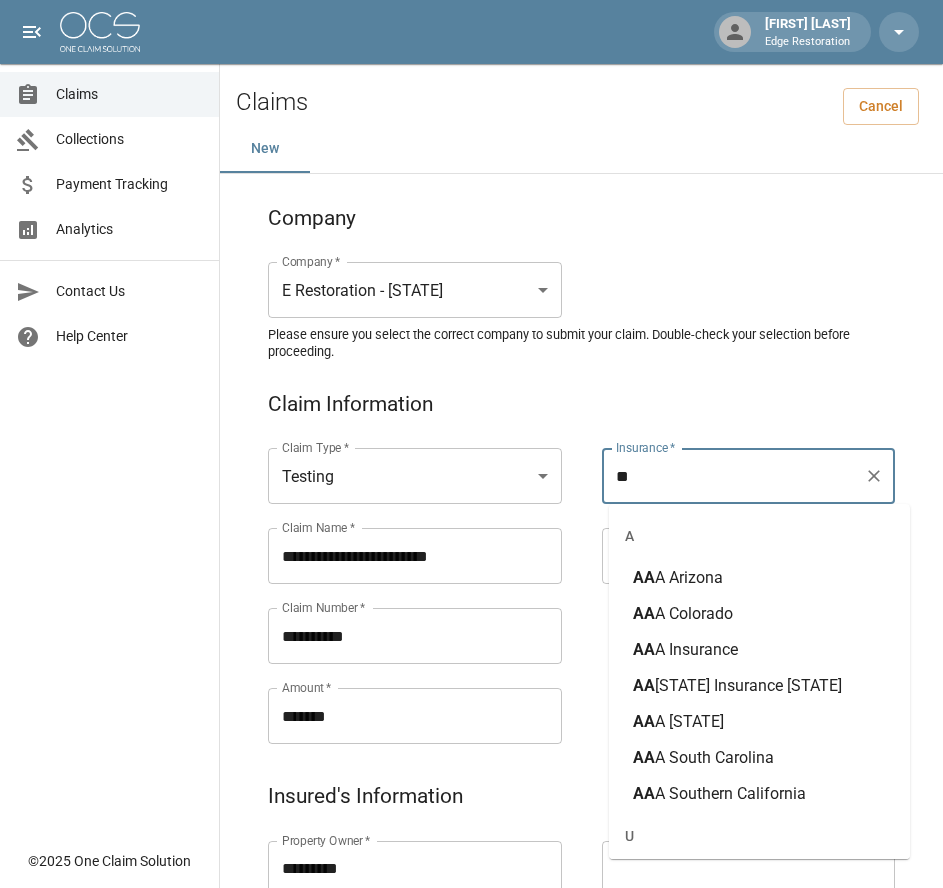 click on "AA A Insurance" at bounding box center (759, 650) 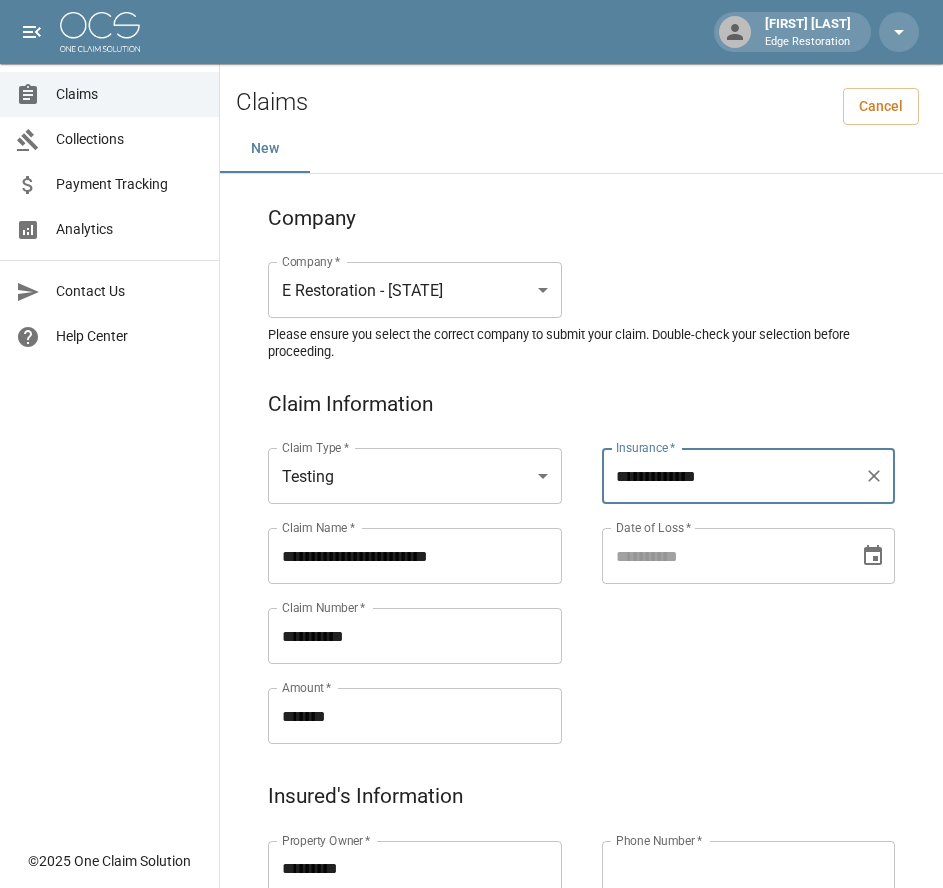 type on "**********" 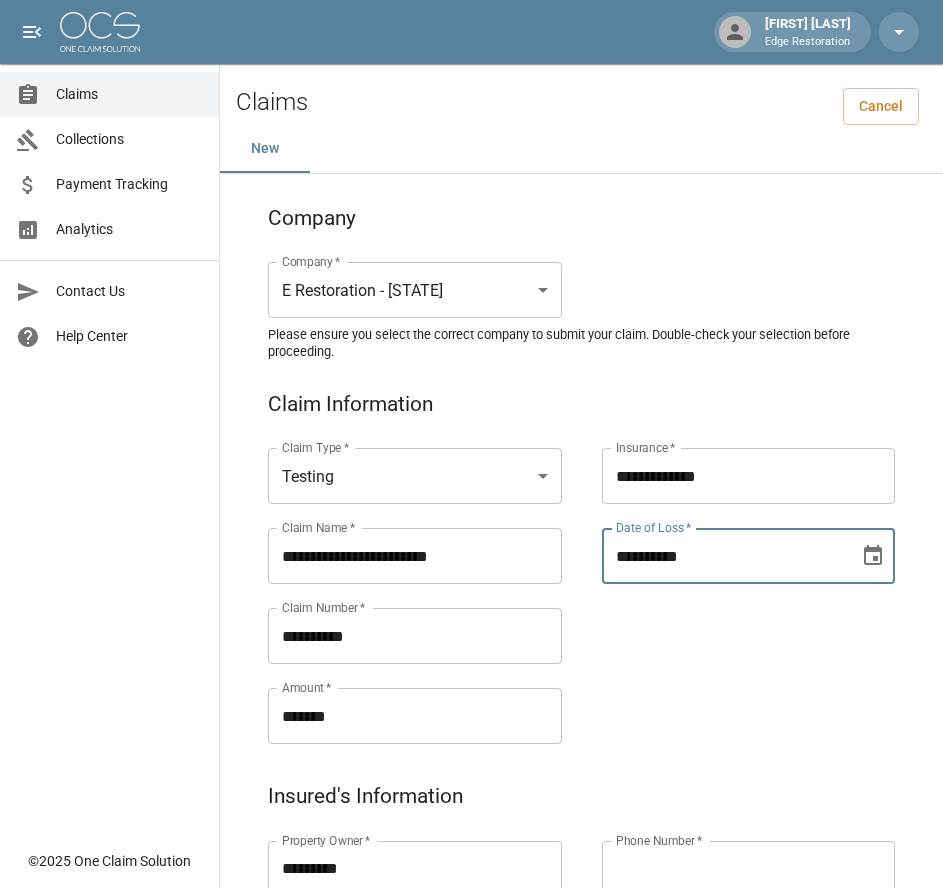 click on "**********" at bounding box center (724, 556) 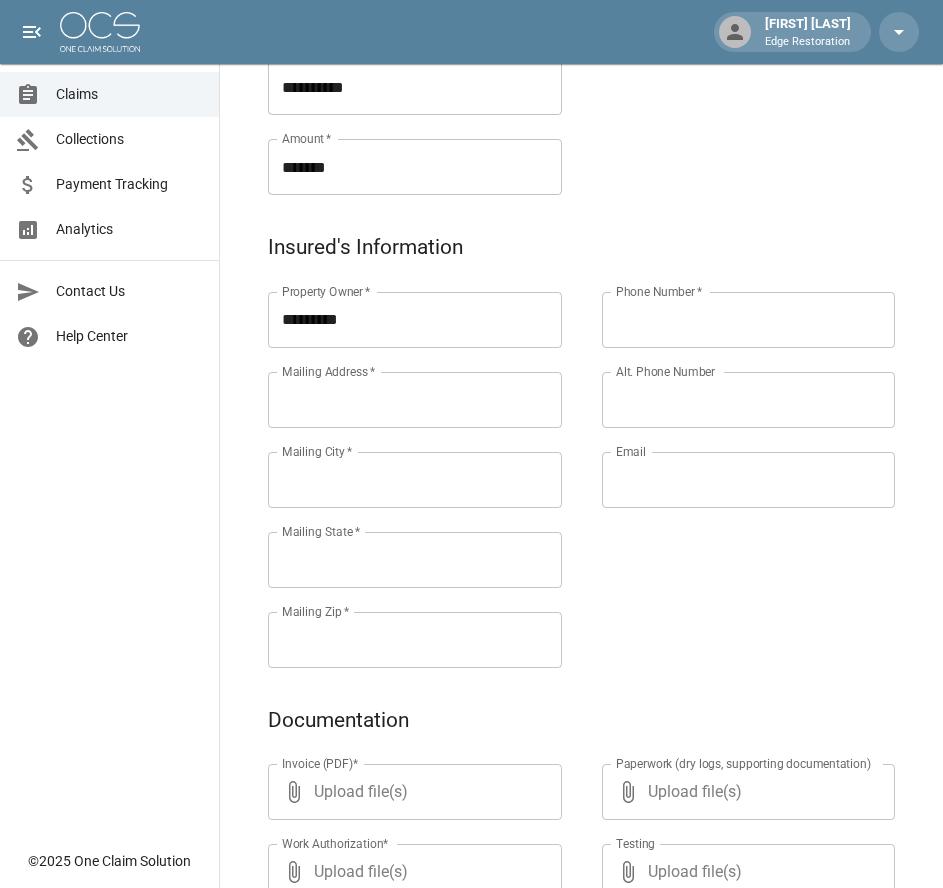 scroll, scrollTop: 586, scrollLeft: 0, axis: vertical 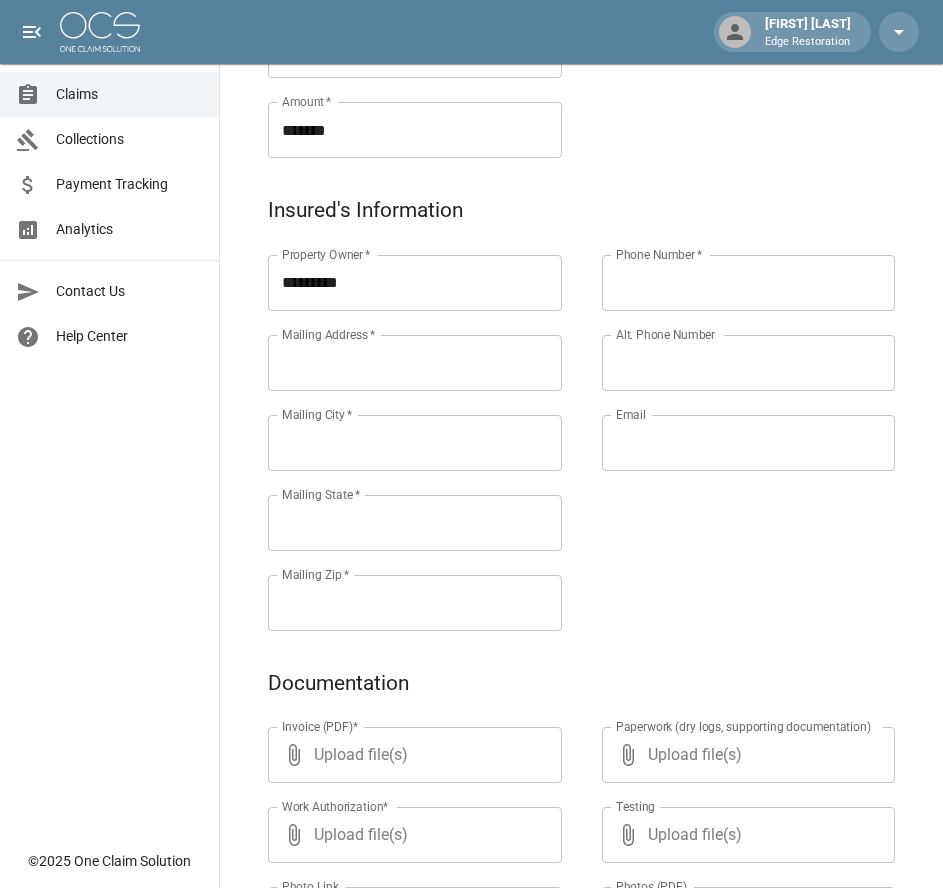 paste on "**********" 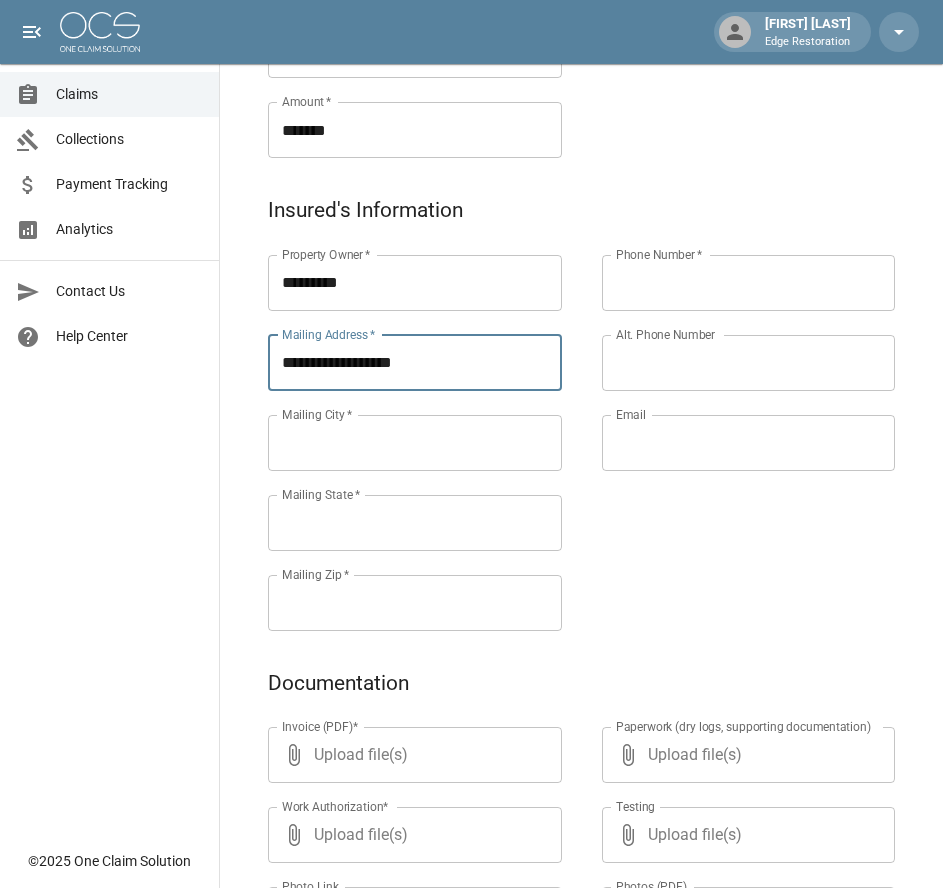 type on "**********" 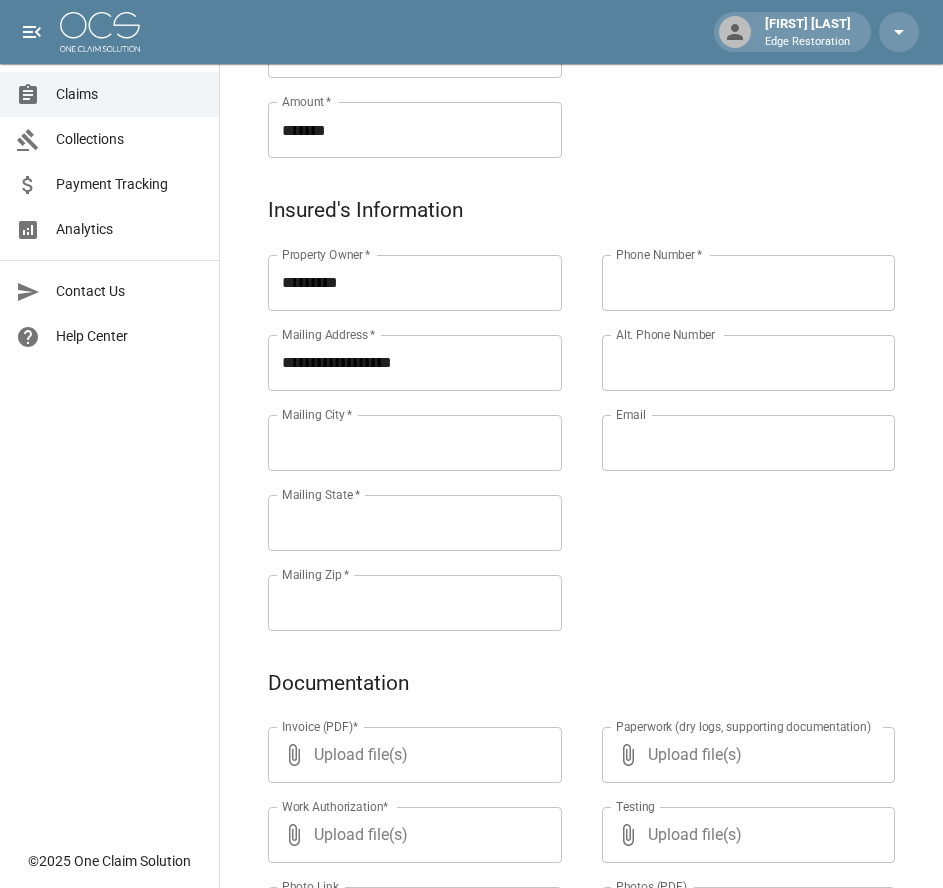 click on "Mailing City   *" at bounding box center [415, 443] 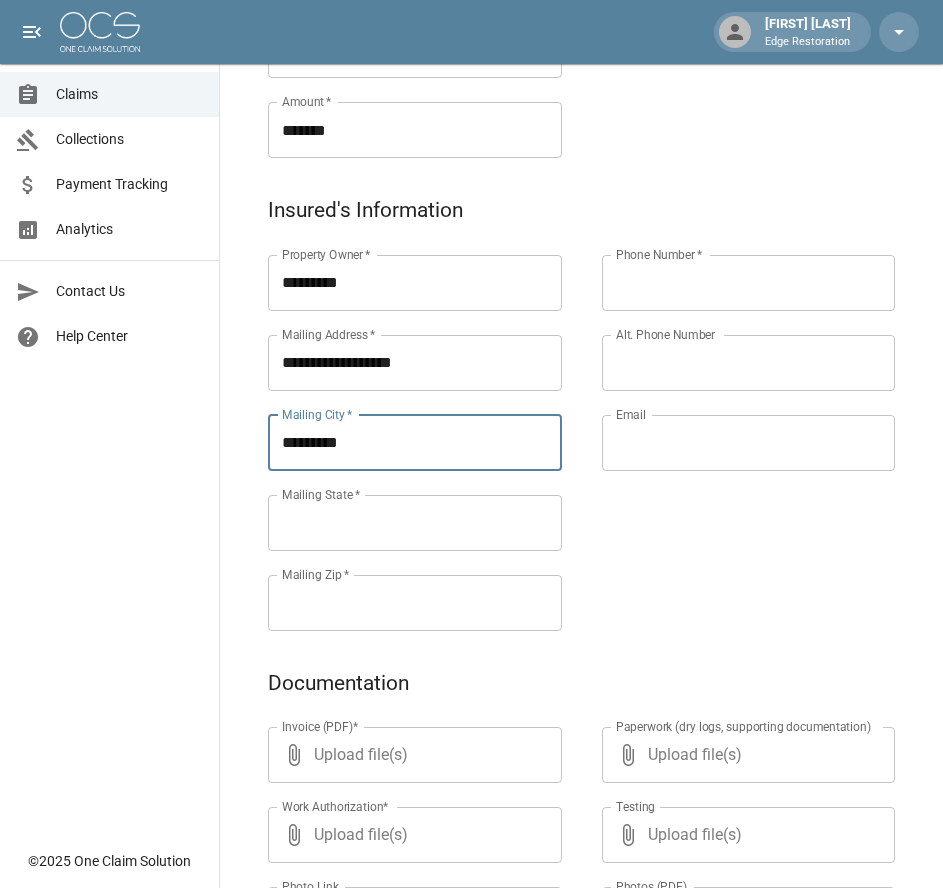 type on "*********" 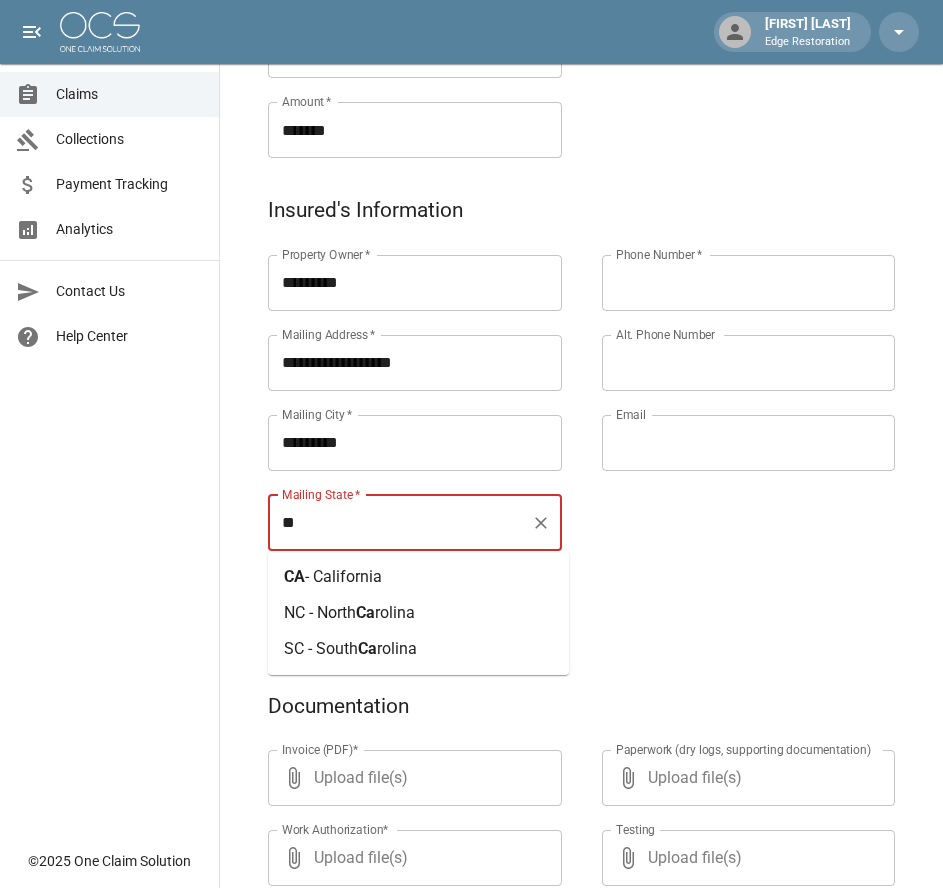click on "- California" at bounding box center (343, 576) 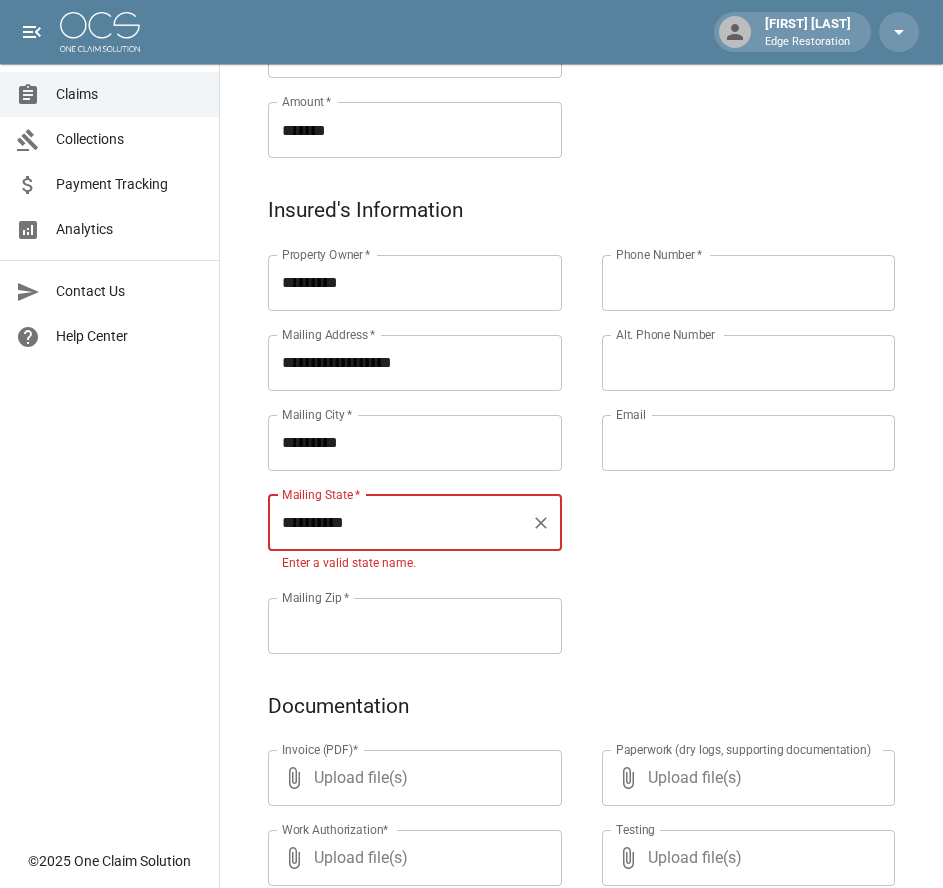 type on "**********" 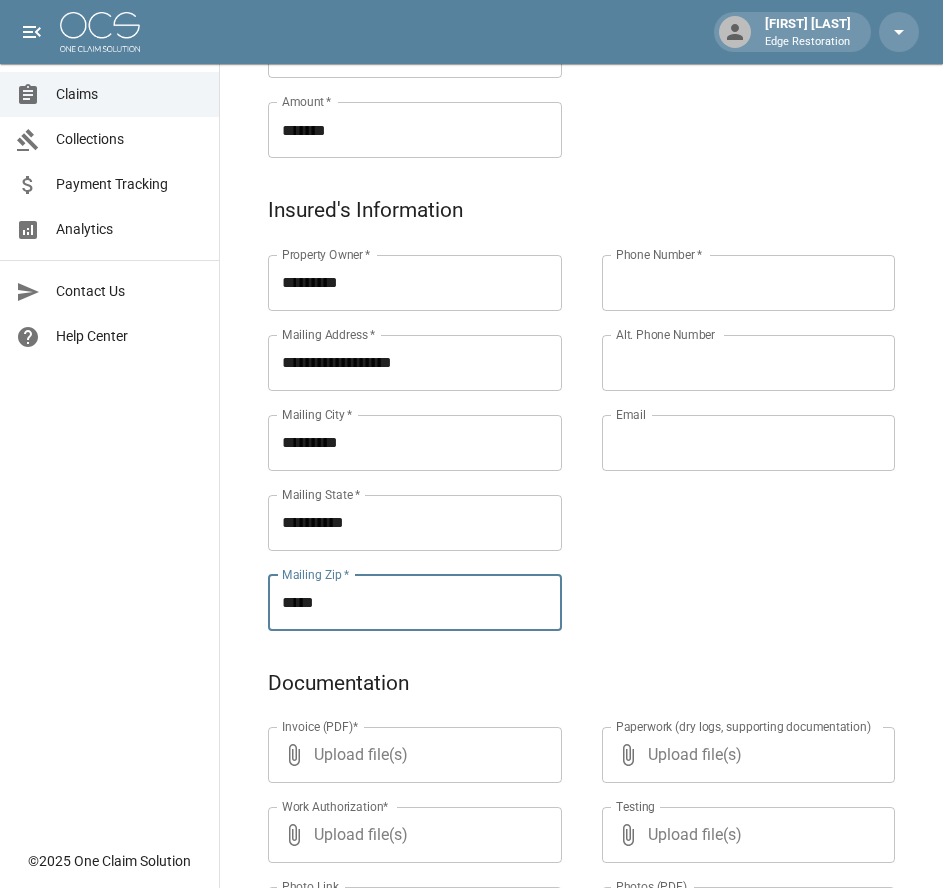 type on "*****" 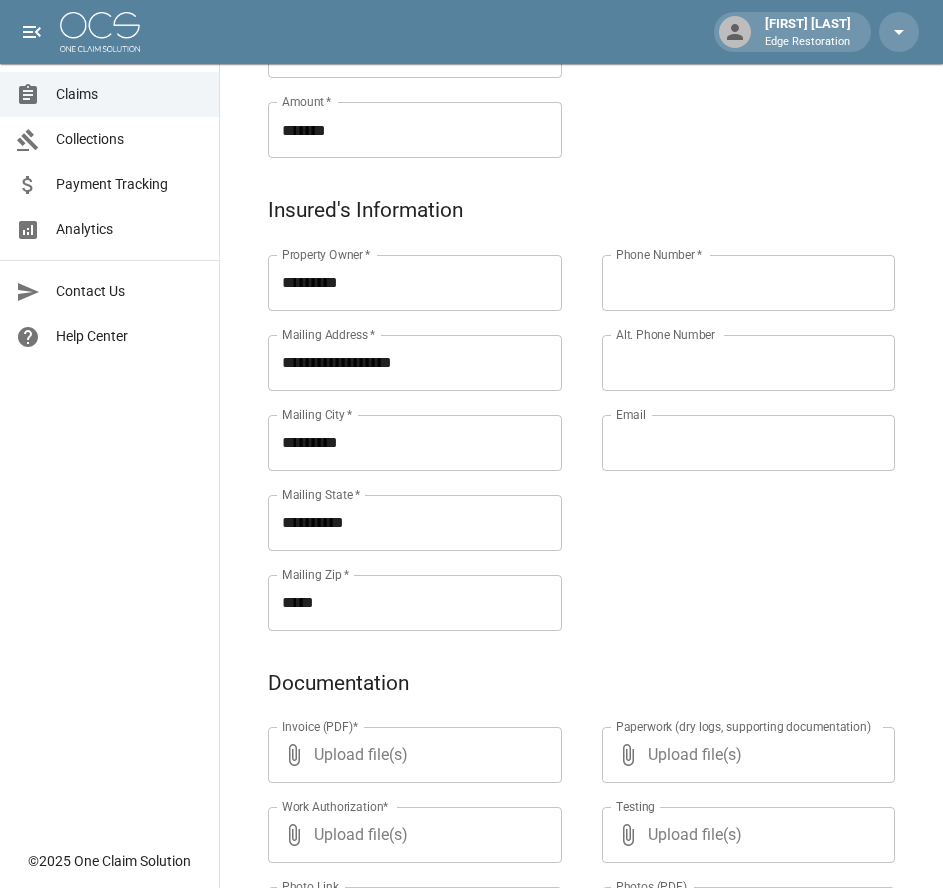 click on "Phone Number   *" at bounding box center [749, 283] 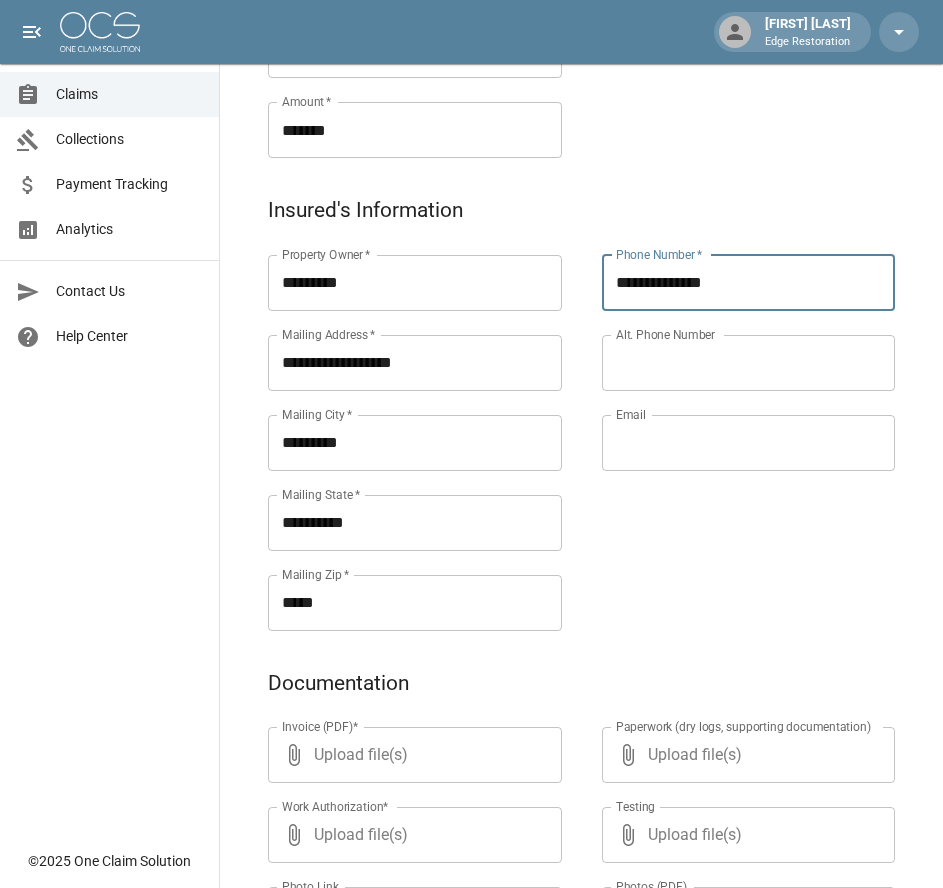 type on "**********" 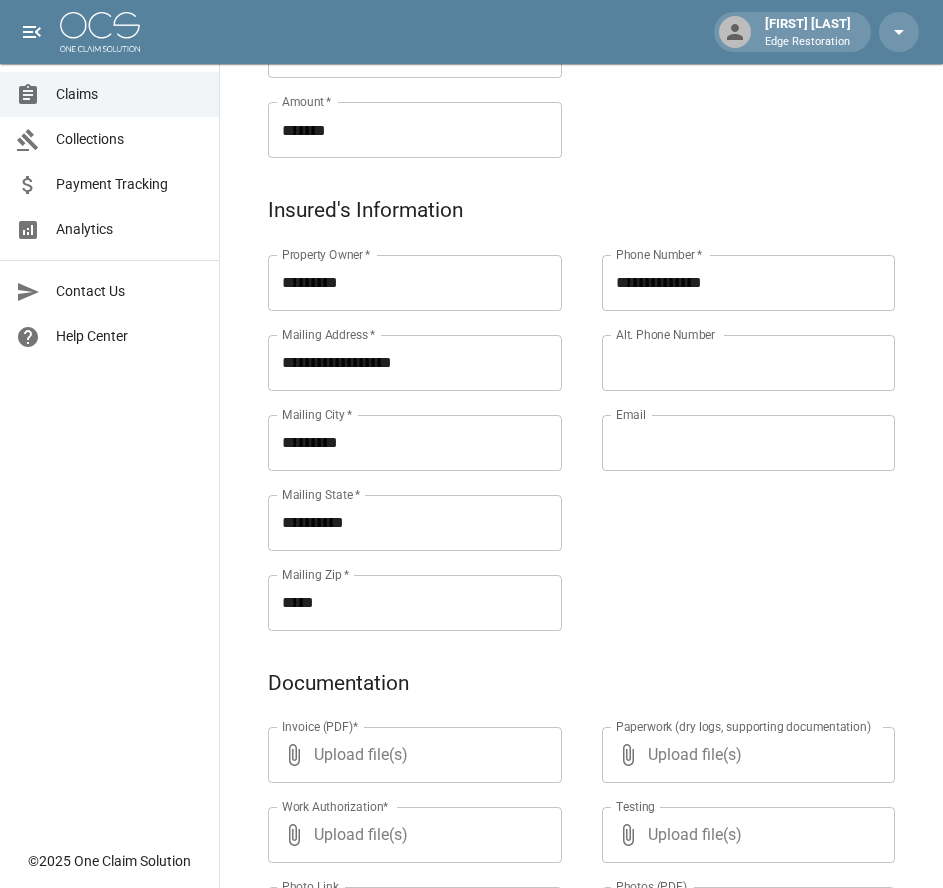 click on "**********" at bounding box center (729, 419) 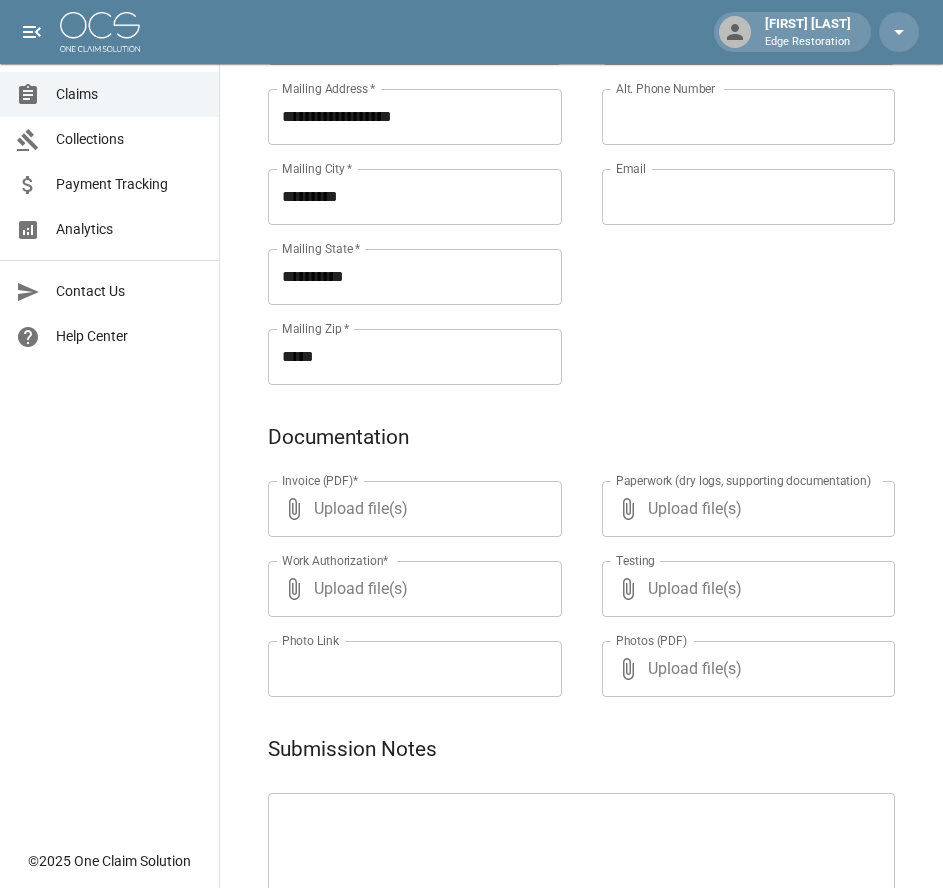 scroll, scrollTop: 971, scrollLeft: 0, axis: vertical 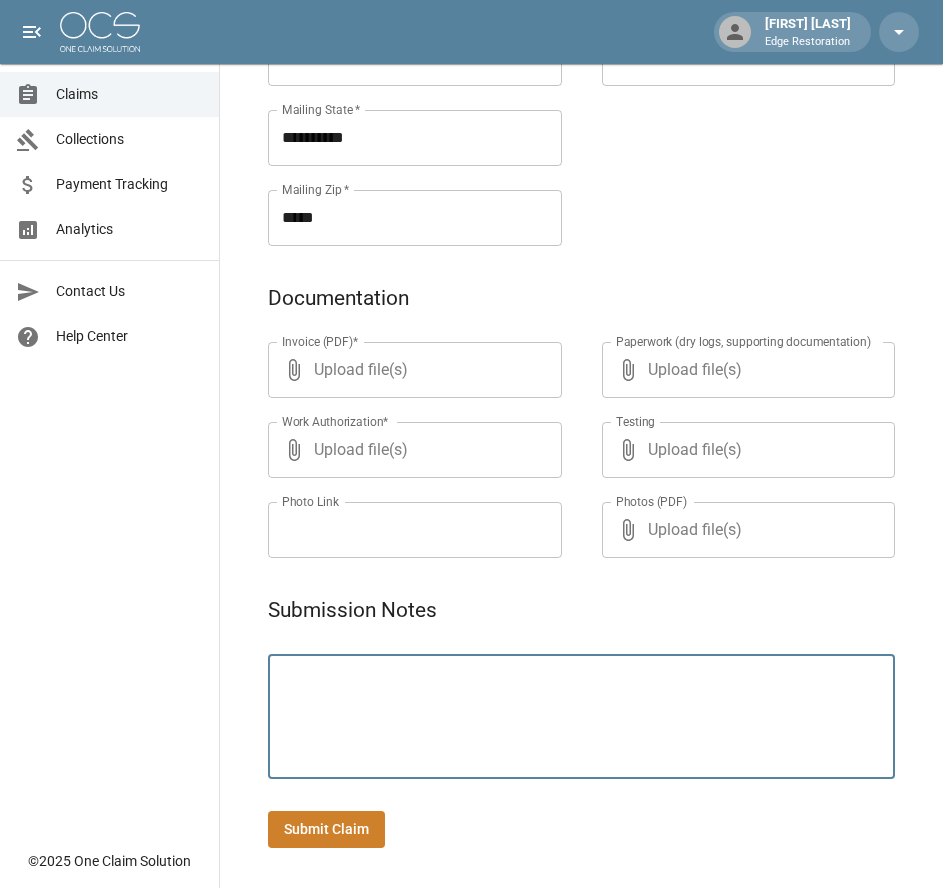 paste on "**********" 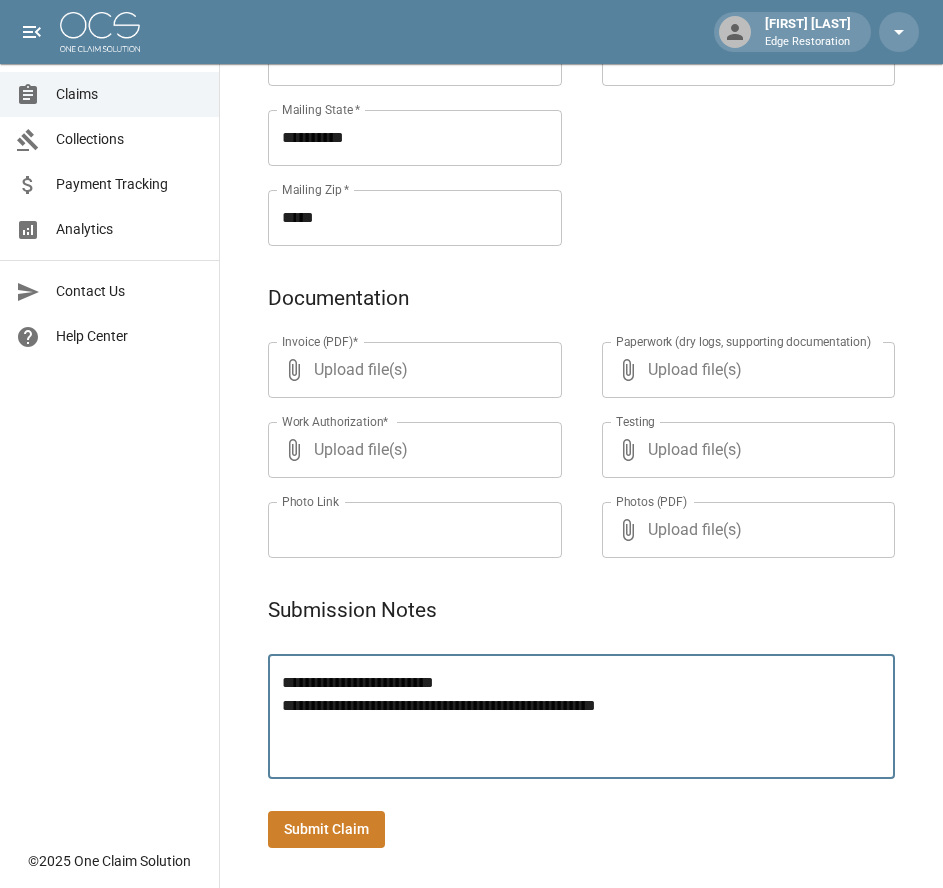click on "**********" at bounding box center [581, 717] 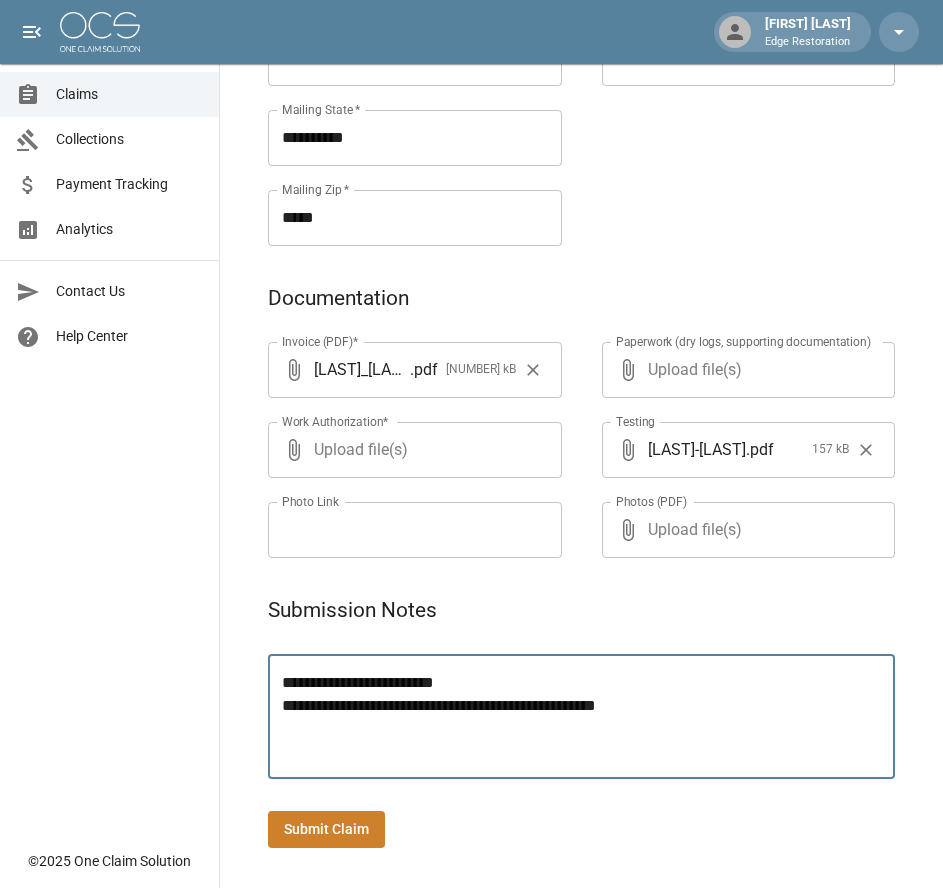 click on "Submit Claim" at bounding box center [326, 829] 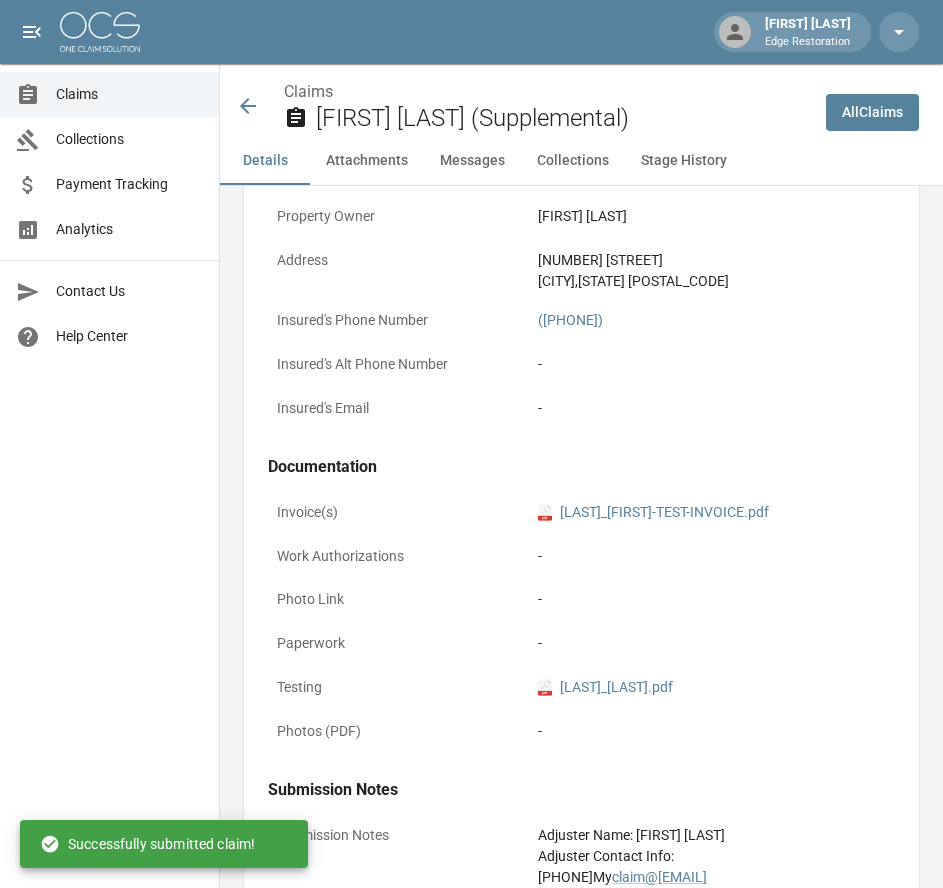 click at bounding box center (100, 32) 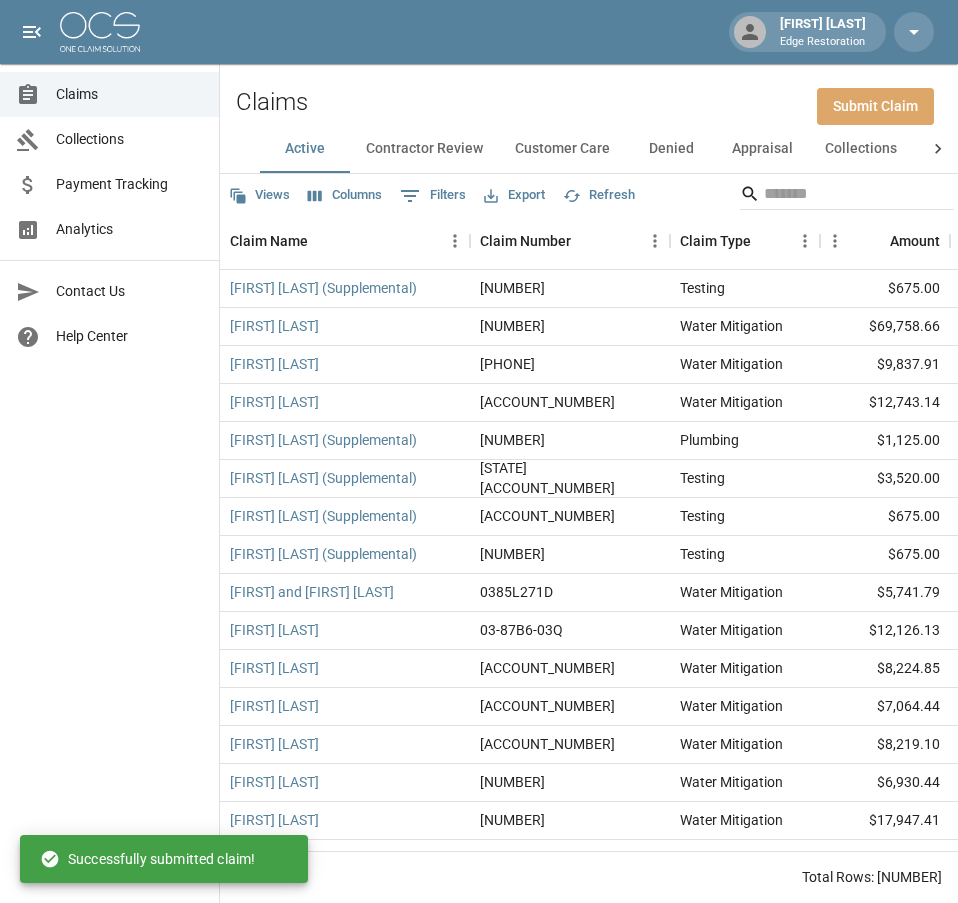 click on "Submit Claim" at bounding box center (875, 106) 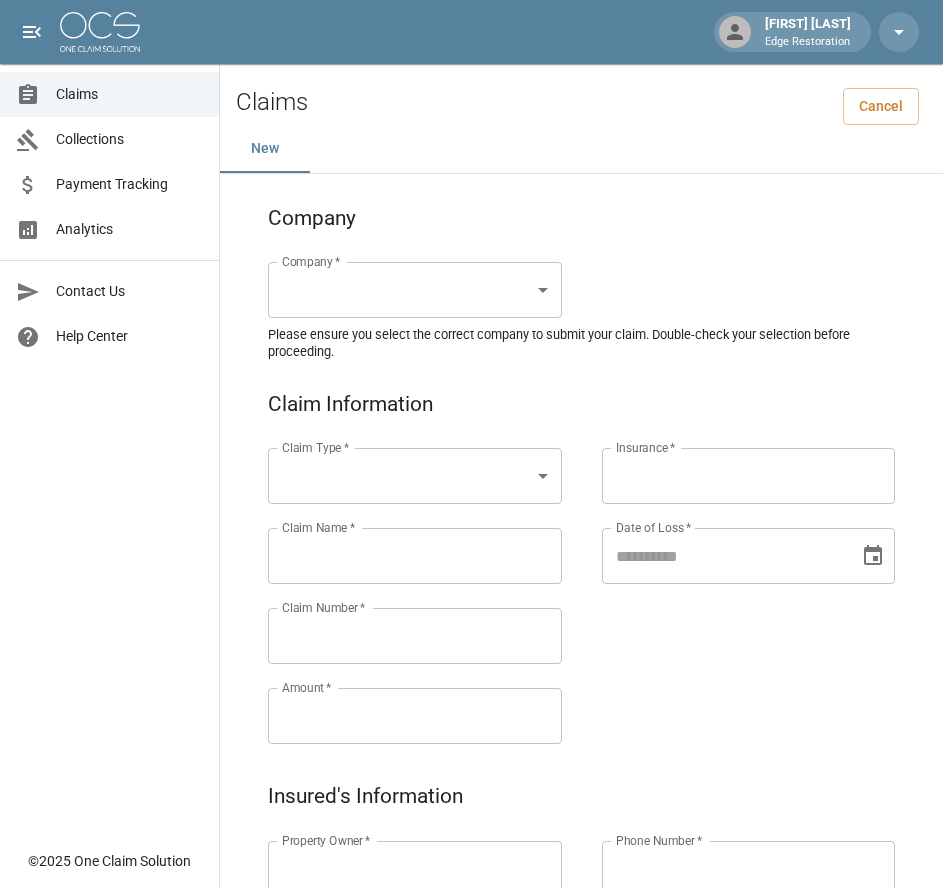click on "Claim Type   * ​ Claim Type   * Claim Name   * Claim Name   * Claim Number   * Claim Number   * Amount   * Amount   * Insurance   * Insurance   * Date of Loss   * Date of Loss   * Insured's Information Property Owner   * Property Owner   * Mailing Address   * Mailing Address   * Mailing City   * Mailing City   * Mailing State   * Mailing State   * Mailing Zip   * Mailing Zip   * Phone Number   * Phone Number   * Alt. Phone Number Alt. Phone Number Email Email Documentation Invoice (PDF)* ​ Upload file(s) Invoice (PDF)* Work Authorization* ​ Upload file(s) Work Authorization* Photo Link Photo Link ​ Upload file(s) Testing ​" at bounding box center (471, 929) 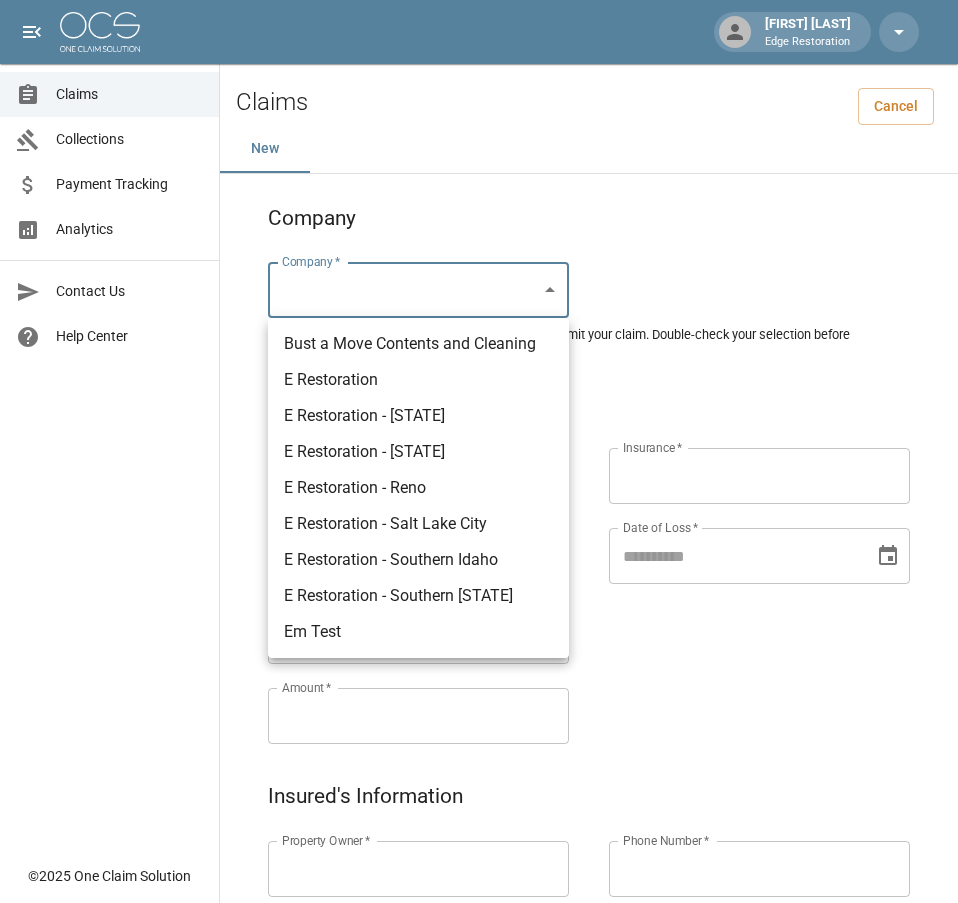 click on "E Restoration" at bounding box center [418, 380] 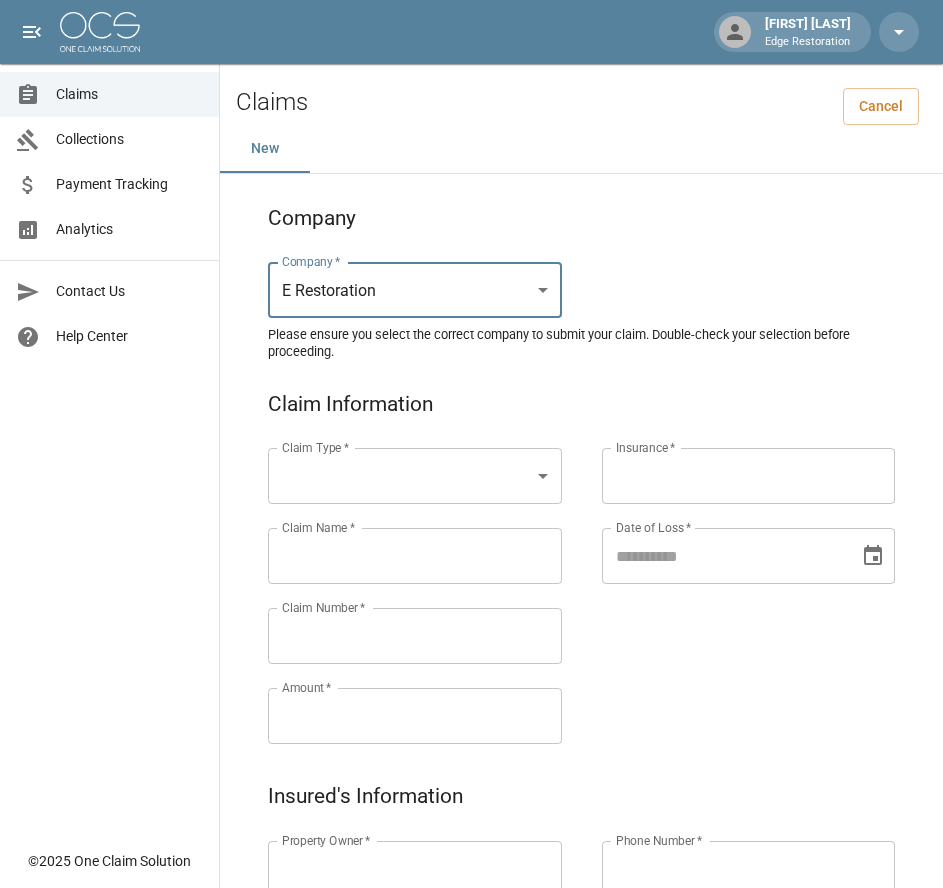 click on "[LAST] [LAST] Edge Restoration Claims Collections Payment Tracking Analytics Contact Us Help Center ©  2025   One Claim Solution Claims Cancel New Company Company   * E Restoration *** Company   * Please ensure you select the correct company to submit your claim. Double-check your selection before proceeding. Claim Information Claim Type   * ​ Claim Type   * Claim Name   * Claim Name   * Claim Number   * Claim Number   * Amount   * Amount   * Insurance   * Insurance   * Date of Loss   * Date of Loss   * Insured's Information Property Owner   * Property Owner   * Mailing Address   * Mailing Address   * Mailing City   * Mailing City   * Mailing State   * Mailing State   * Mailing Zip   * Mailing Zip   * Phone Number   * Phone Number   * Alt. Phone Number Alt. Phone Number Email Email Documentation Invoice (PDF)* ​ Upload file(s) Invoice (PDF)* Work Authorization* ​ Upload file(s) Work Authorization* Photo Link Photo Link ​ Upload file(s) *" at bounding box center (471, 929) 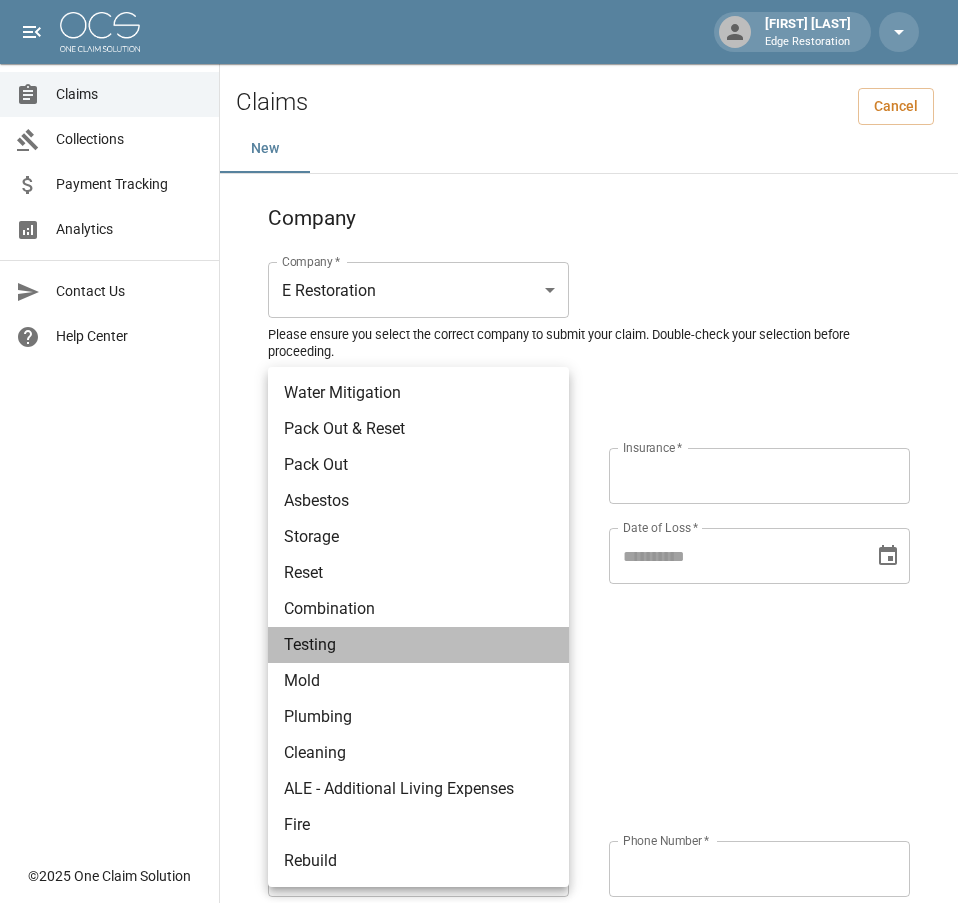 click on "Testing" at bounding box center (418, 645) 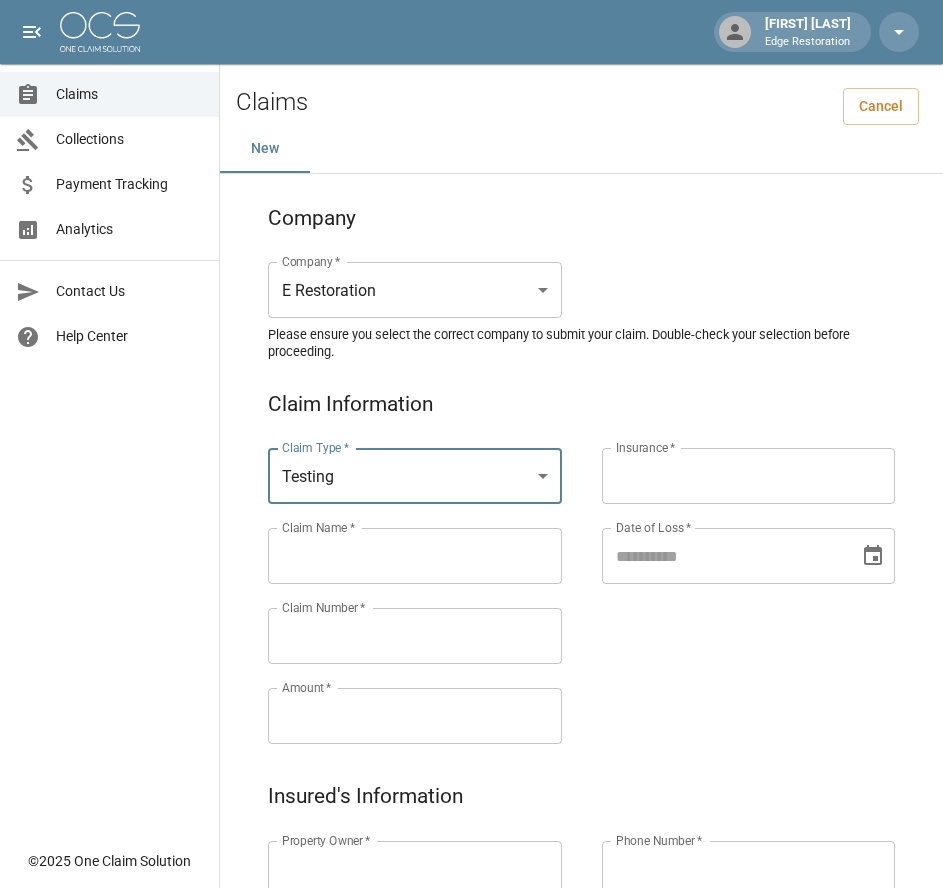 click on "Claims Collections Payment Tracking Analytics Contact Us Help Center" at bounding box center [109, 419] 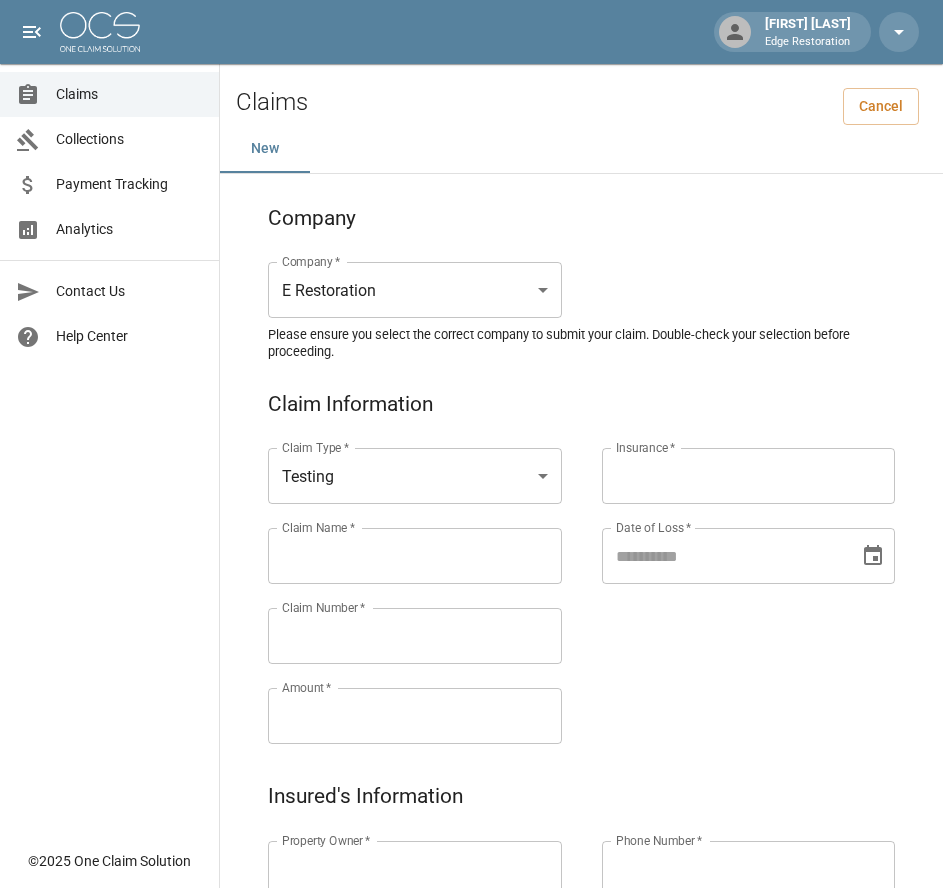 click on "Claim Name   *" at bounding box center [415, 556] 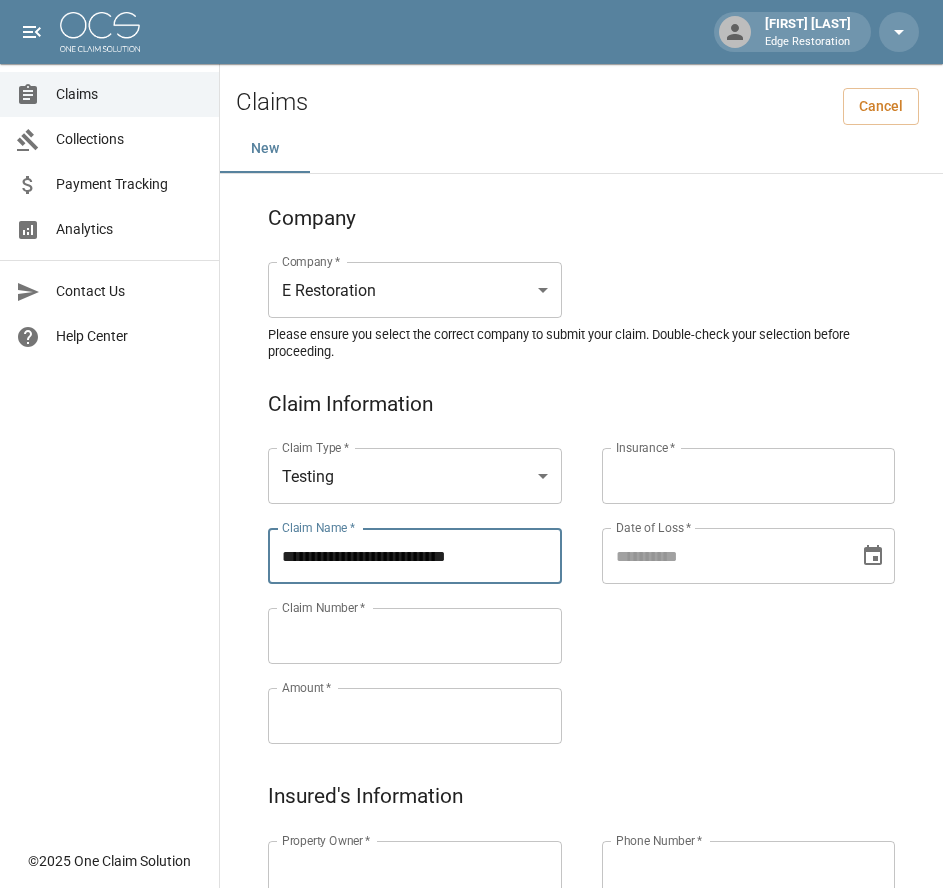 type on "**********" 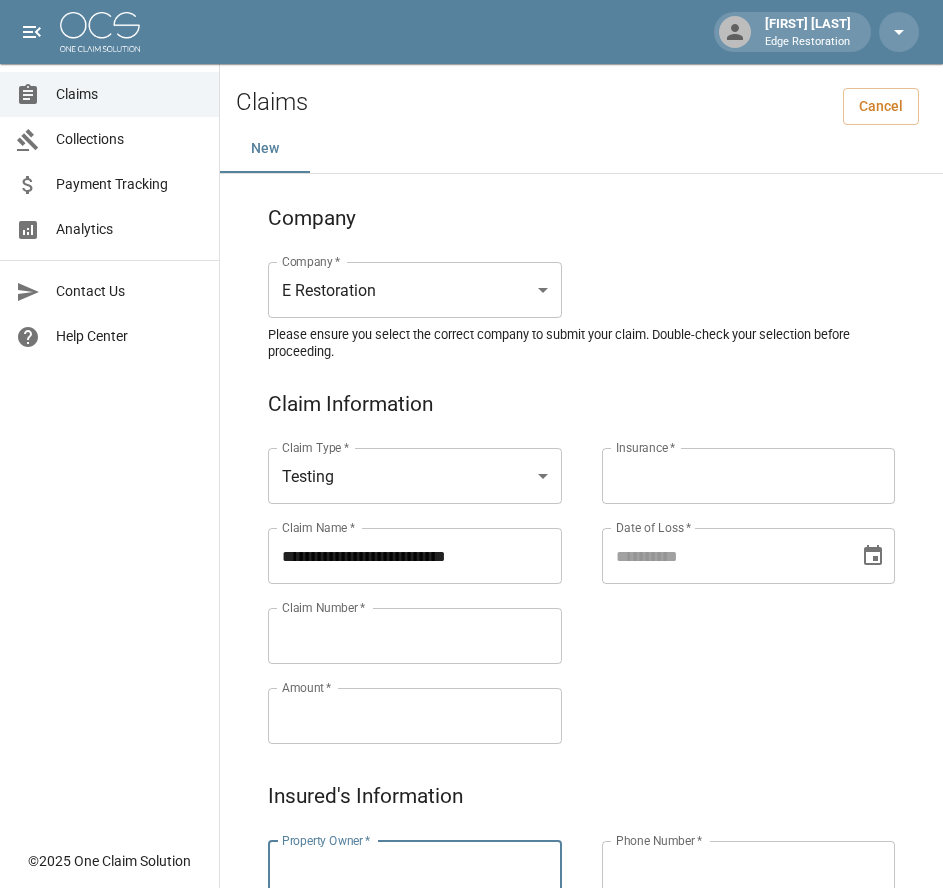 paste on "**********" 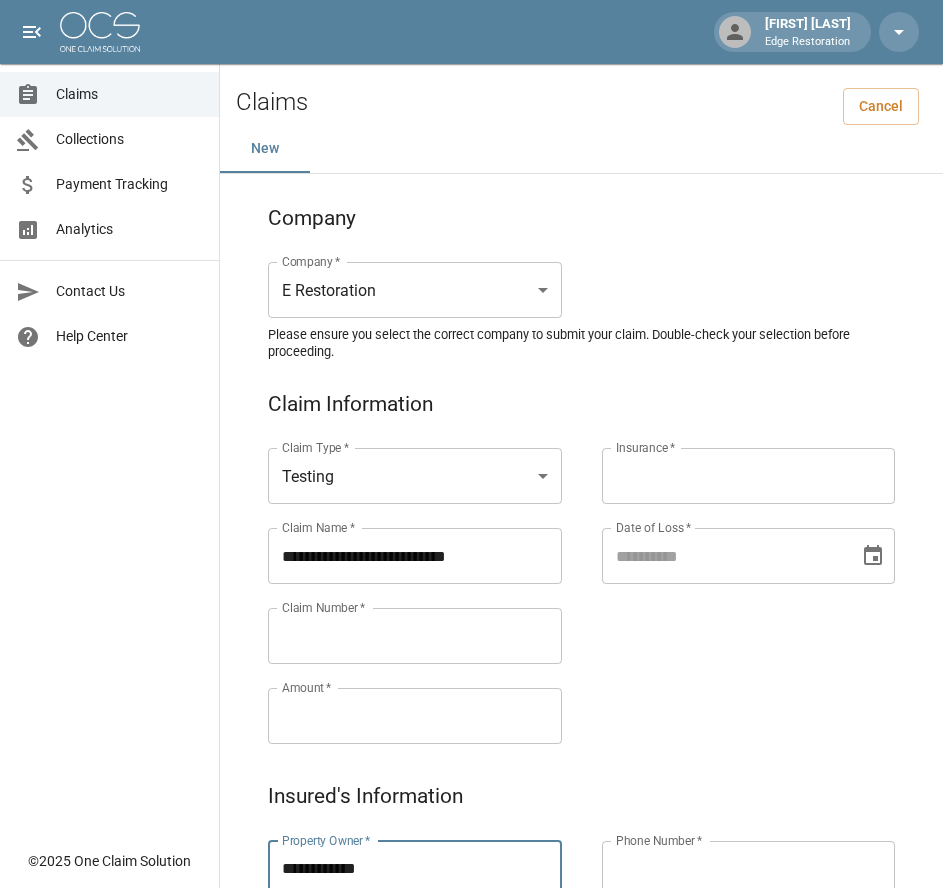type on "**********" 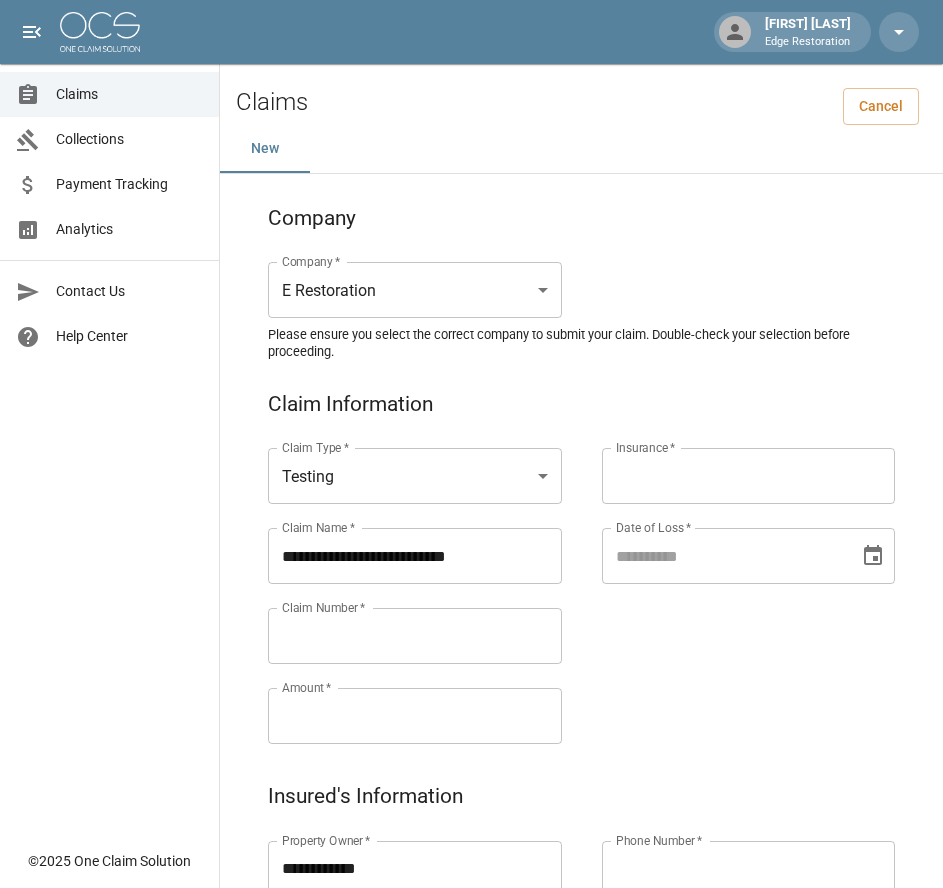 paste on "**********" 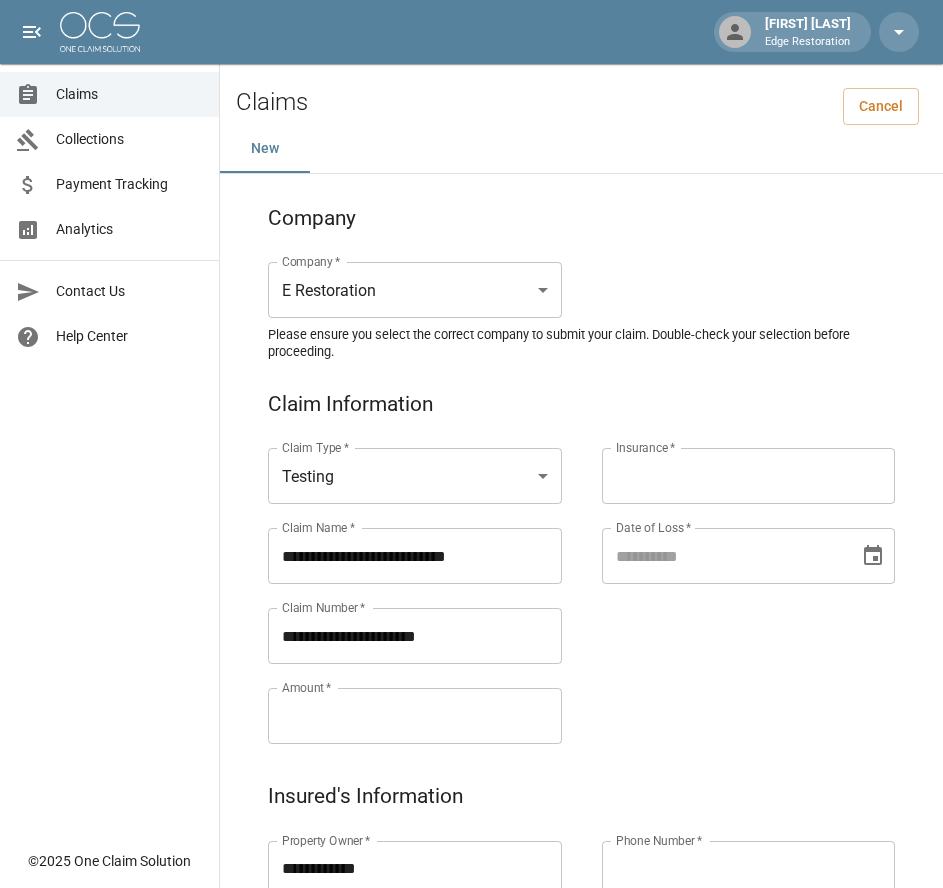 click on "**********" at bounding box center (415, 636) 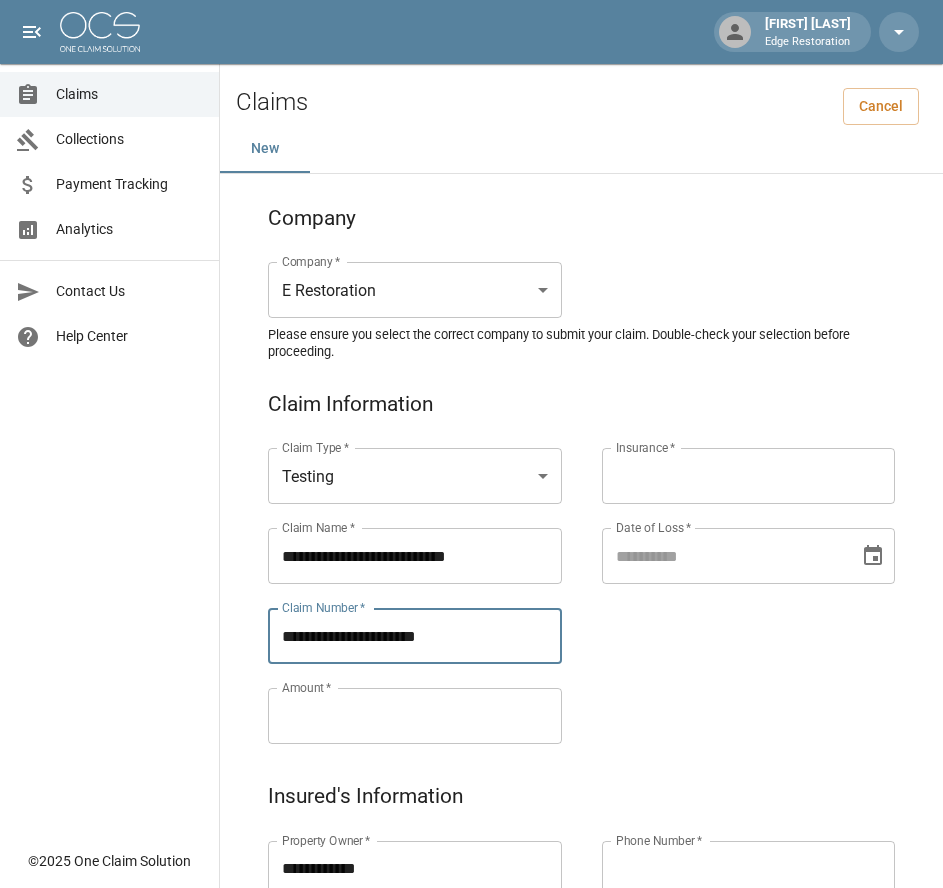 type on "**********" 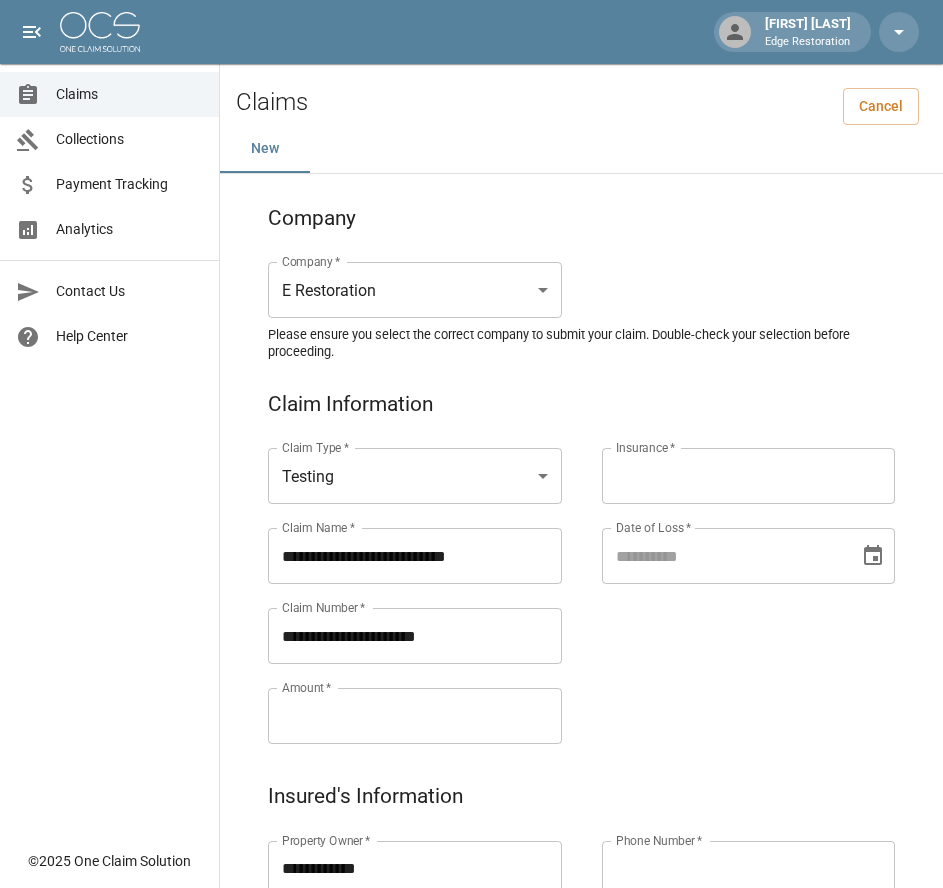 click on "Amount   *" at bounding box center [415, 716] 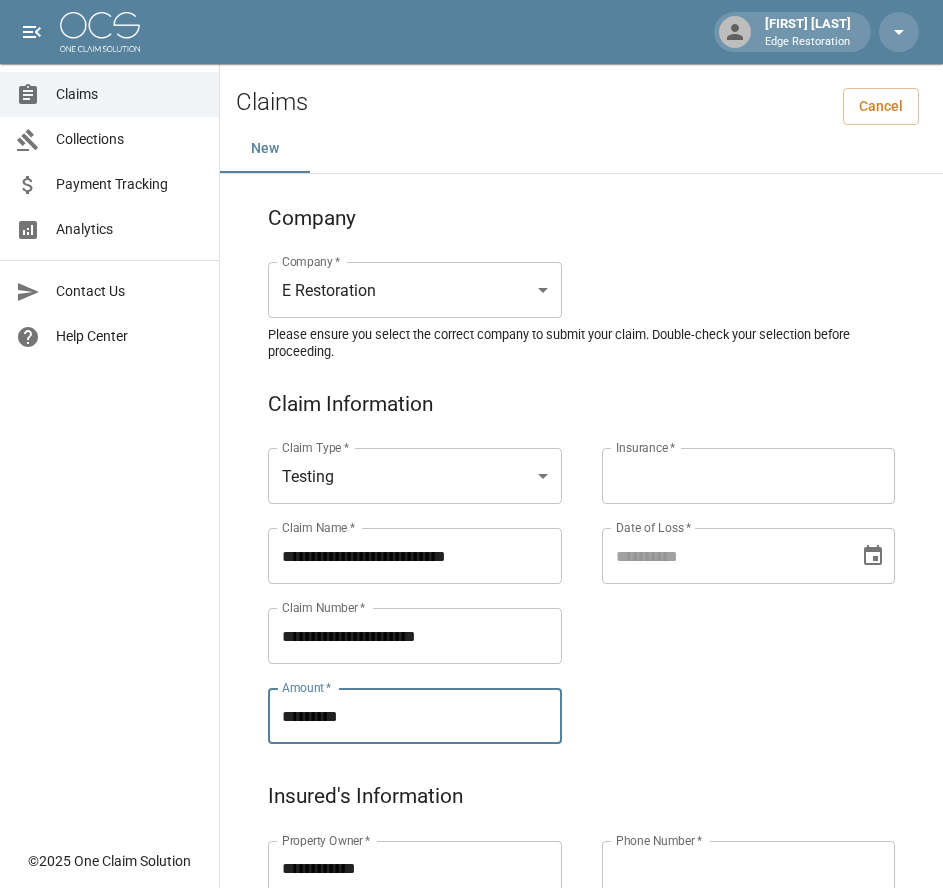 type on "*********" 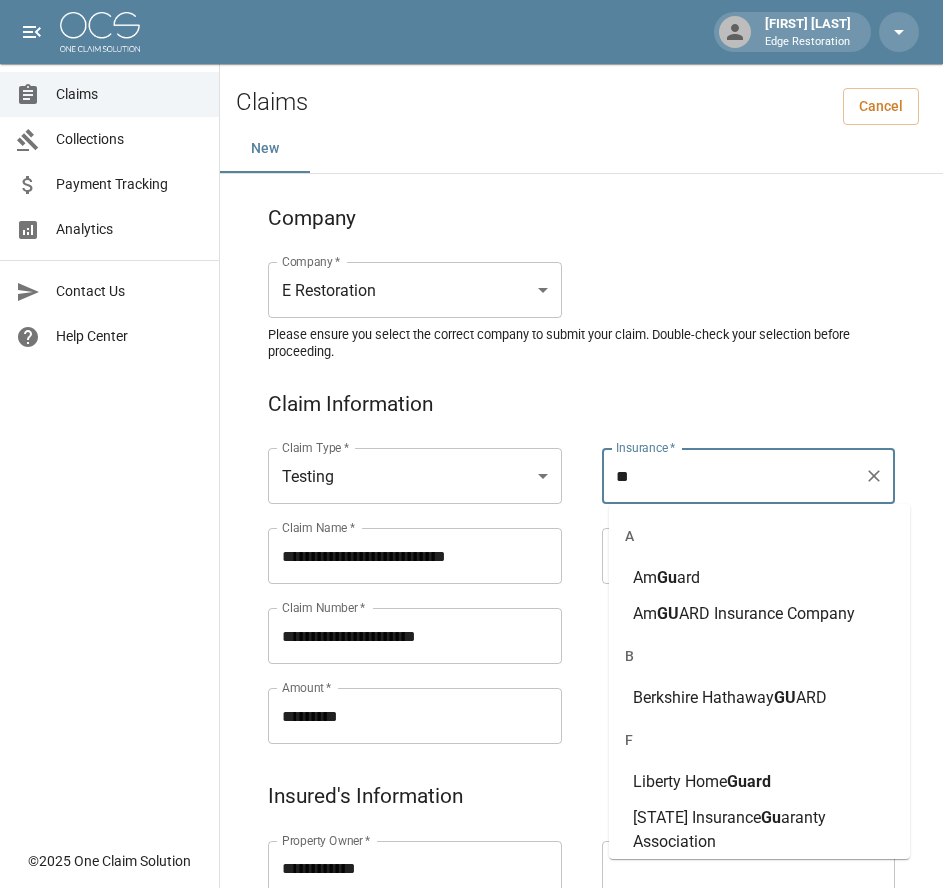 type on "*" 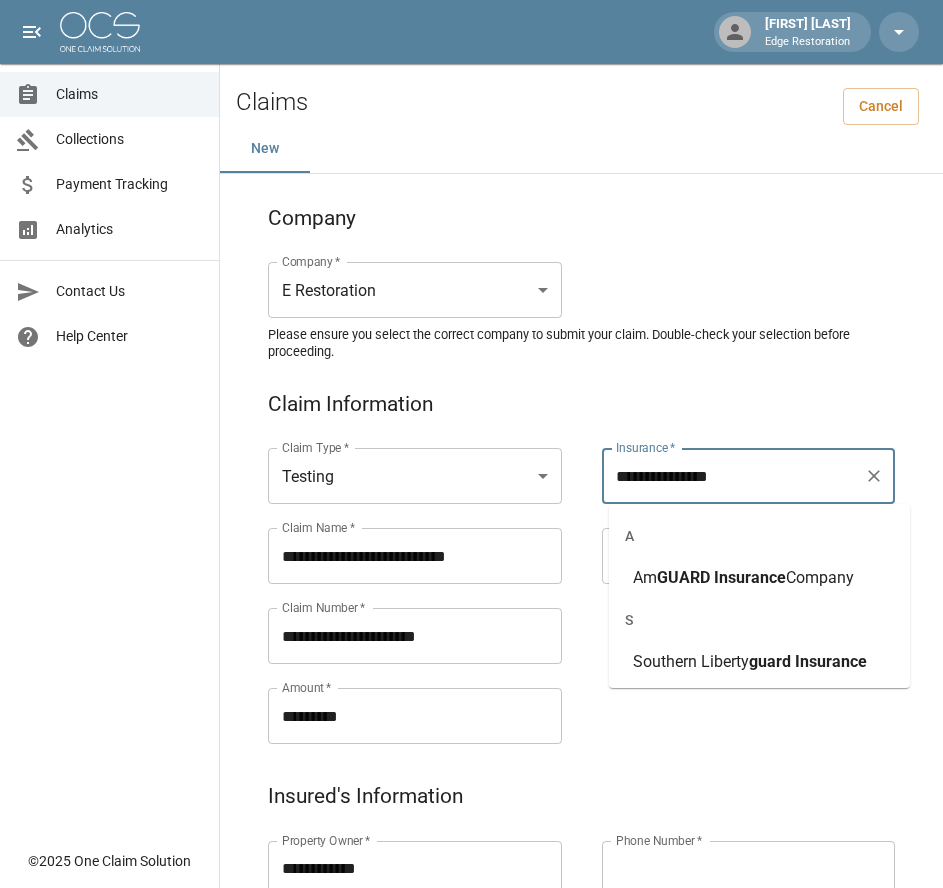 type on "**********" 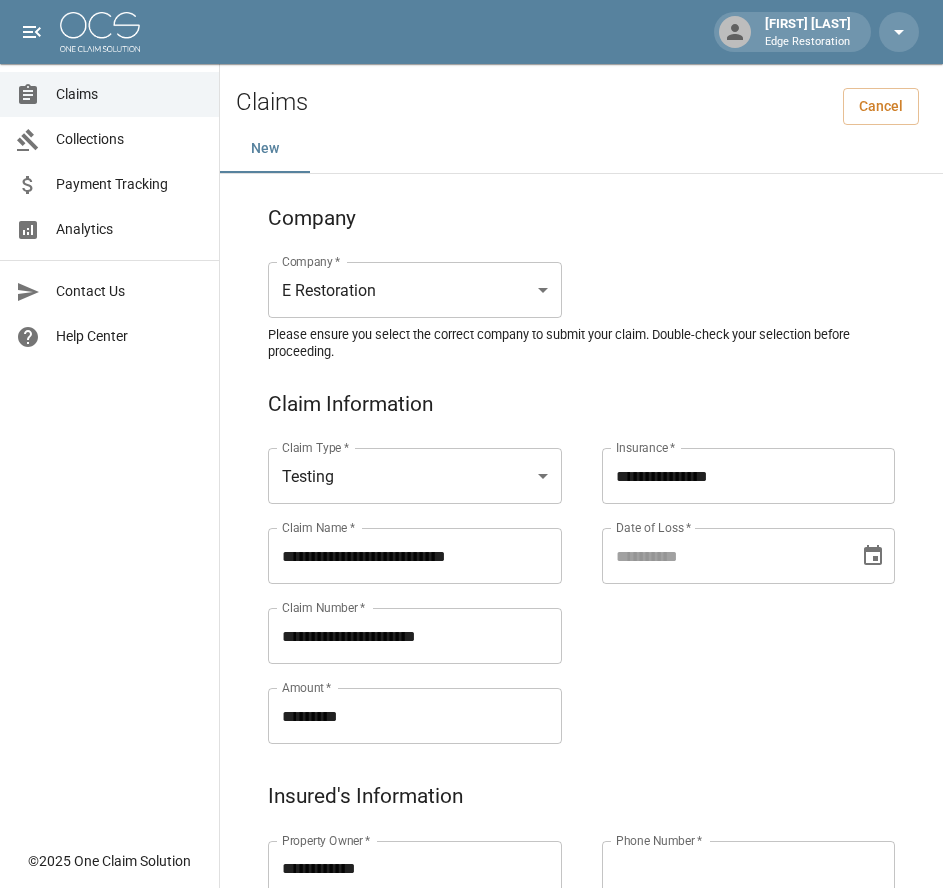 click on "**********" at bounding box center (729, 572) 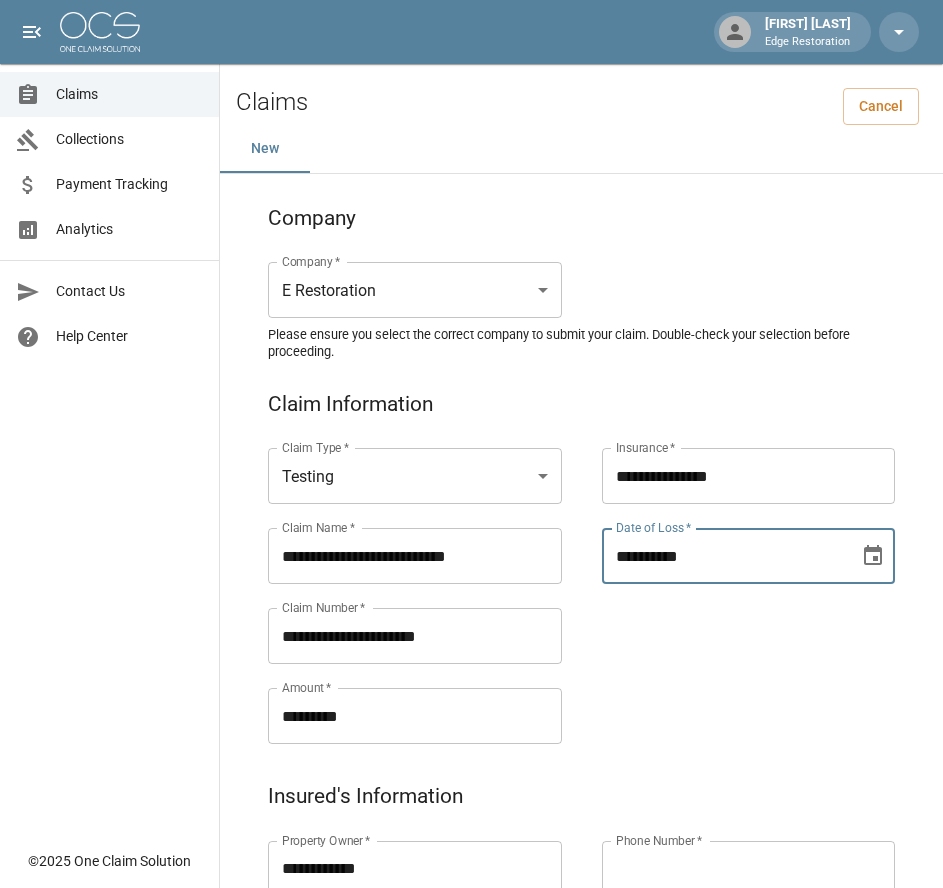 click on "**********" at bounding box center [724, 556] 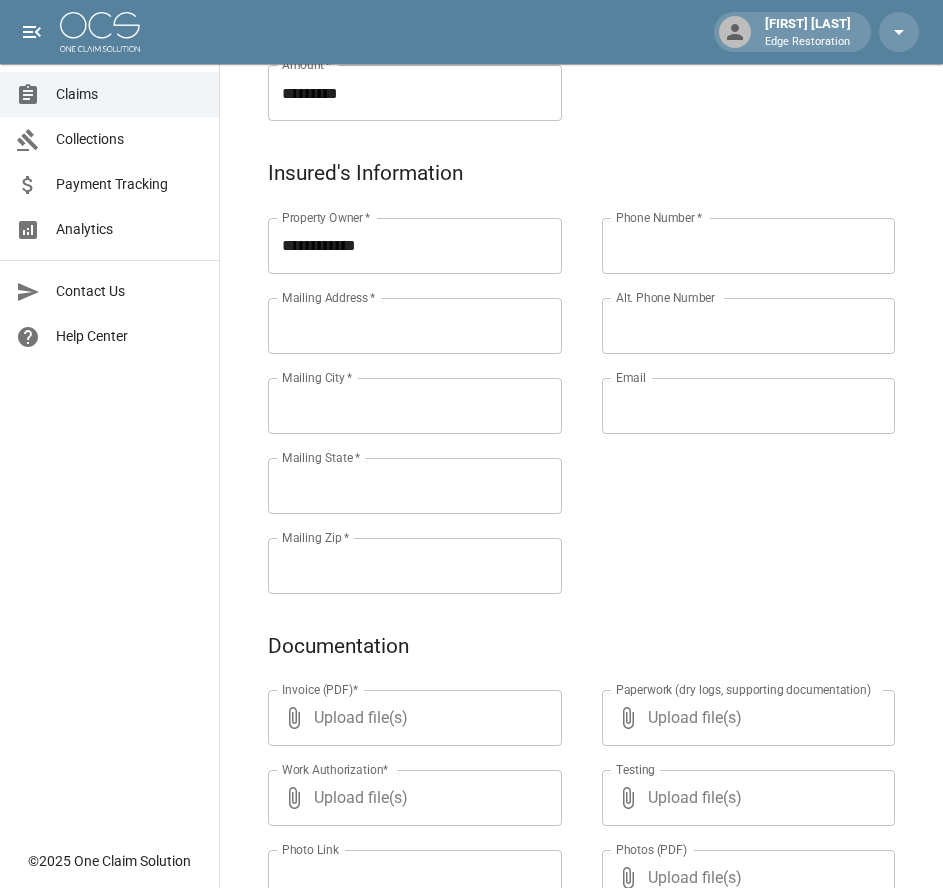 scroll, scrollTop: 627, scrollLeft: 0, axis: vertical 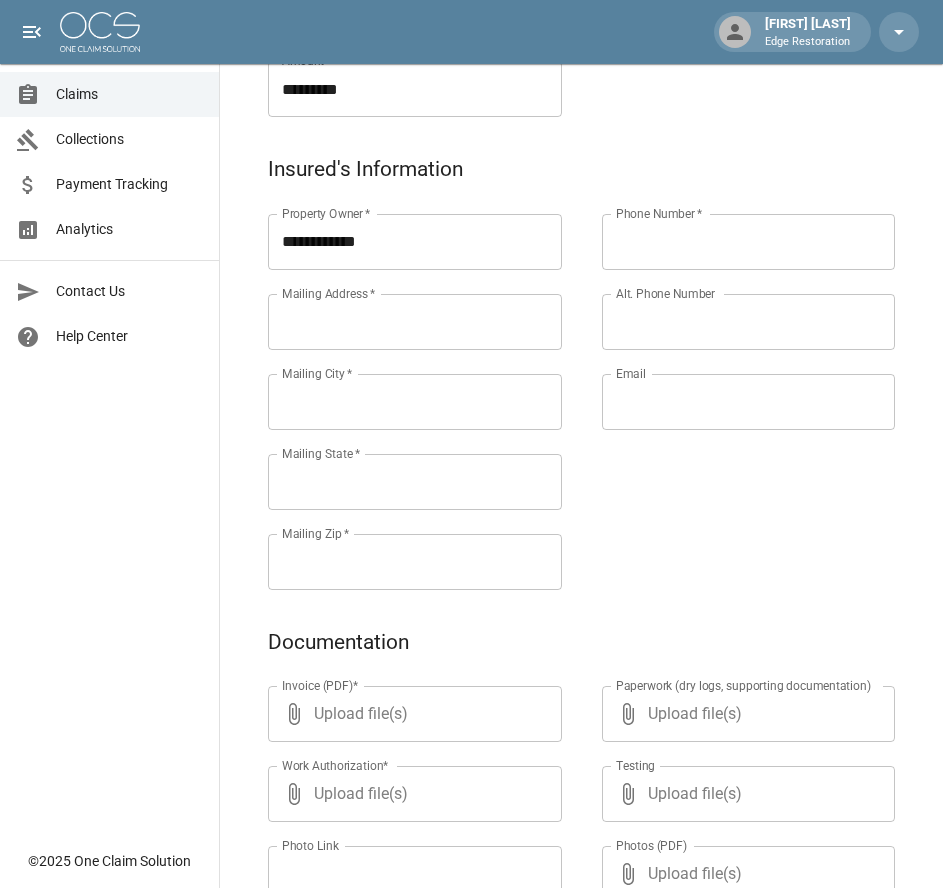 paste on "**********" 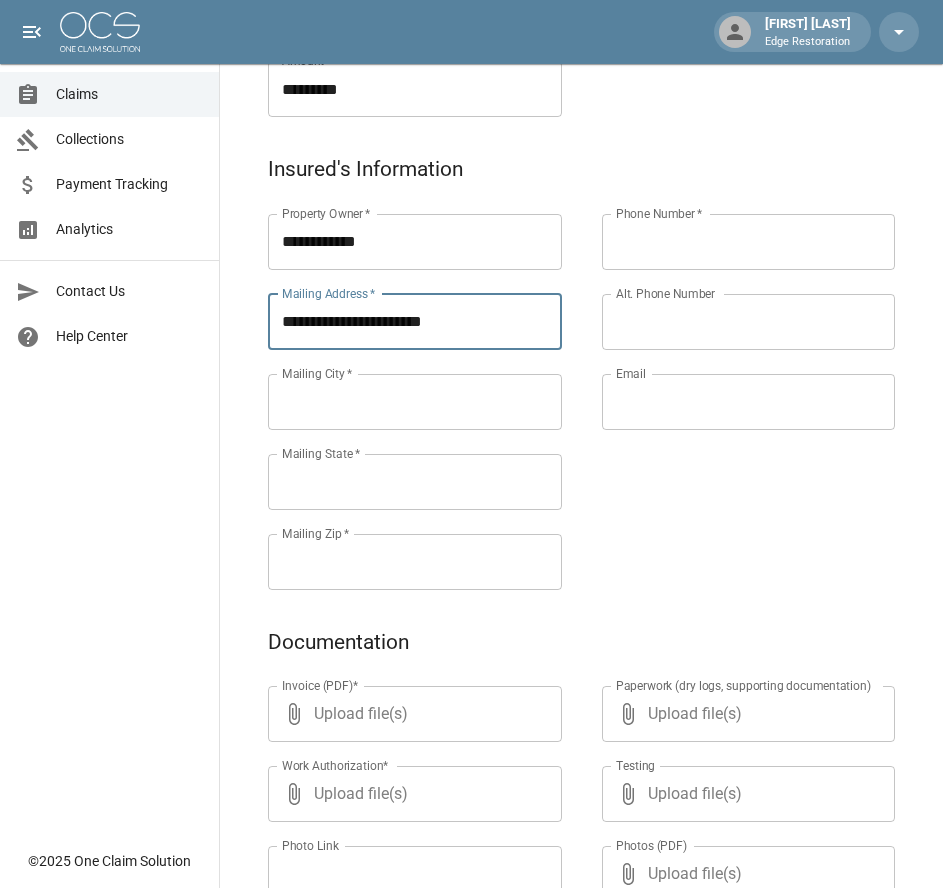 type on "**********" 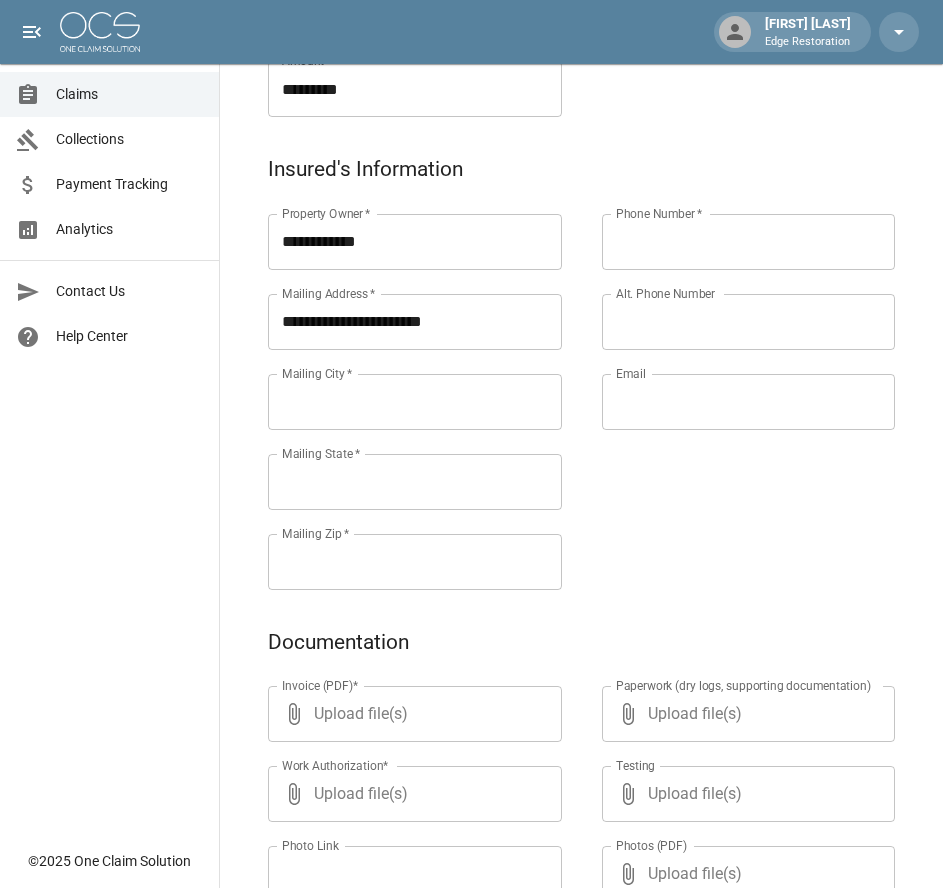 paste on "******" 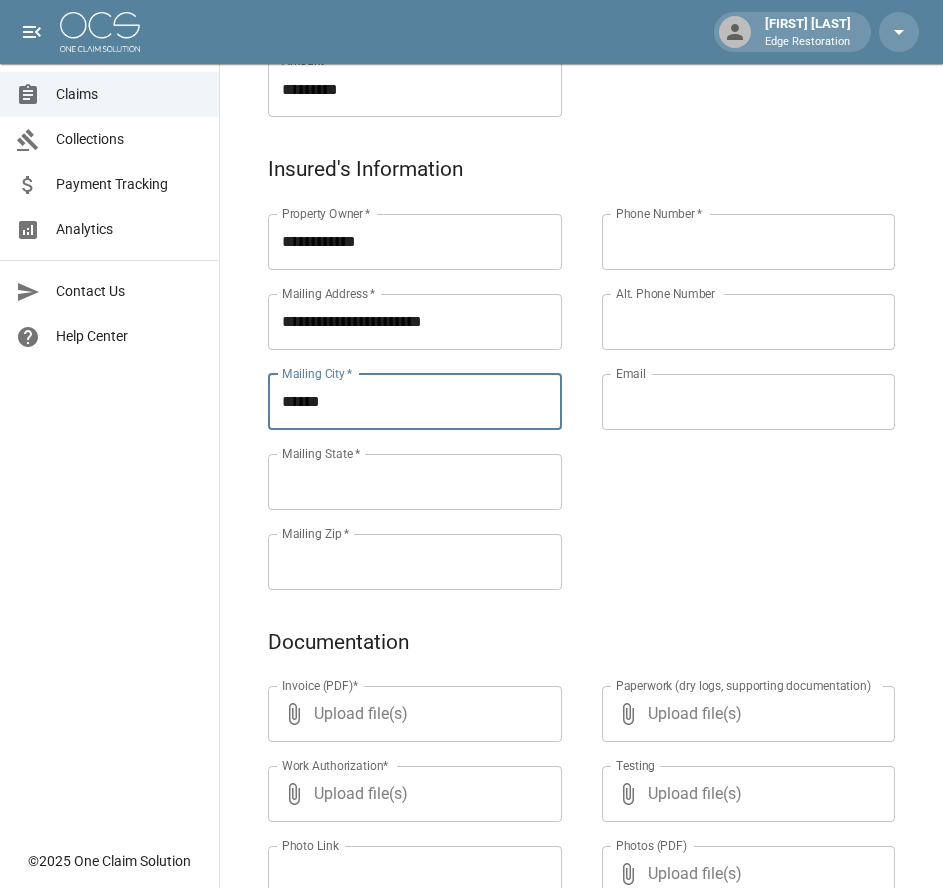 type on "******" 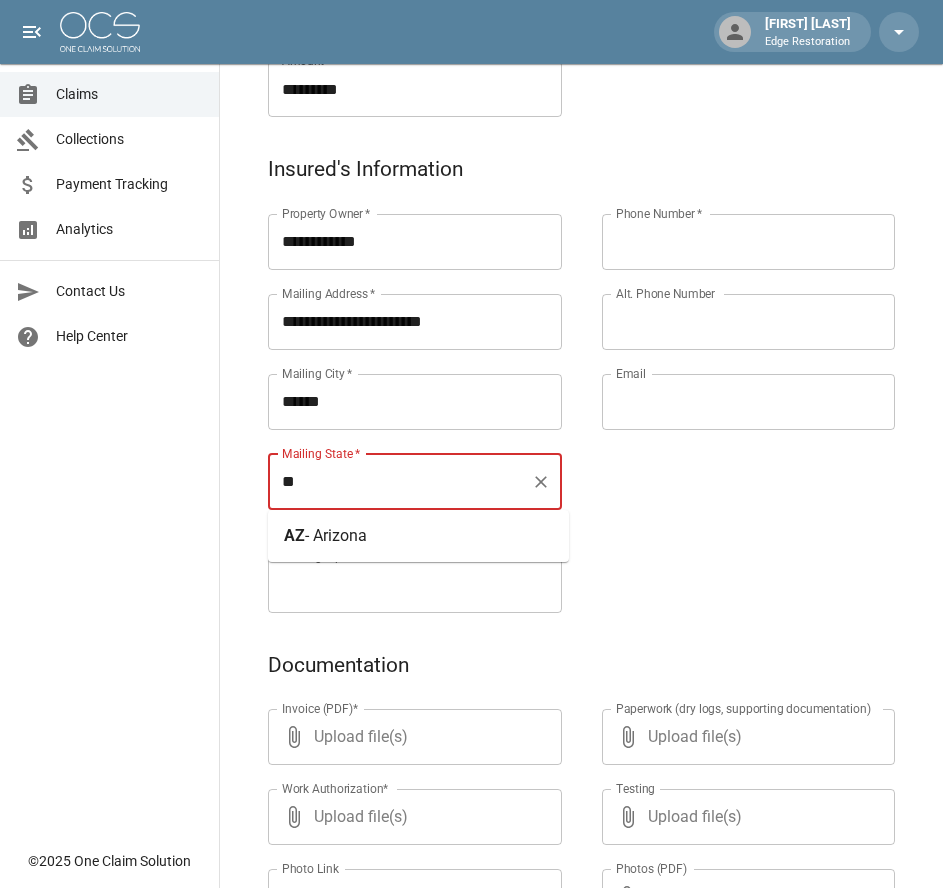 click on "- Arizona" at bounding box center (336, 535) 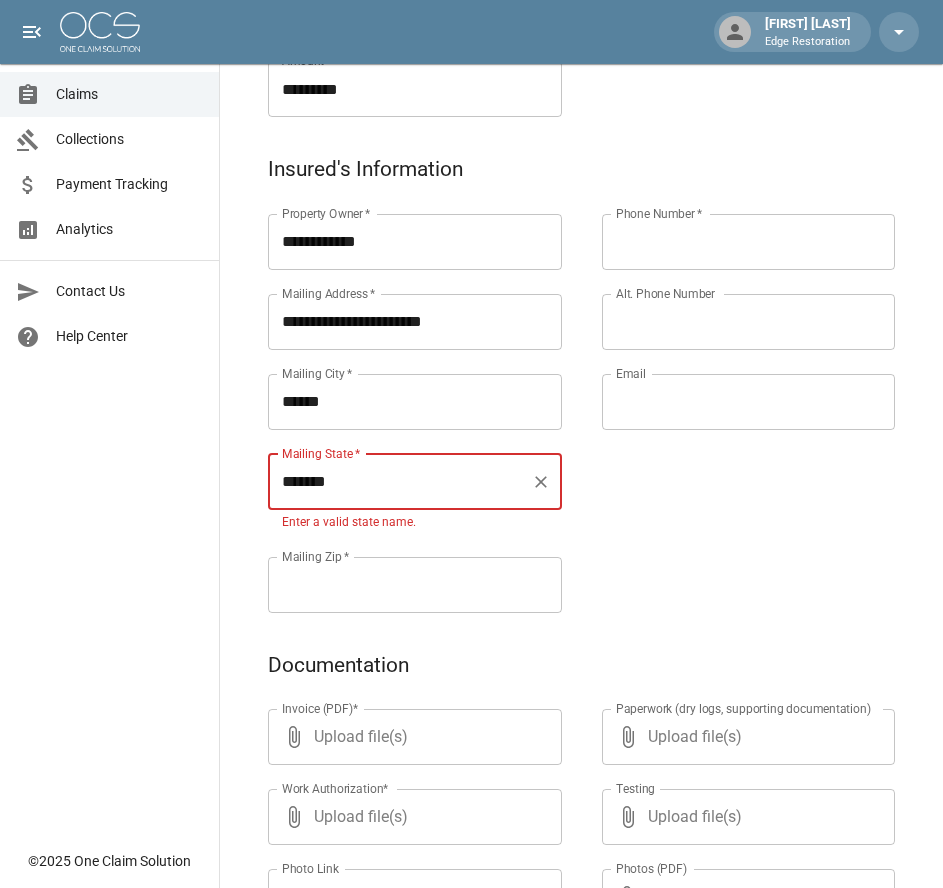 type on "*******" 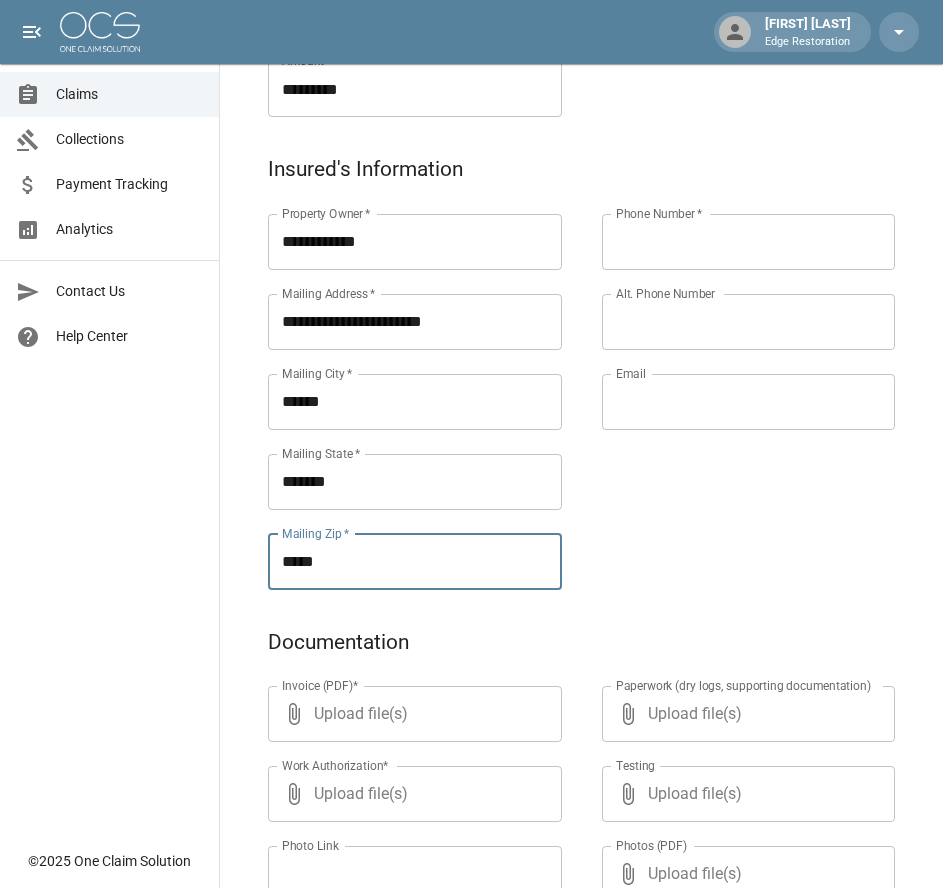 type on "*****" 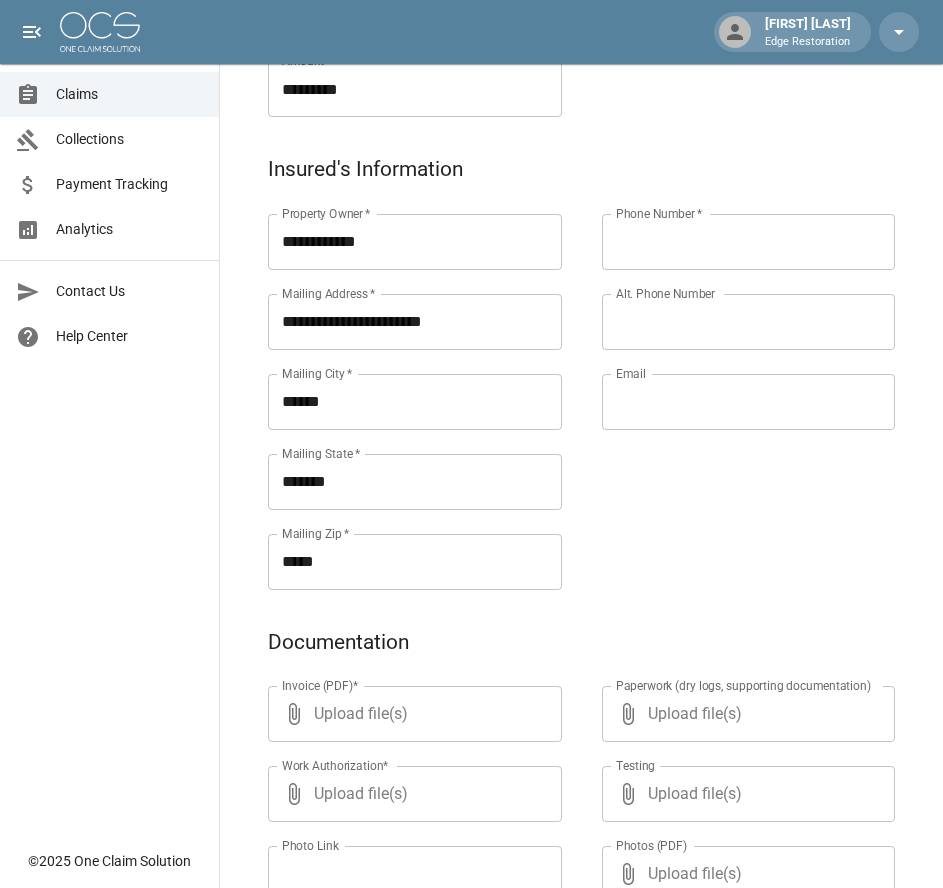 paste on "**********" 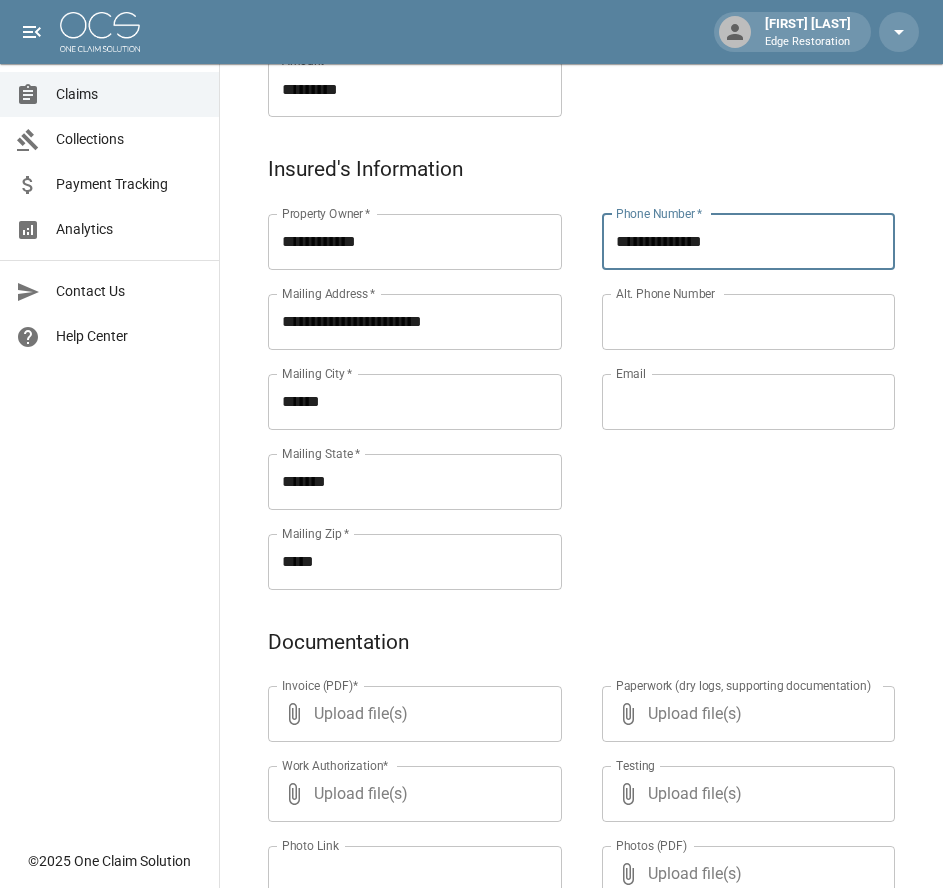 type on "**********" 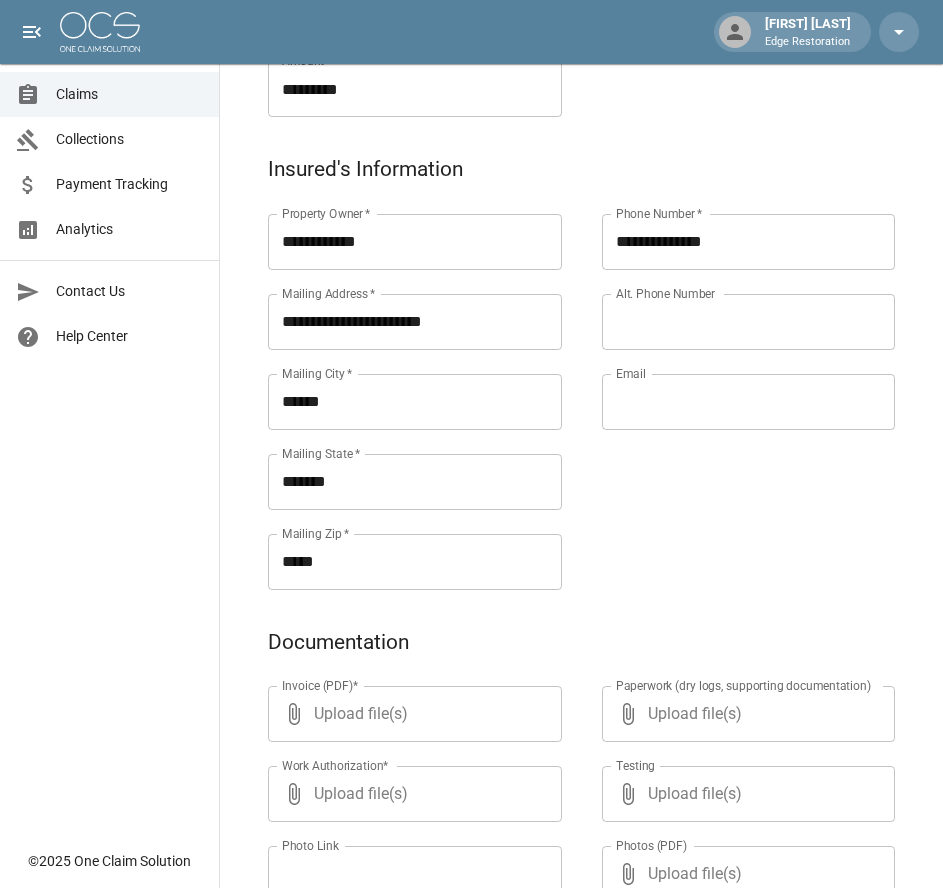 click on "**********" at bounding box center (729, 378) 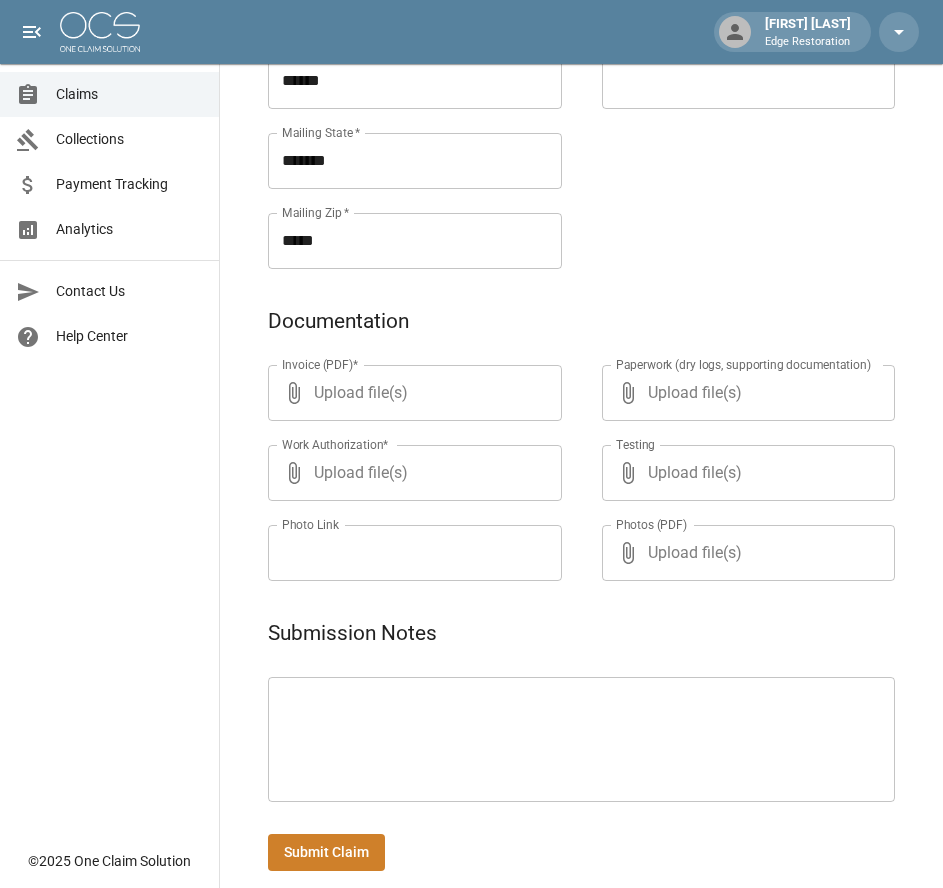 scroll, scrollTop: 971, scrollLeft: 0, axis: vertical 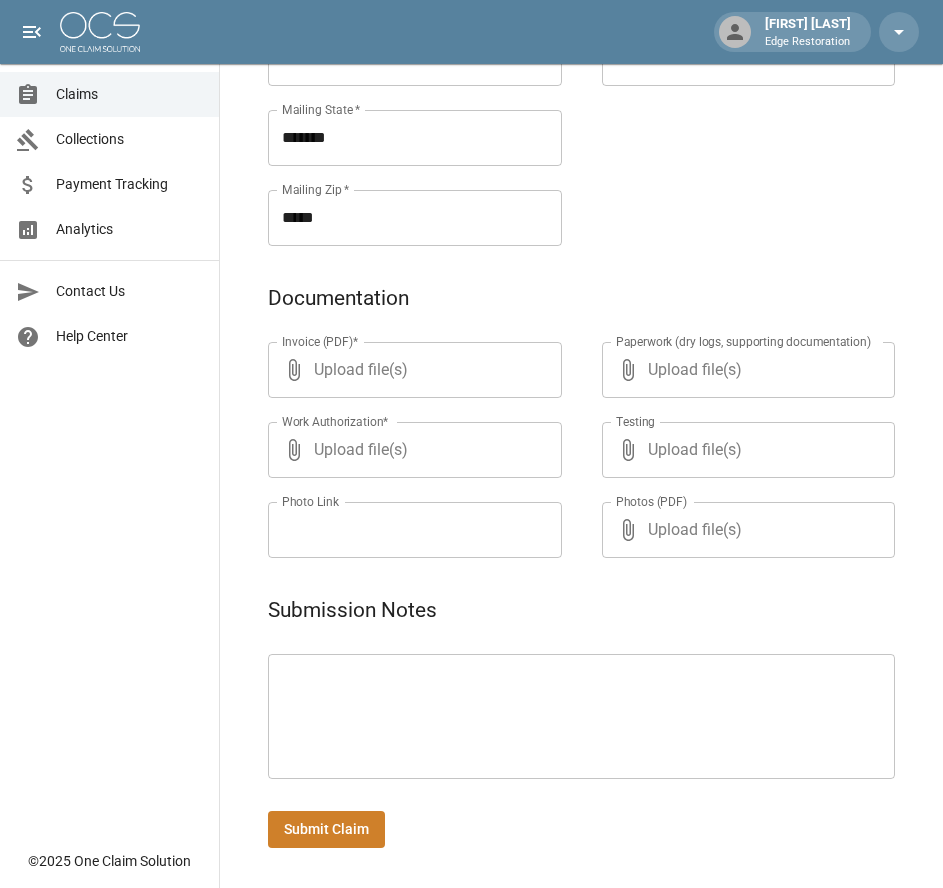paste on "**********" 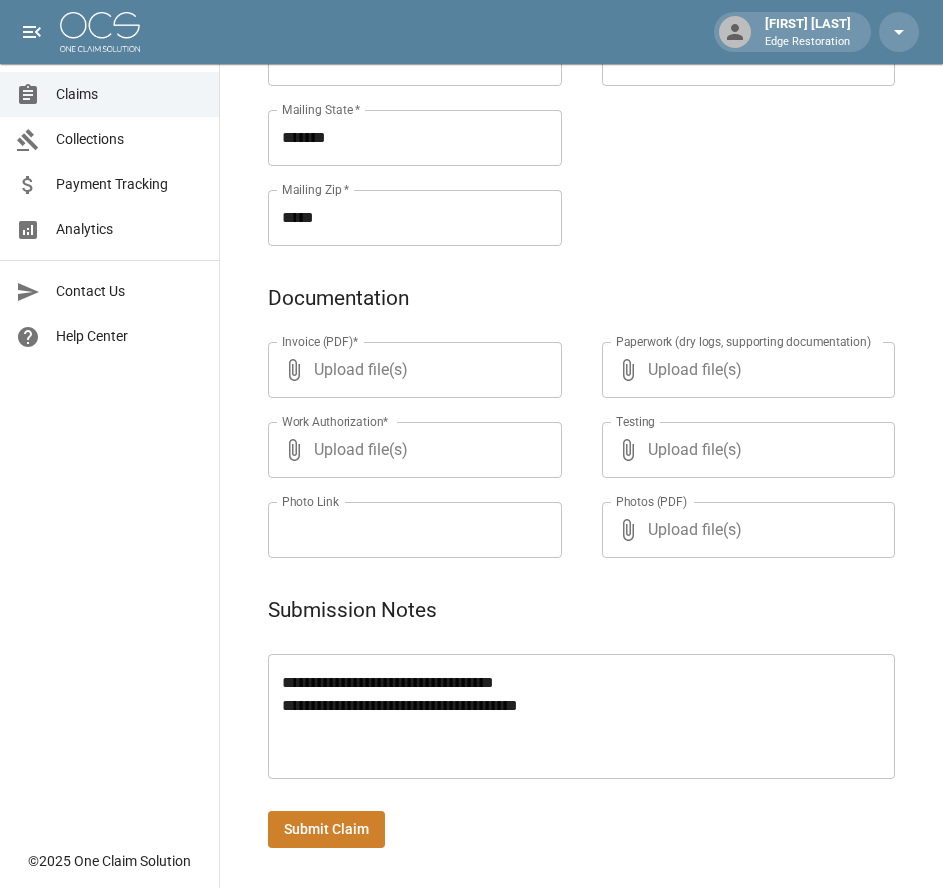 click on "**********" at bounding box center (581, 717) 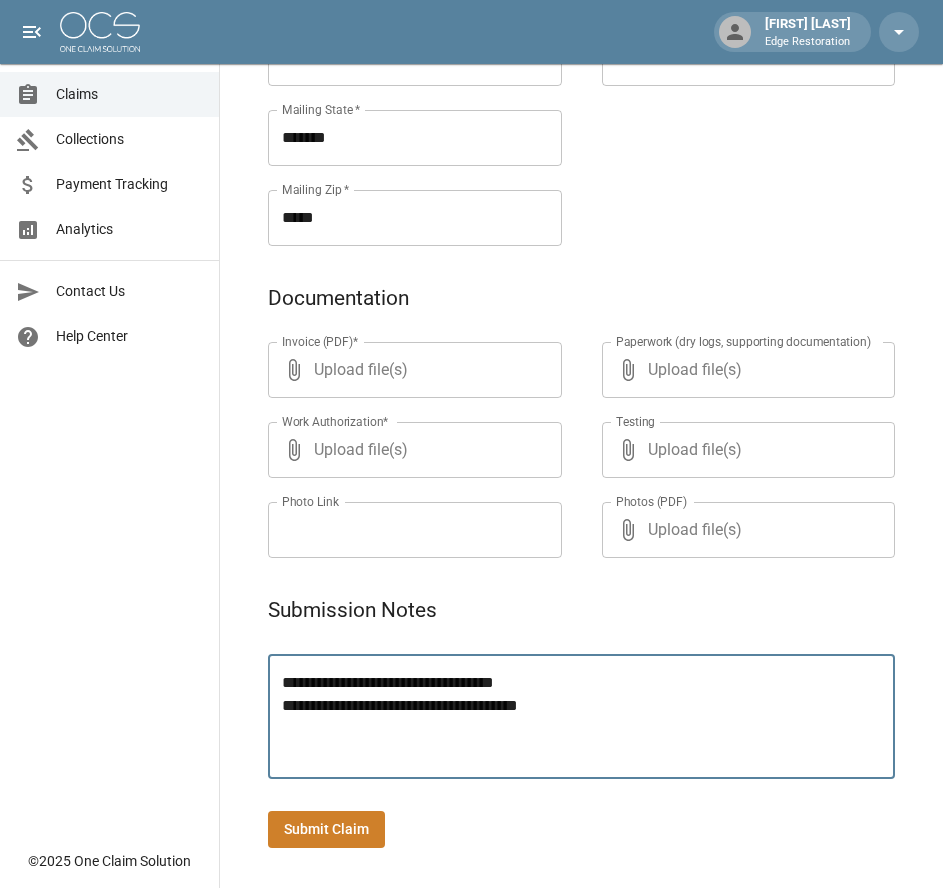 type on "**********" 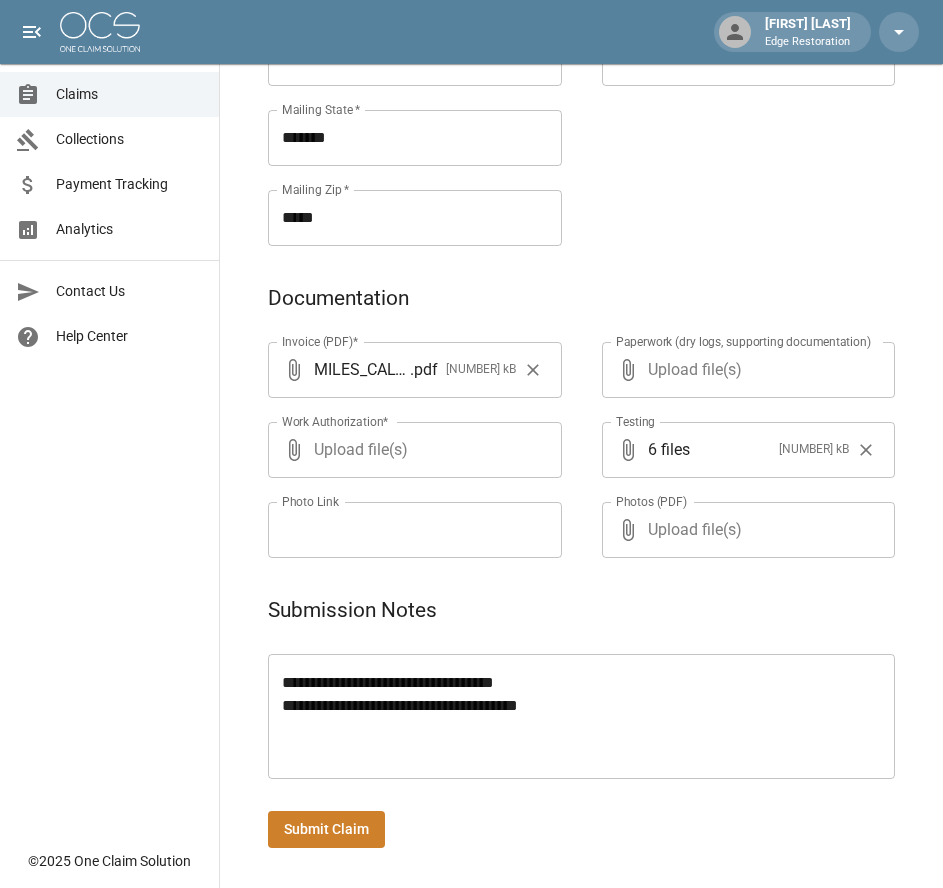 click on "Submit Claim" at bounding box center (326, 829) 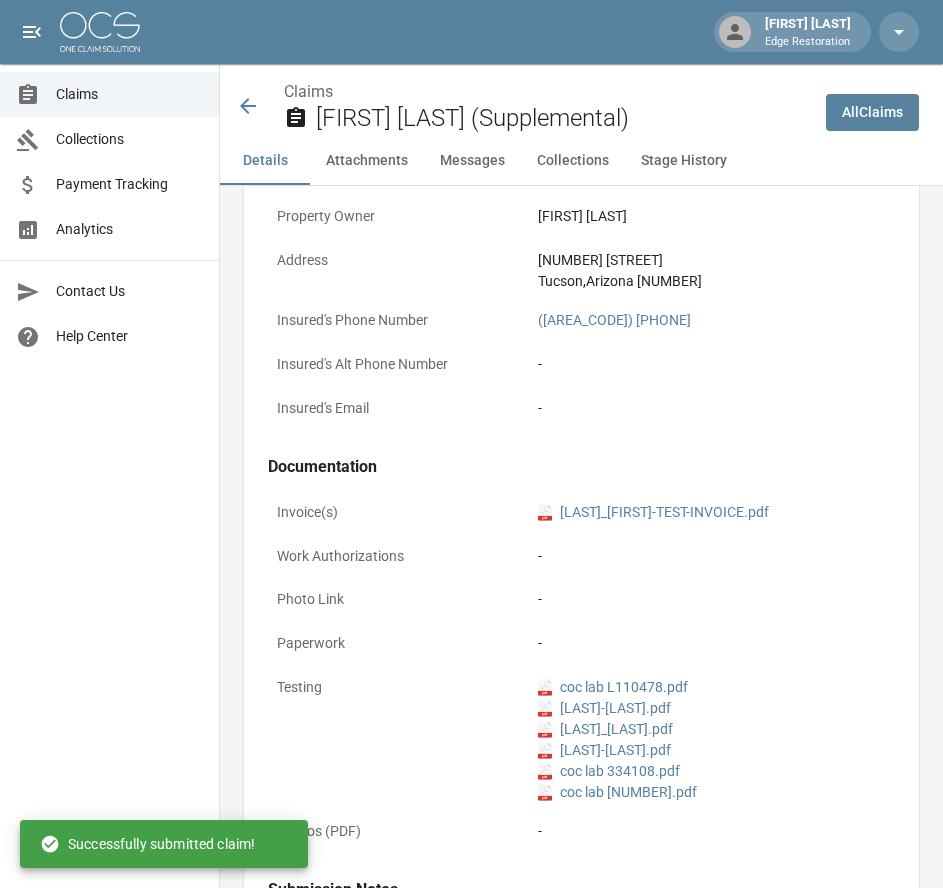 click at bounding box center (100, 32) 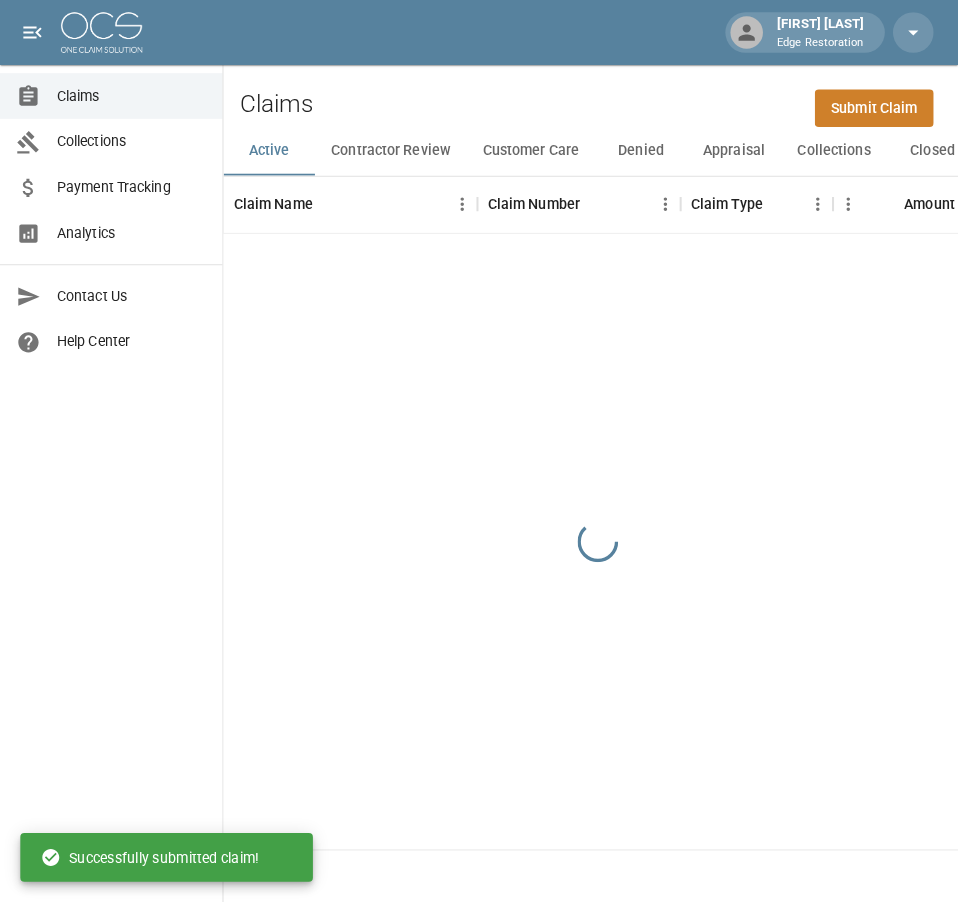 scroll, scrollTop: 0, scrollLeft: 0, axis: both 